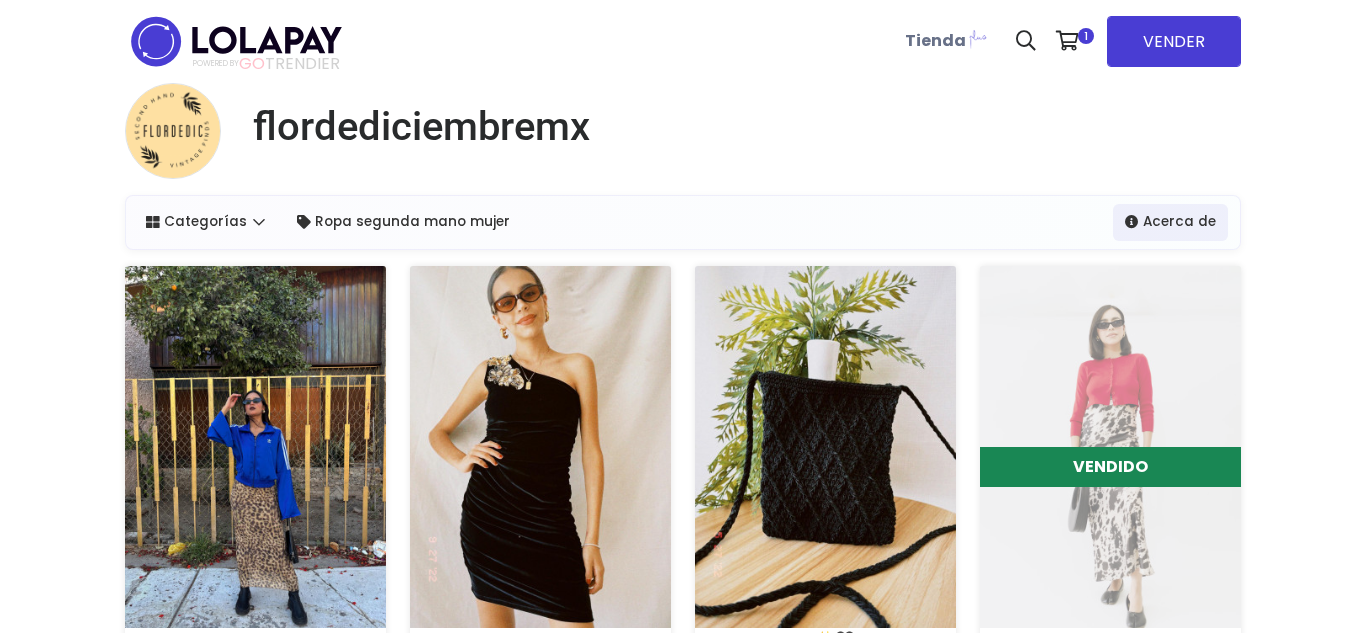 scroll, scrollTop: 0, scrollLeft: 0, axis: both 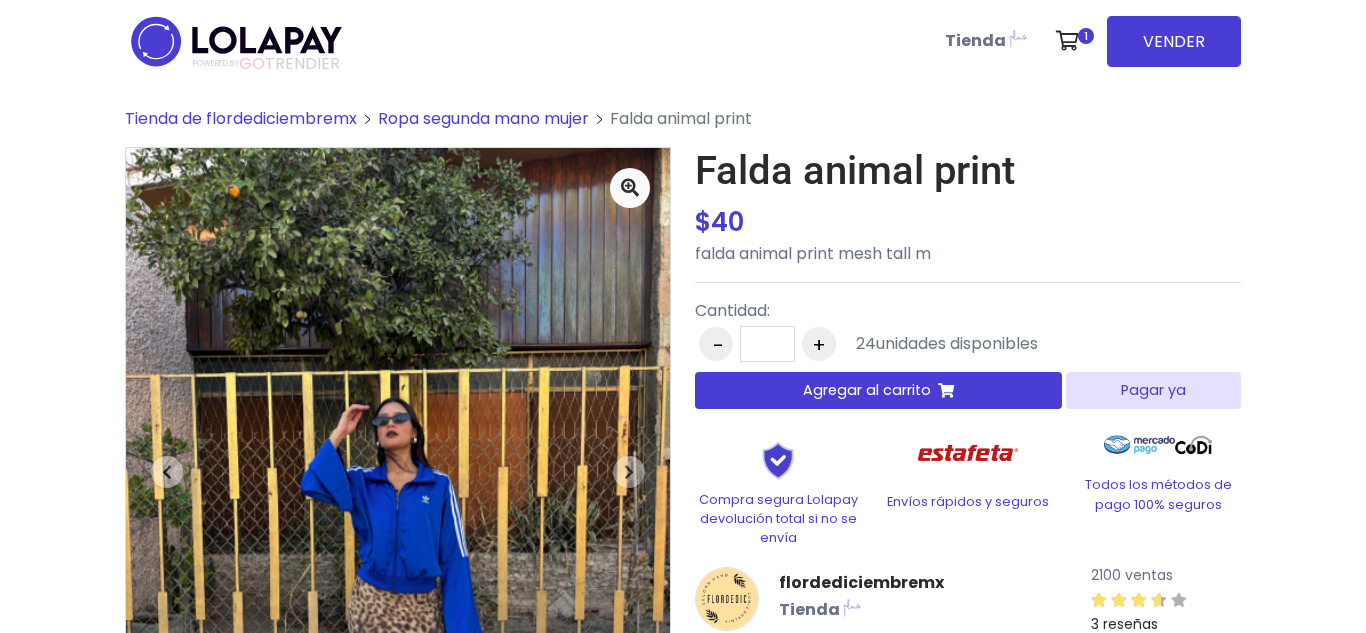 click on "Pagar ya" at bounding box center [1153, 390] 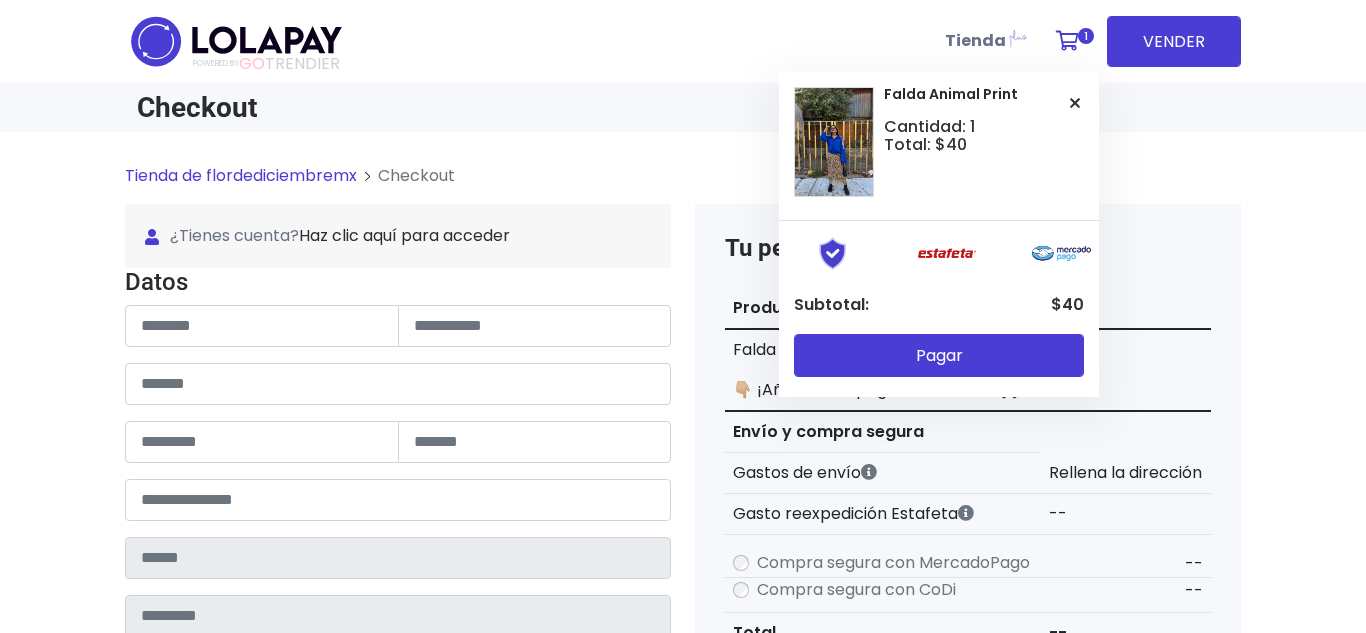 scroll, scrollTop: 0, scrollLeft: 0, axis: both 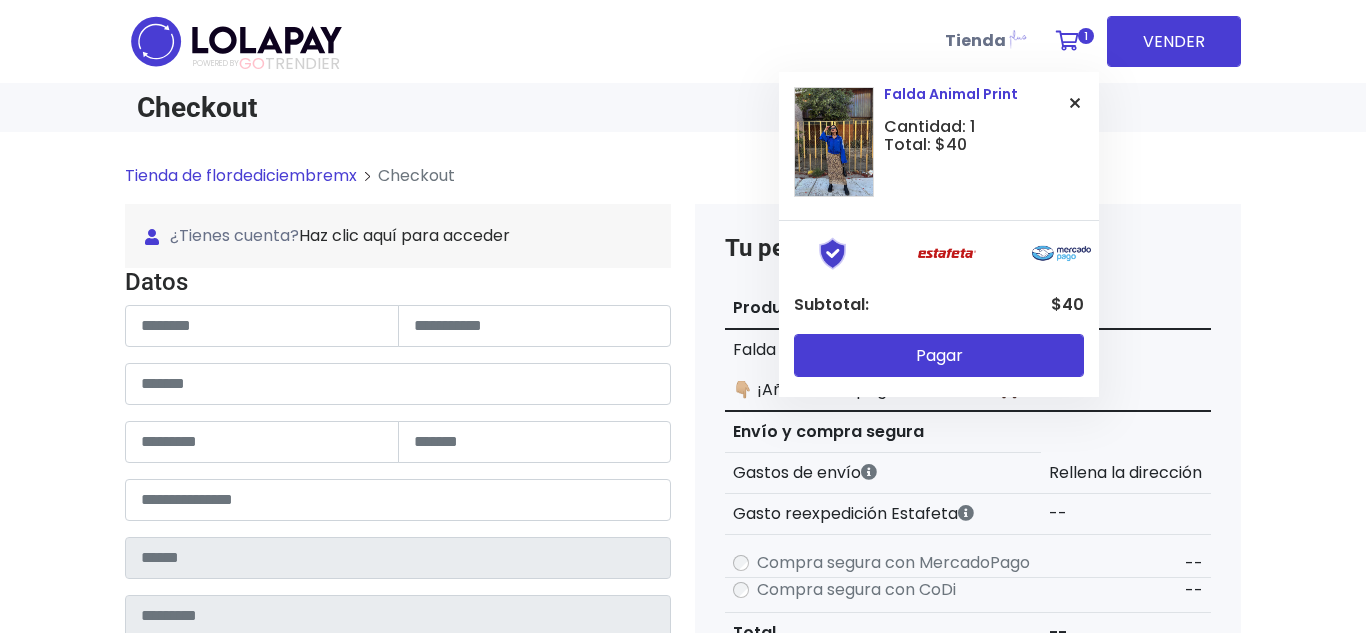 type on "**********" 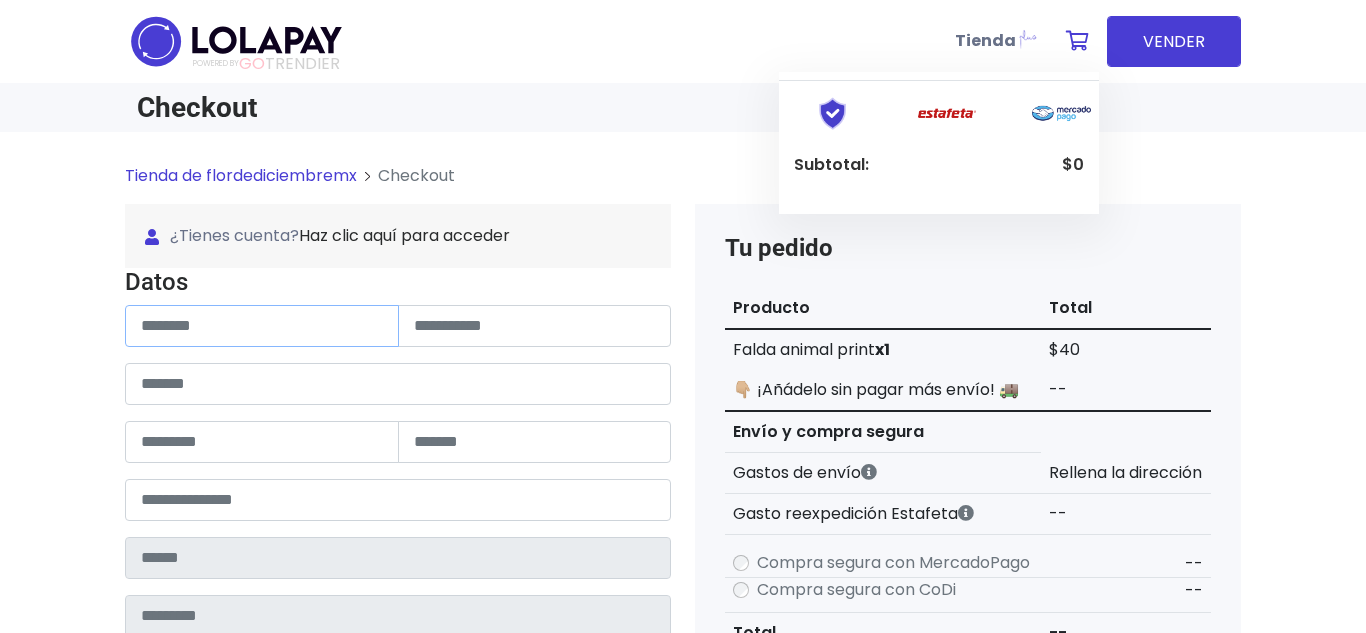 click at bounding box center (262, 326) 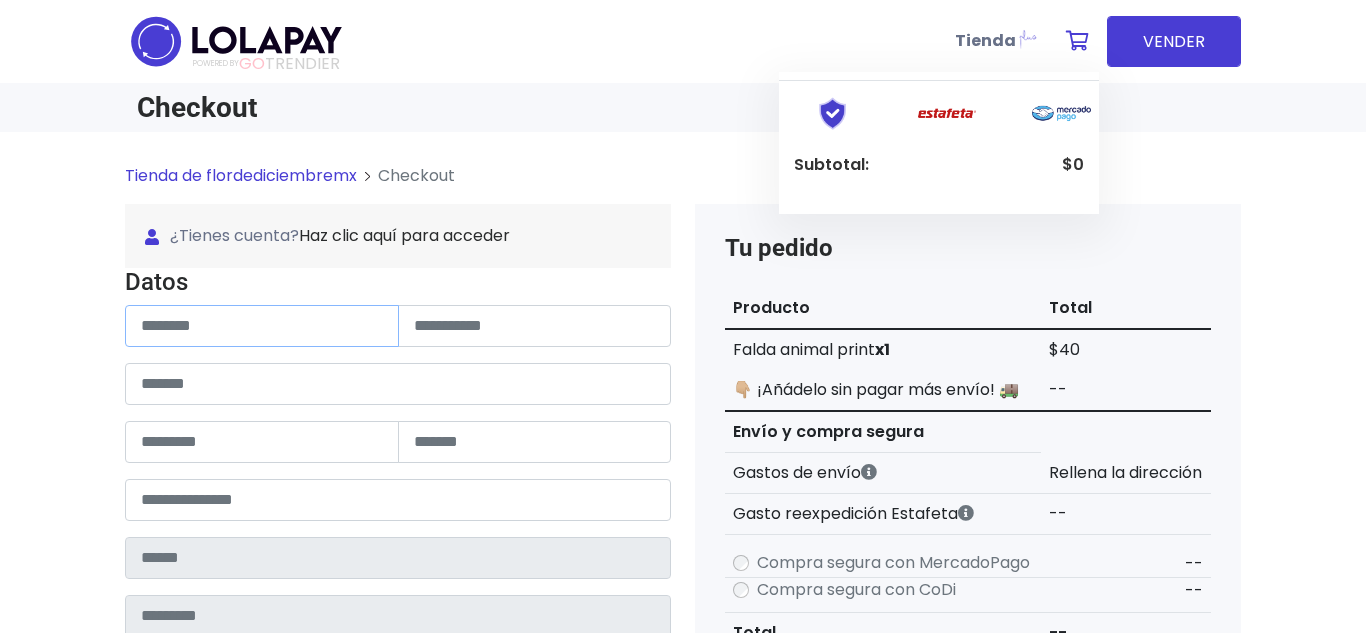 click at bounding box center [262, 326] 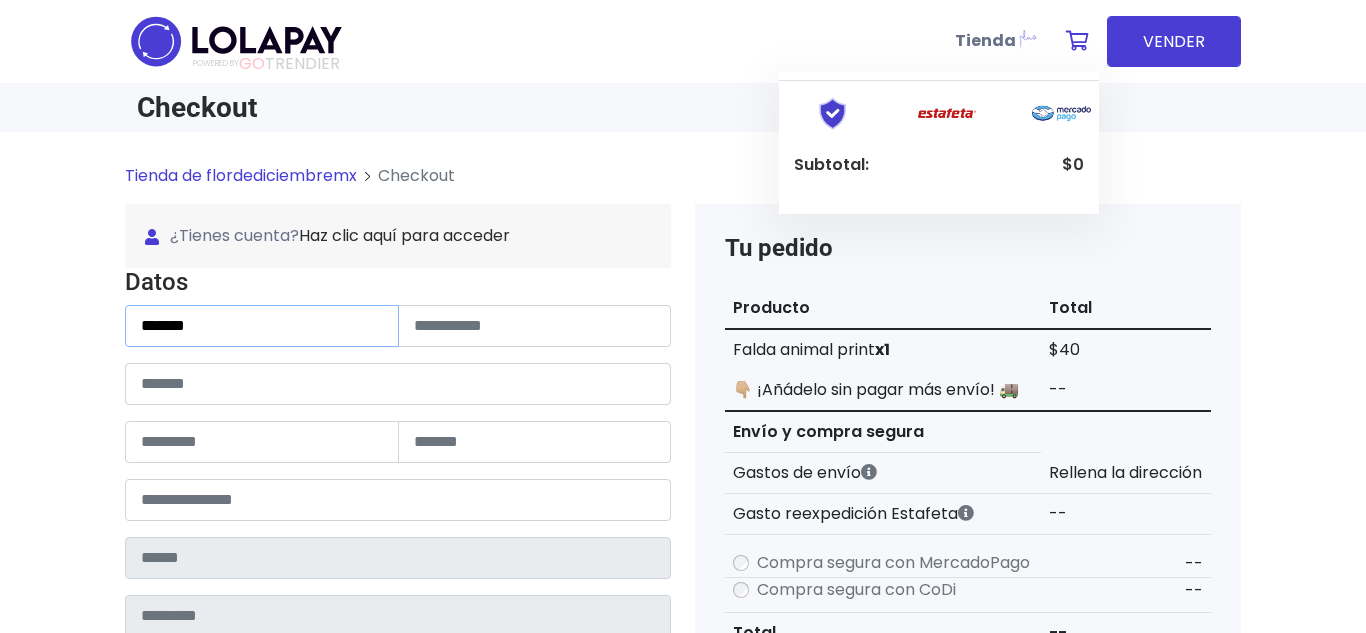 click on "*******" at bounding box center (262, 326) 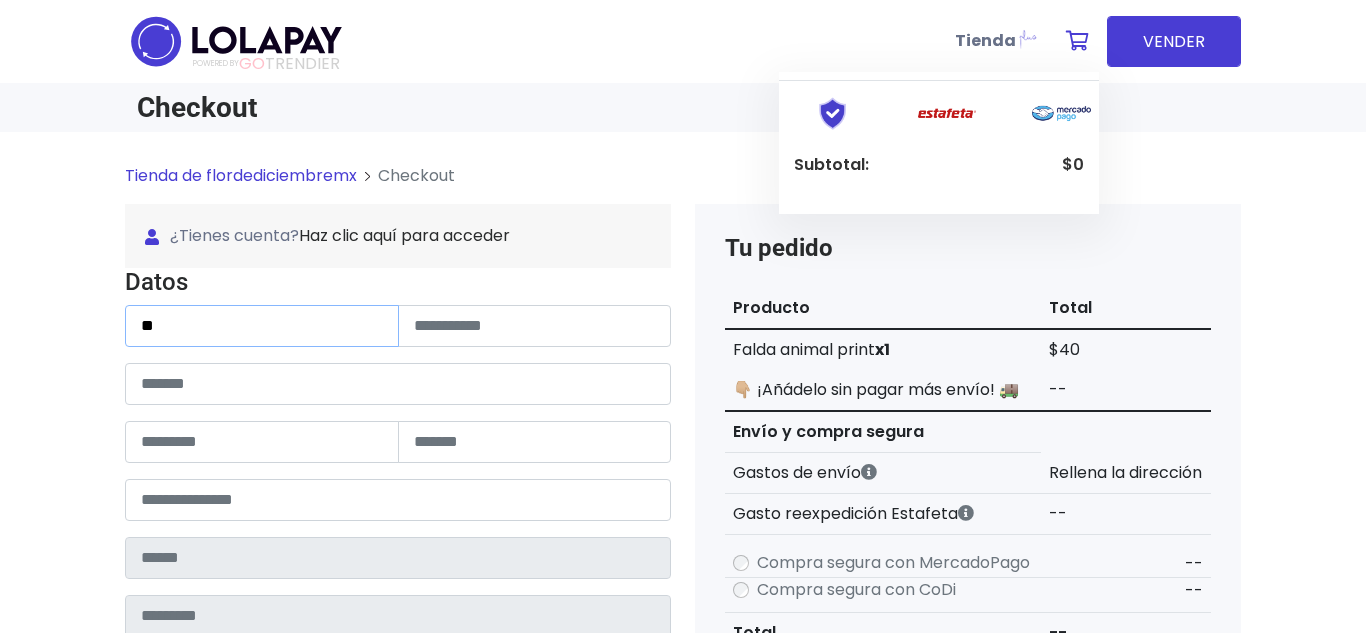 type on "*" 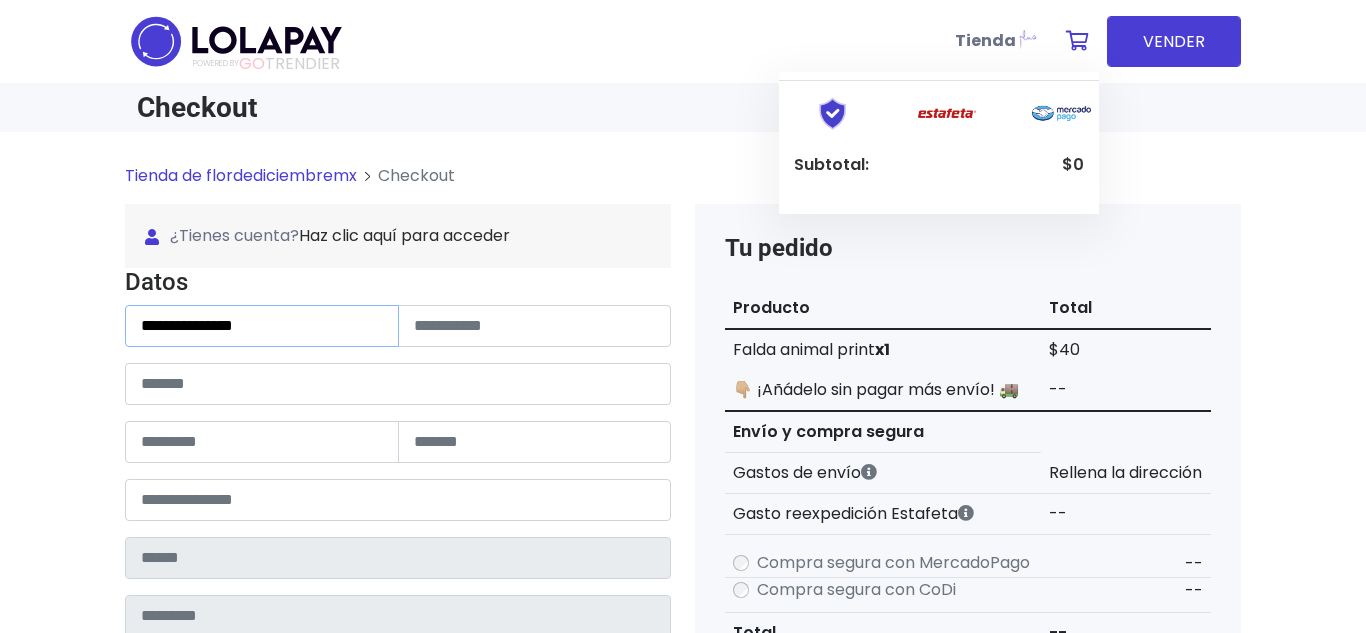 type on "**********" 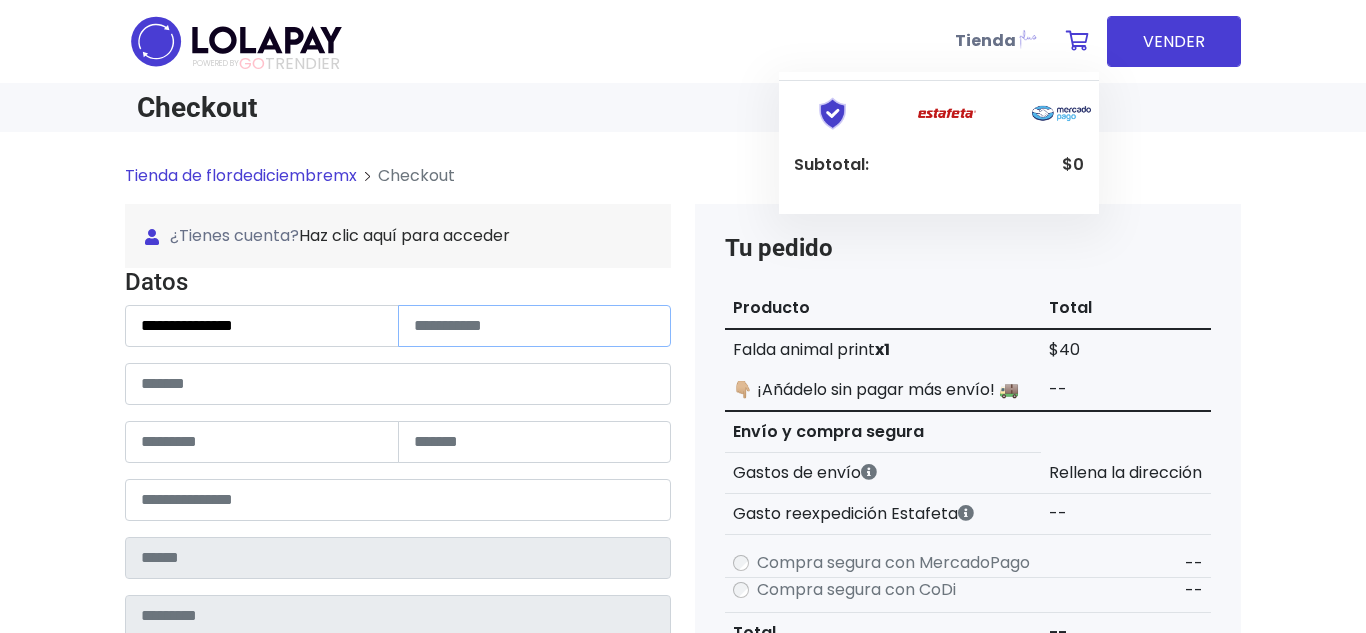 type on "*" 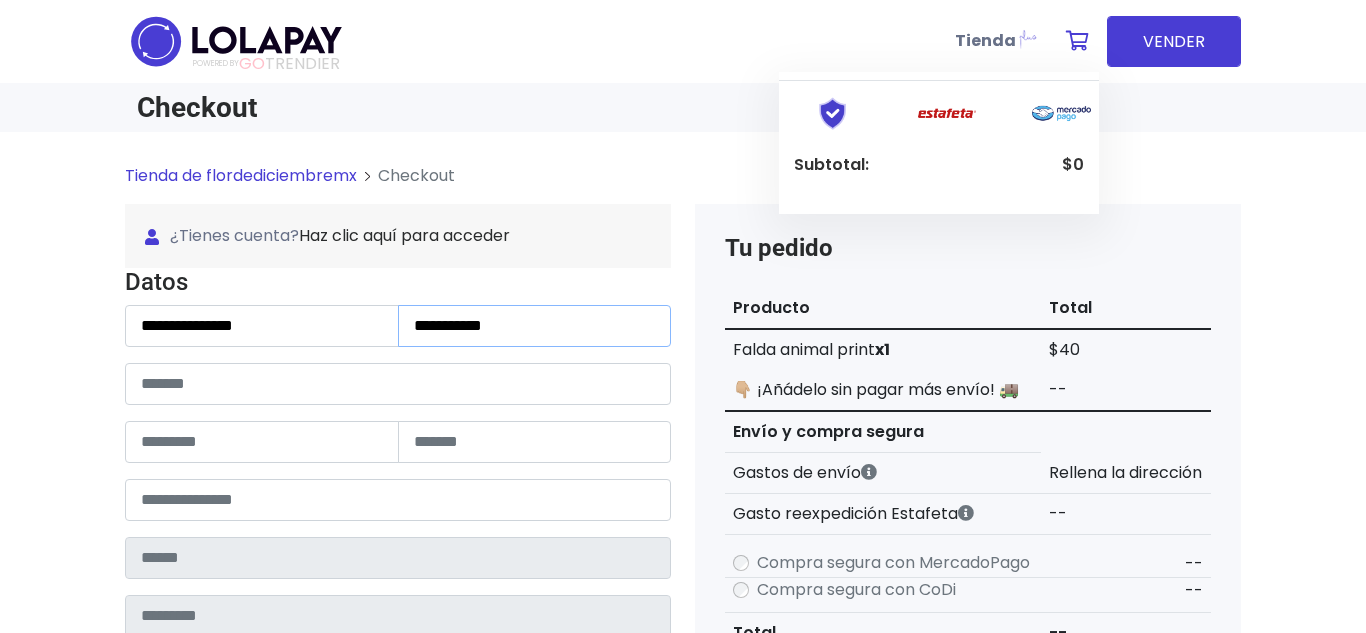 type on "**********" 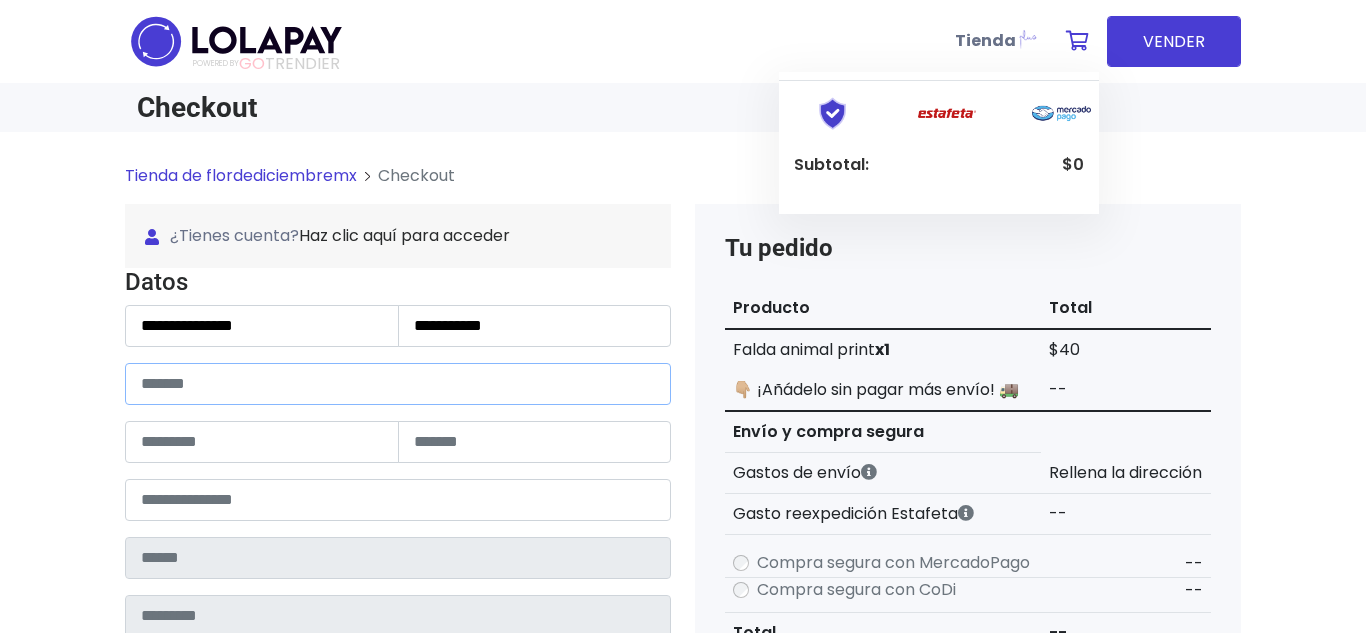 click at bounding box center (398, 384) 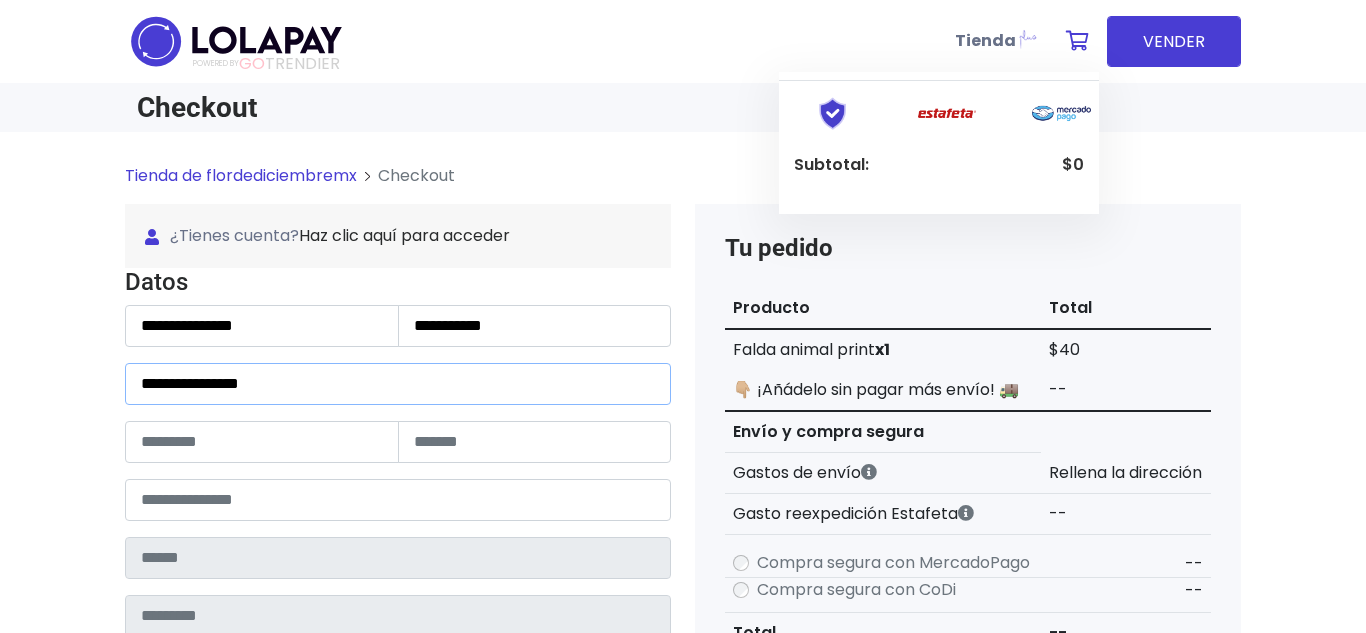 type on "**********" 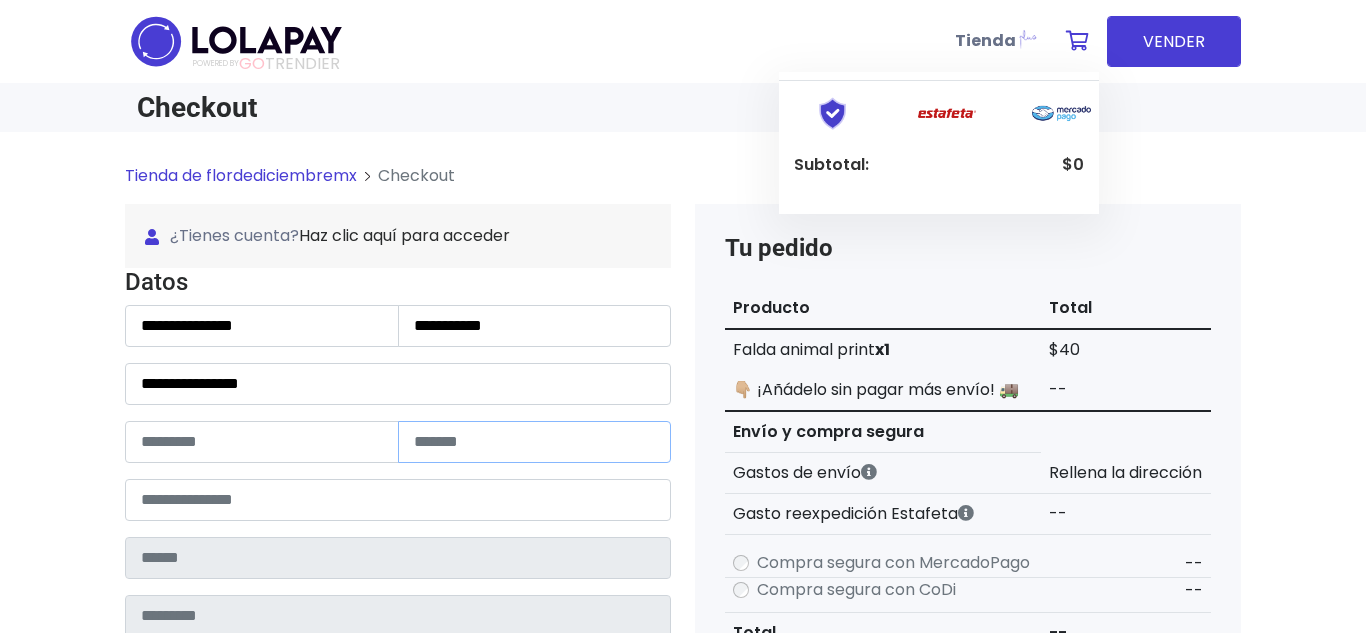 click at bounding box center (535, 442) 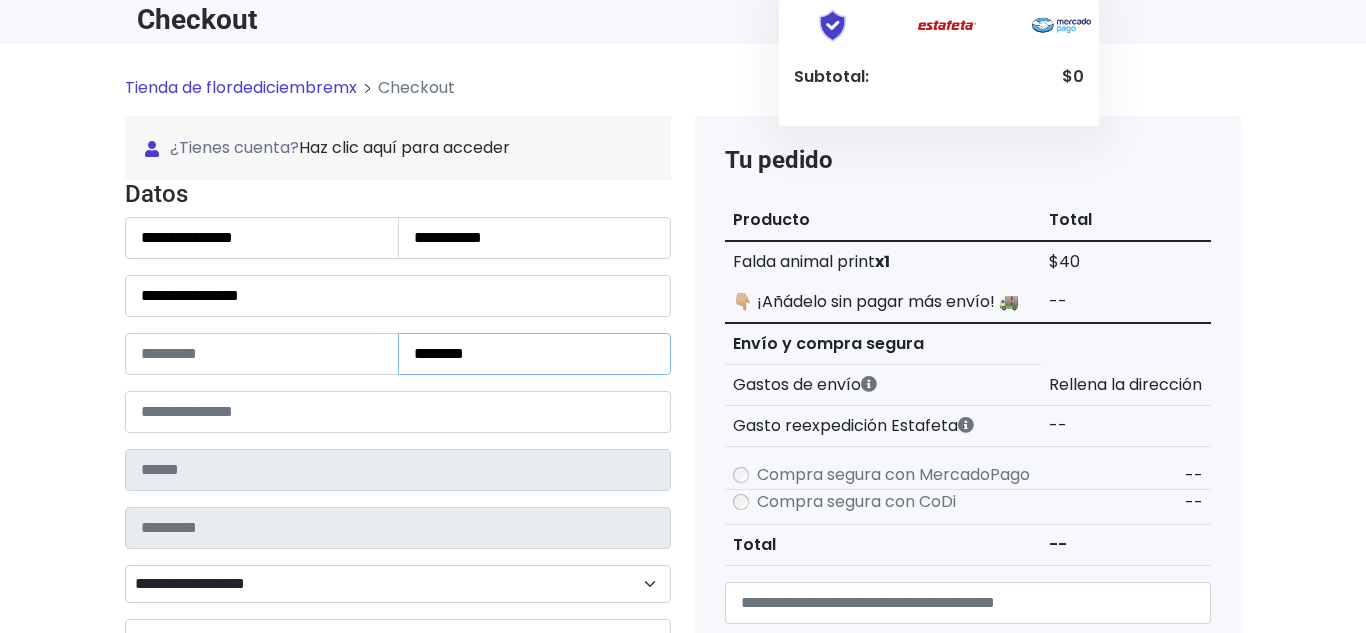 scroll, scrollTop: 94, scrollLeft: 0, axis: vertical 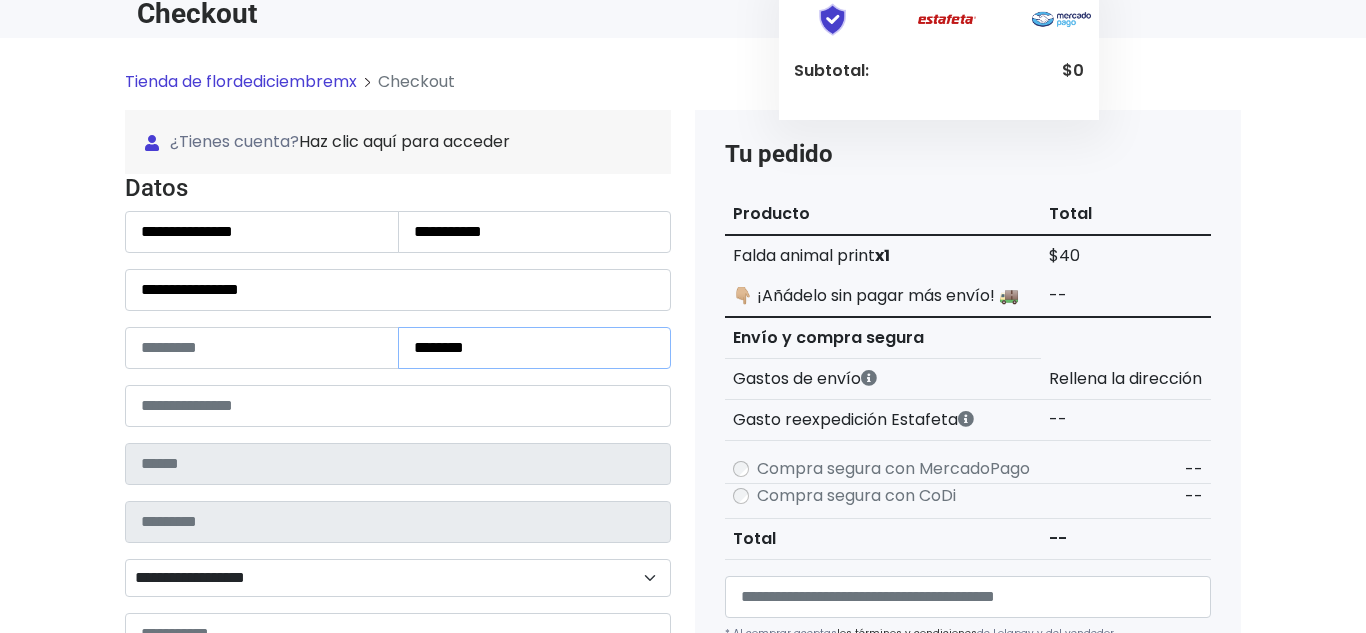 type on "********" 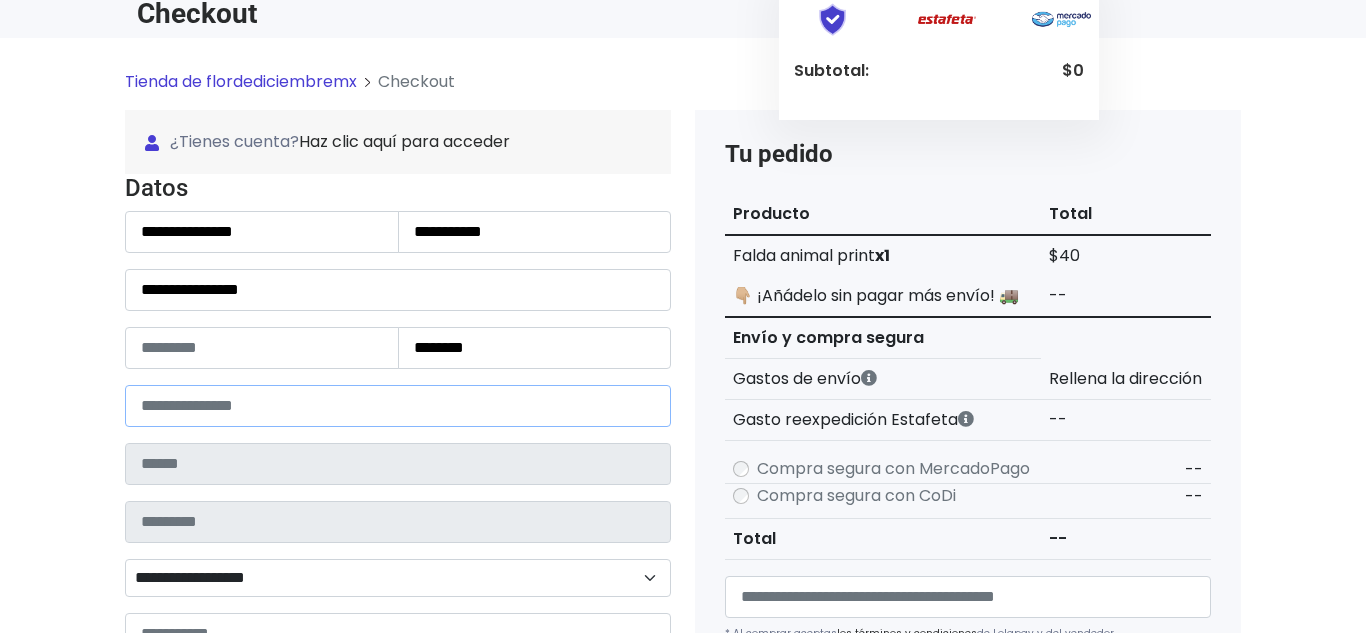 click at bounding box center (398, 406) 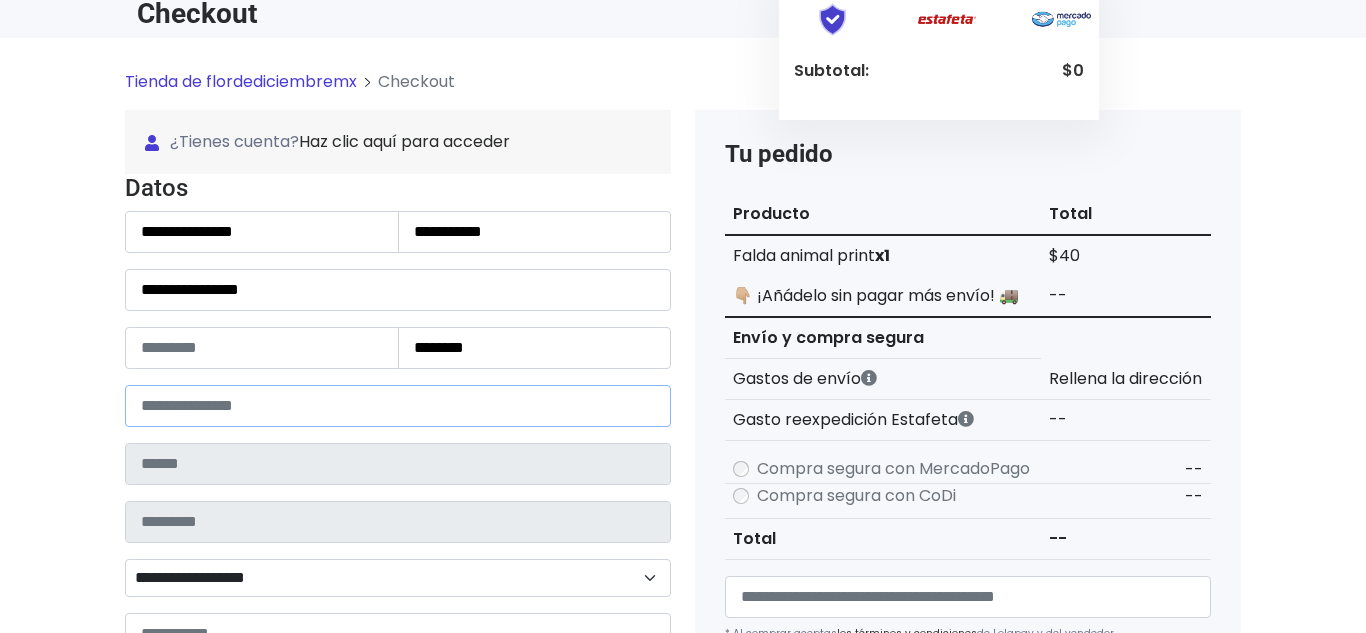 type on "*****" 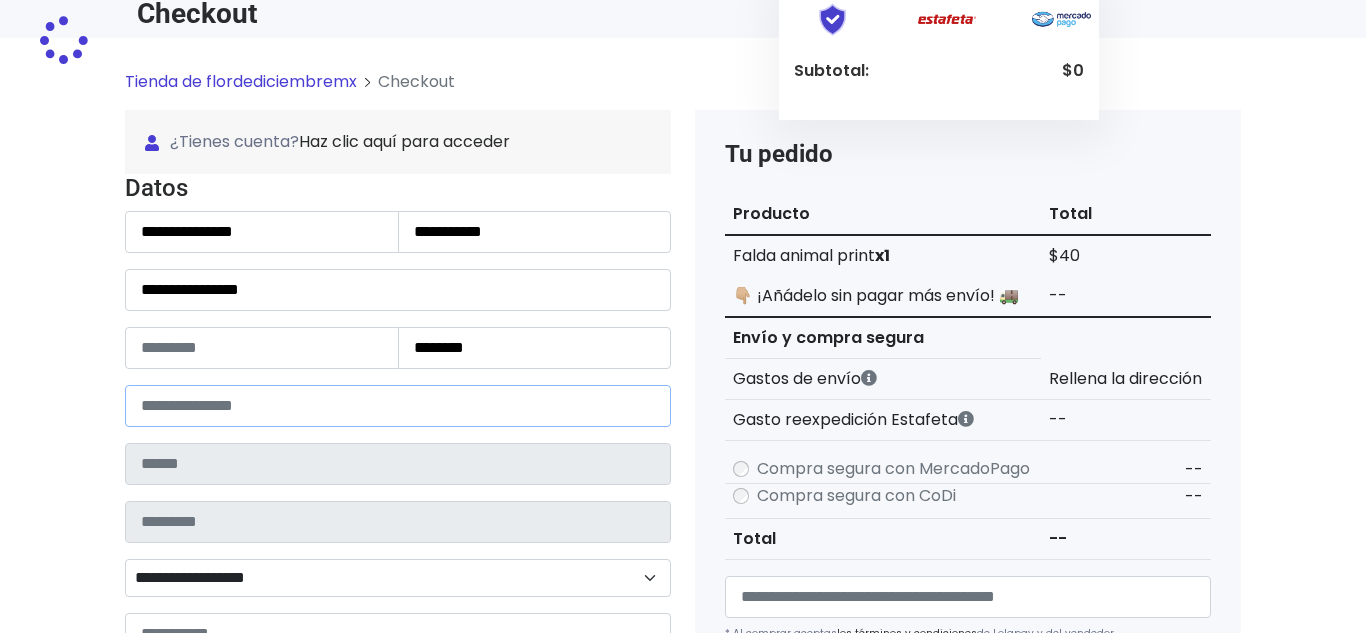 type on "******" 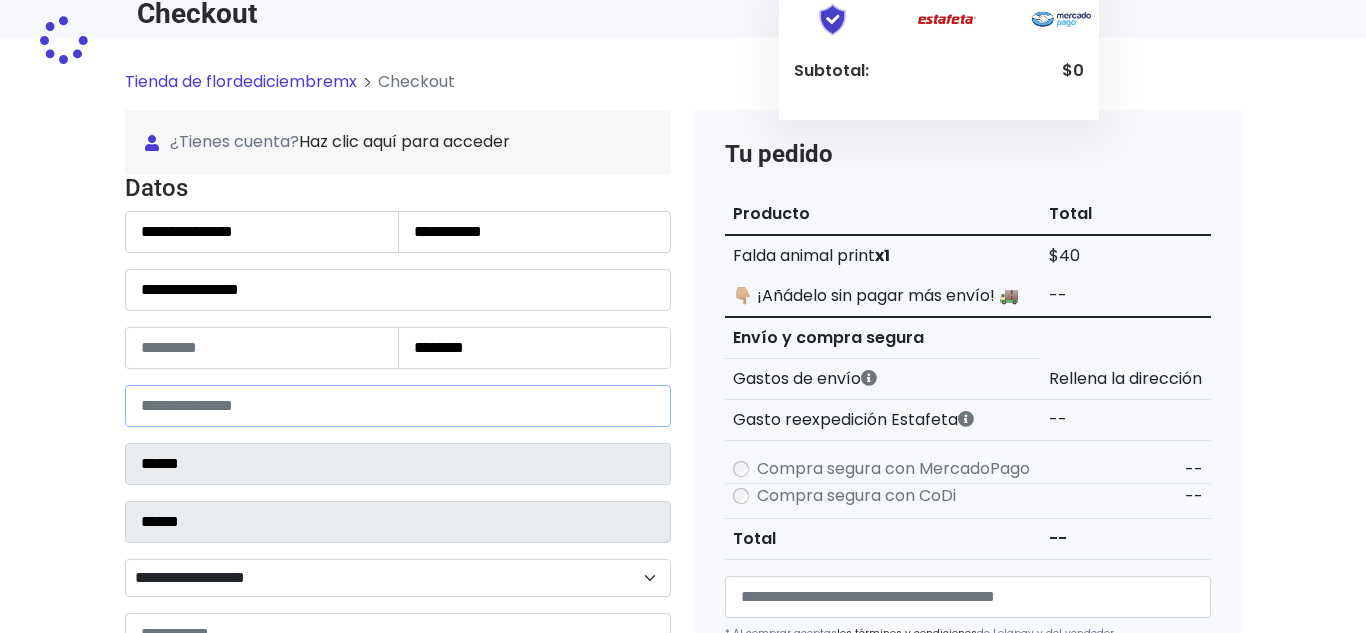select 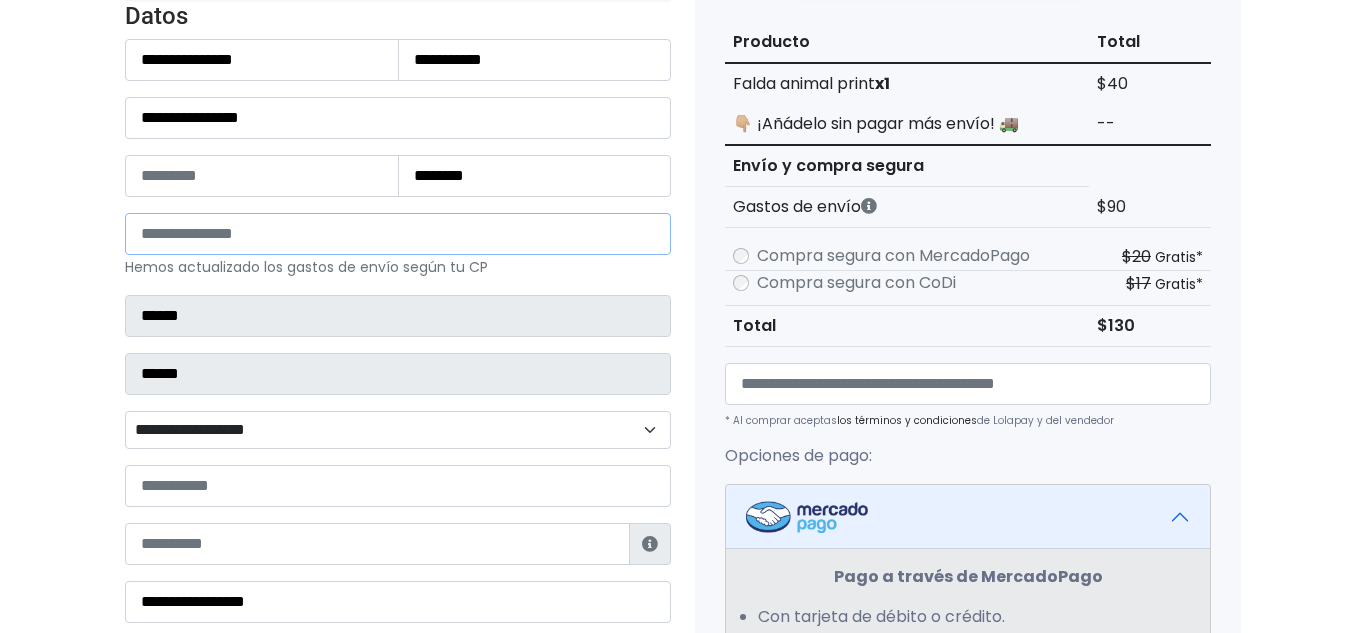 scroll, scrollTop: 272, scrollLeft: 0, axis: vertical 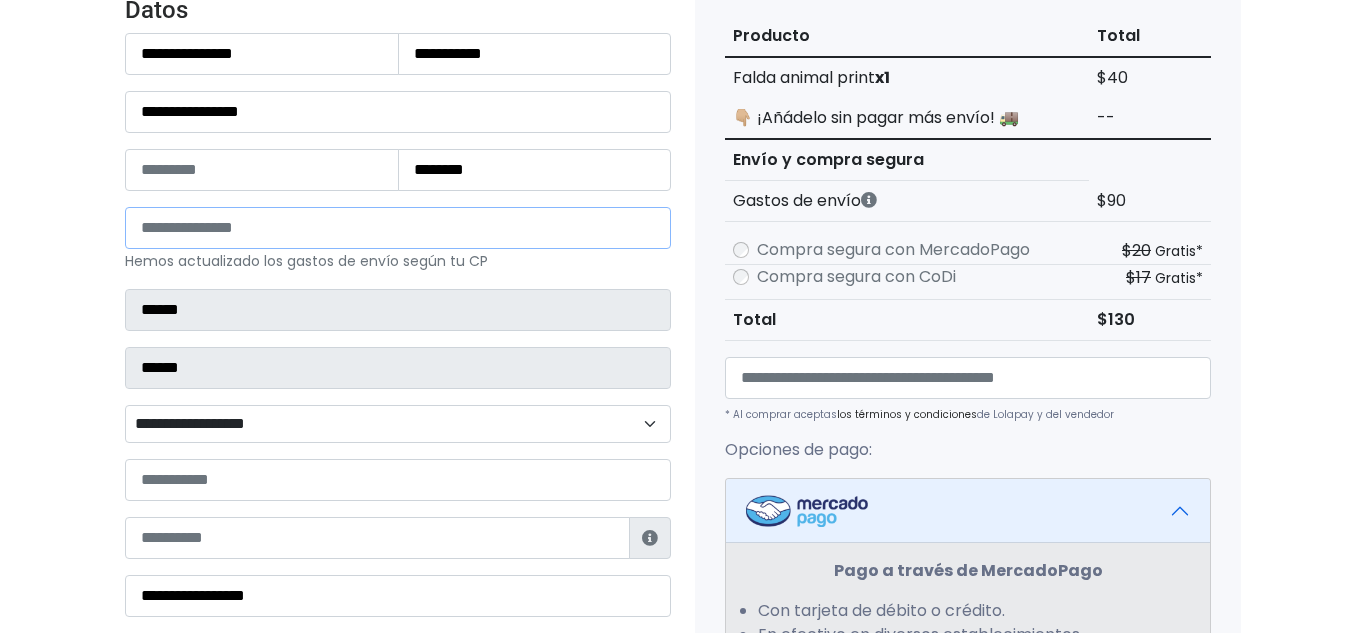 type on "*****" 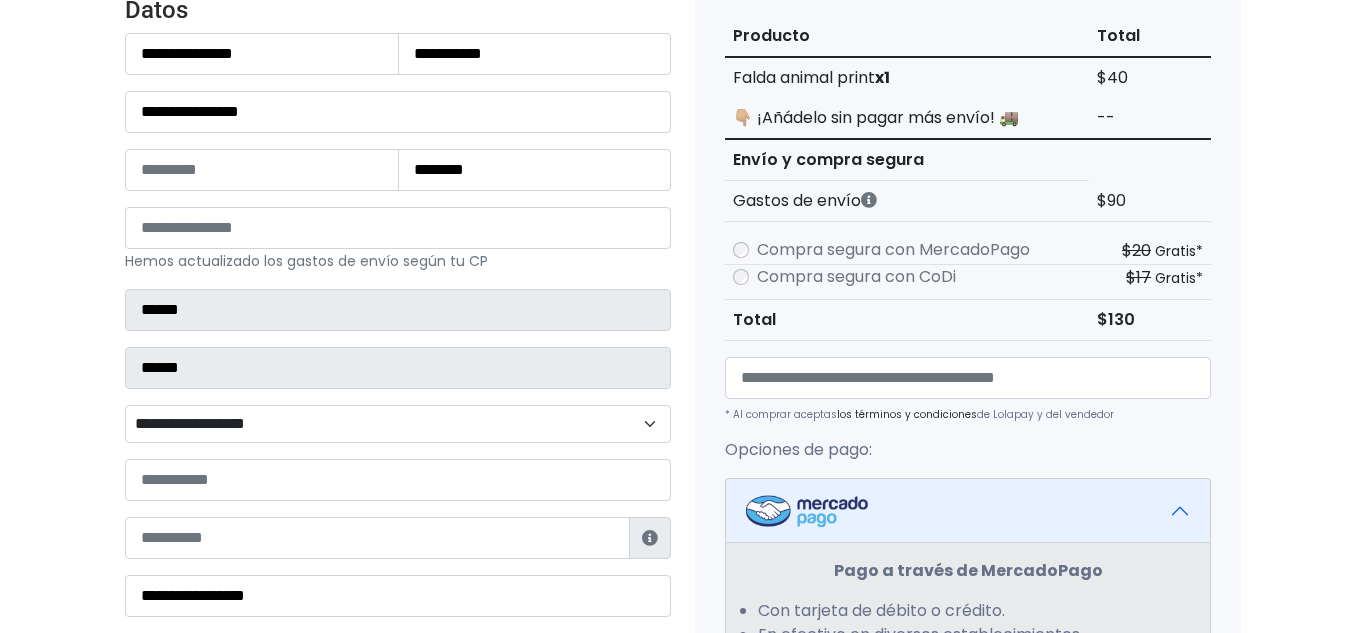 click on "**********" at bounding box center (398, 424) 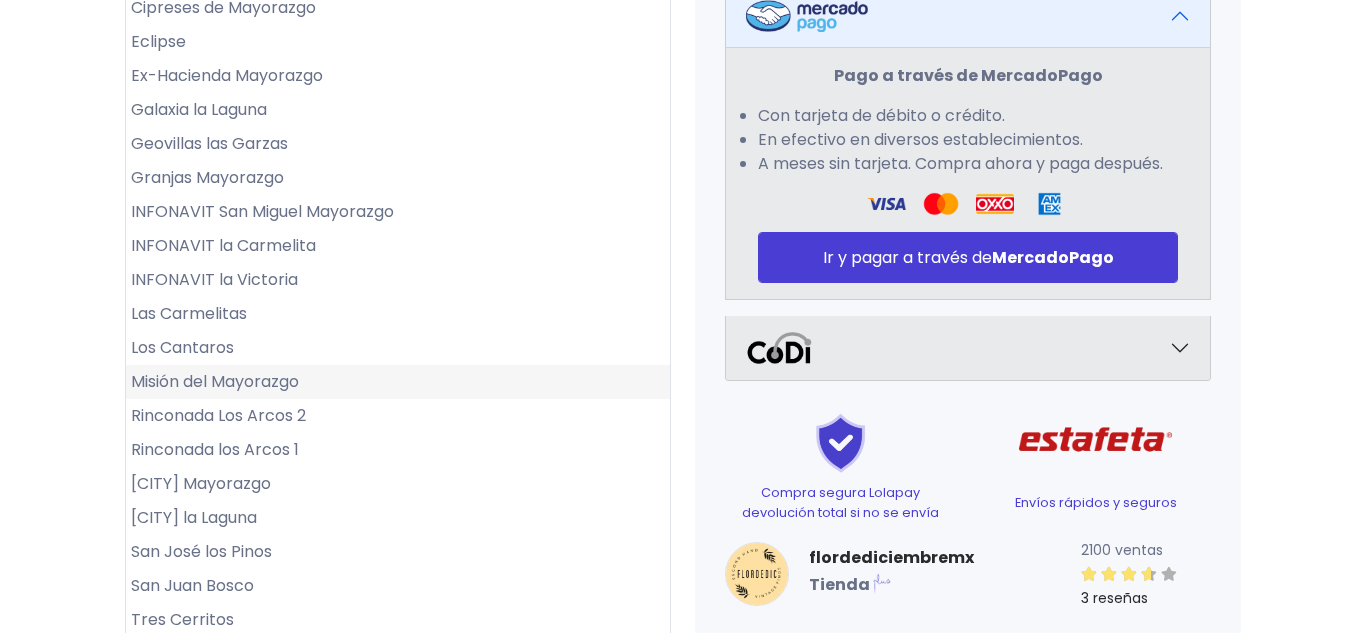 scroll, scrollTop: 840, scrollLeft: 0, axis: vertical 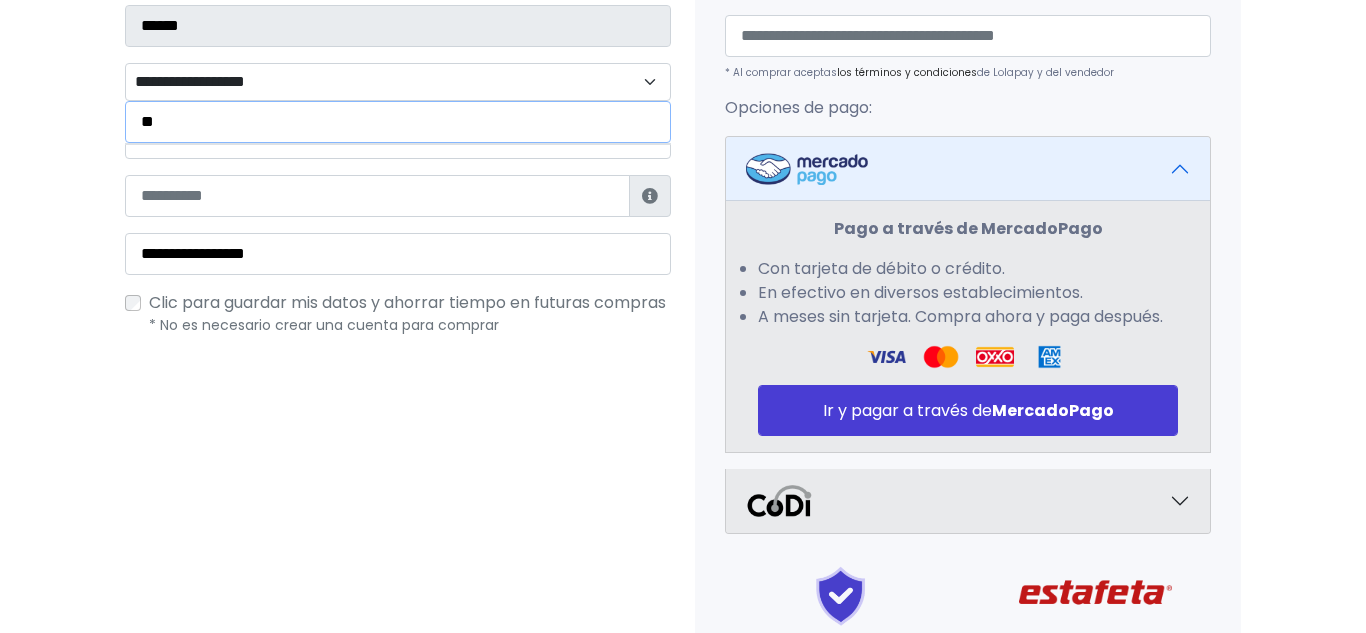 type on "*" 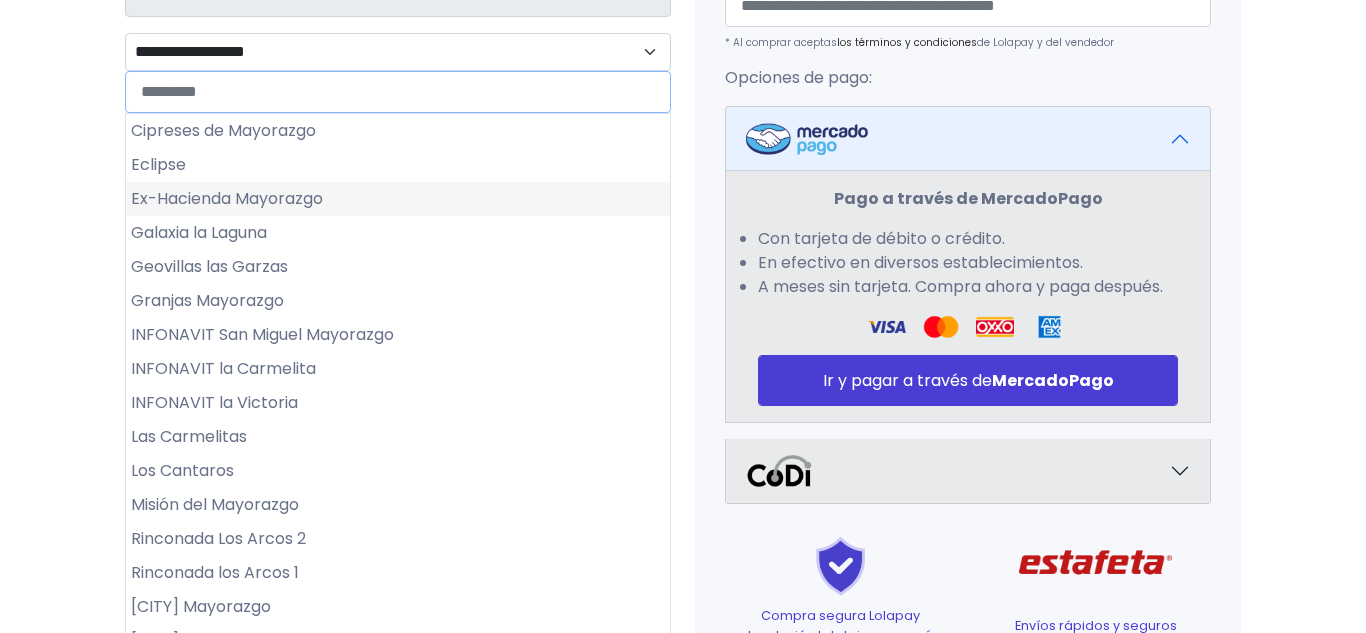 scroll, scrollTop: 659, scrollLeft: 0, axis: vertical 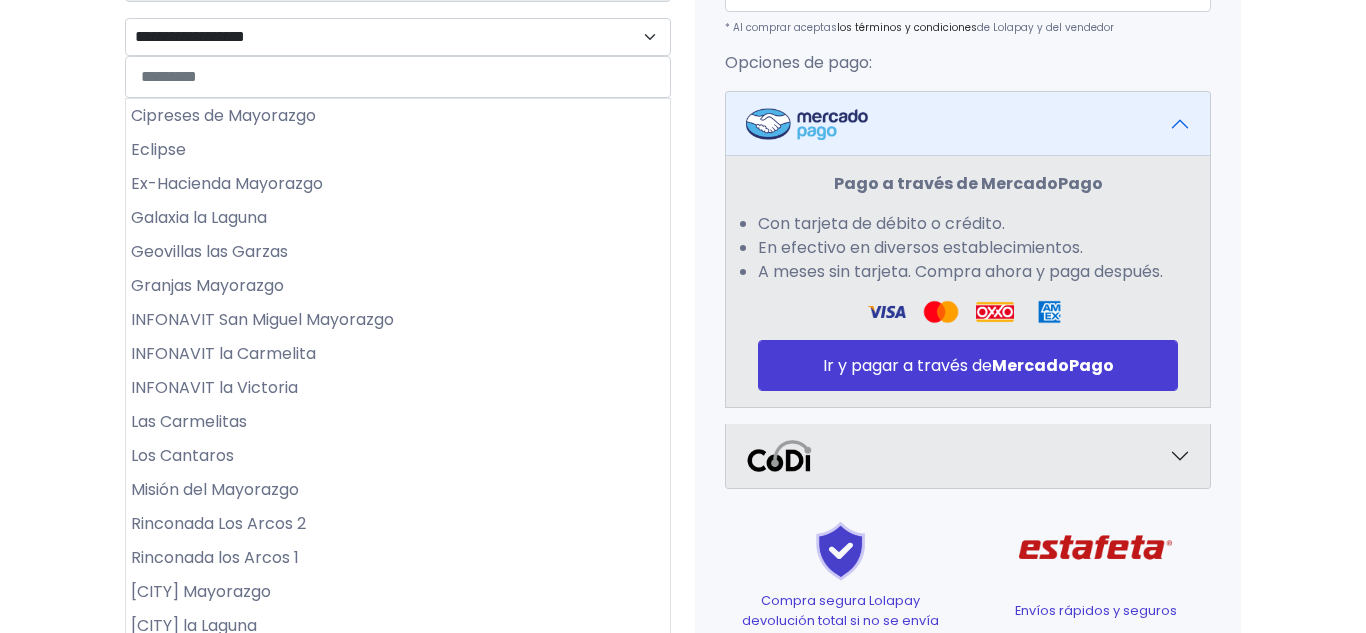 click on "**********" at bounding box center (683, 134) 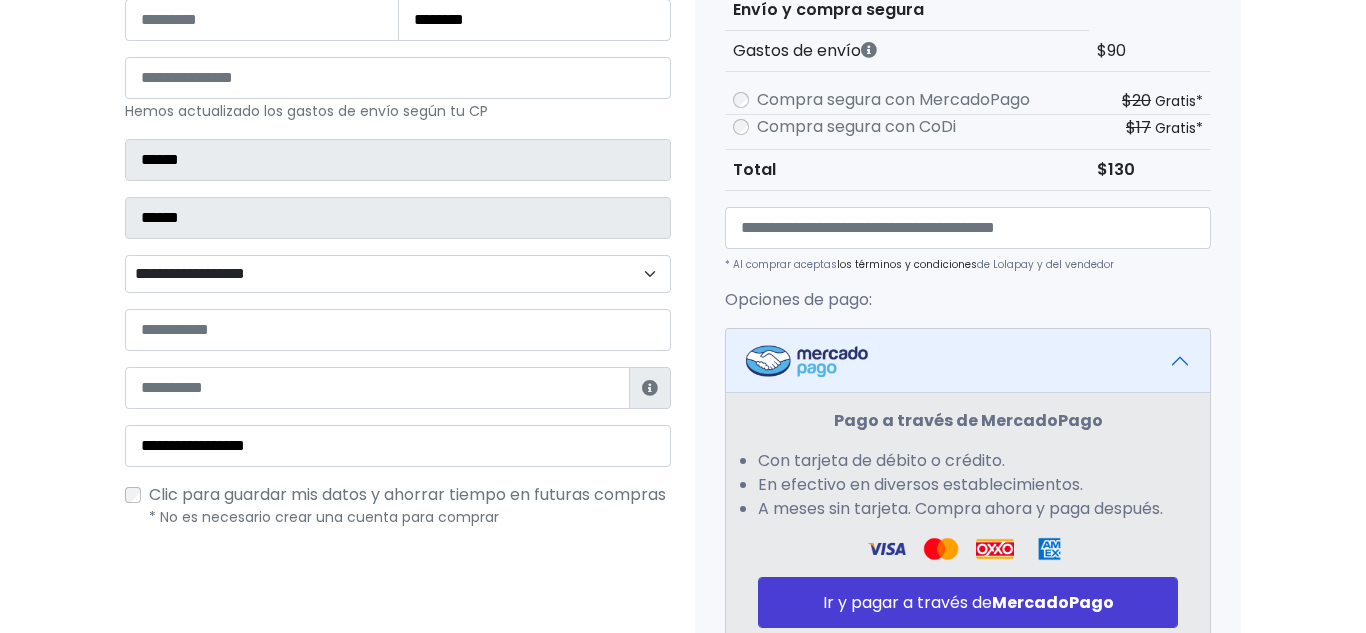 scroll, scrollTop: 419, scrollLeft: 0, axis: vertical 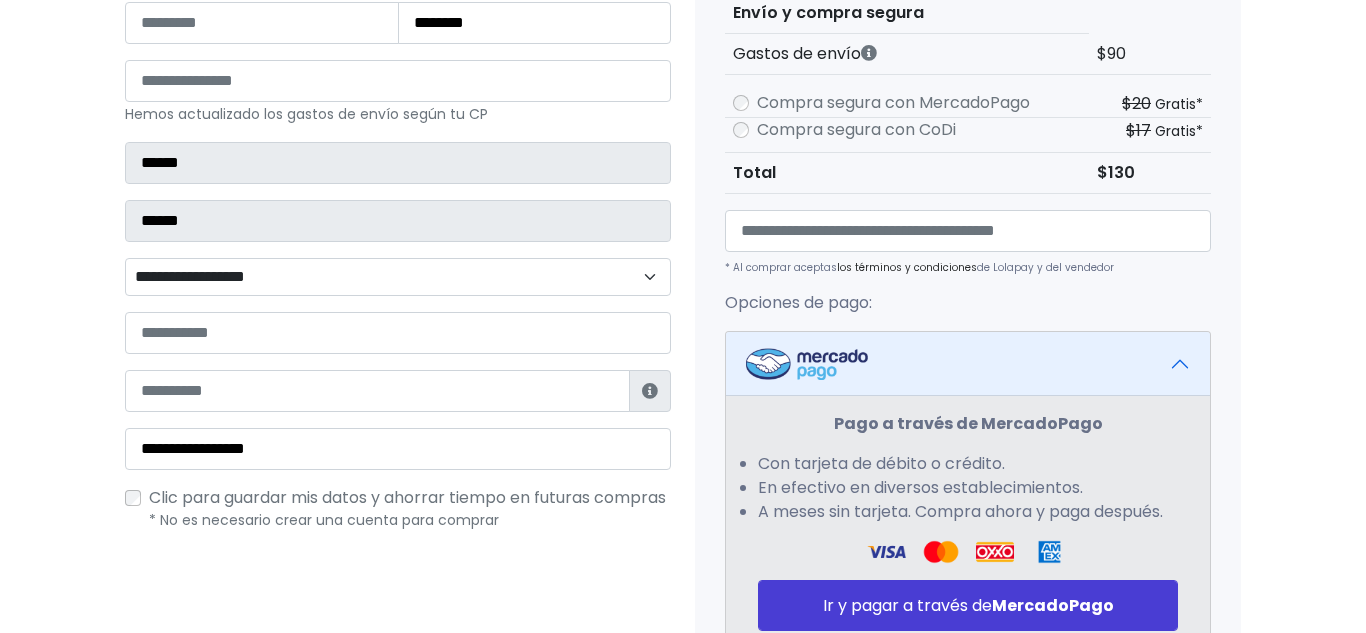 click on "**********" at bounding box center [398, 277] 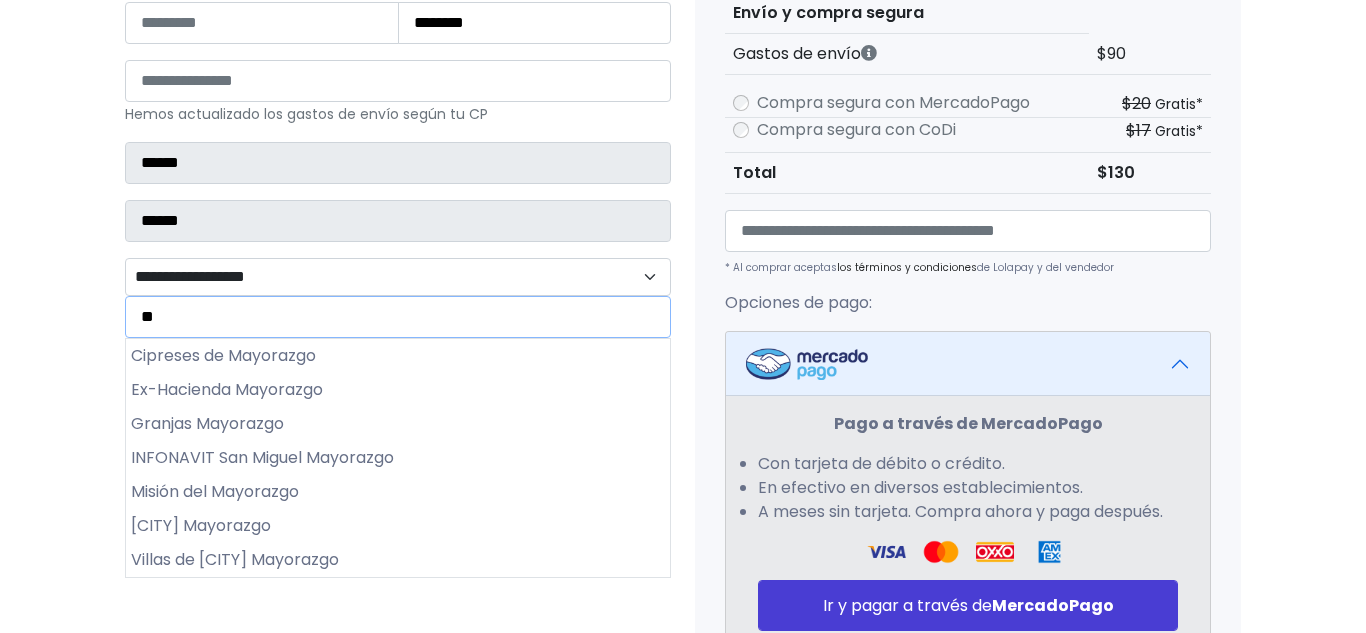 type on "**" 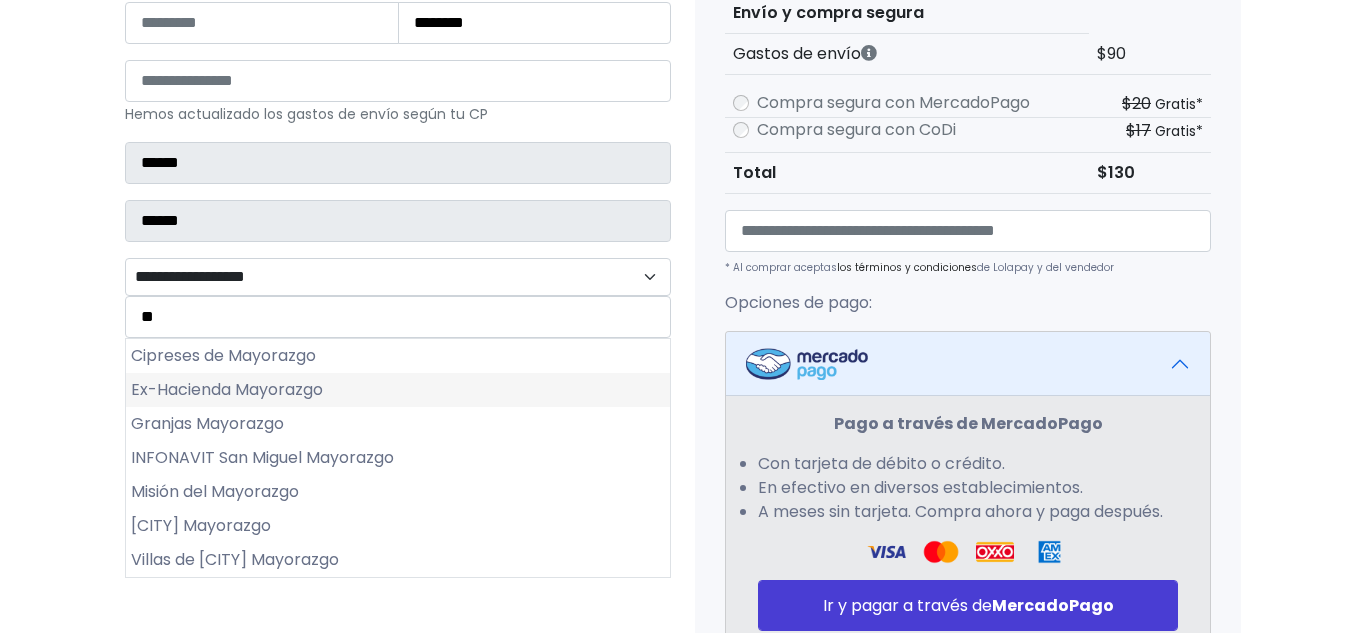 click on "Ex-Hacienda Mayorazgo" at bounding box center (398, 390) 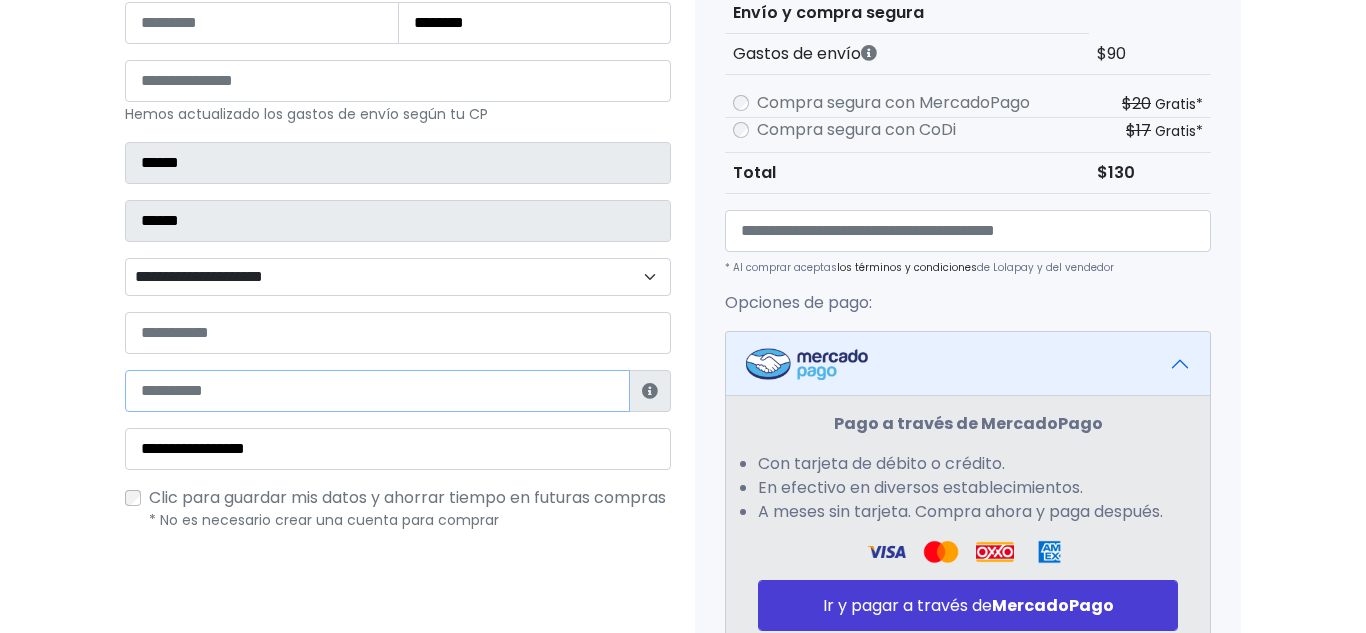 click at bounding box center [377, 391] 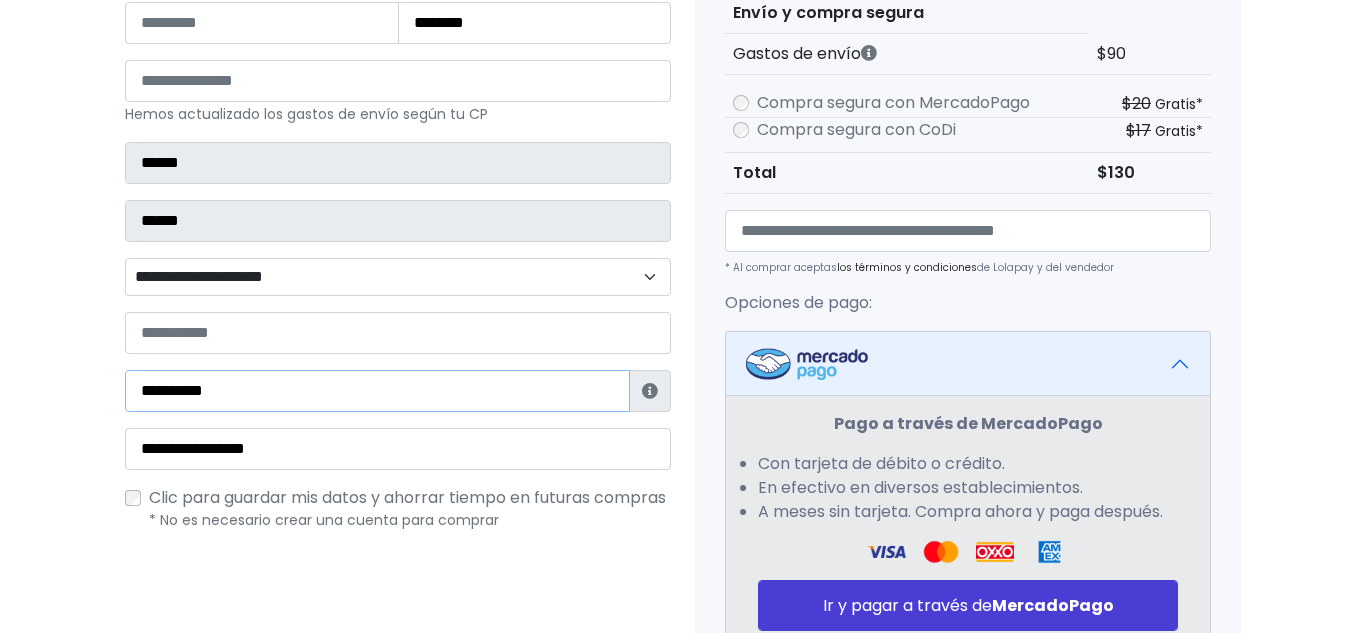 type on "**********" 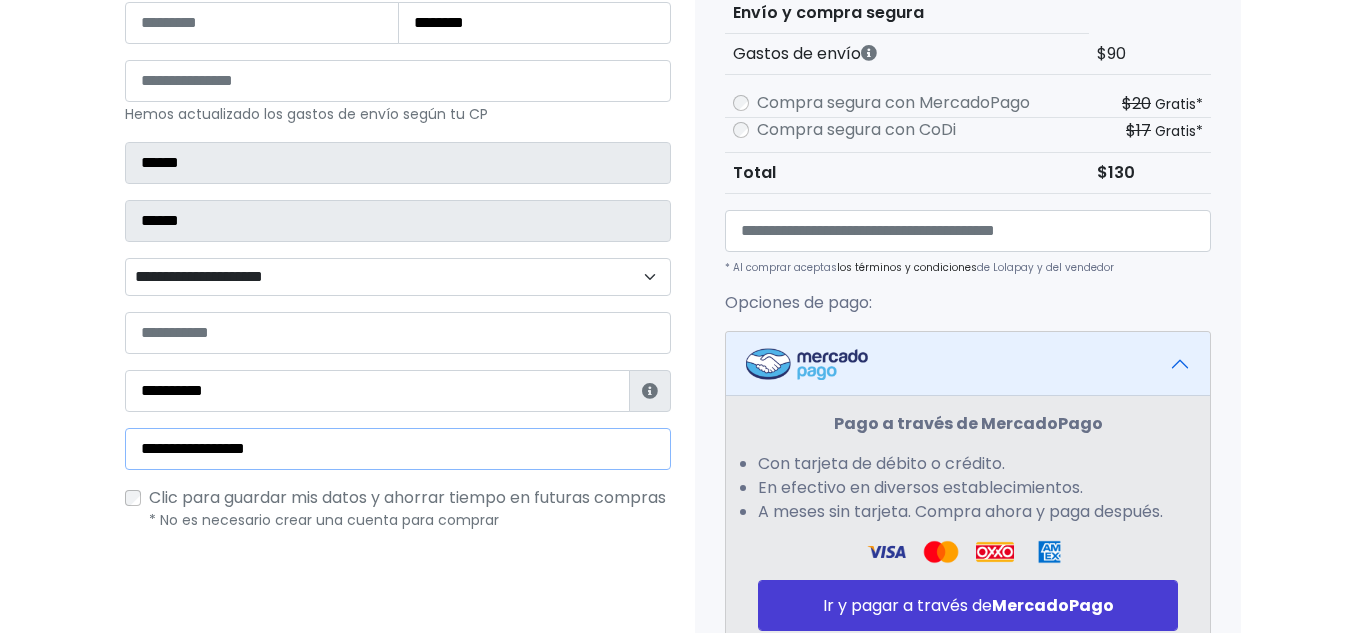 click on "**********" at bounding box center [398, 449] 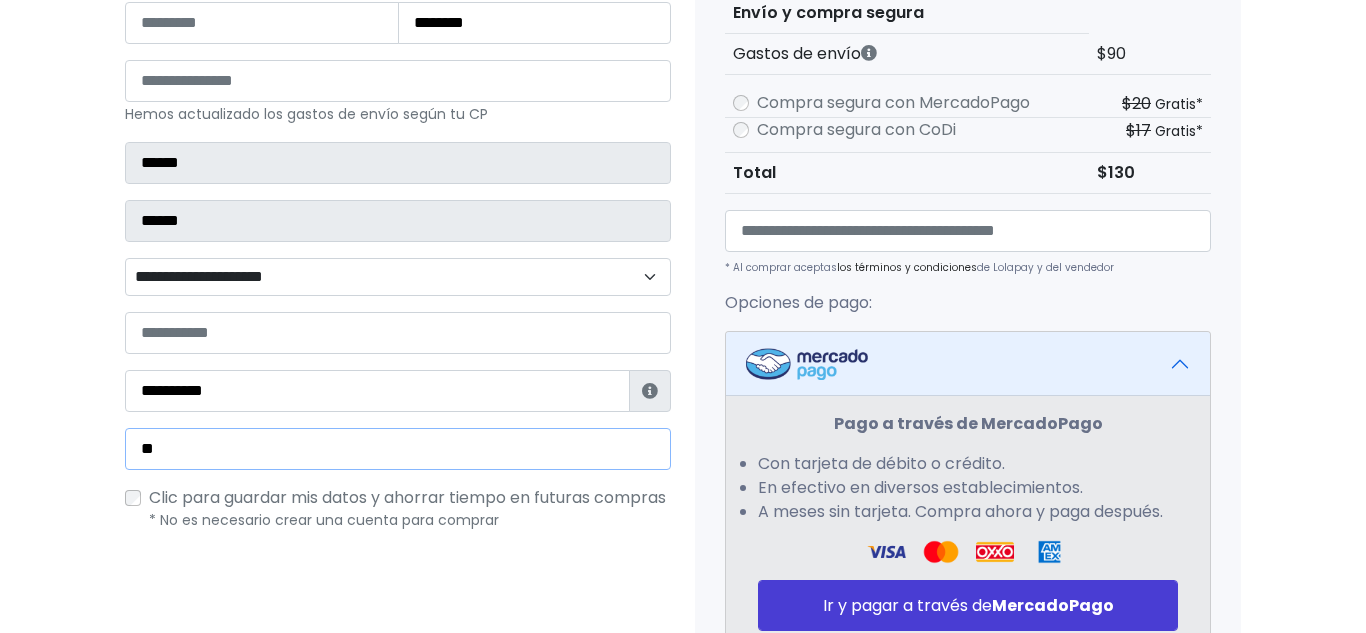 type on "*" 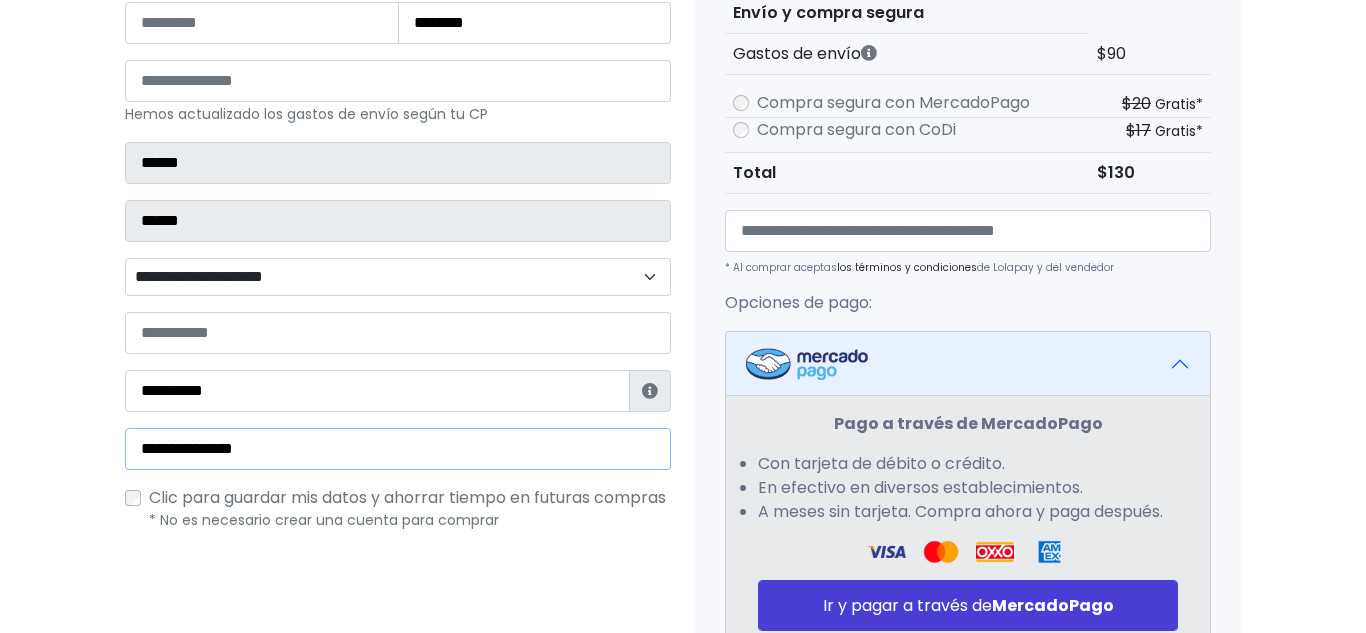 type on "**********" 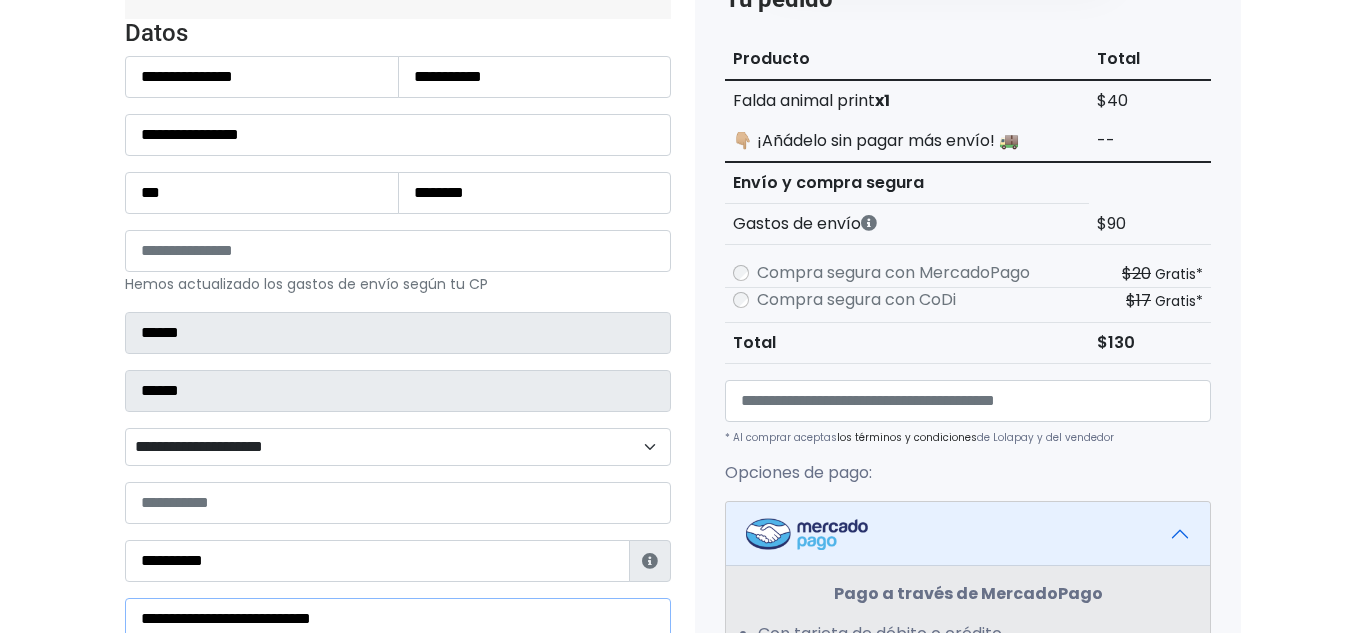 scroll, scrollTop: 244, scrollLeft: 0, axis: vertical 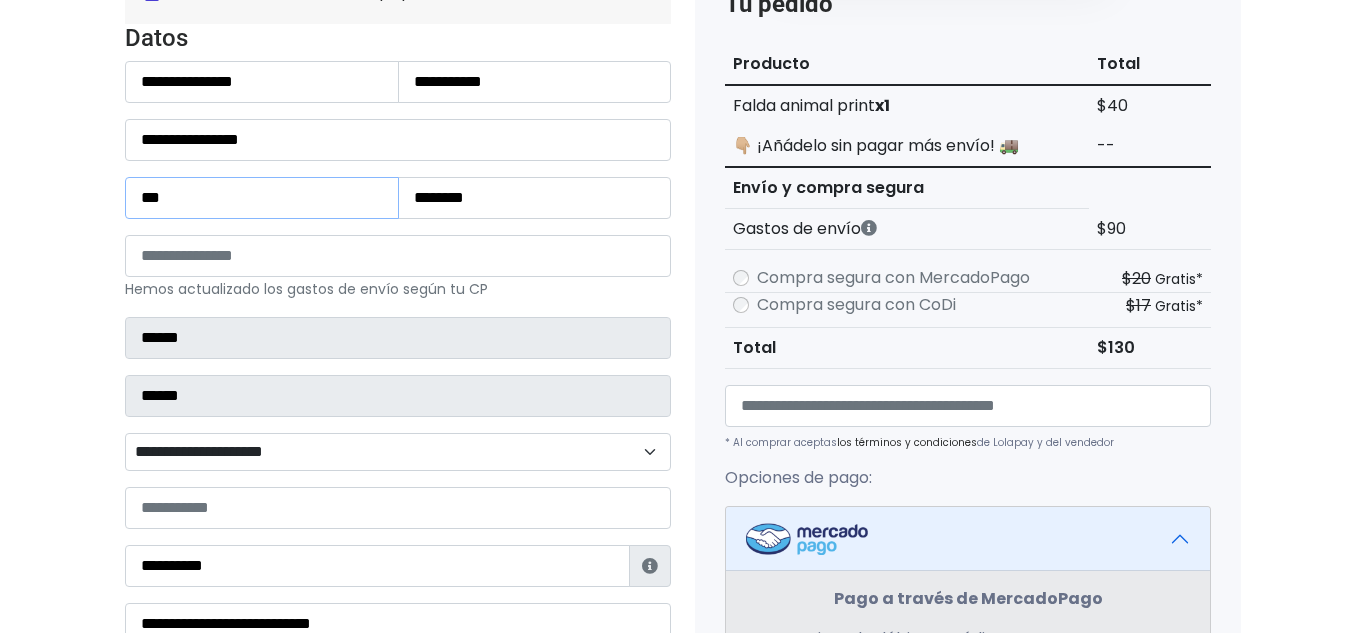 click on "***" at bounding box center [262, 198] 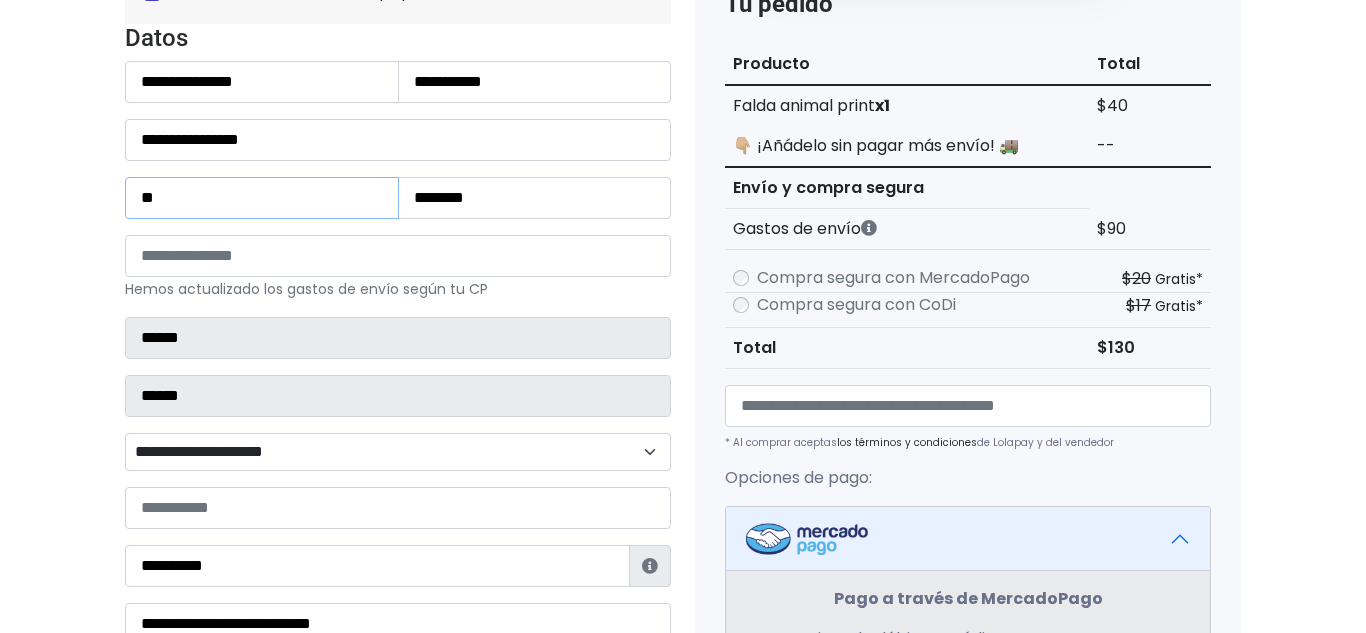 type on "*" 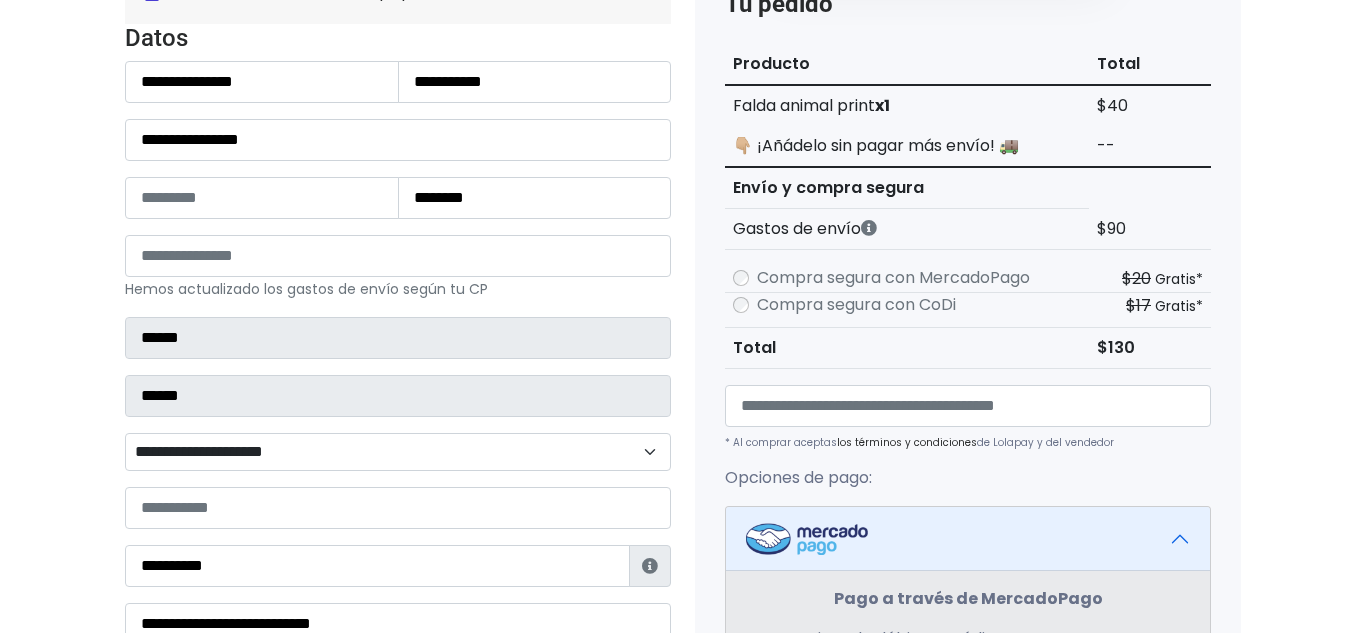 click on "**********" at bounding box center [683, 549] 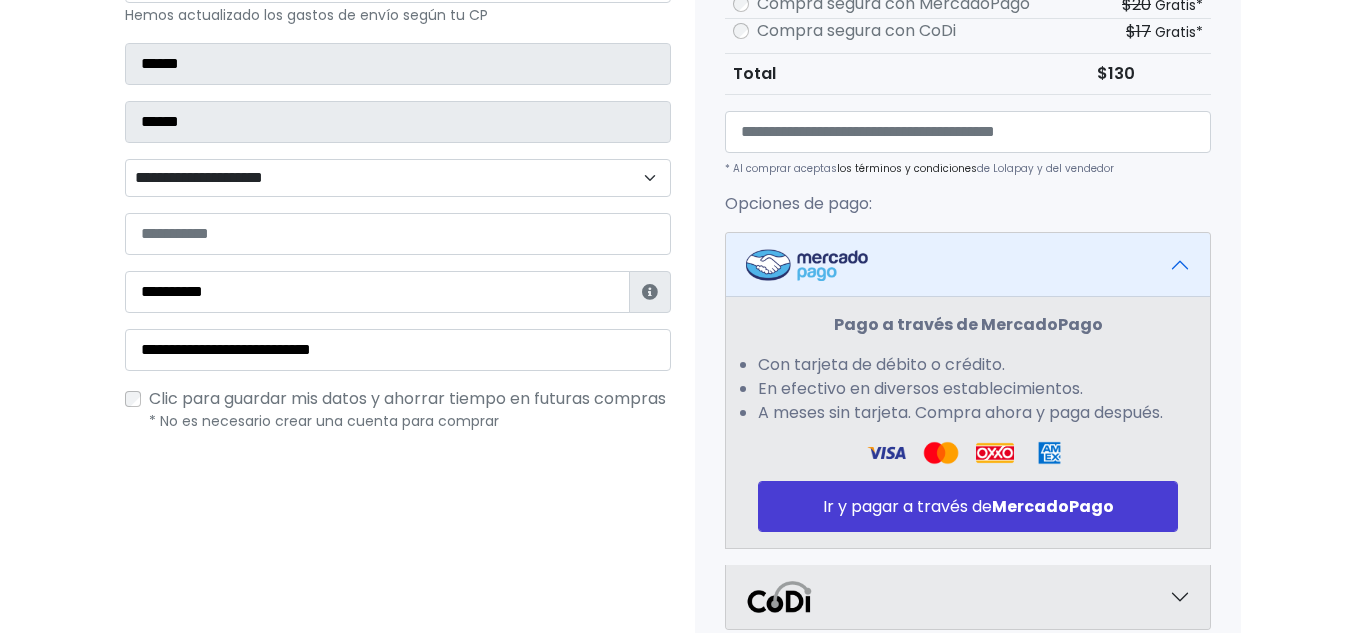 scroll, scrollTop: 798, scrollLeft: 0, axis: vertical 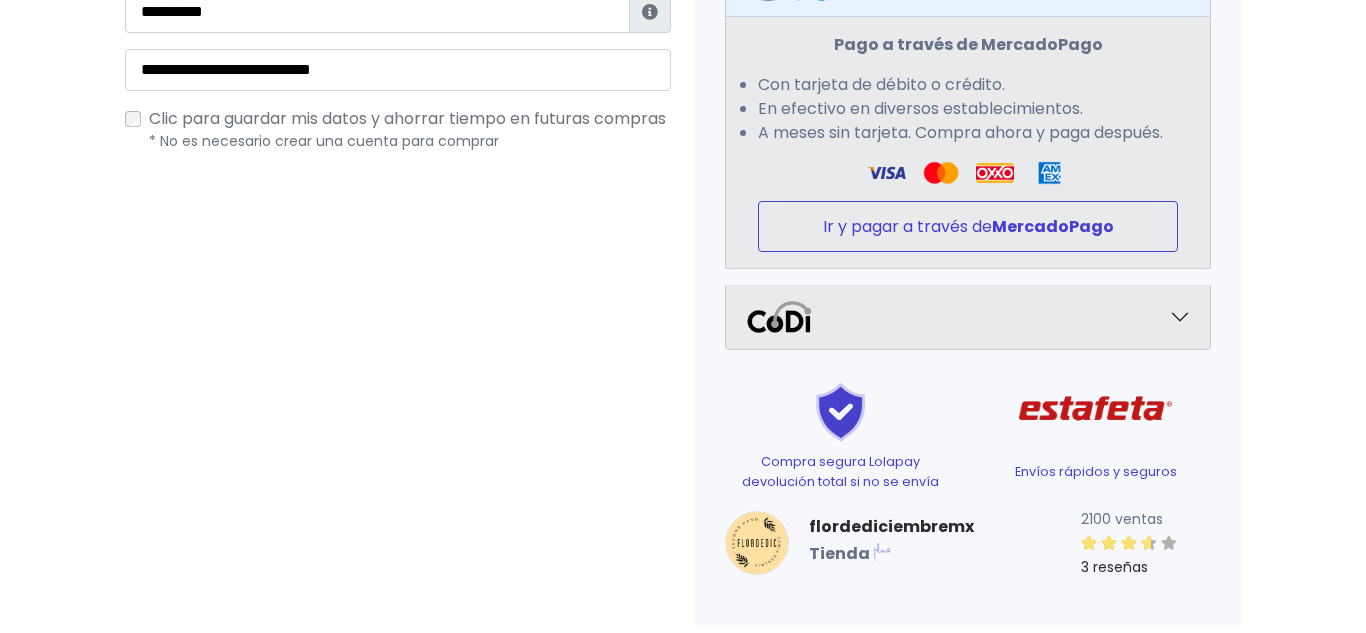 click on "Ir y pagar a través de  MercadoPago" at bounding box center [968, 226] 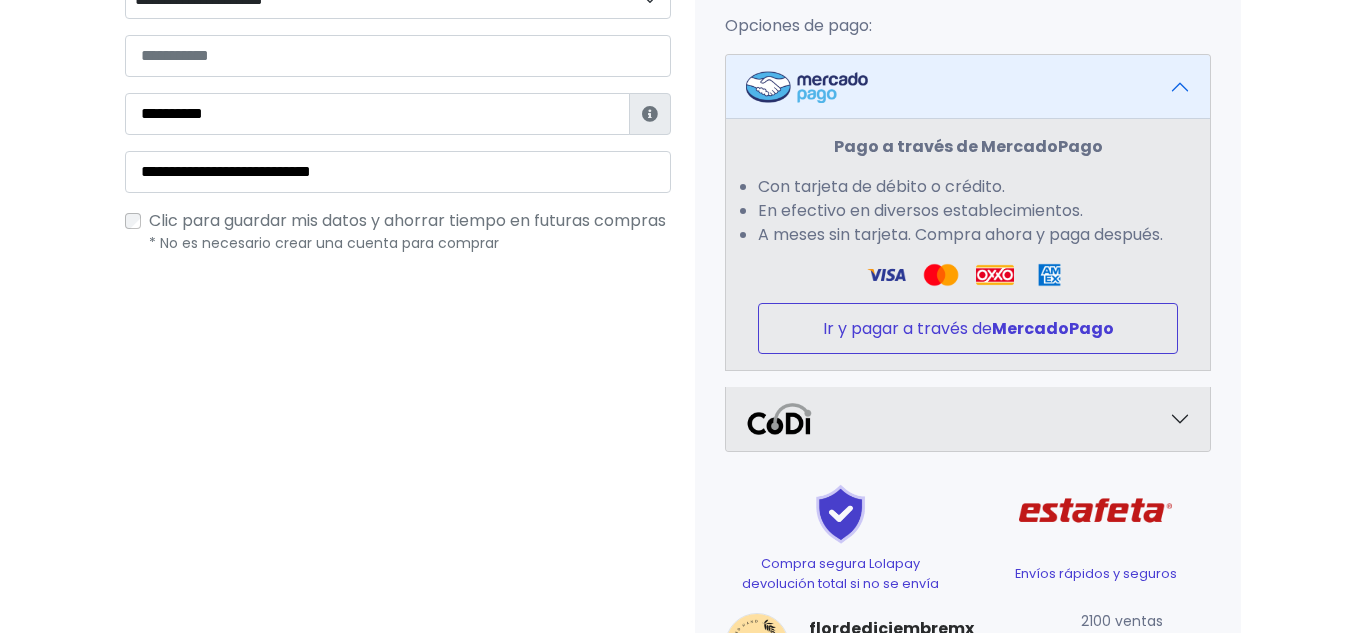 scroll, scrollTop: 421, scrollLeft: 0, axis: vertical 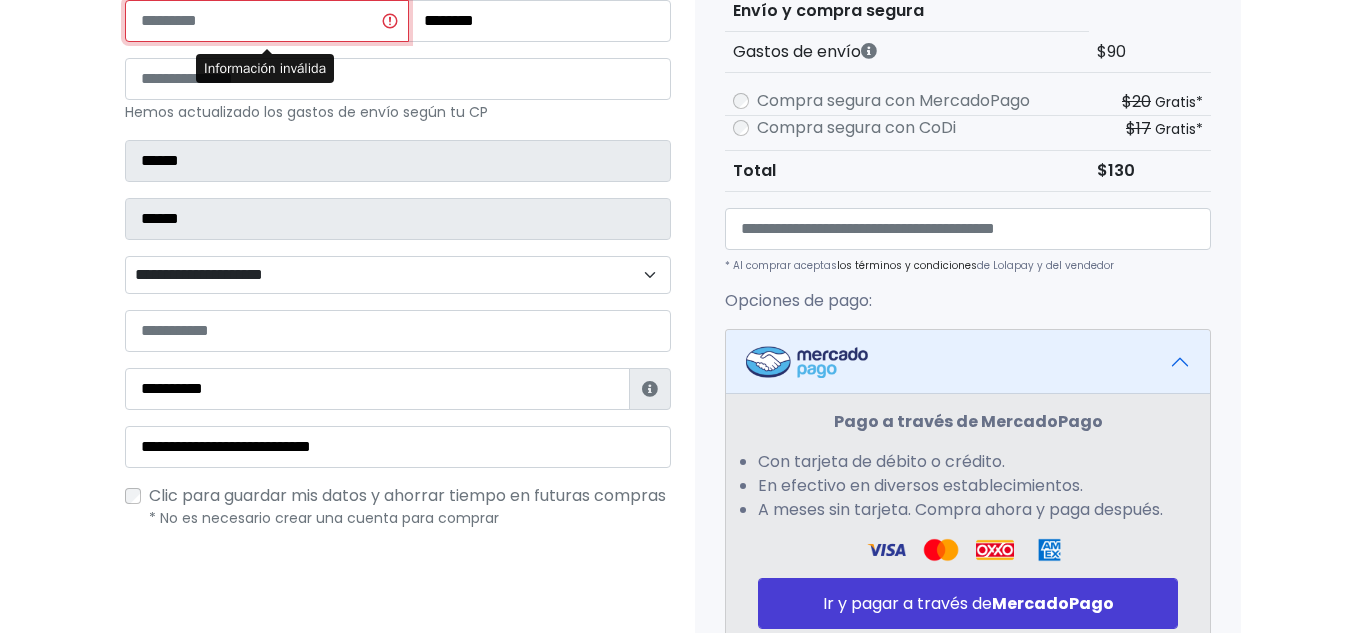 click at bounding box center (267, 21) 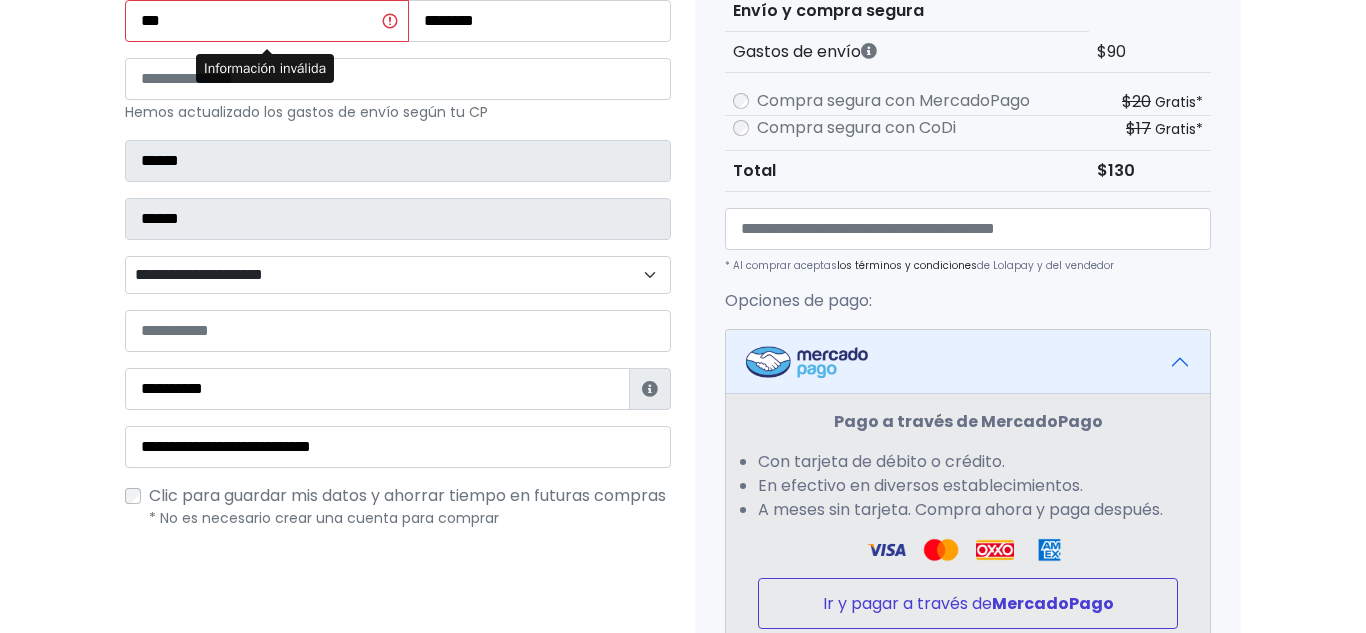 click on "Ir y pagar a través de  MercadoPago" at bounding box center (968, 603) 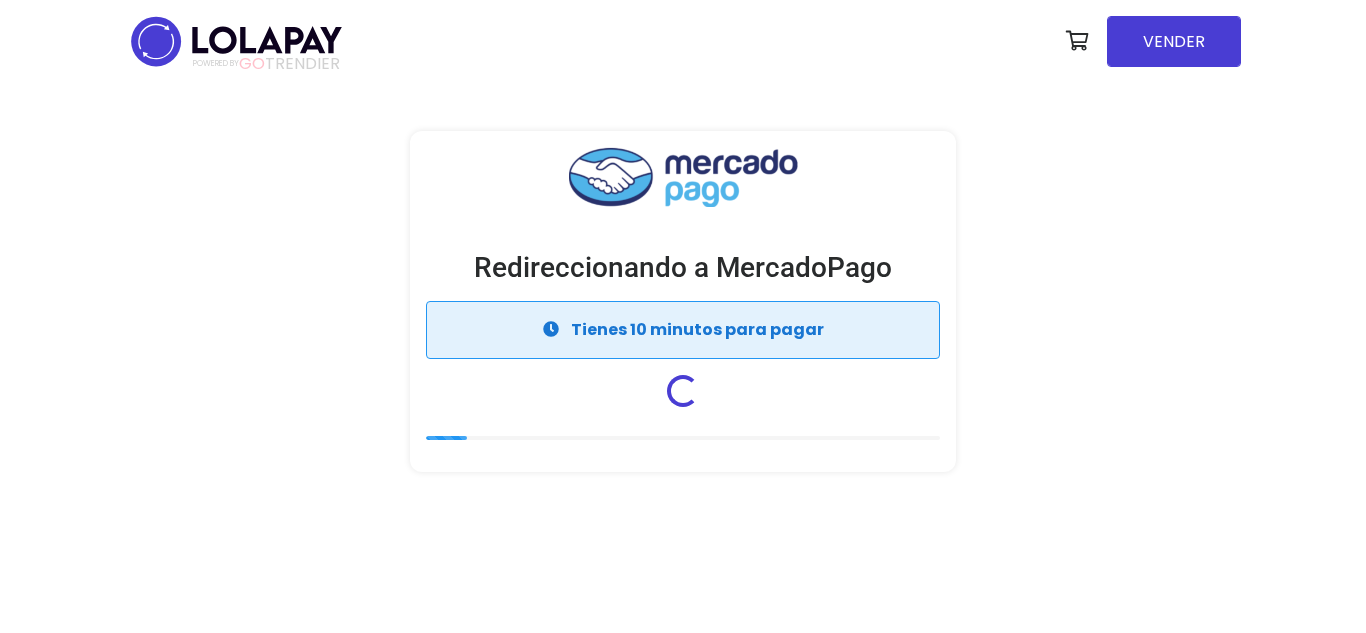 scroll, scrollTop: 0, scrollLeft: 0, axis: both 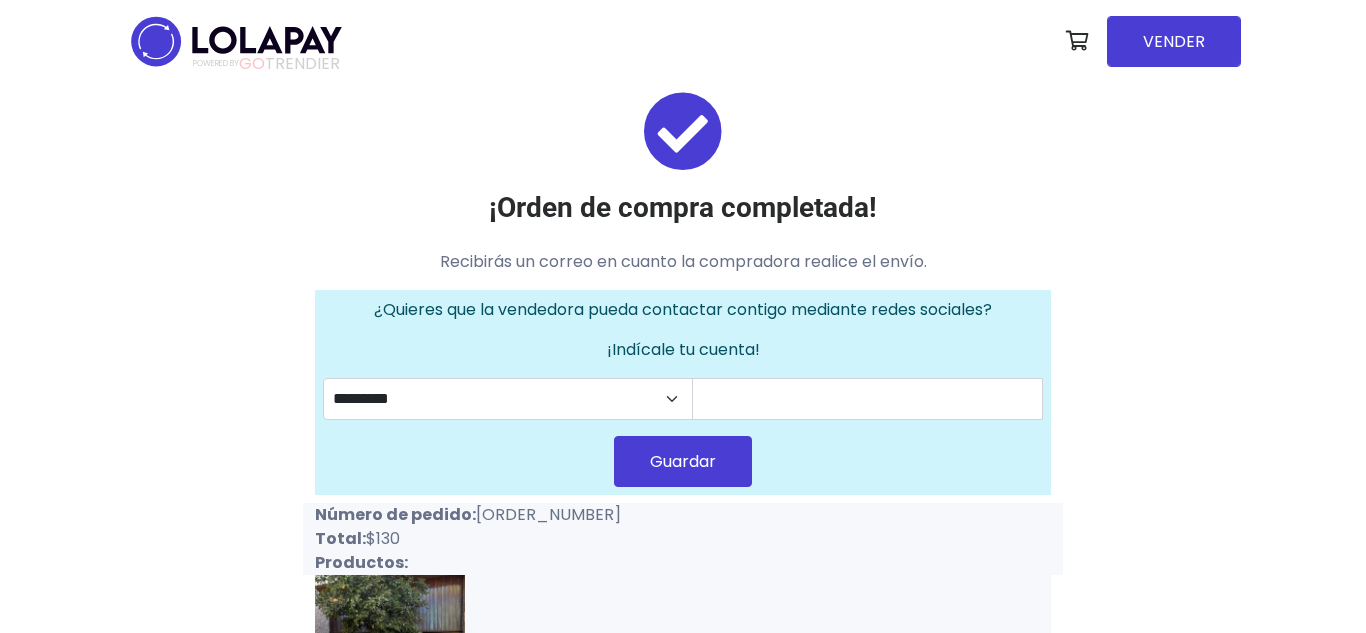 click on "¡Orden de compra completada!
Recibirás un correo en cuanto la compradora realice el envío.
¿Quieres que la vendedora pueda contactar contigo mediante redes sociales?
¡Indícale tu cuenta!
[USERNAME]
[USERNAME]
Guardar
Número de pedido:  [ORDER_NUMBER]
Total:  $130
Productos:
Falda animal print
Cantidad: 1
¿Has visto qué fácil ha sido?" at bounding box center [683, 544] 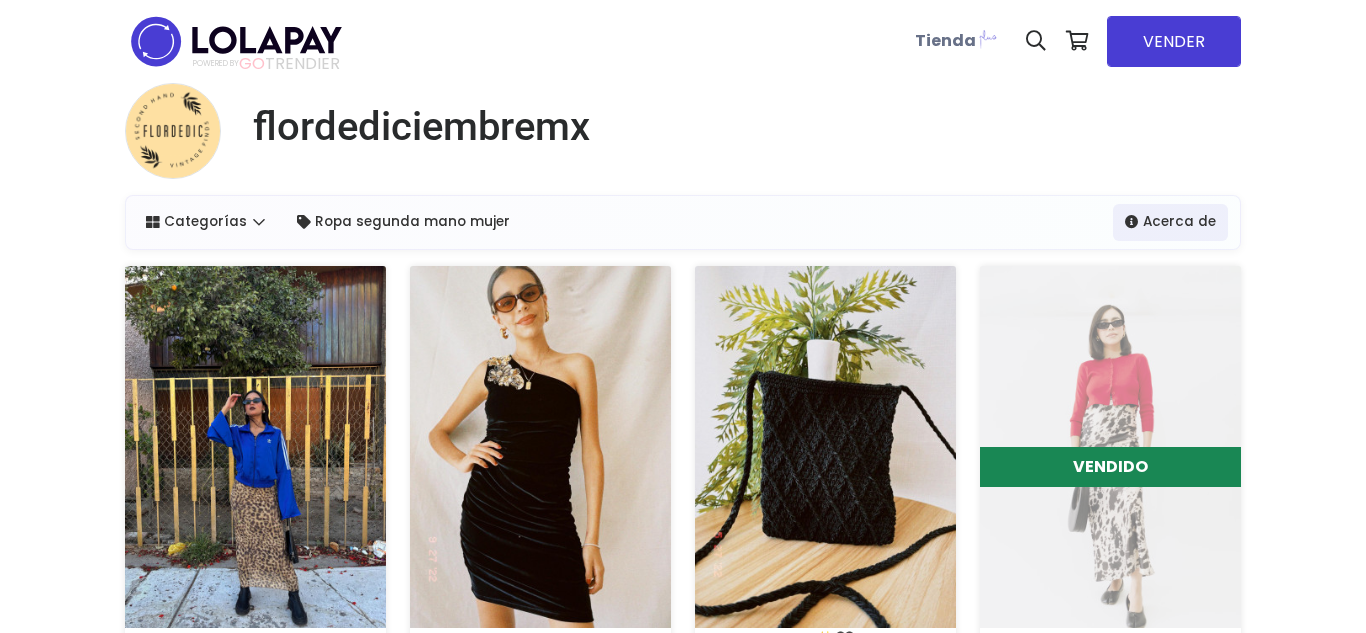 scroll, scrollTop: 0, scrollLeft: 0, axis: both 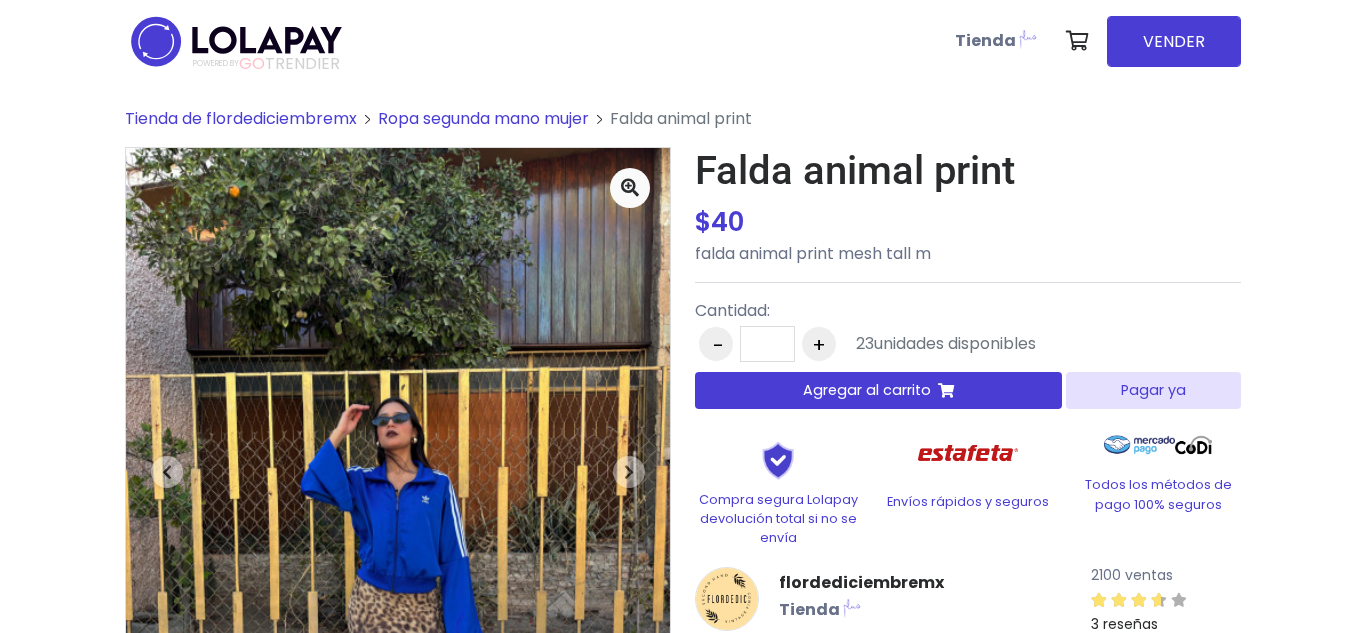click on "Pagar ya" at bounding box center (1153, 390) 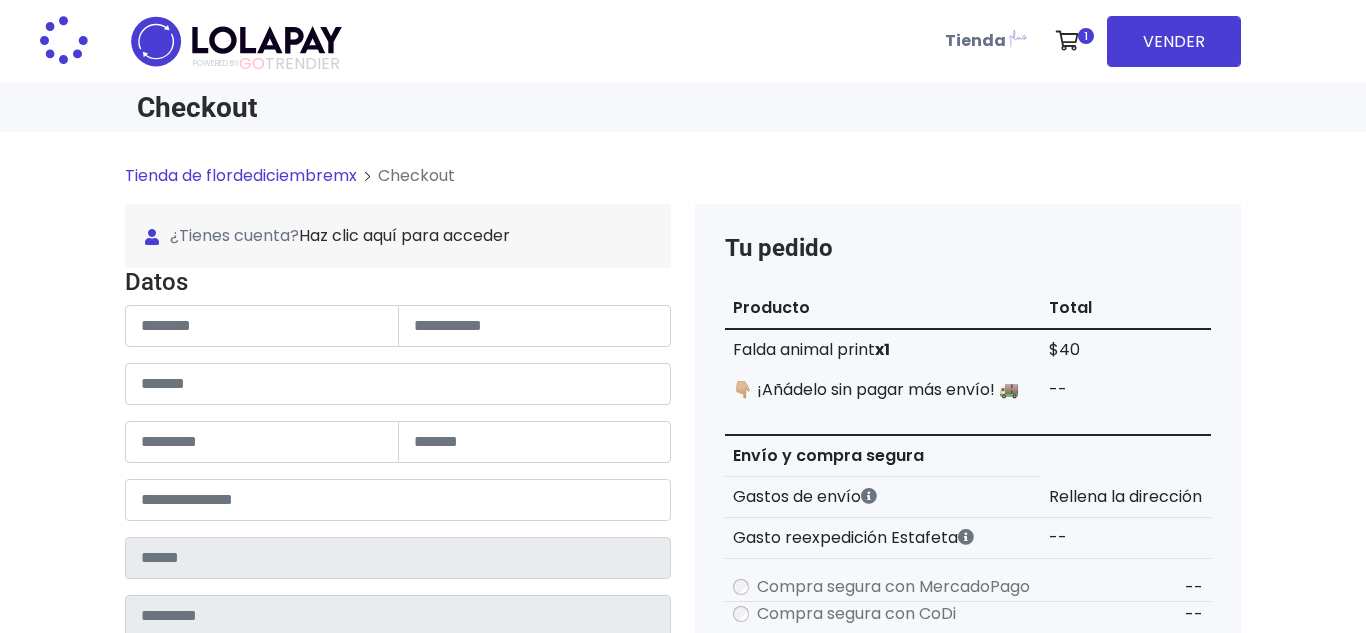 scroll, scrollTop: 0, scrollLeft: 0, axis: both 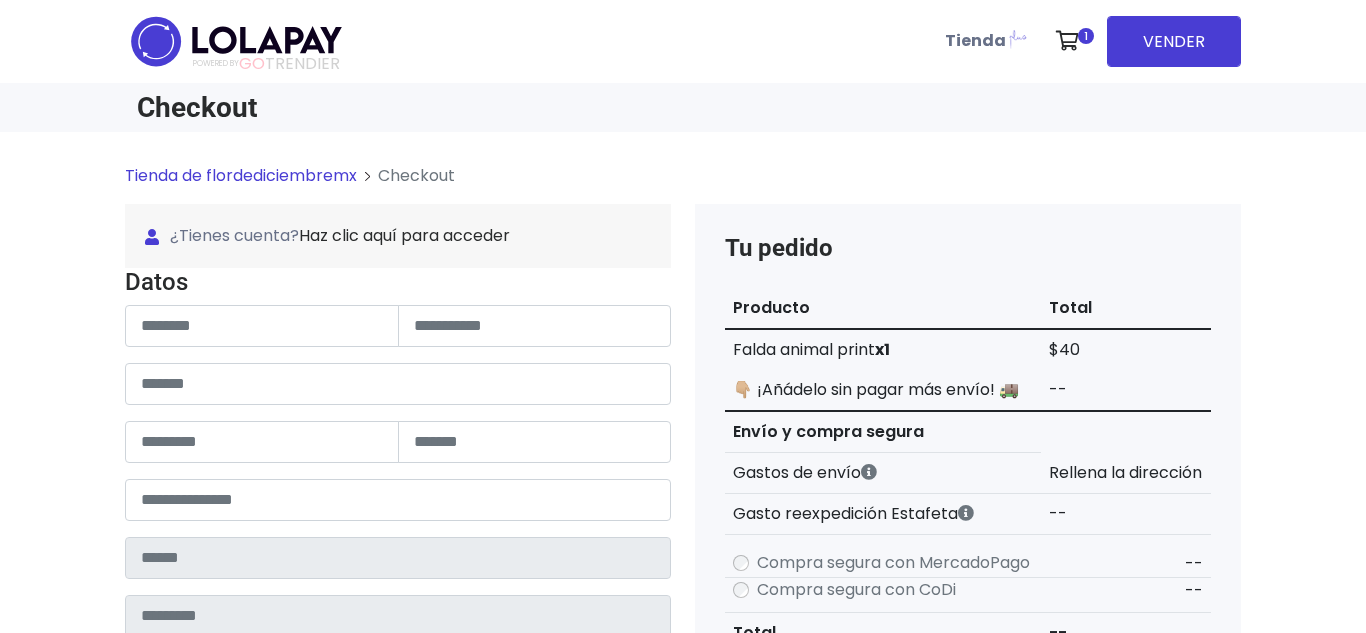type on "**********" 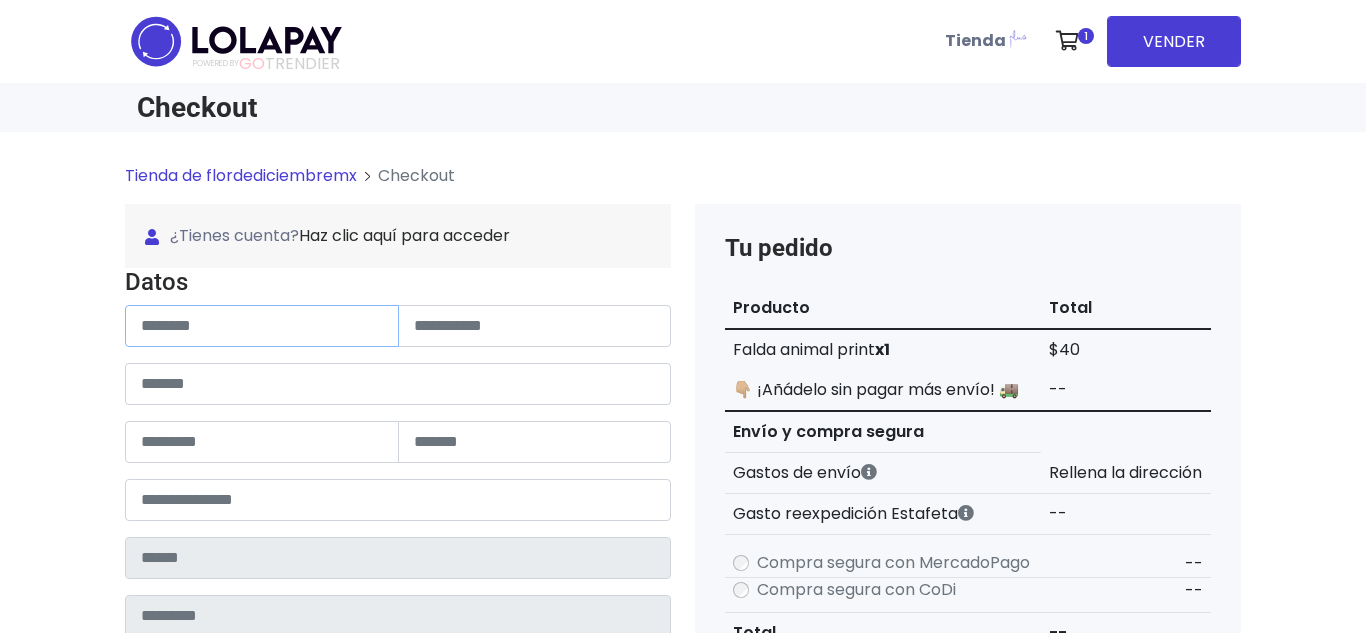 click at bounding box center (262, 326) 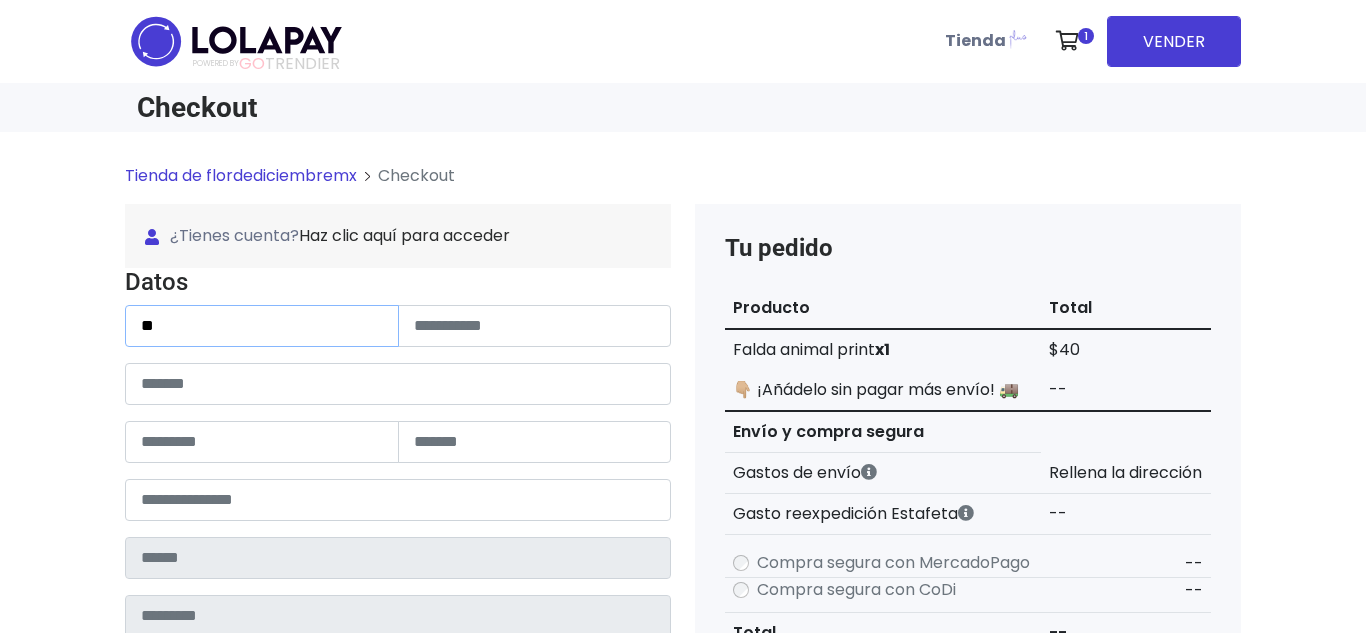 type on "*" 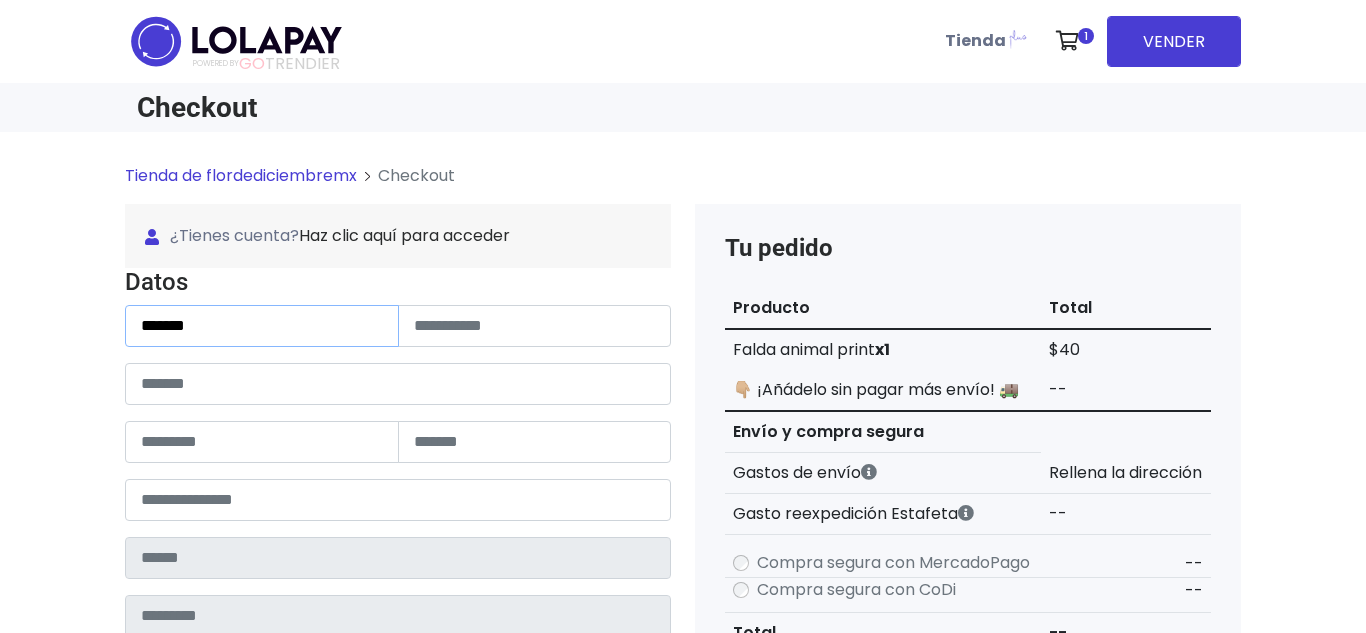 type on "*******" 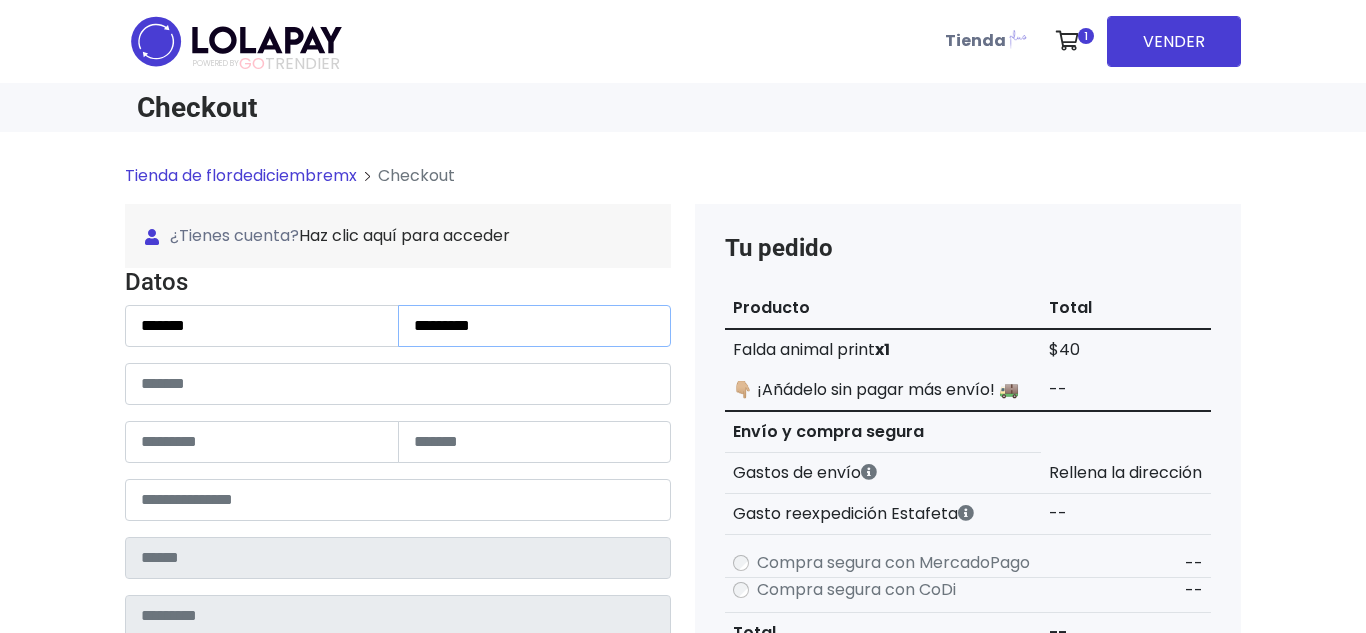 type on "*********" 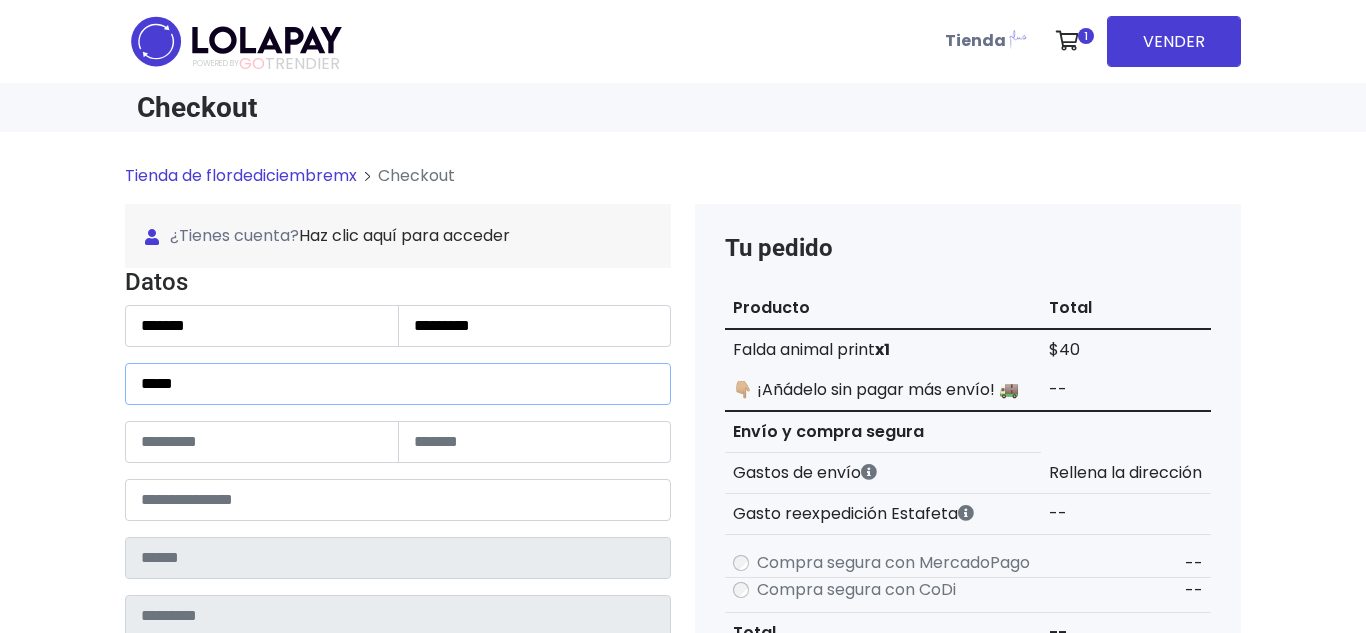type on "******" 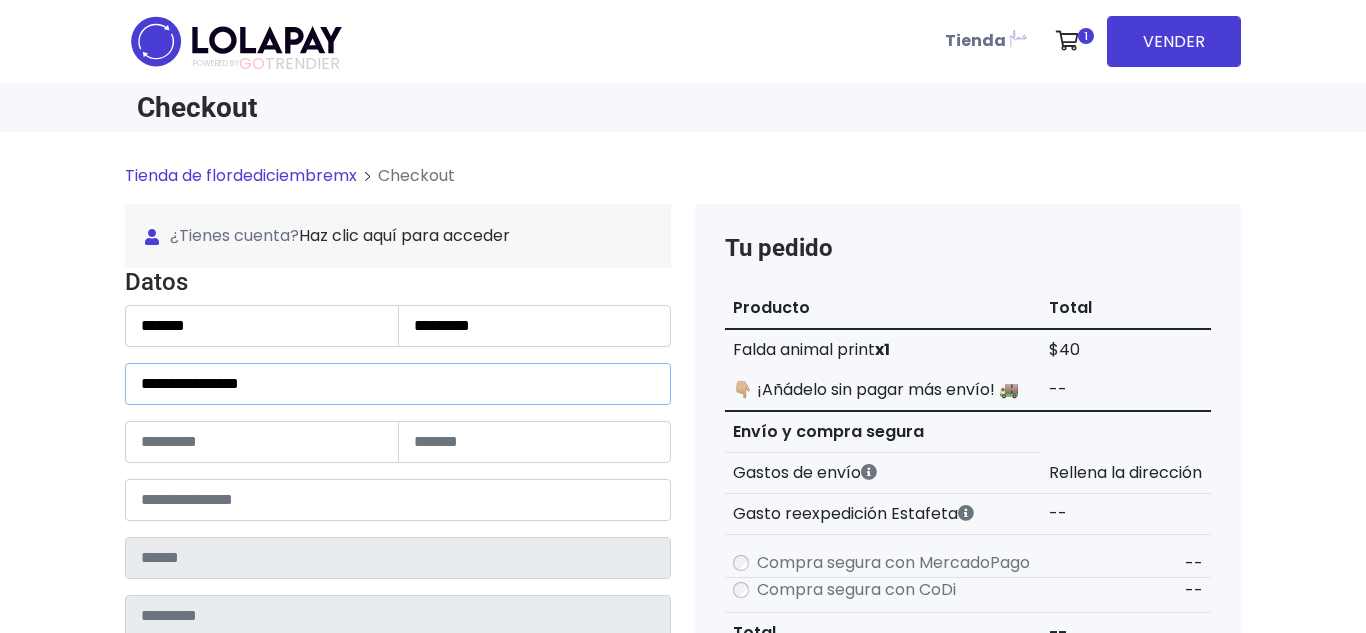 type on "**********" 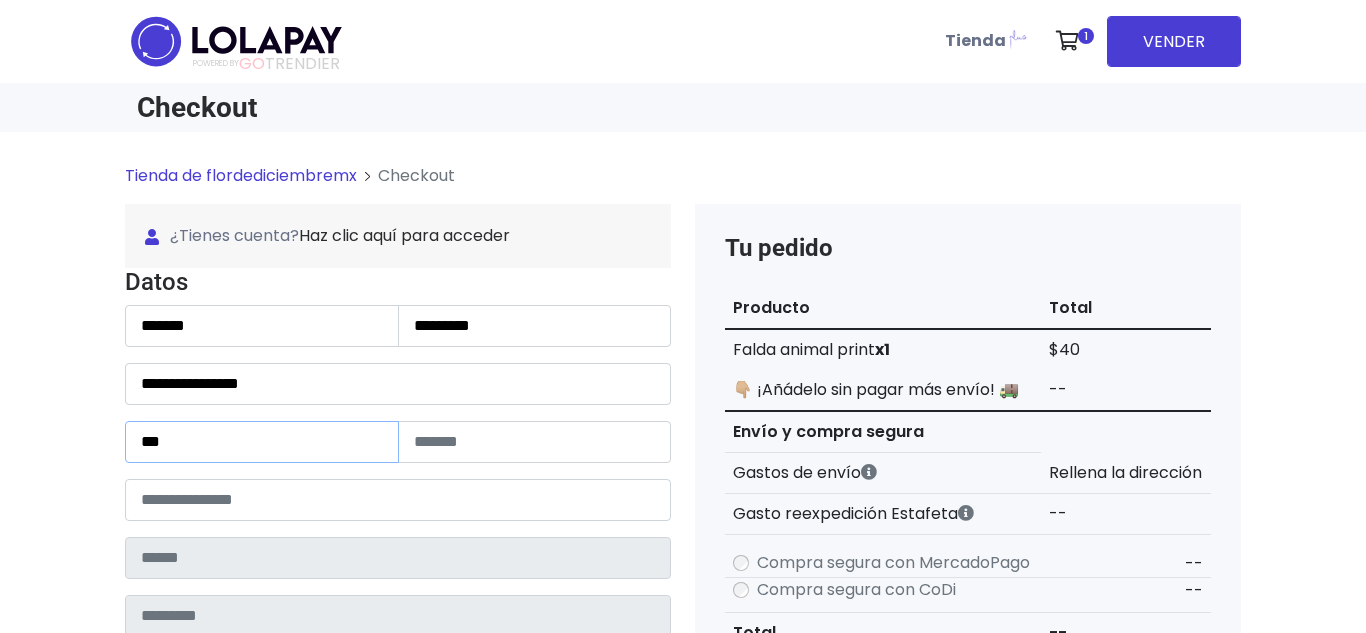 type on "***" 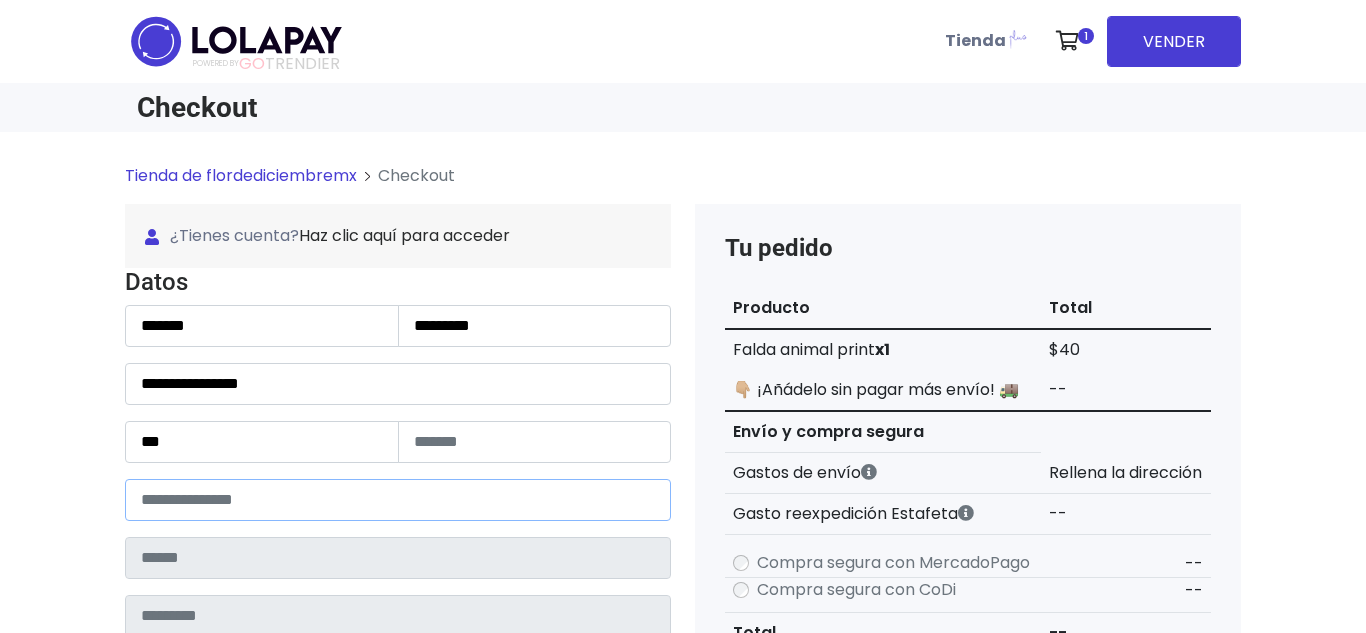 click at bounding box center (398, 500) 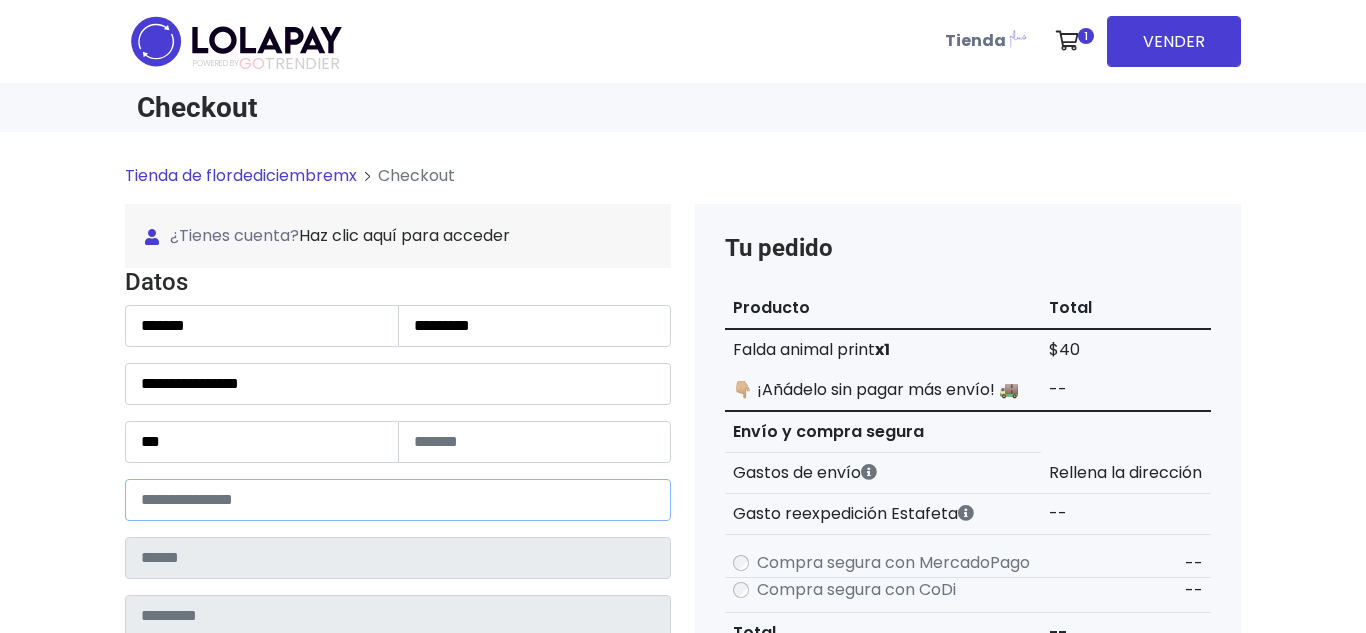 type on "*****" 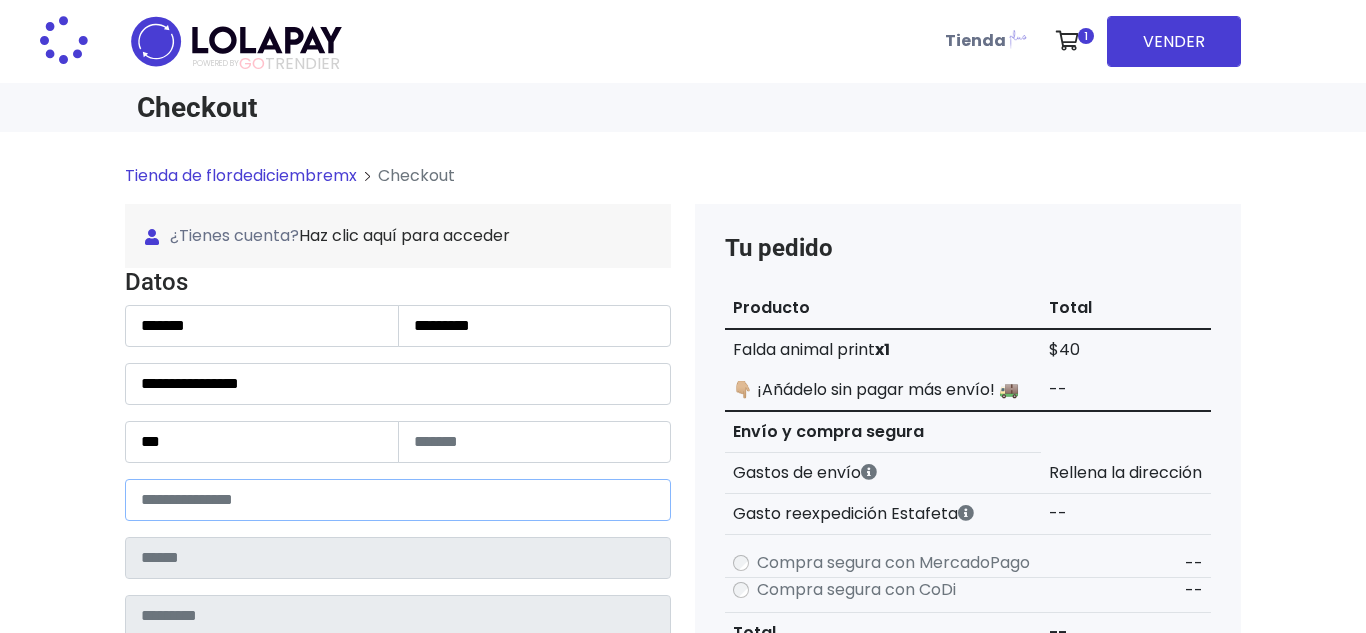 type on "**********" 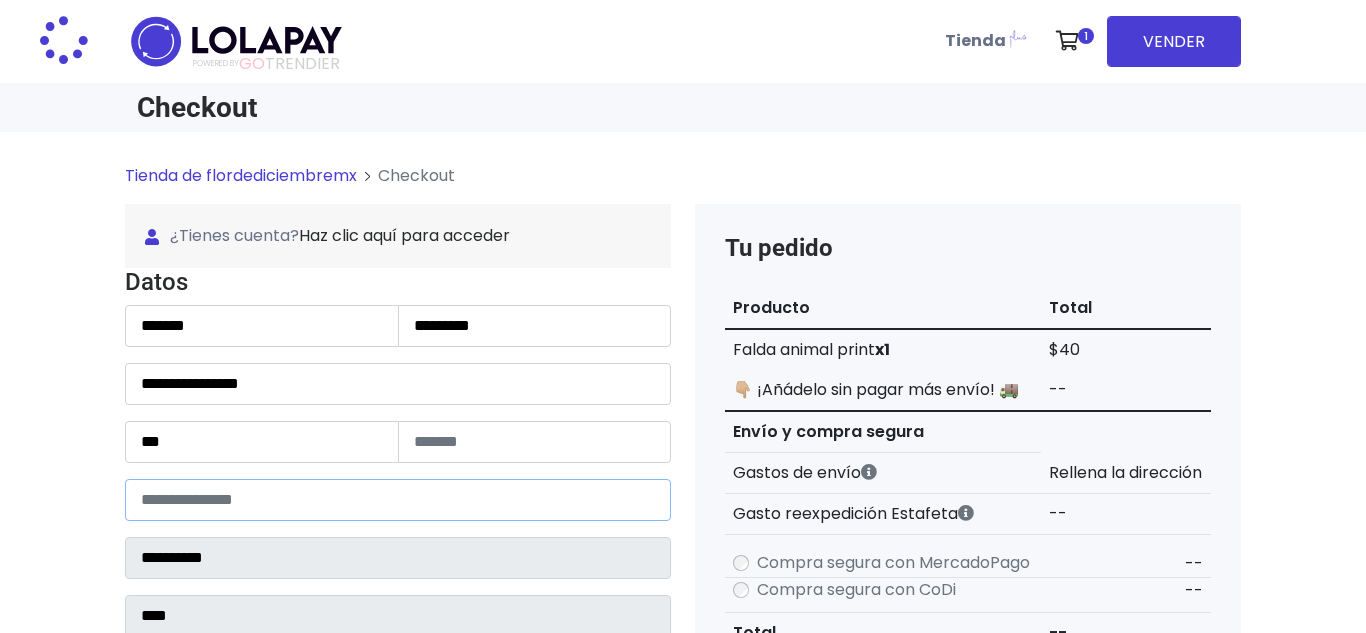 select 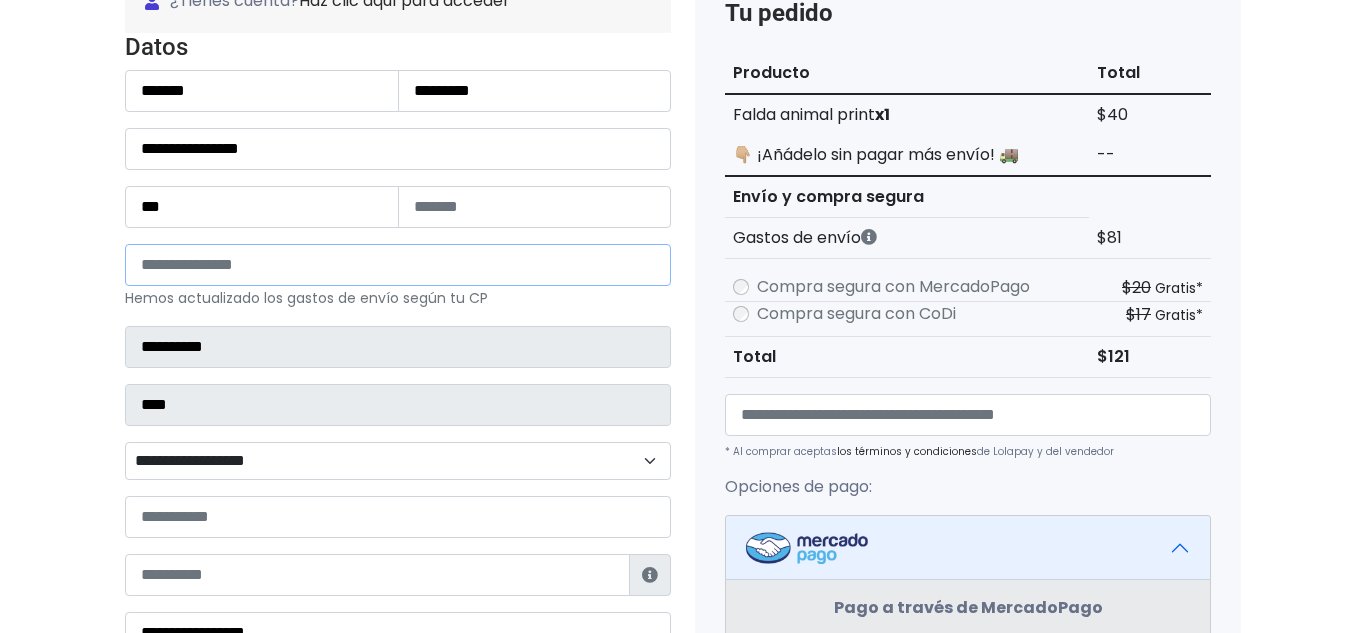scroll, scrollTop: 237, scrollLeft: 0, axis: vertical 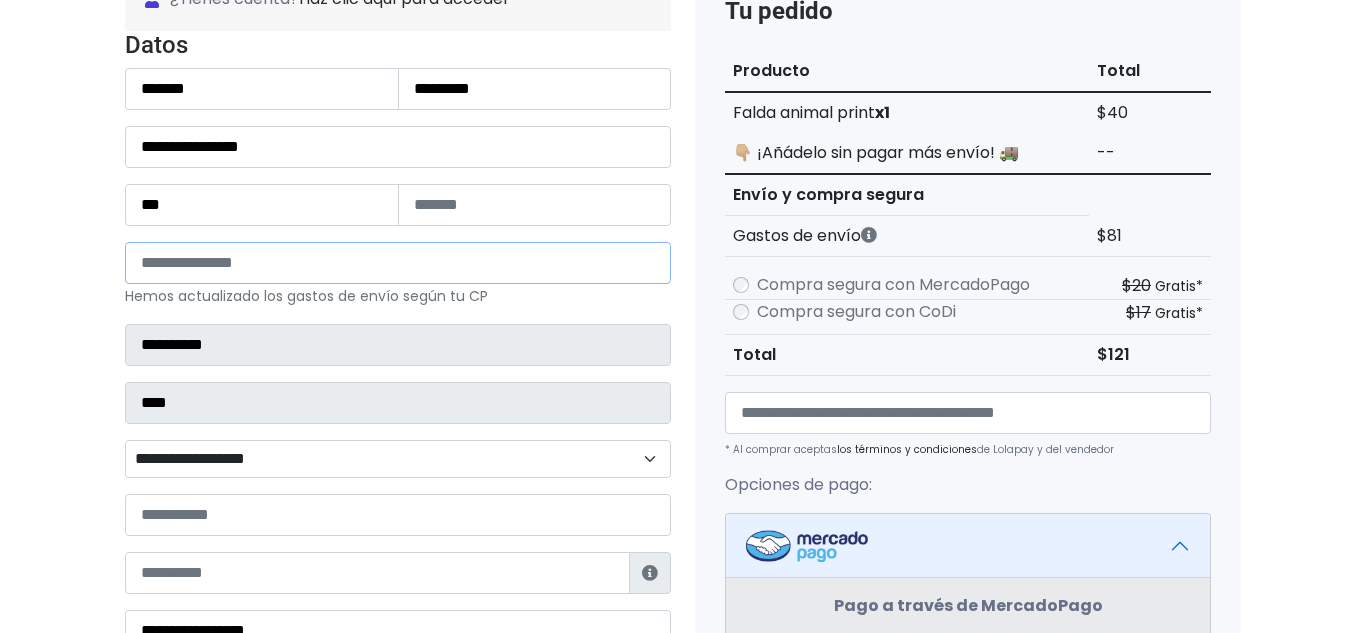 type on "*****" 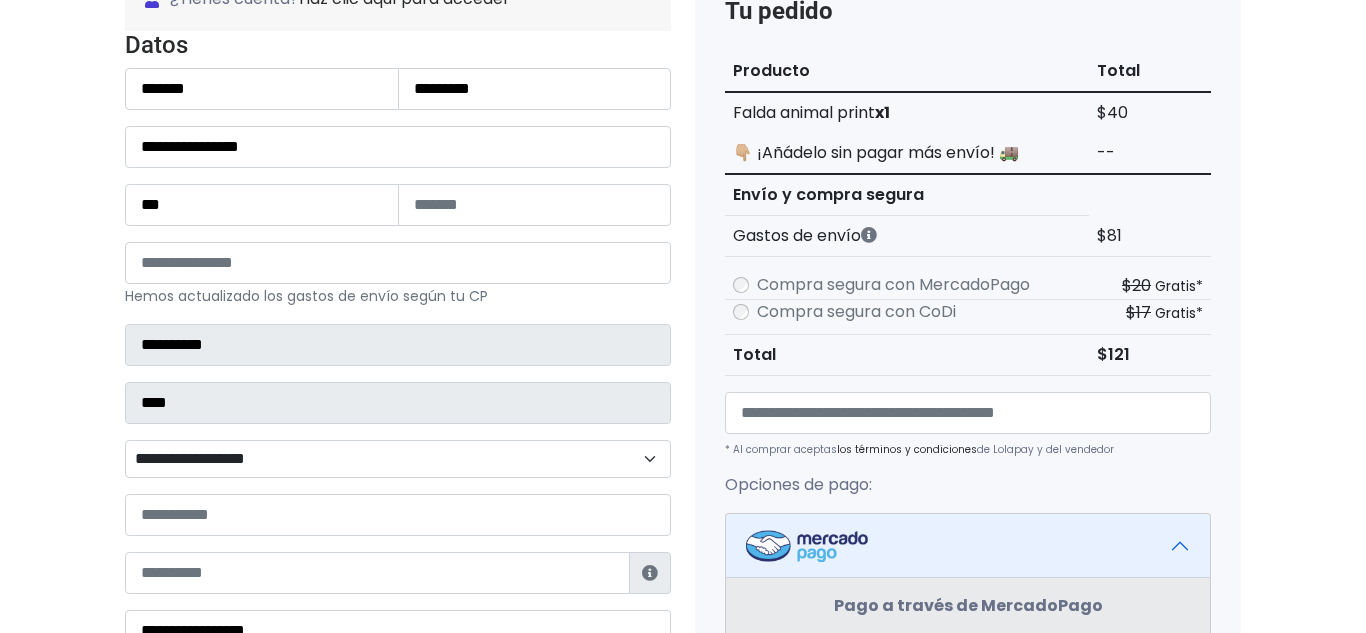 click on "**********" at bounding box center [398, 459] 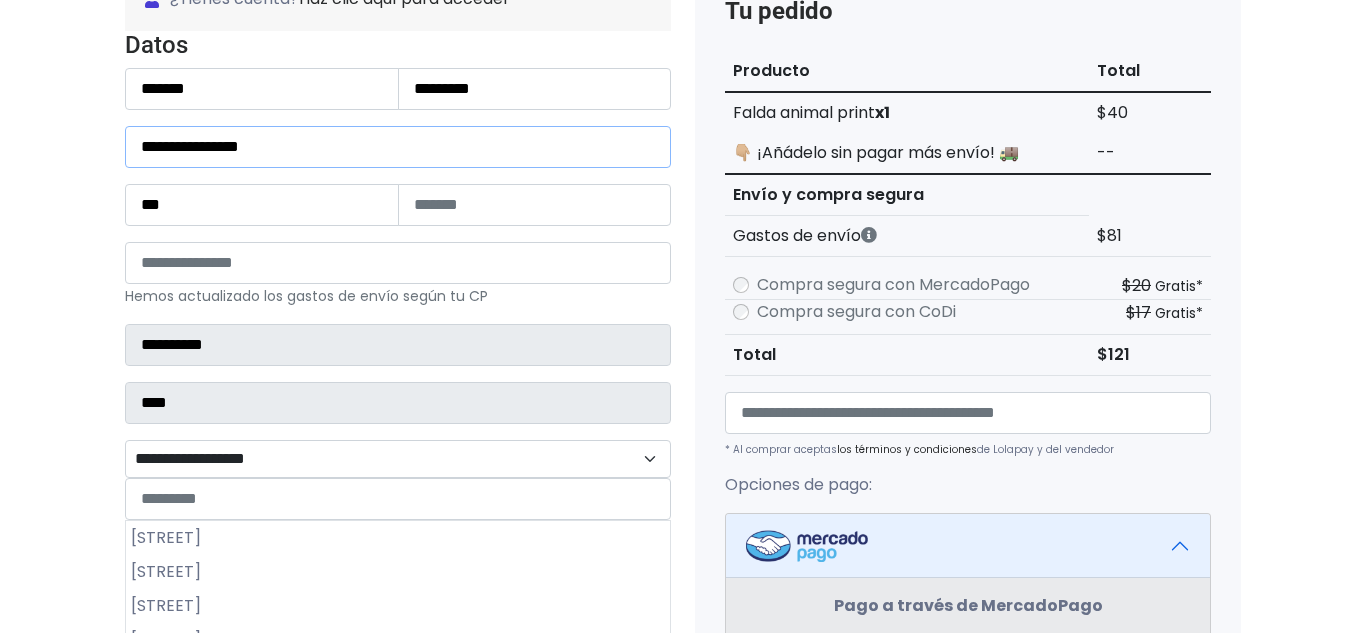 click on "**********" at bounding box center [398, 147] 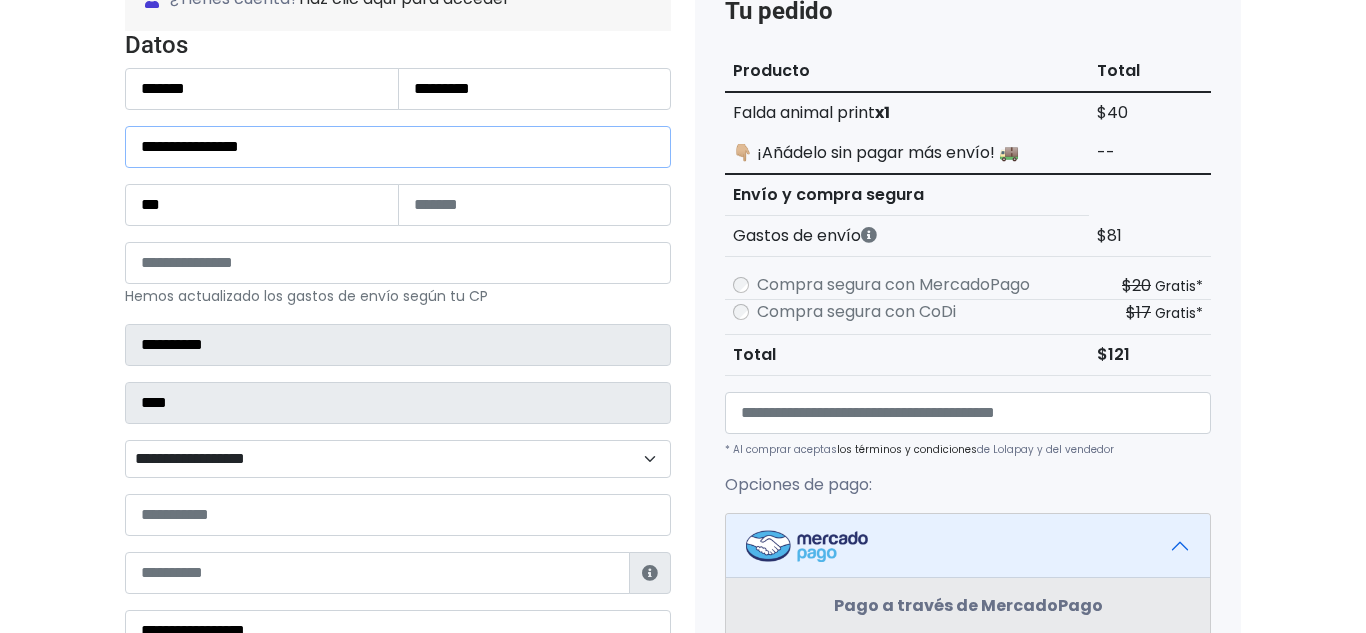 type on "**********" 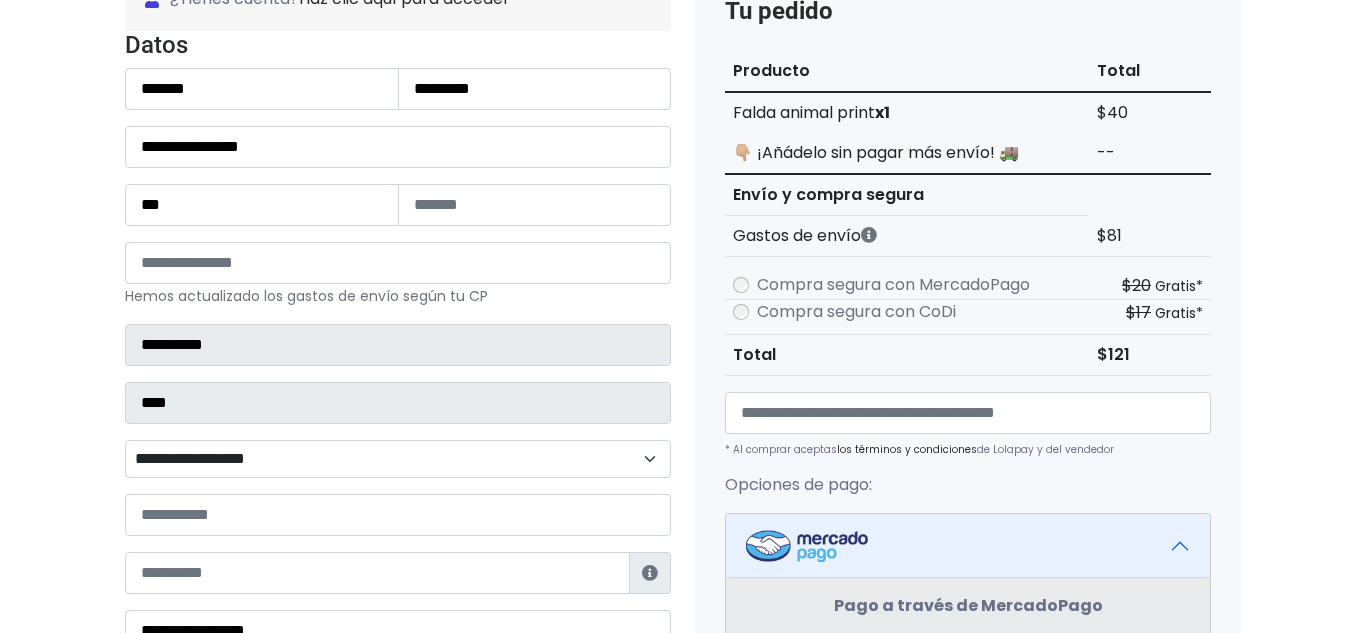 click on "**********" at bounding box center [398, 459] 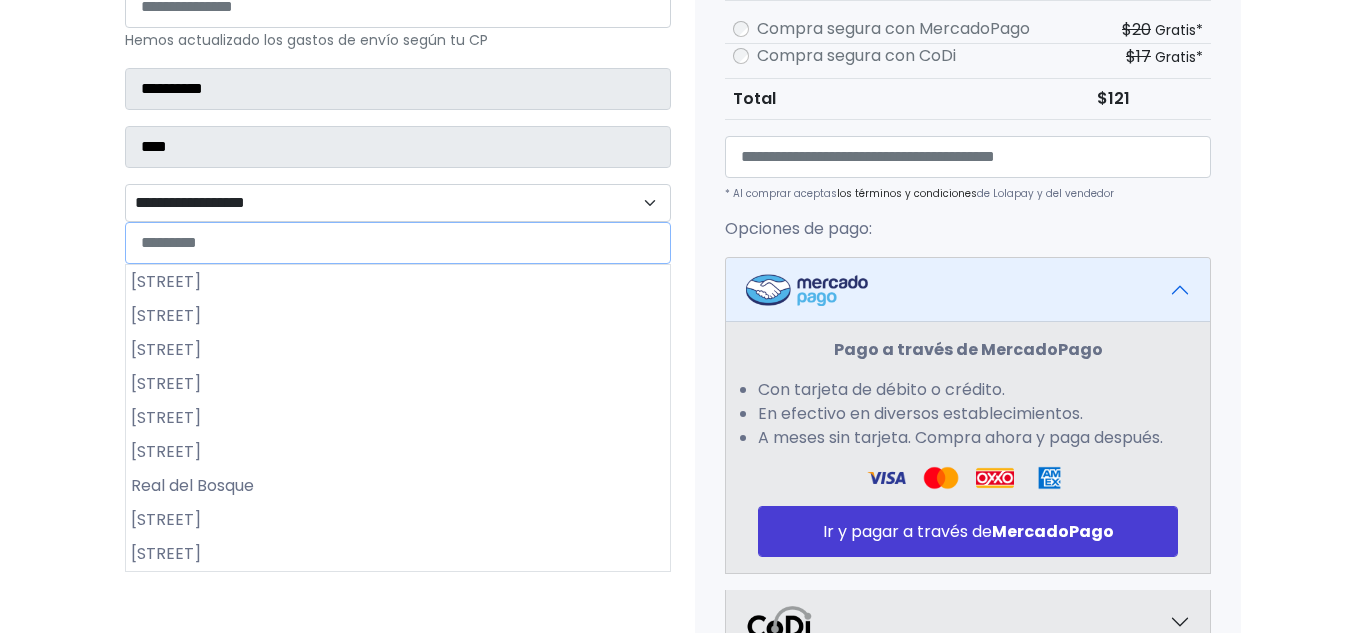 scroll, scrollTop: 481, scrollLeft: 0, axis: vertical 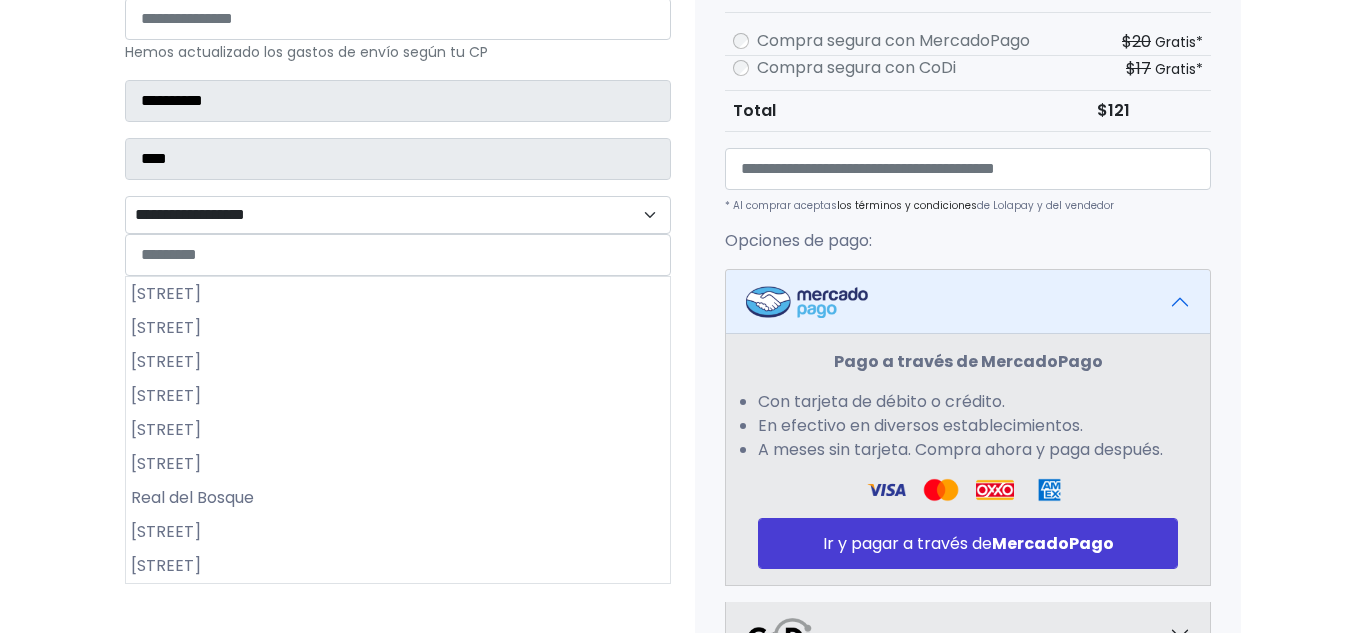 click on "**********" at bounding box center (683, 312) 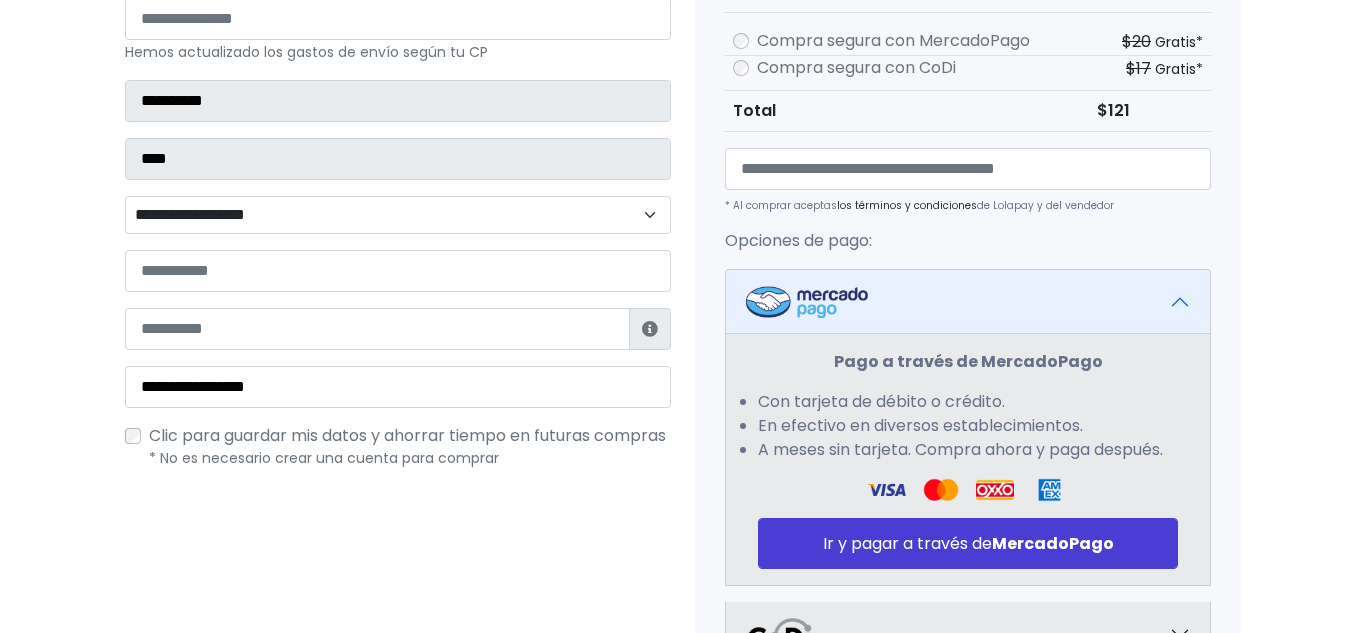 scroll, scrollTop: 440, scrollLeft: 0, axis: vertical 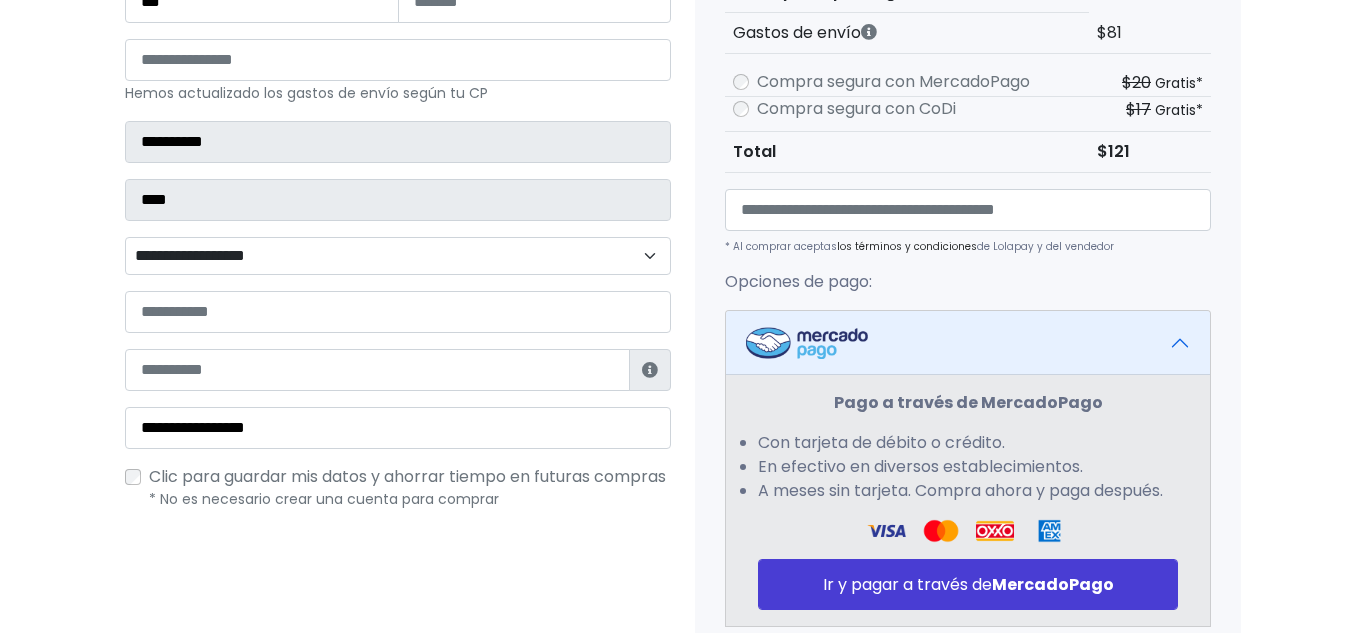 click on "**********" at bounding box center (398, 256) 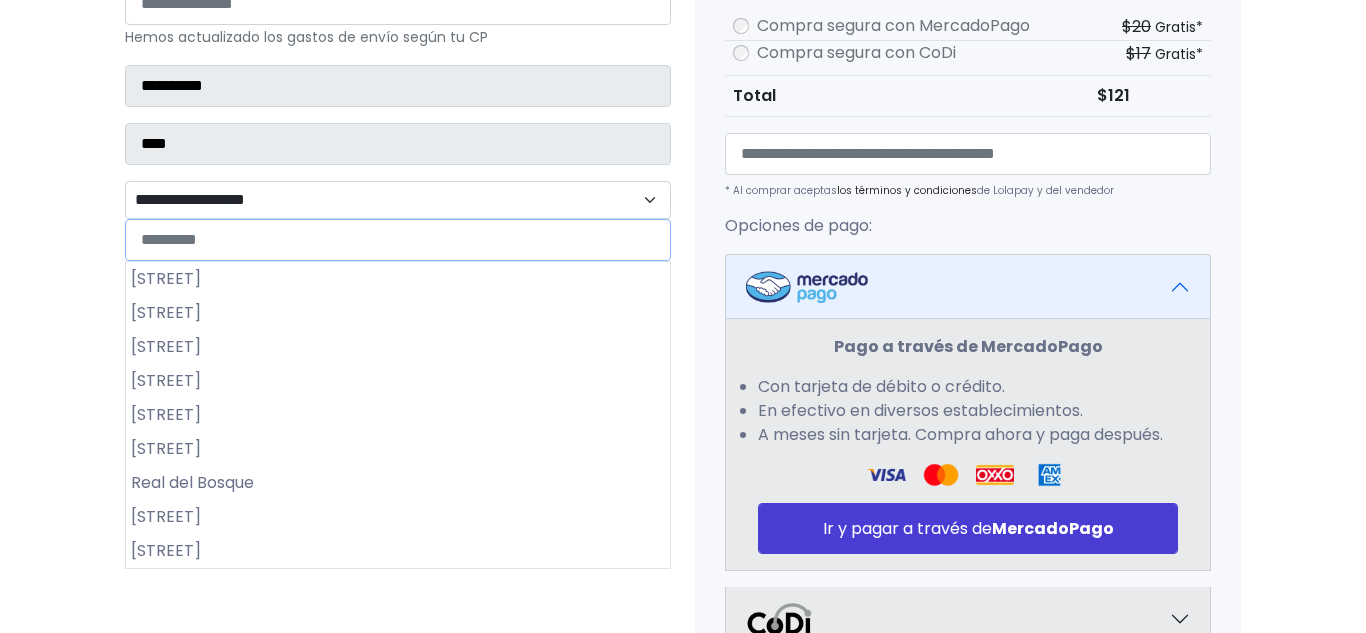 scroll, scrollTop: 495, scrollLeft: 0, axis: vertical 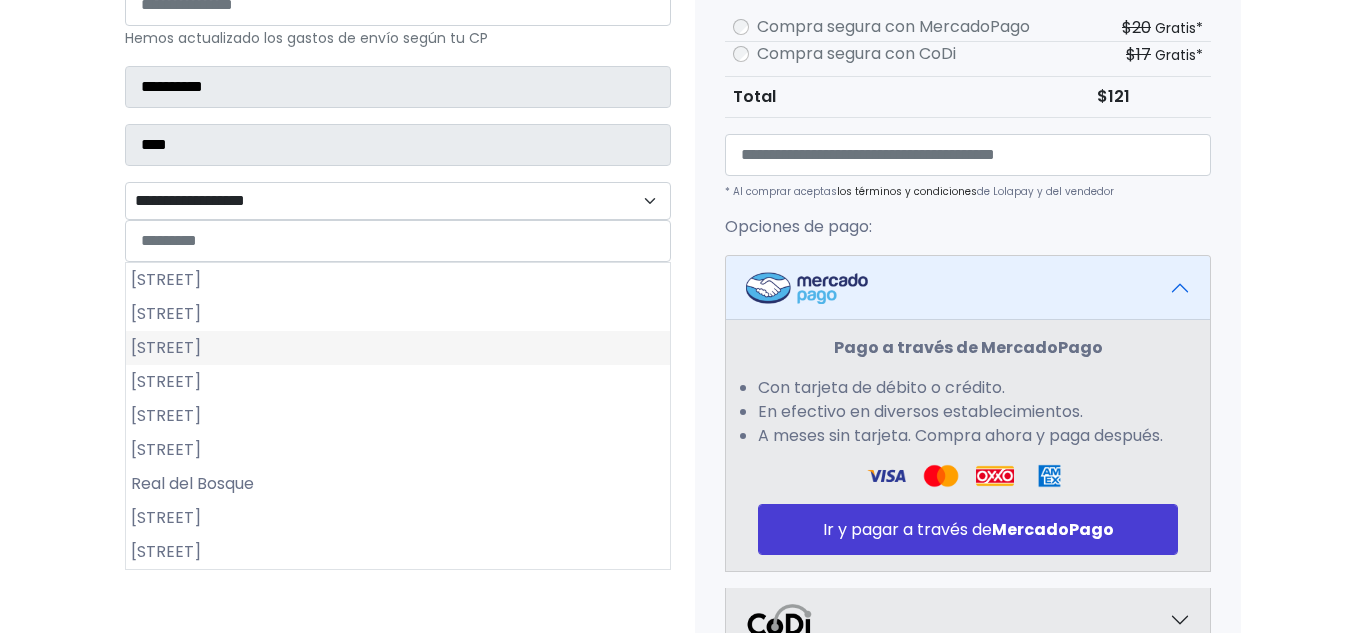click on "La Puerta de Hierro" at bounding box center [398, 348] 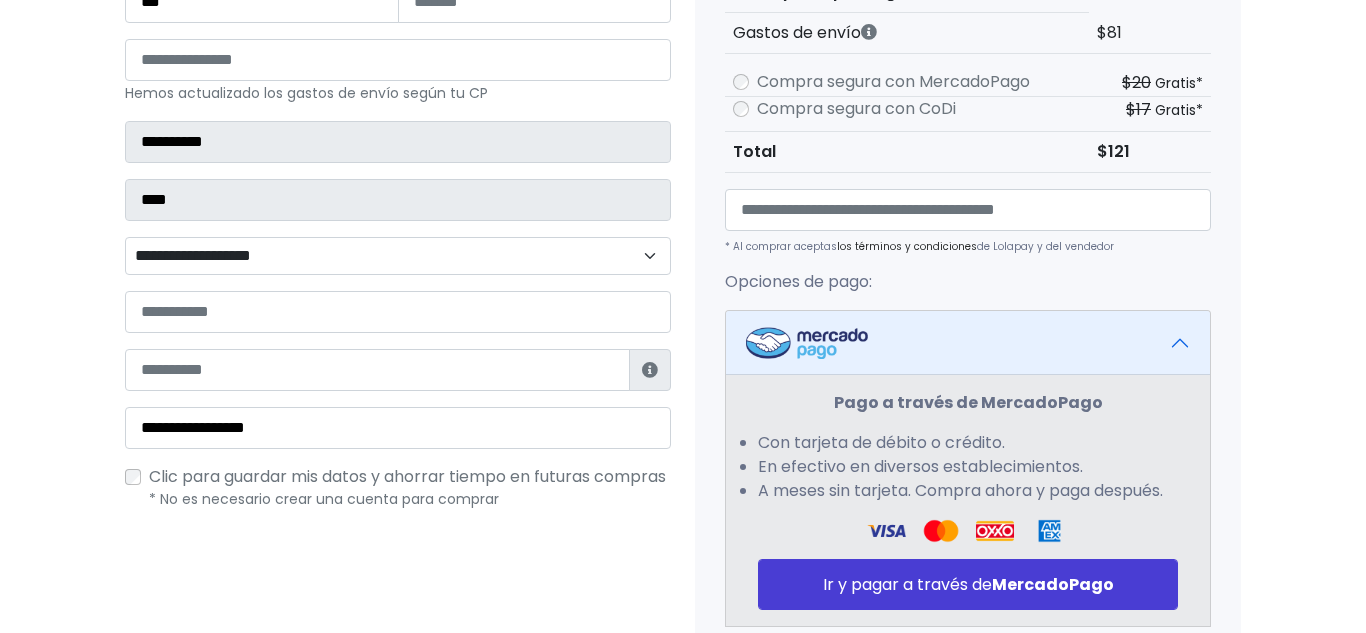 scroll, scrollTop: 438, scrollLeft: 0, axis: vertical 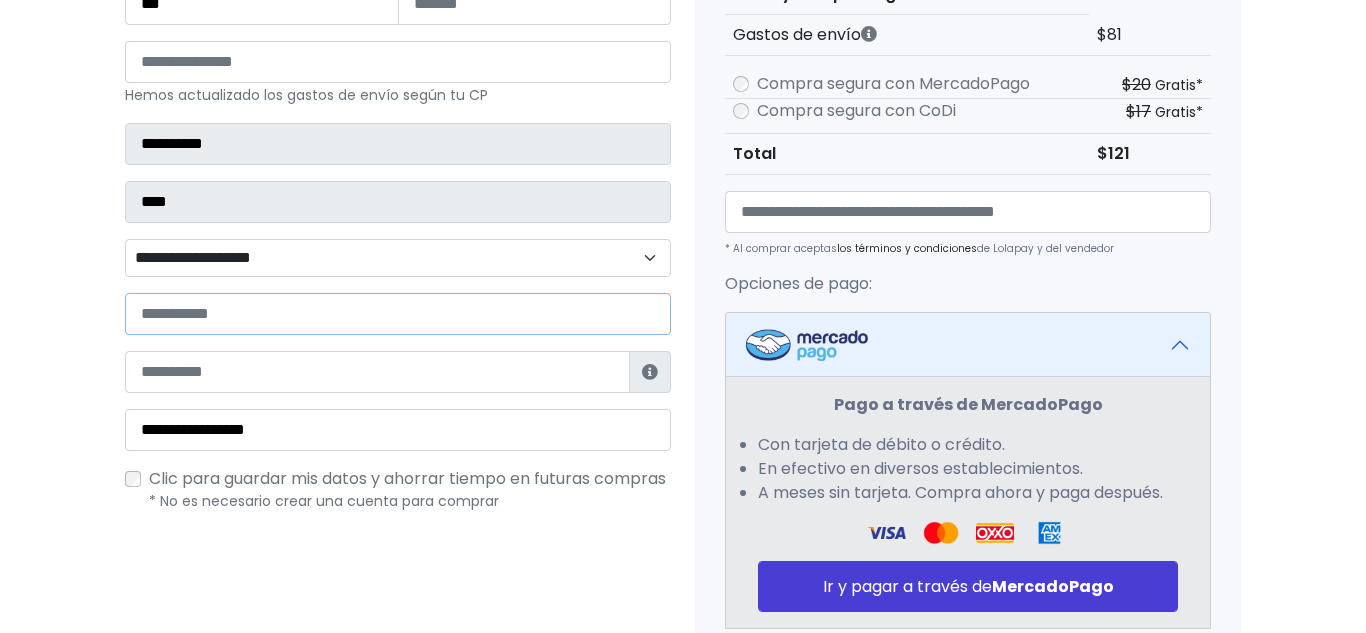 click at bounding box center (398, 314) 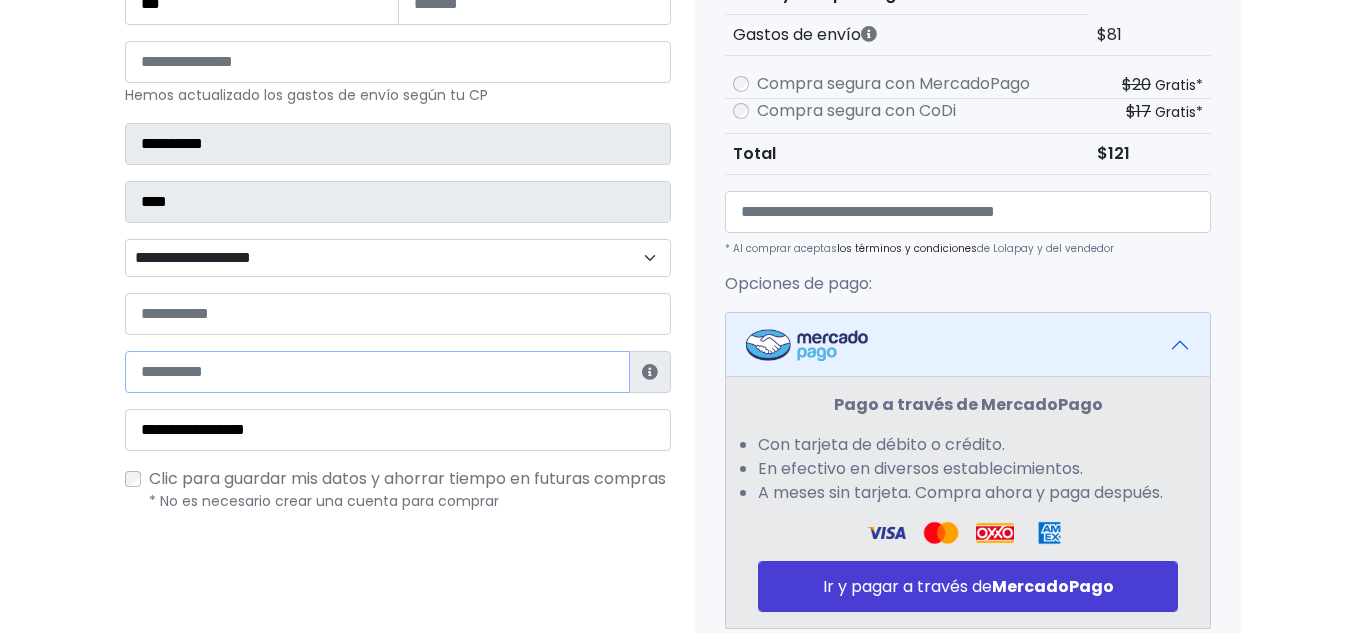 click at bounding box center (377, 372) 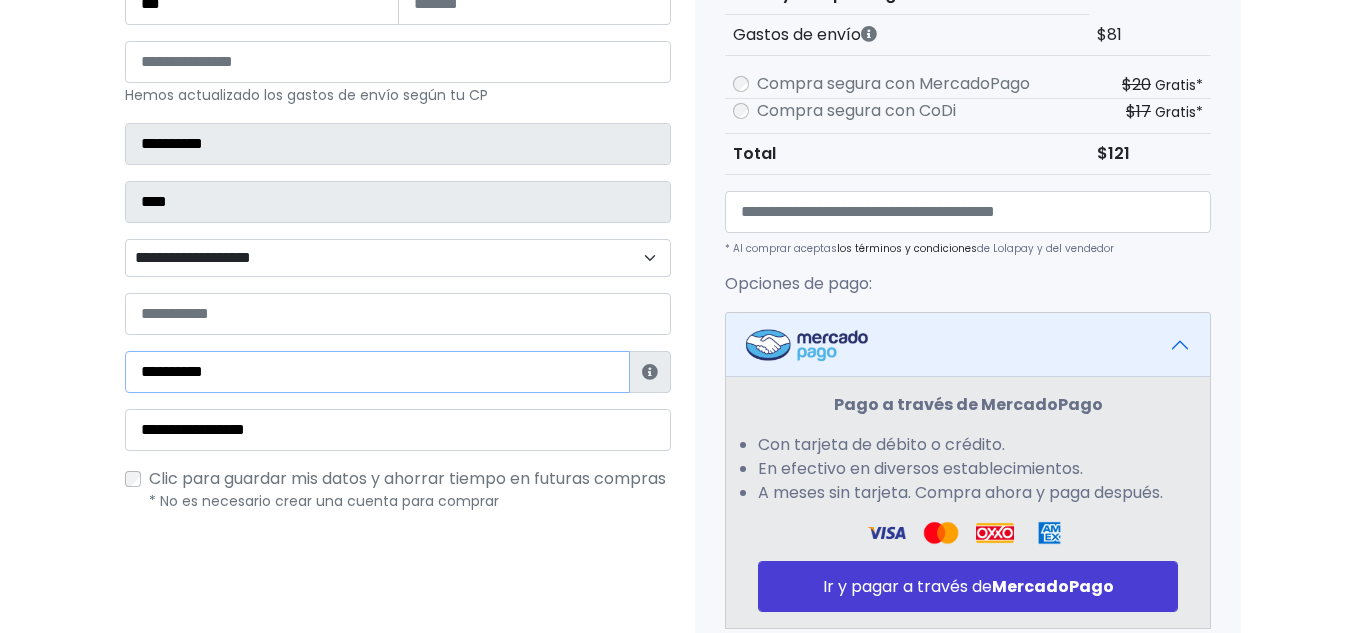 type on "**********" 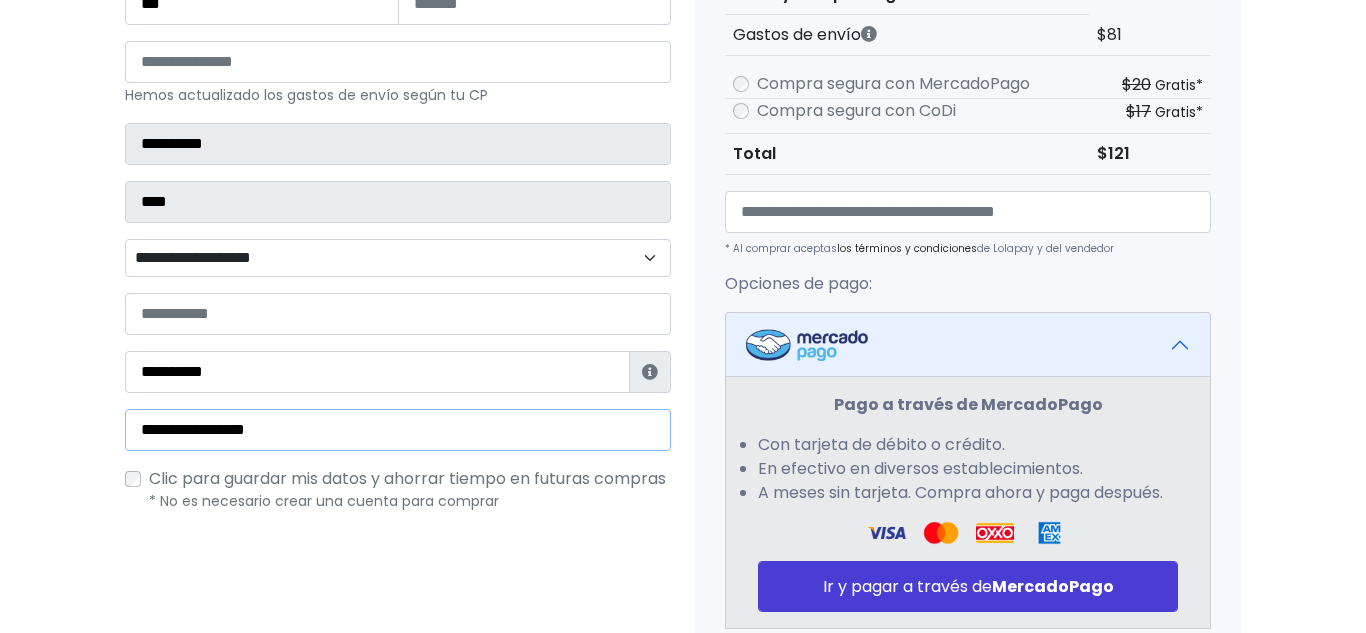 click on "**********" at bounding box center (398, 430) 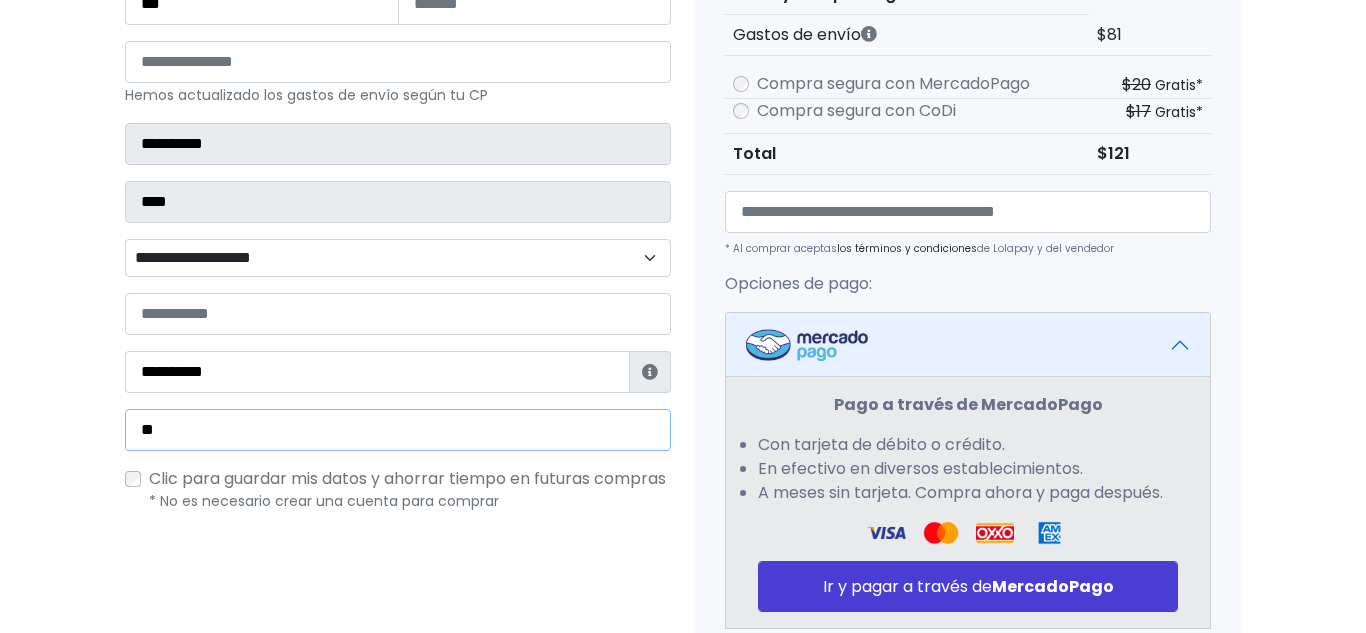 type on "*" 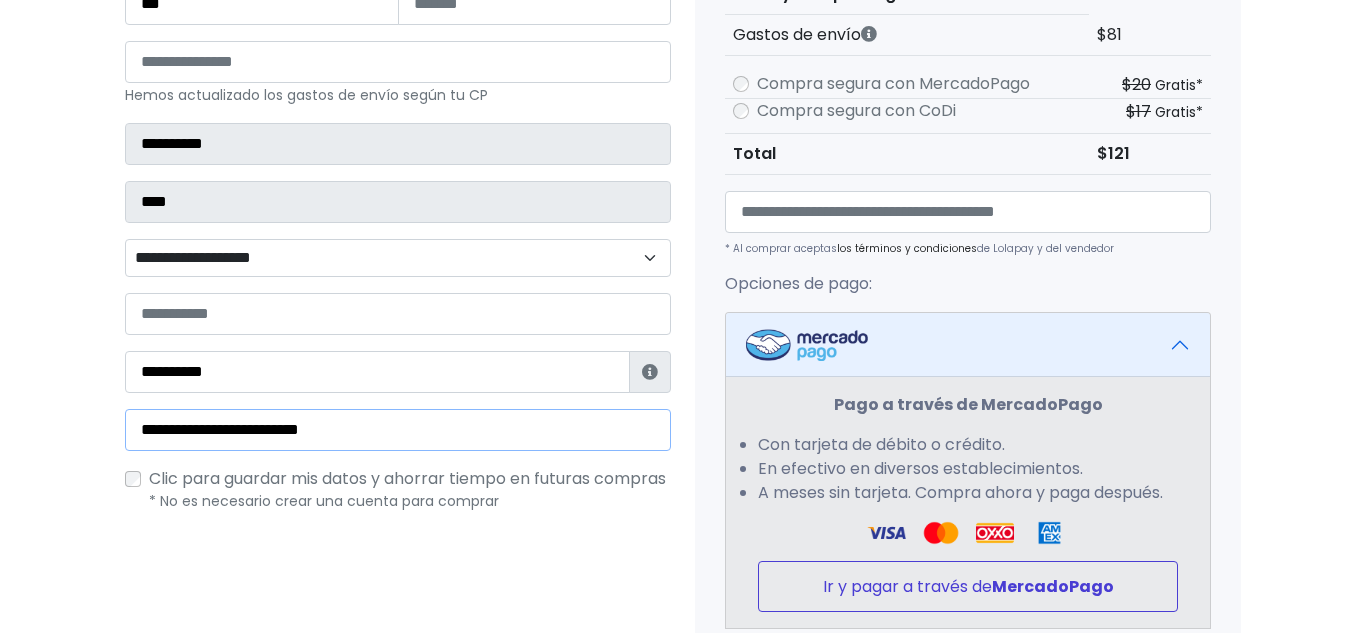 type on "**********" 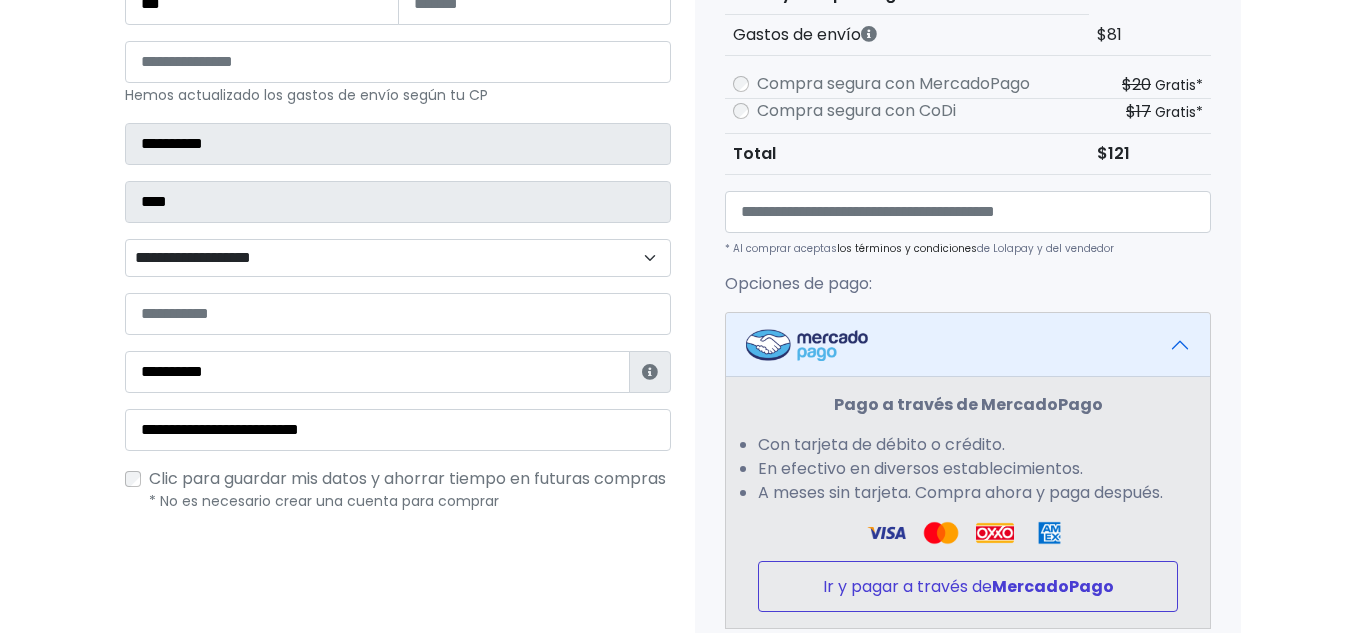 click on "MercadoPago" at bounding box center [1053, 586] 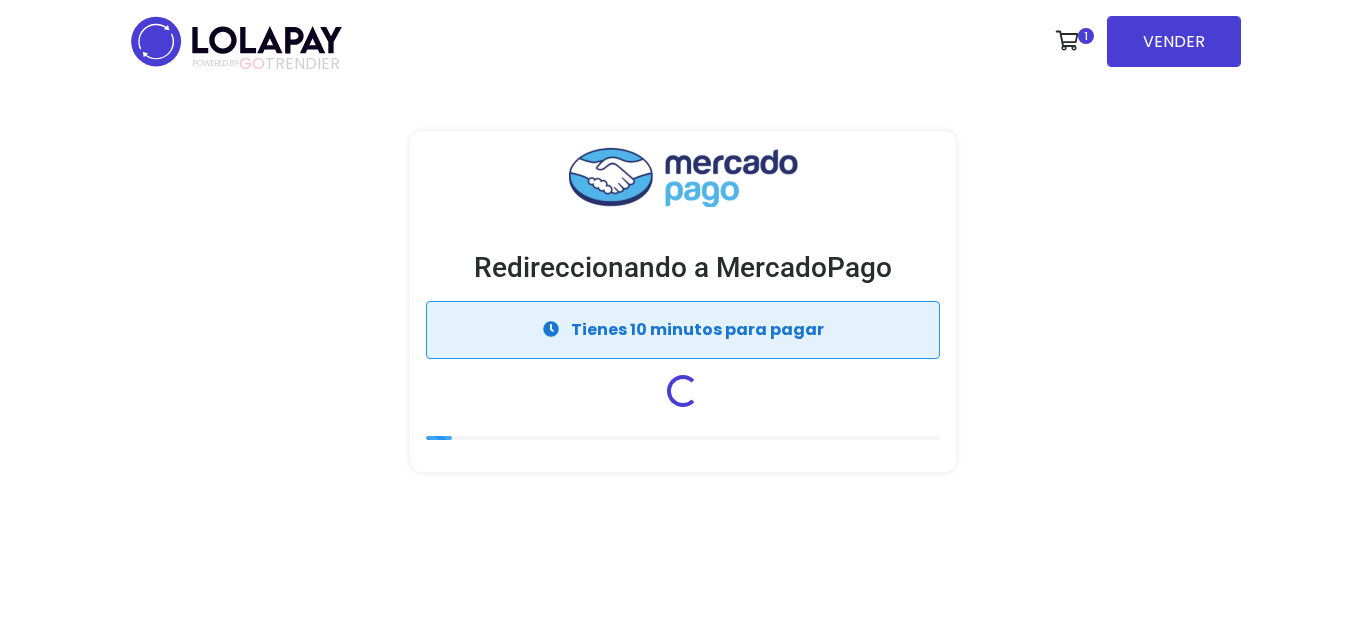 scroll, scrollTop: 0, scrollLeft: 0, axis: both 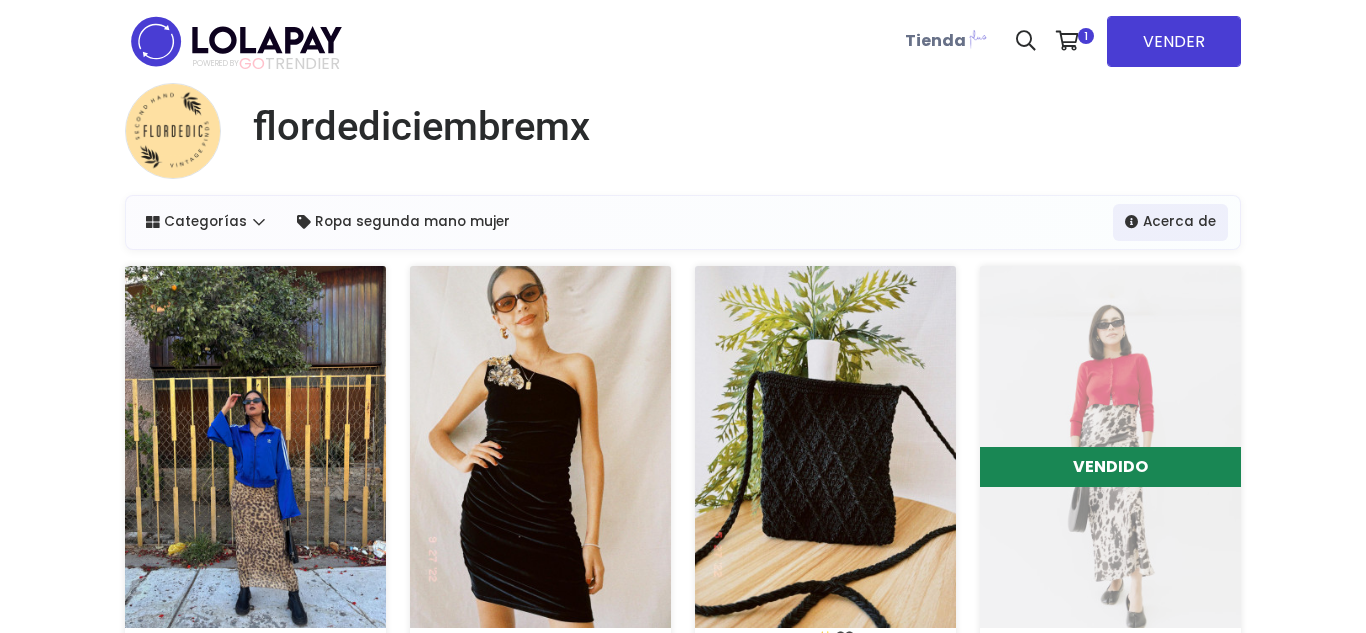 click at bounding box center (255, 447) 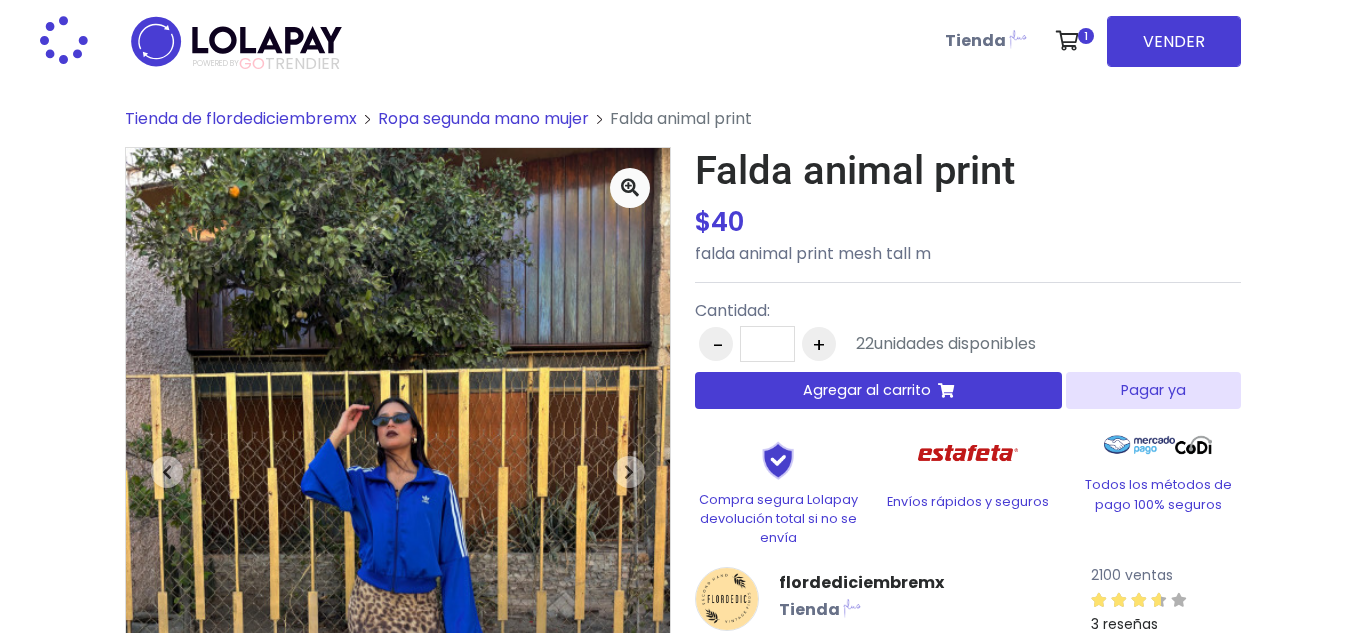 scroll, scrollTop: 0, scrollLeft: 0, axis: both 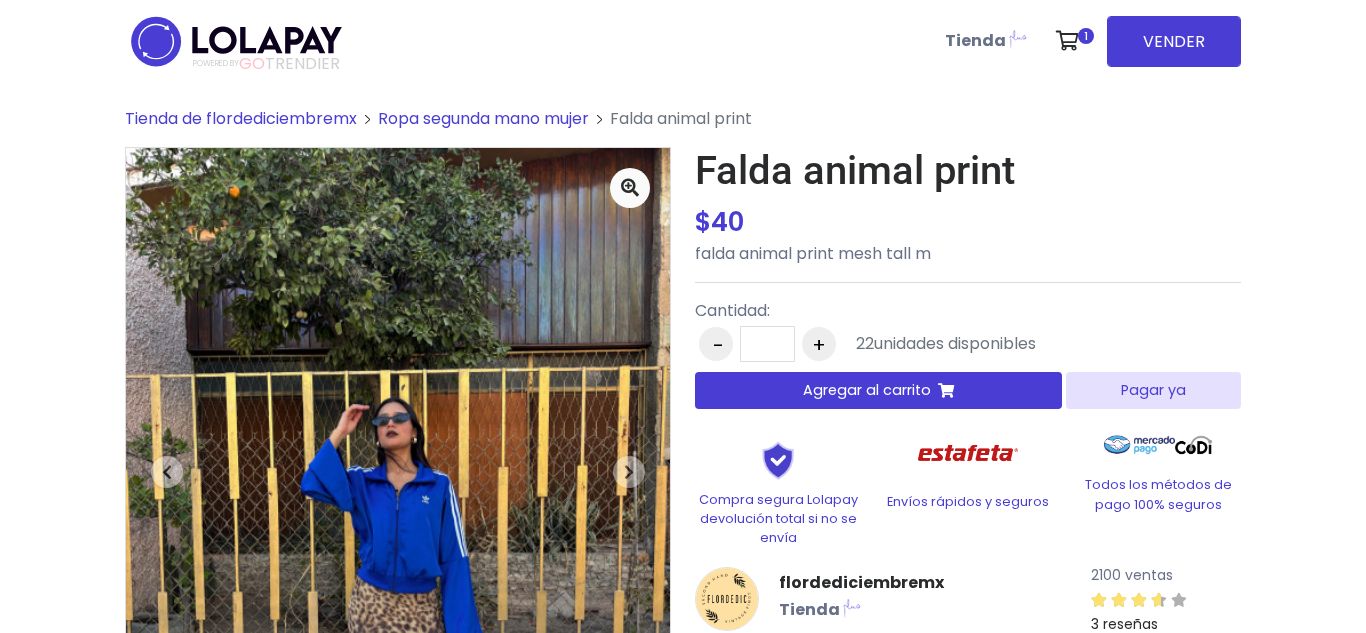 click on "Pagar ya" at bounding box center [1153, 390] 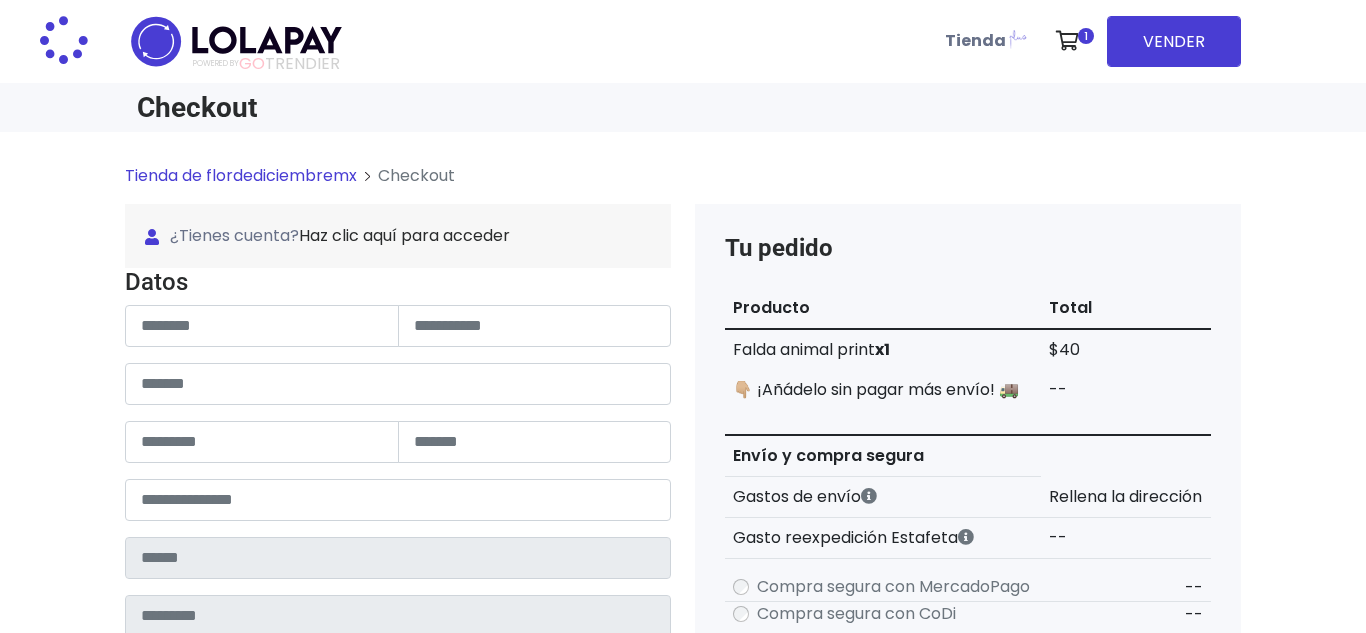 scroll, scrollTop: 0, scrollLeft: 0, axis: both 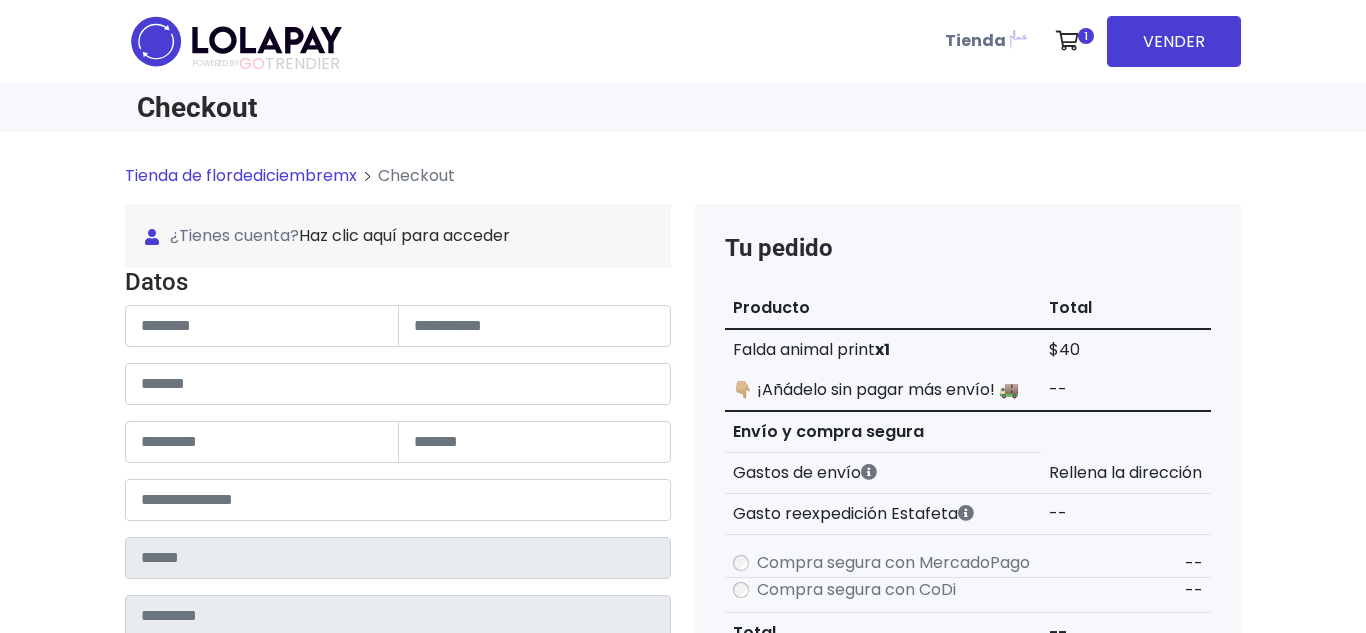 type on "**********" 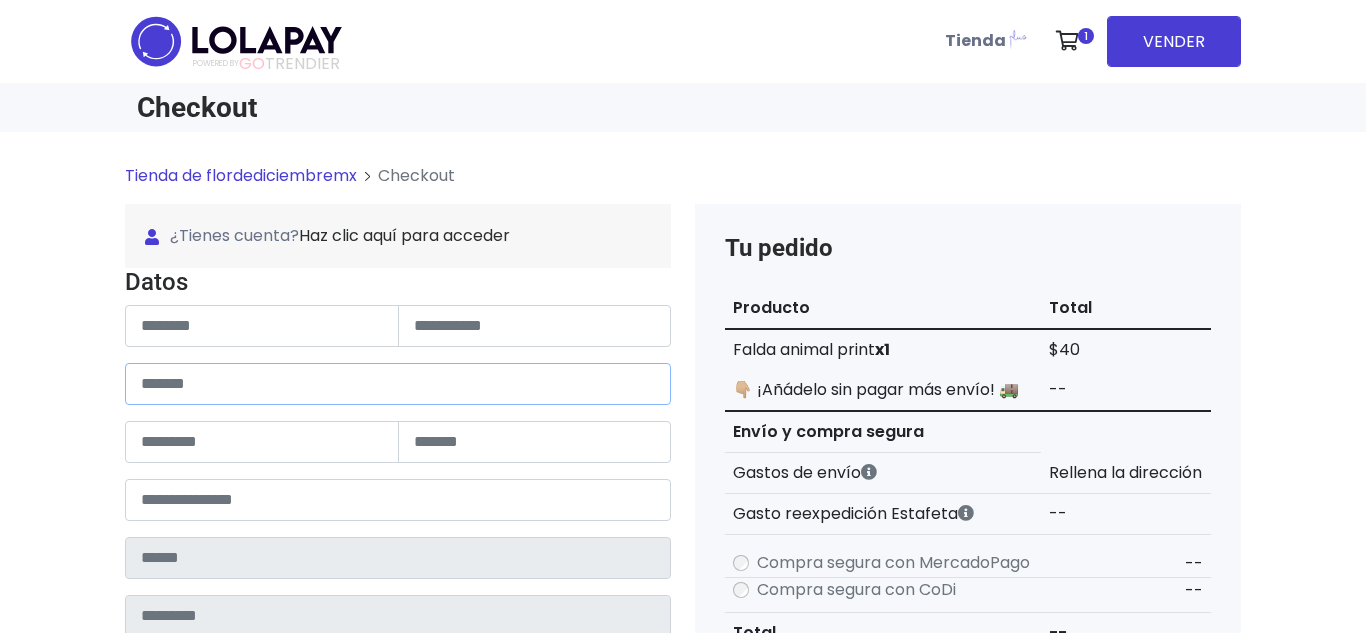 click at bounding box center [398, 384] 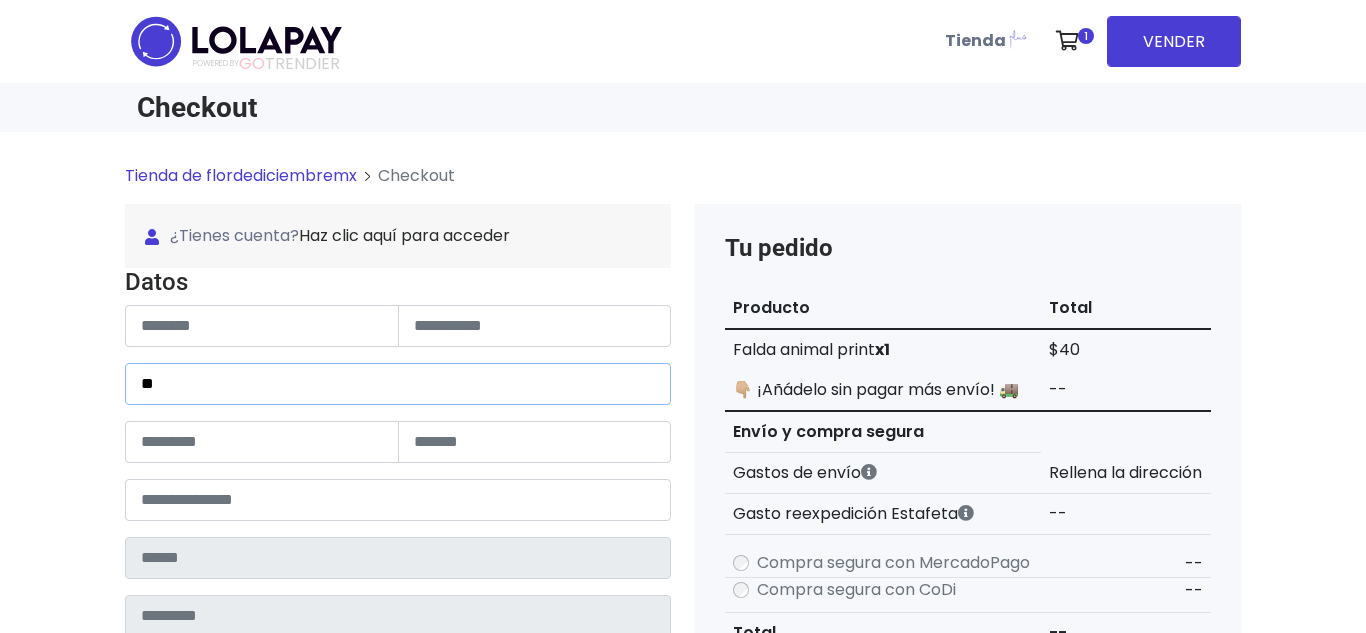 type on "*" 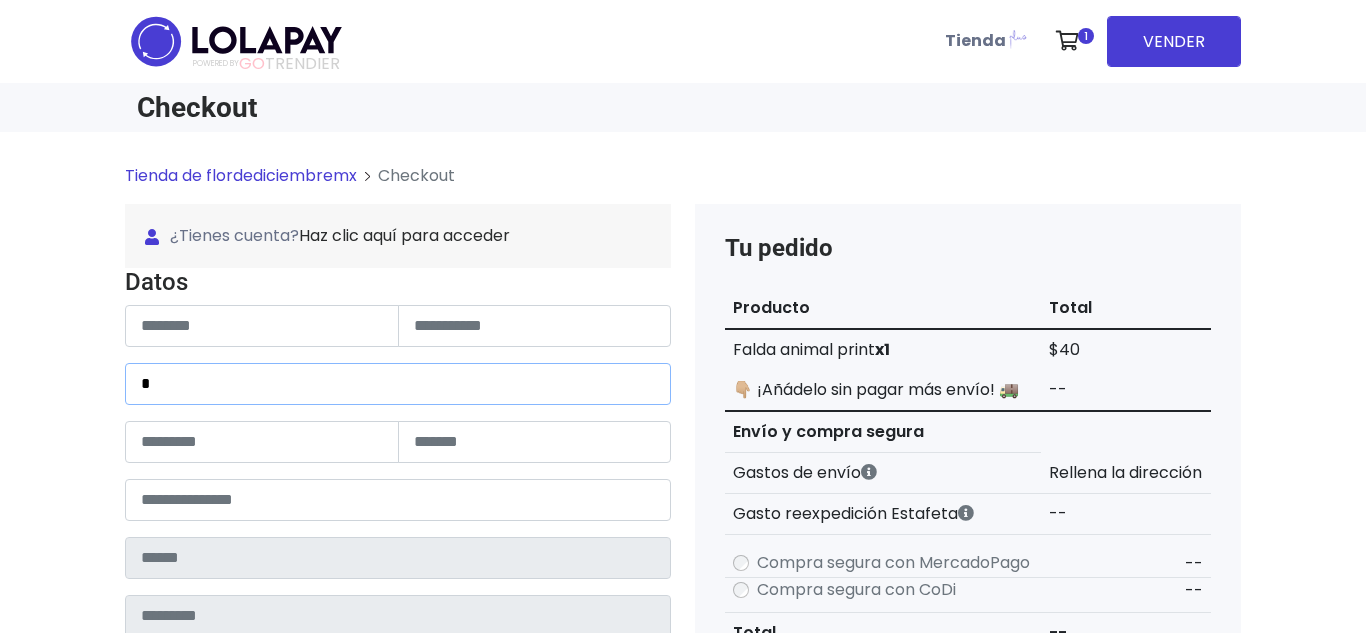 type 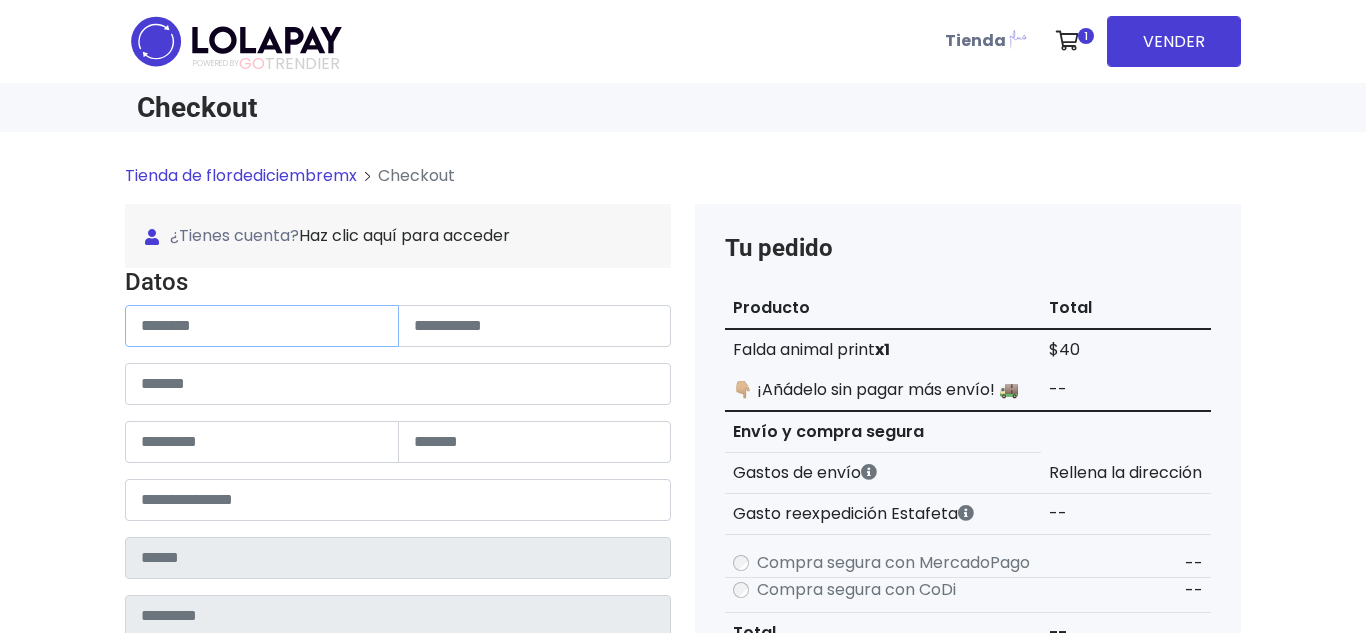 click at bounding box center [262, 326] 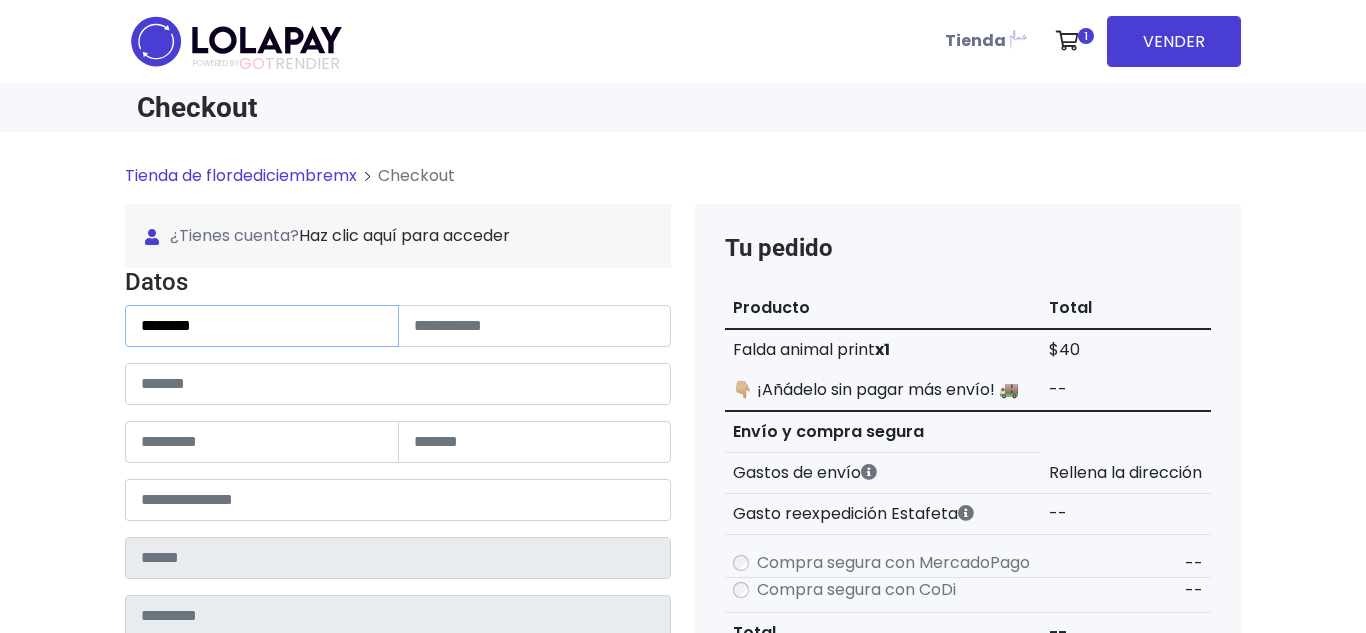 type on "*******" 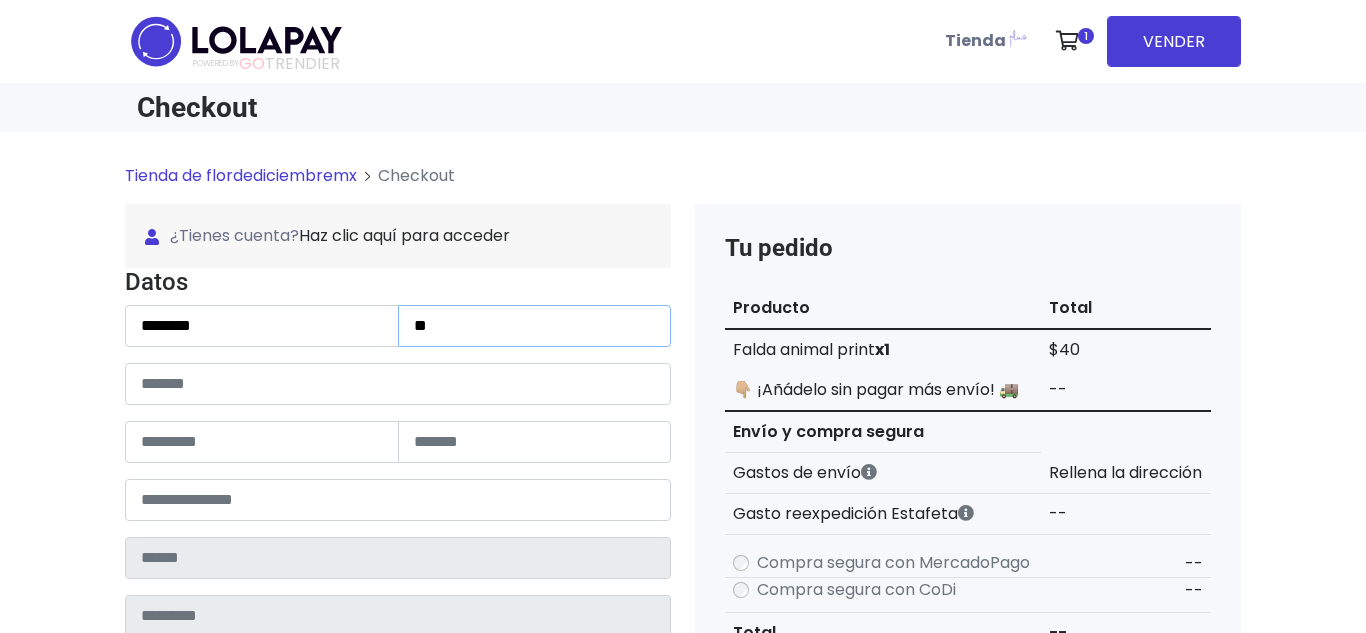 type on "*" 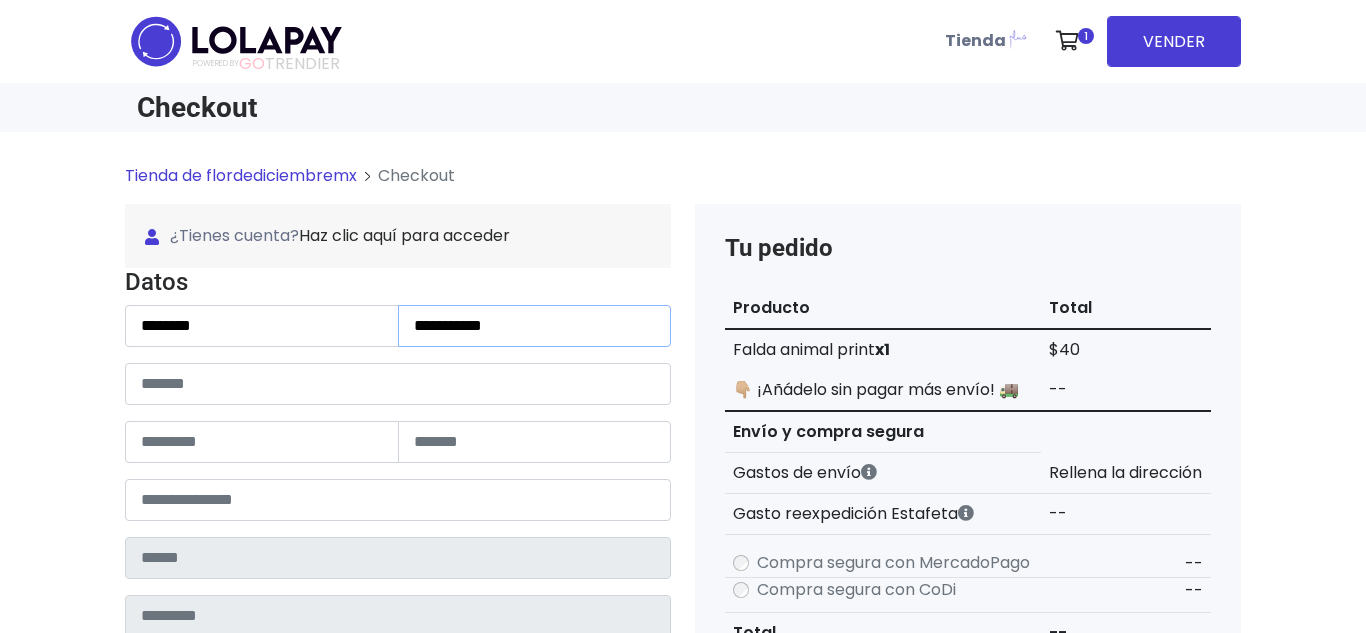 type on "**********" 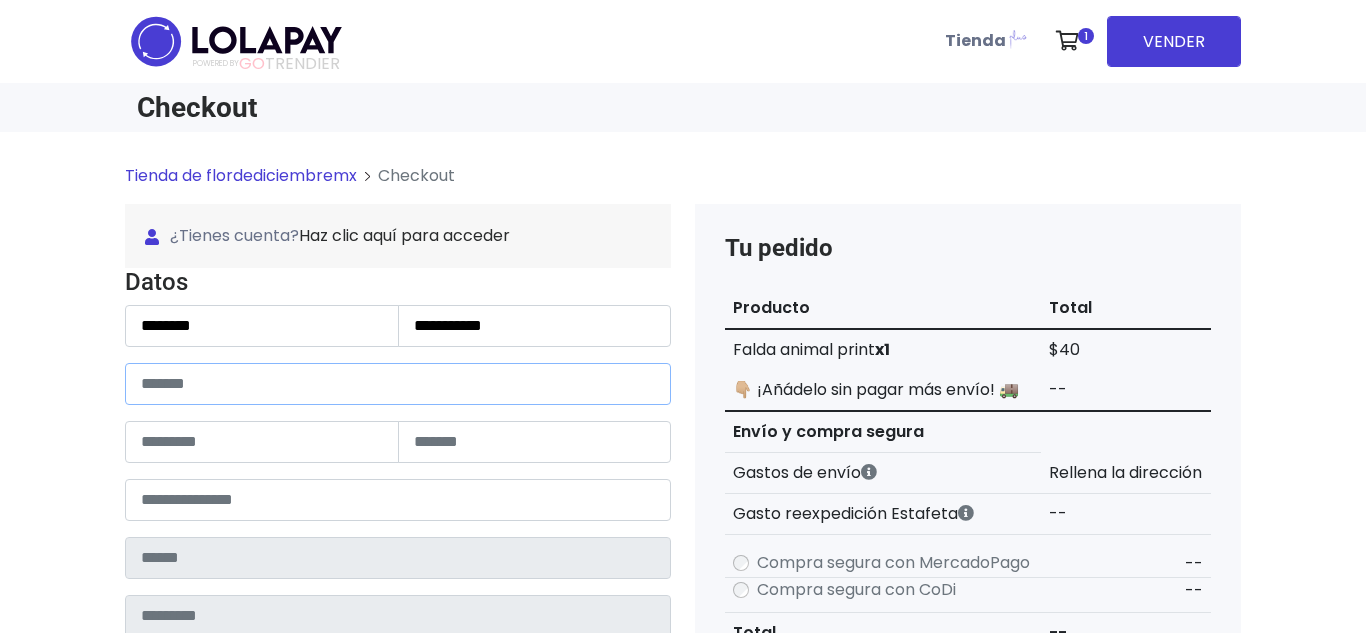 click at bounding box center (398, 384) 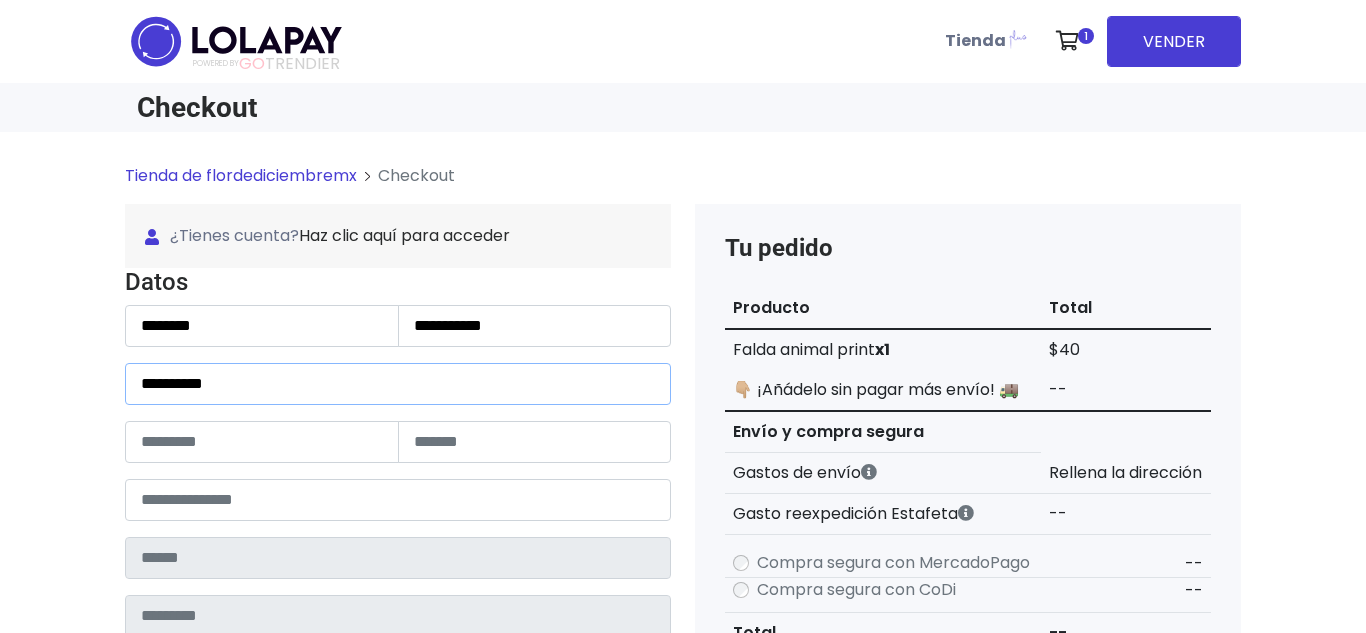 type on "**********" 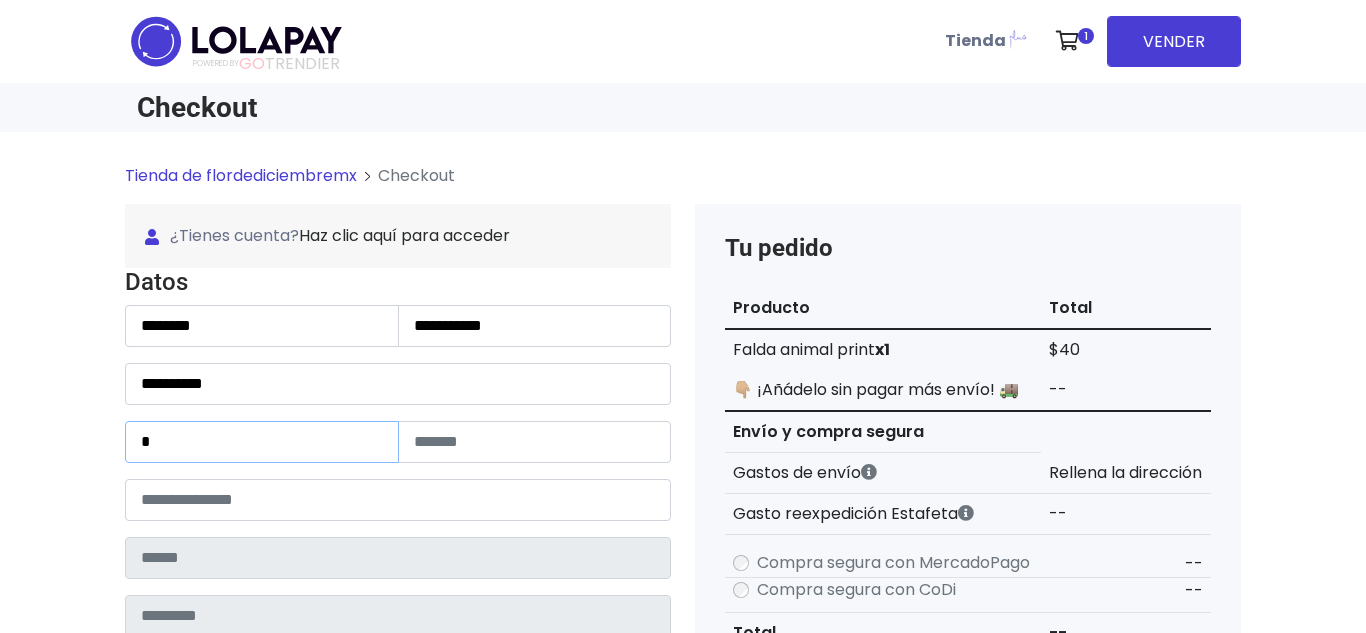 type on "*" 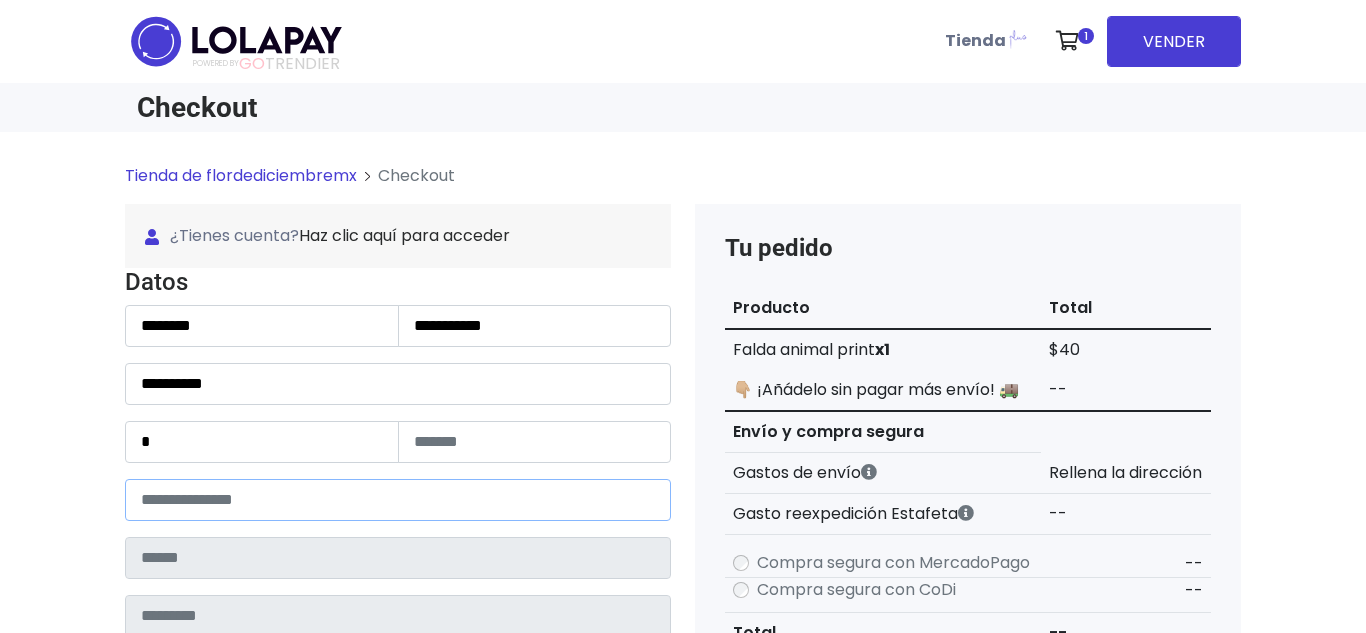 click at bounding box center [398, 500] 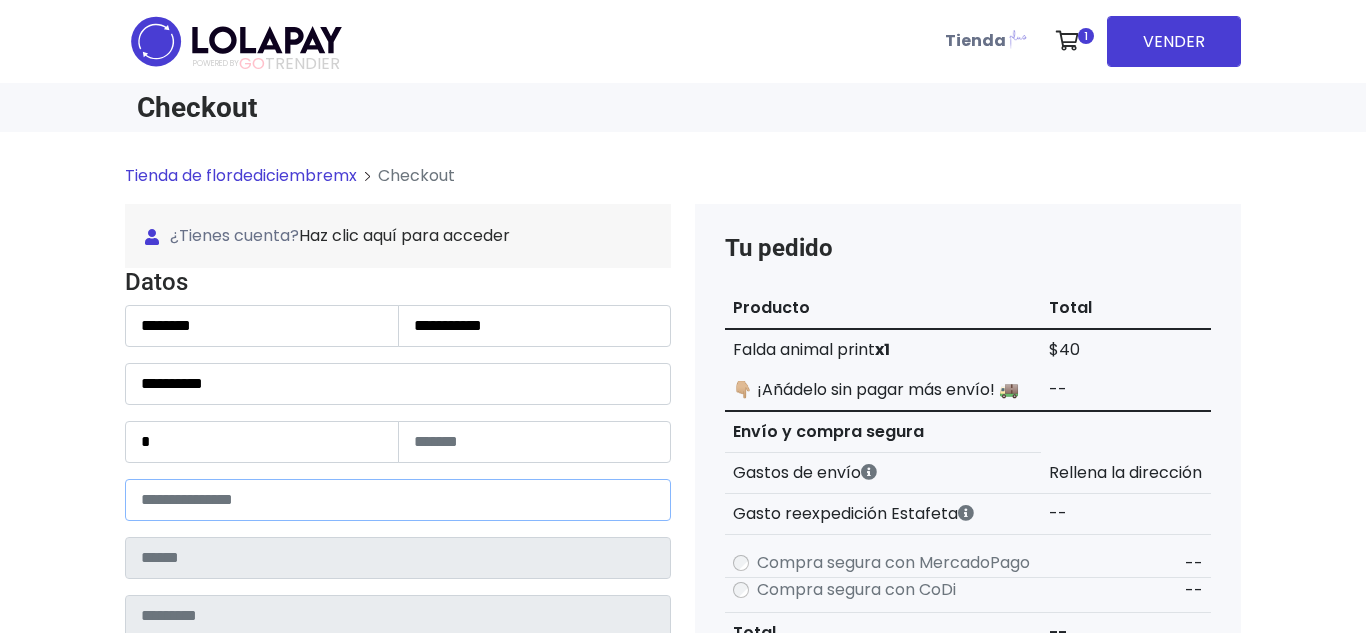 type on "*****" 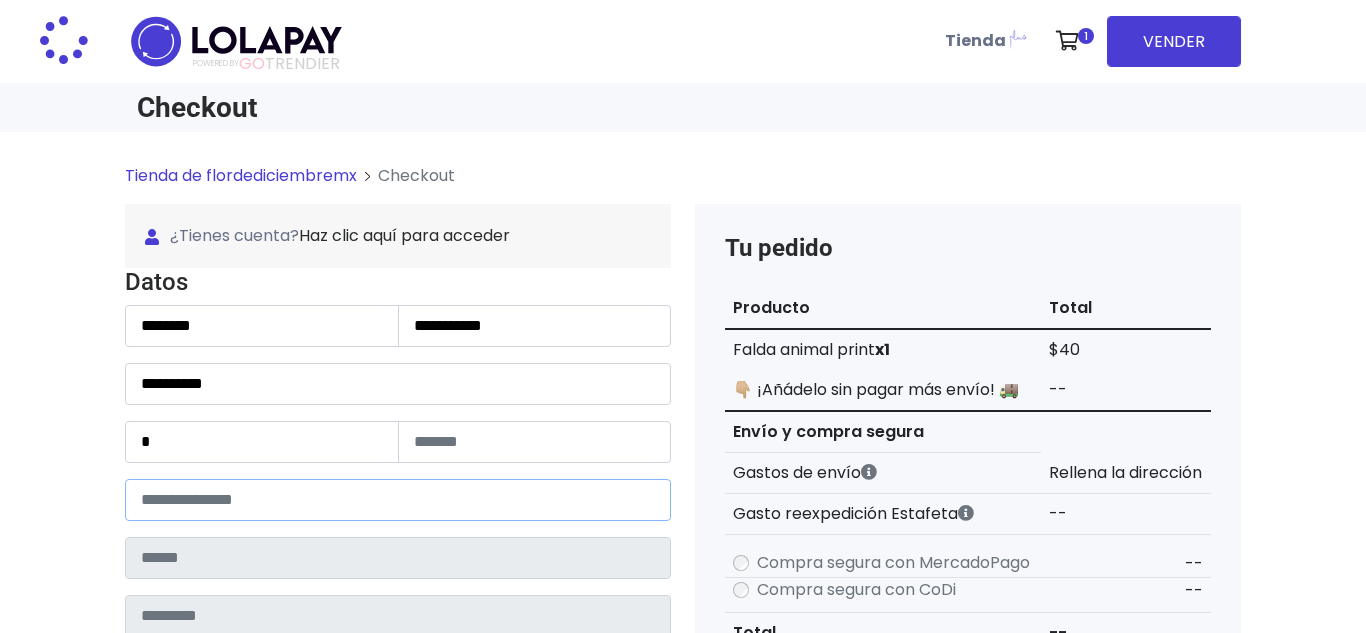 type on "*********" 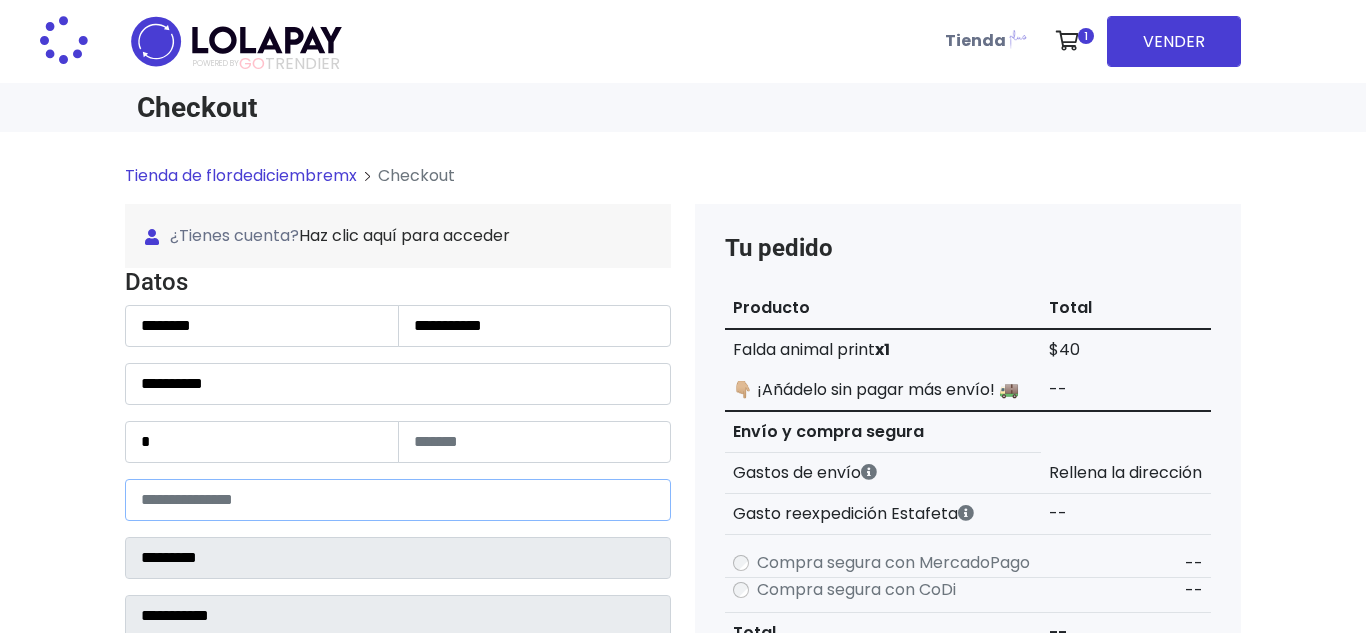 select 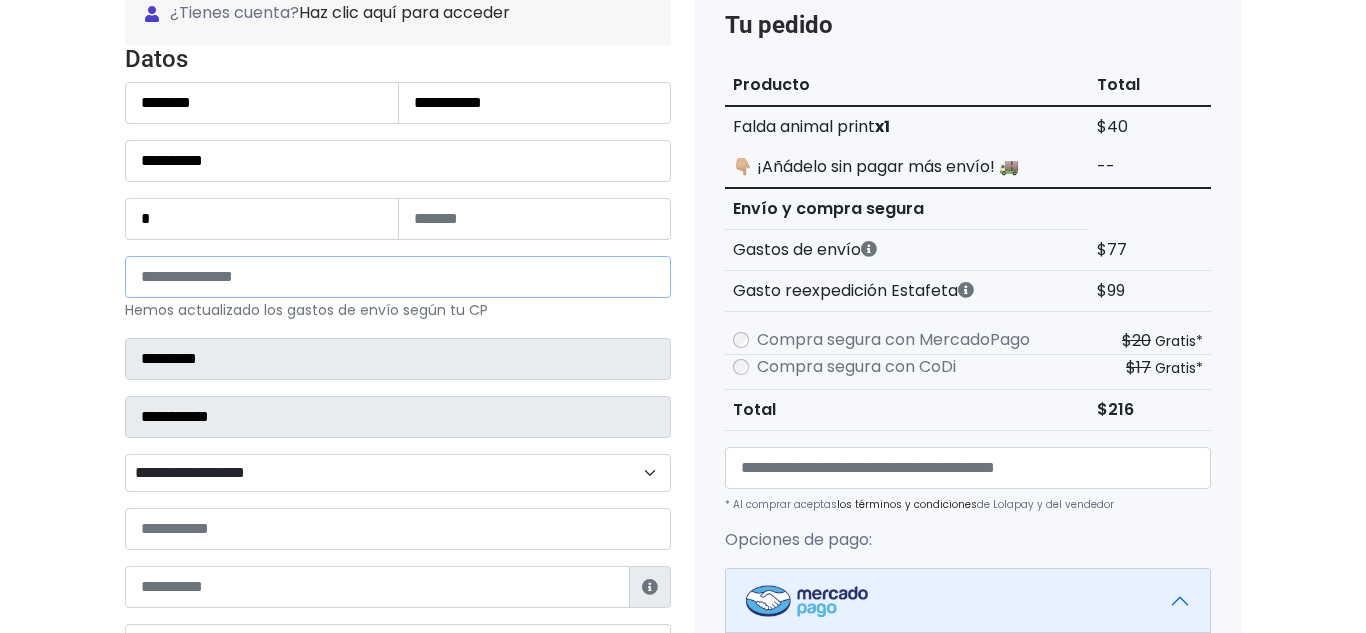 scroll, scrollTop: 224, scrollLeft: 0, axis: vertical 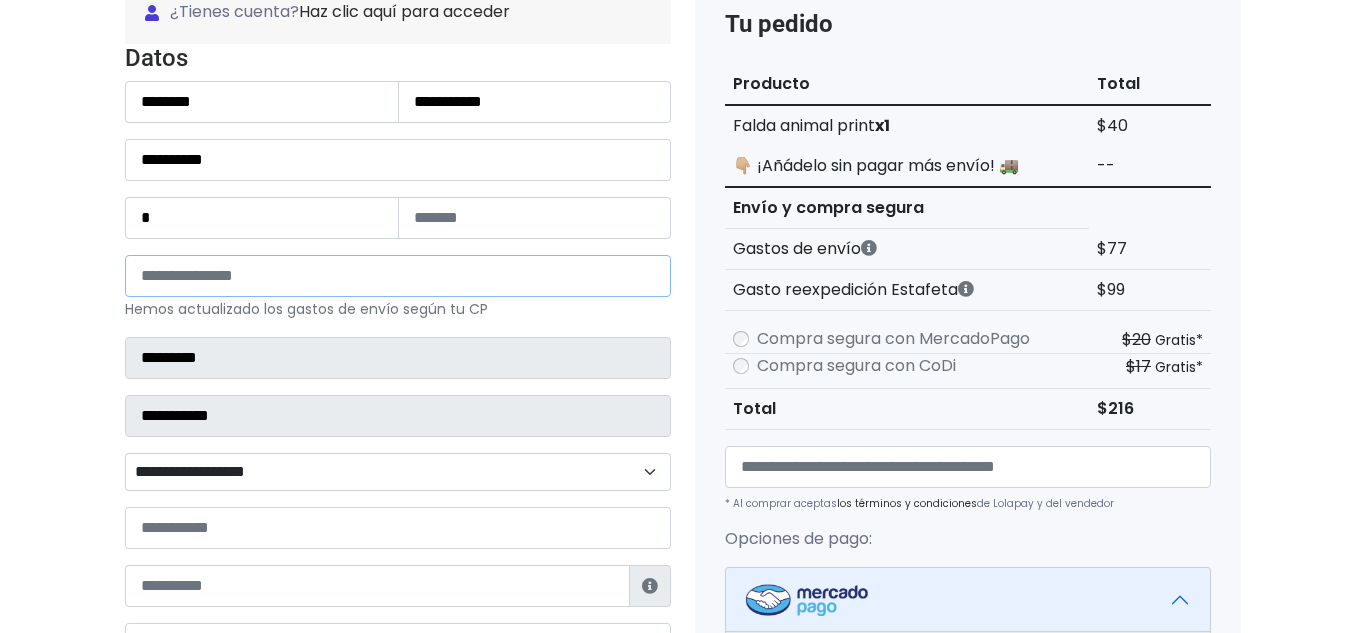 type on "*****" 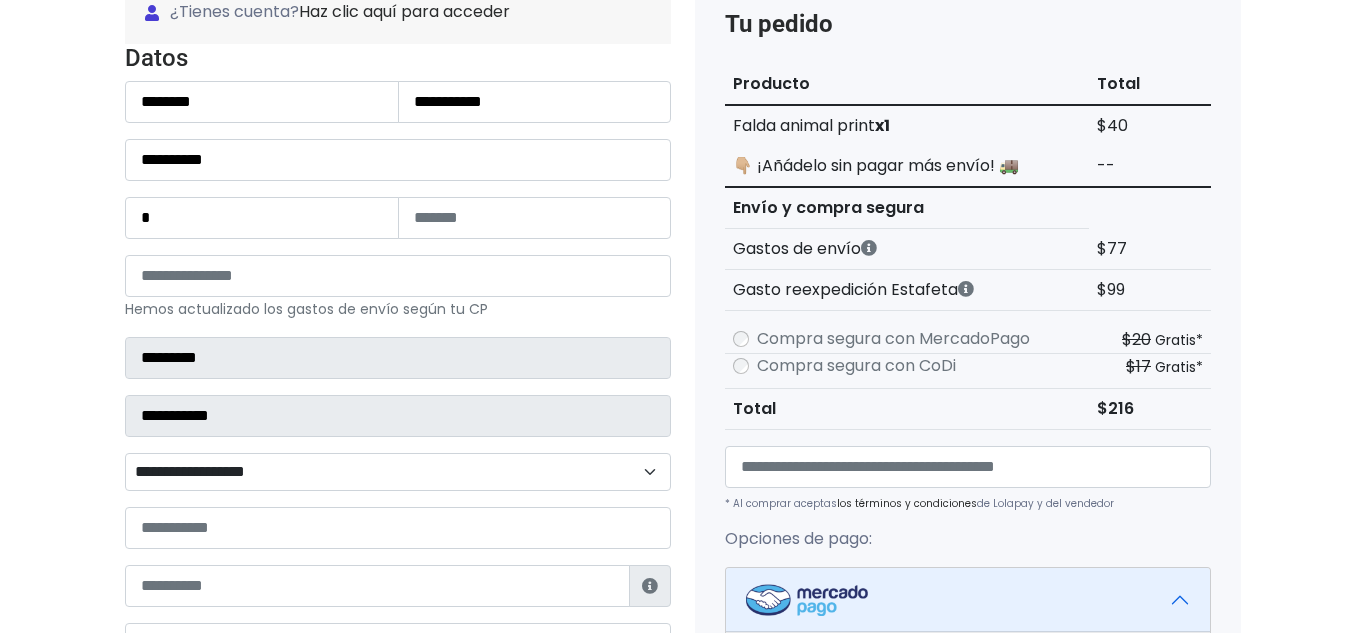 click on "**********" at bounding box center [398, 472] 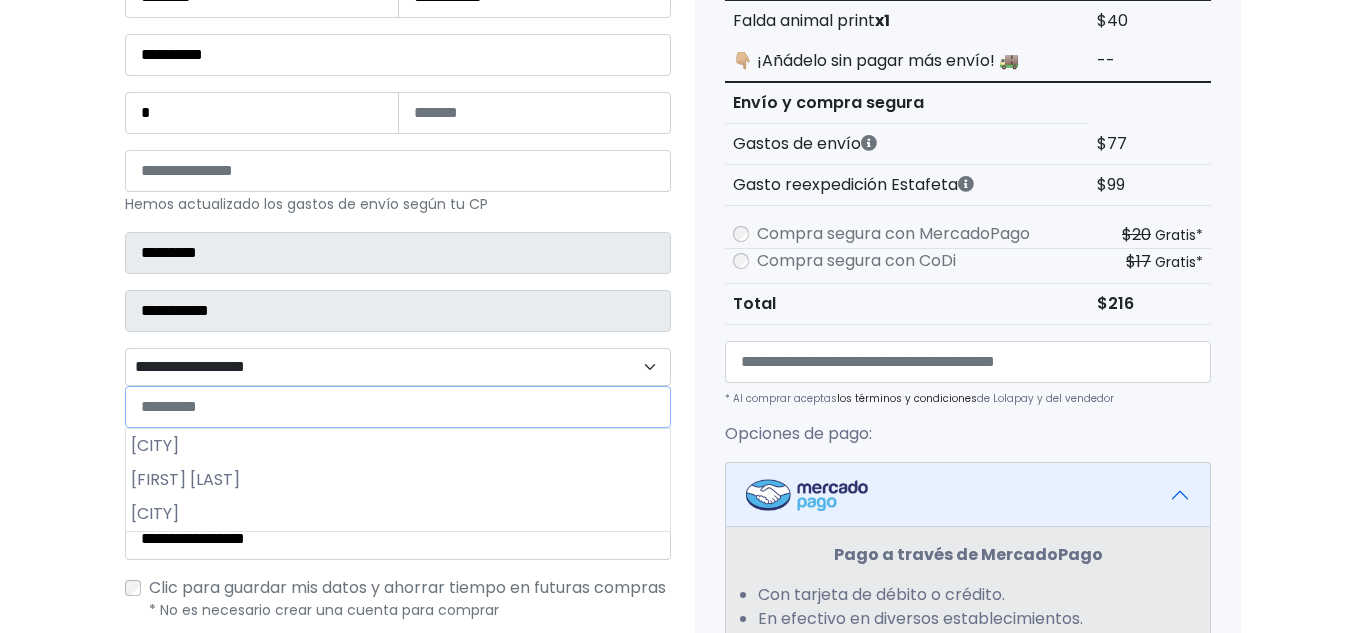 scroll, scrollTop: 334, scrollLeft: 0, axis: vertical 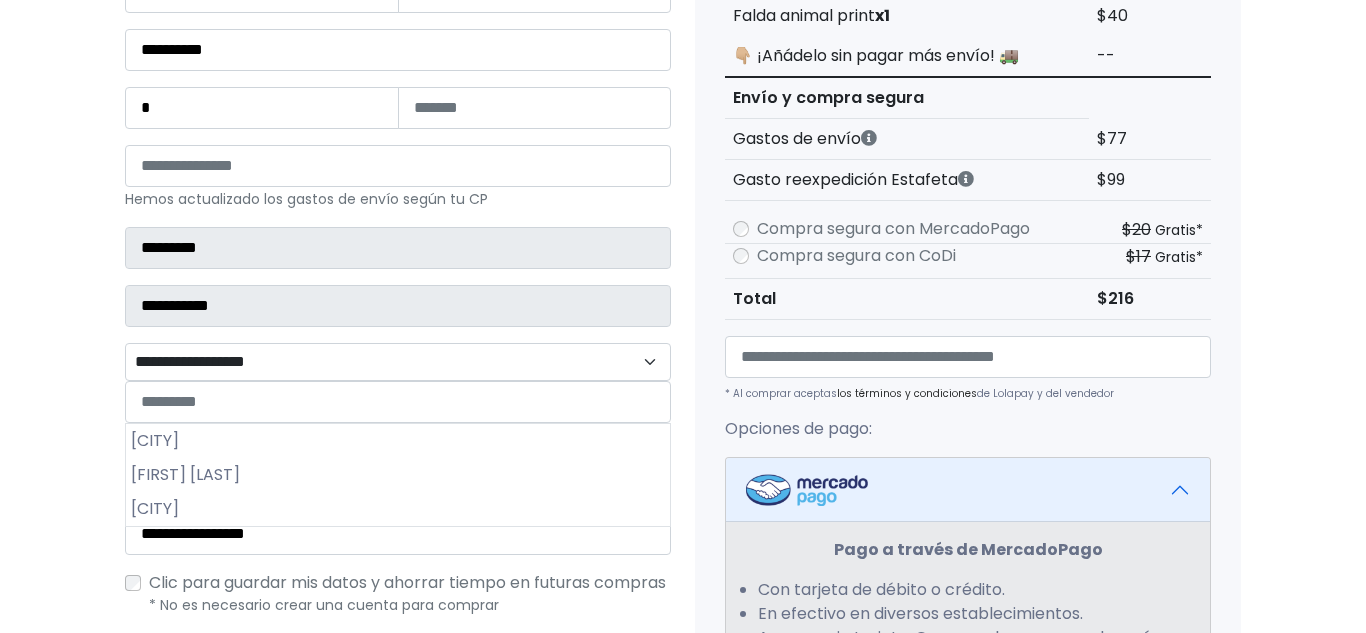 click on "Juan Aldama Centro" at bounding box center [398, 475] 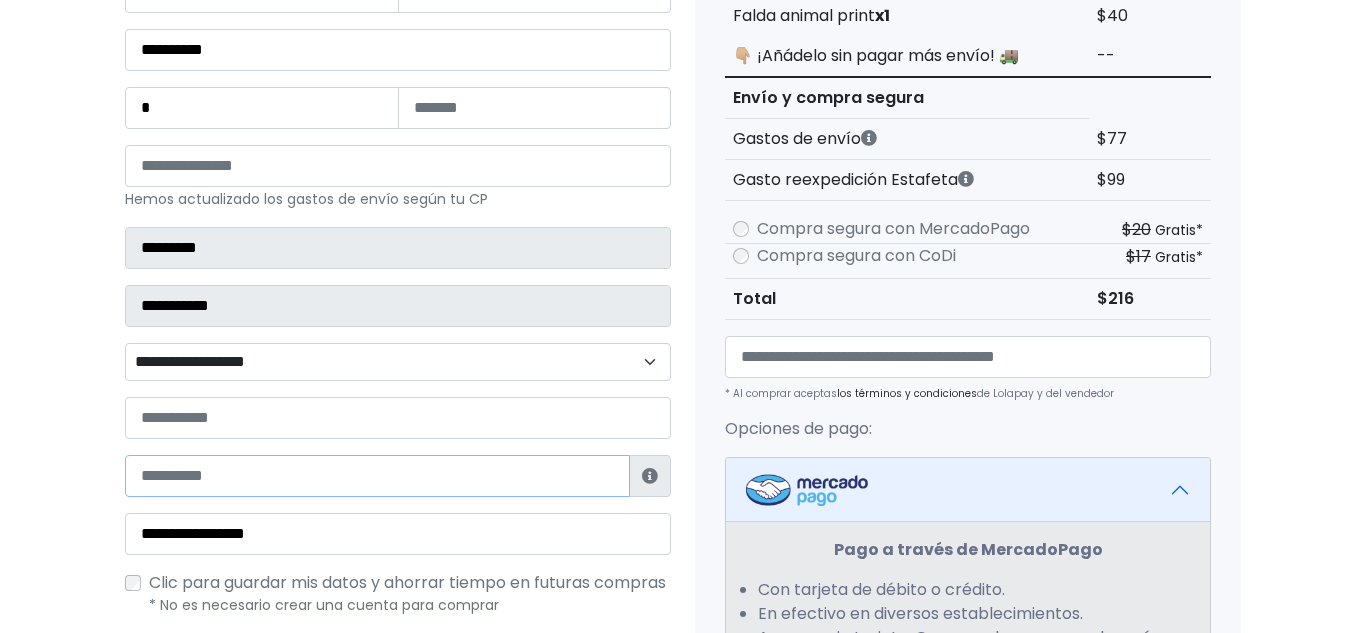 click at bounding box center (377, 476) 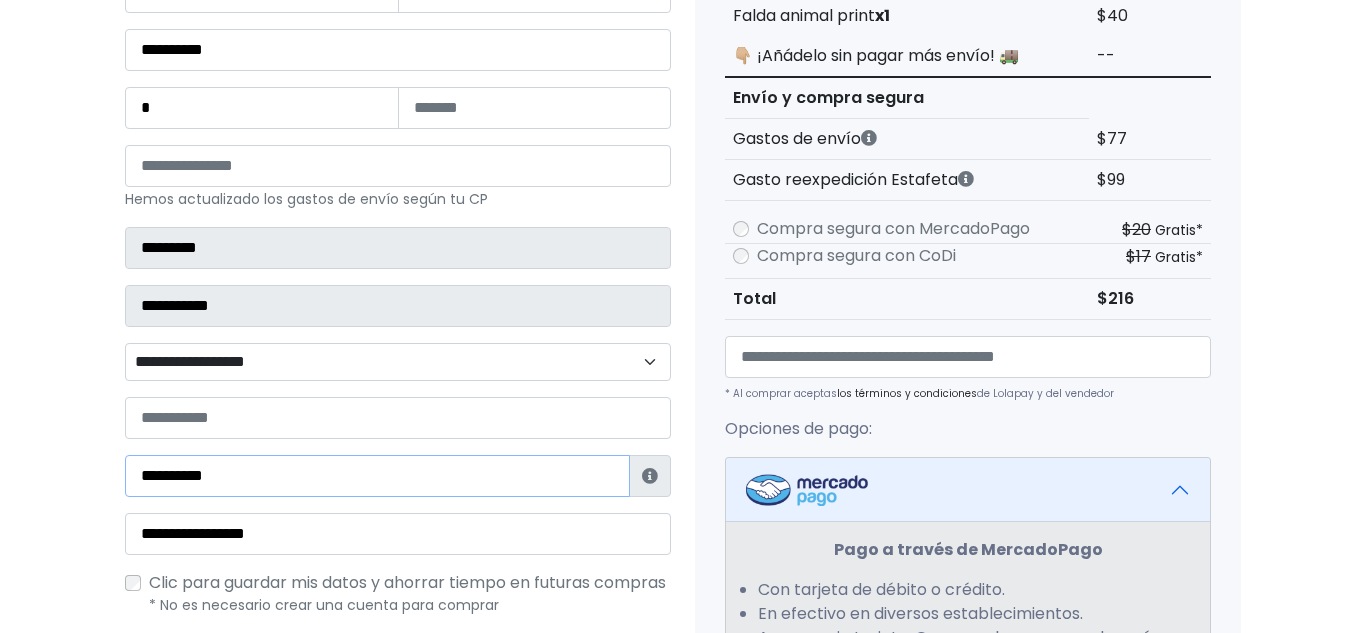type on "**********" 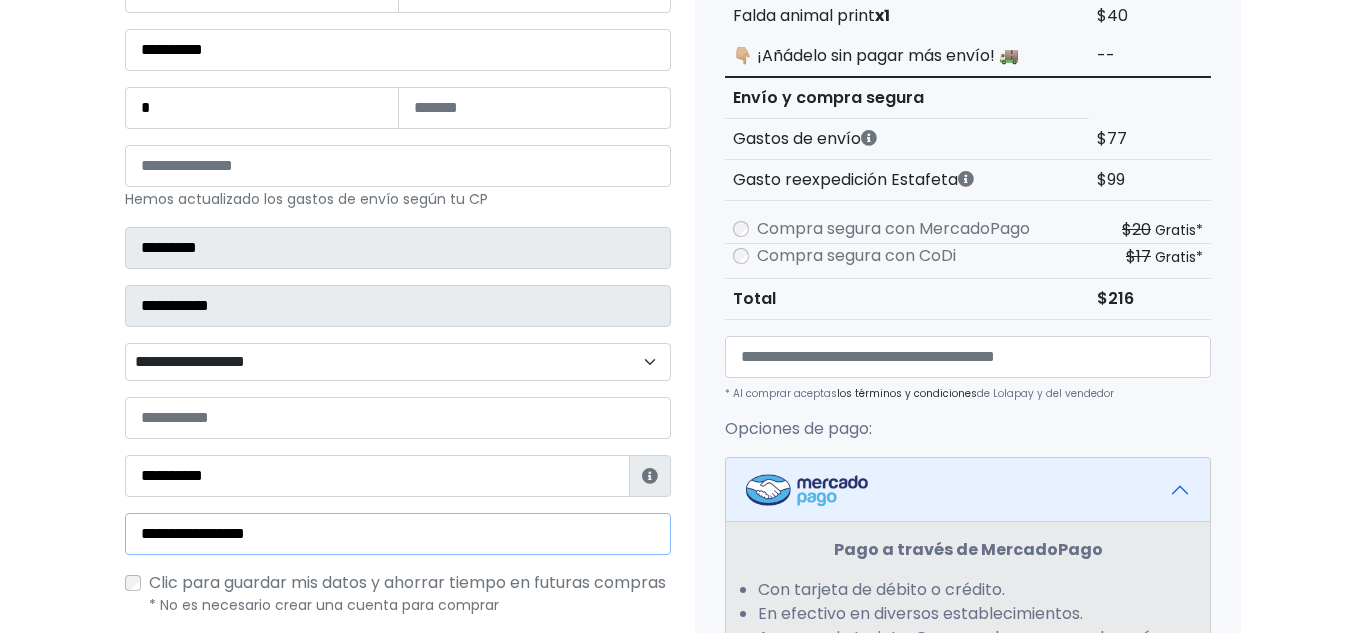 click on "**********" at bounding box center (398, 534) 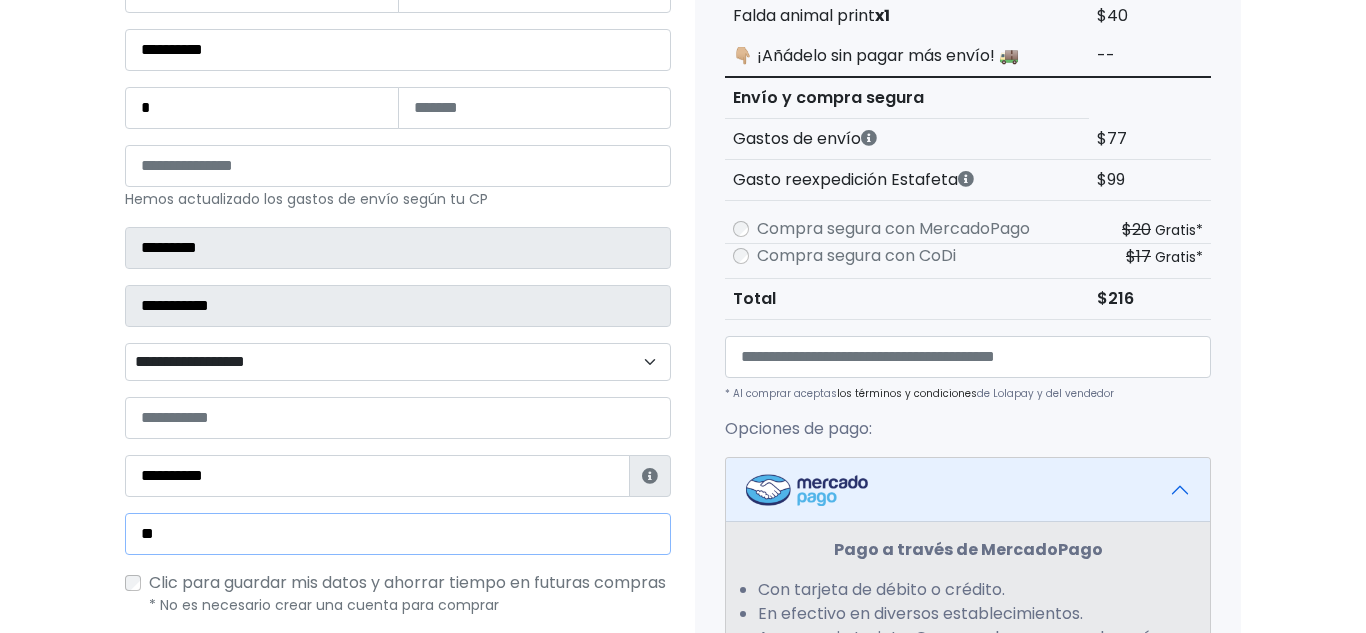 type on "*" 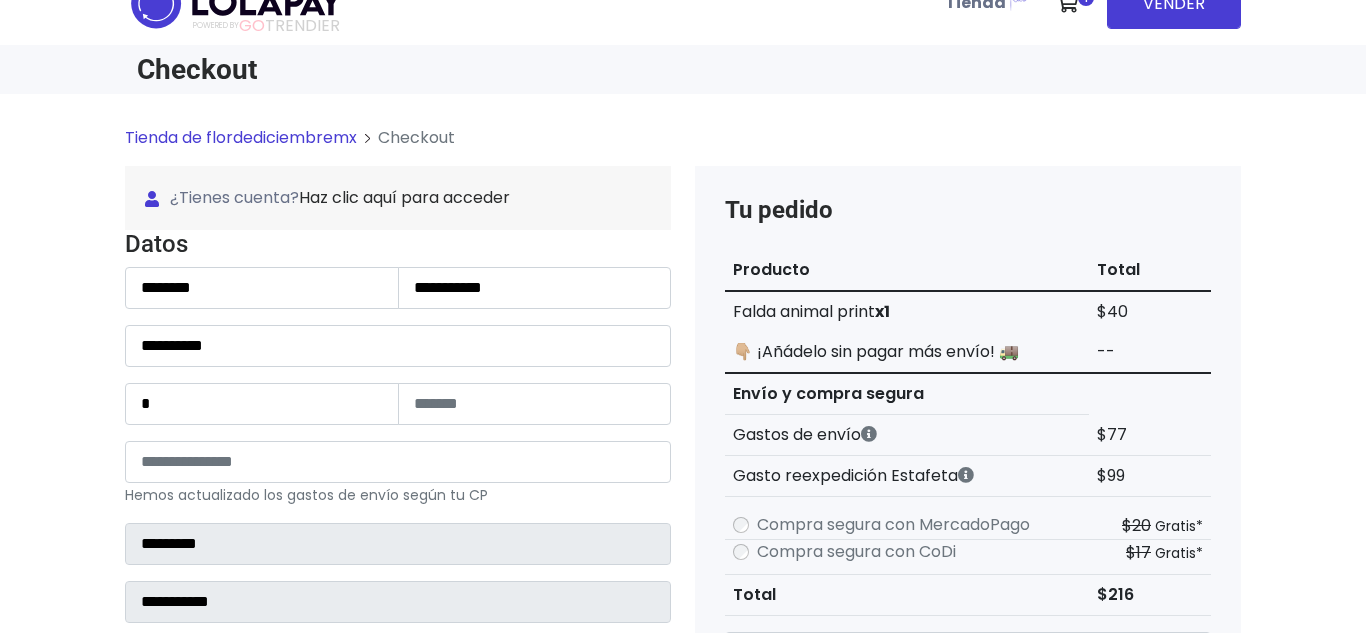 scroll, scrollTop: 0, scrollLeft: 0, axis: both 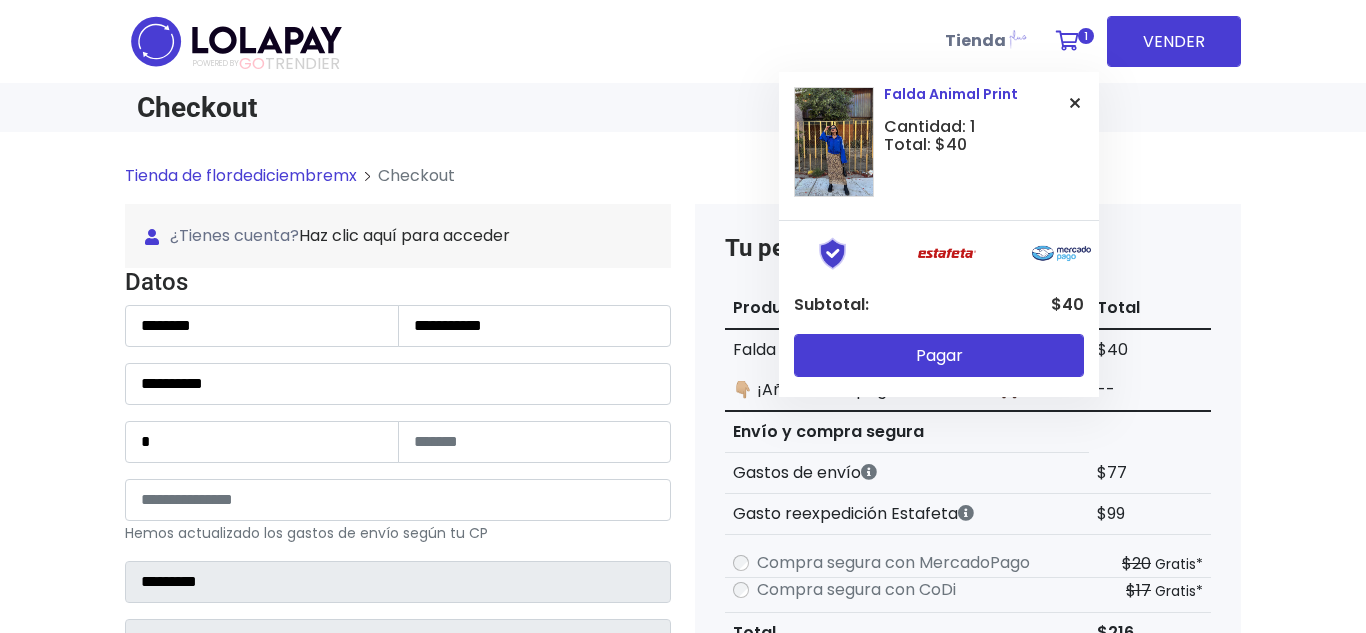 type on "**********" 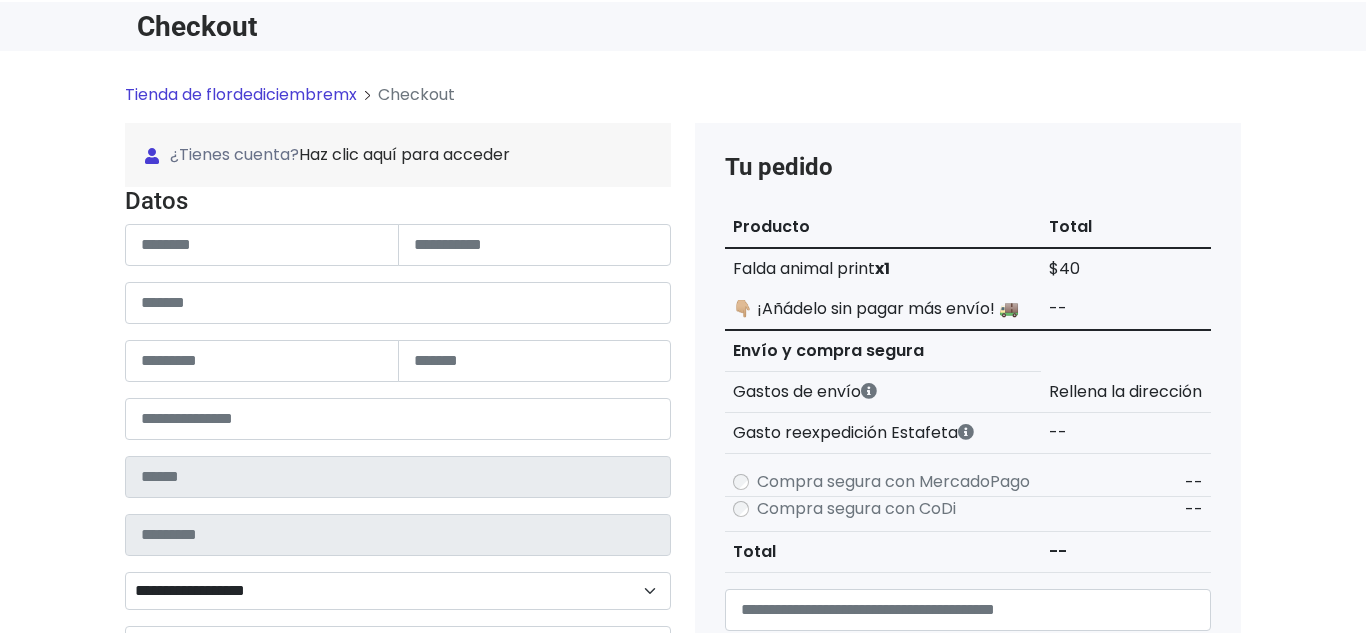 scroll, scrollTop: 0, scrollLeft: 0, axis: both 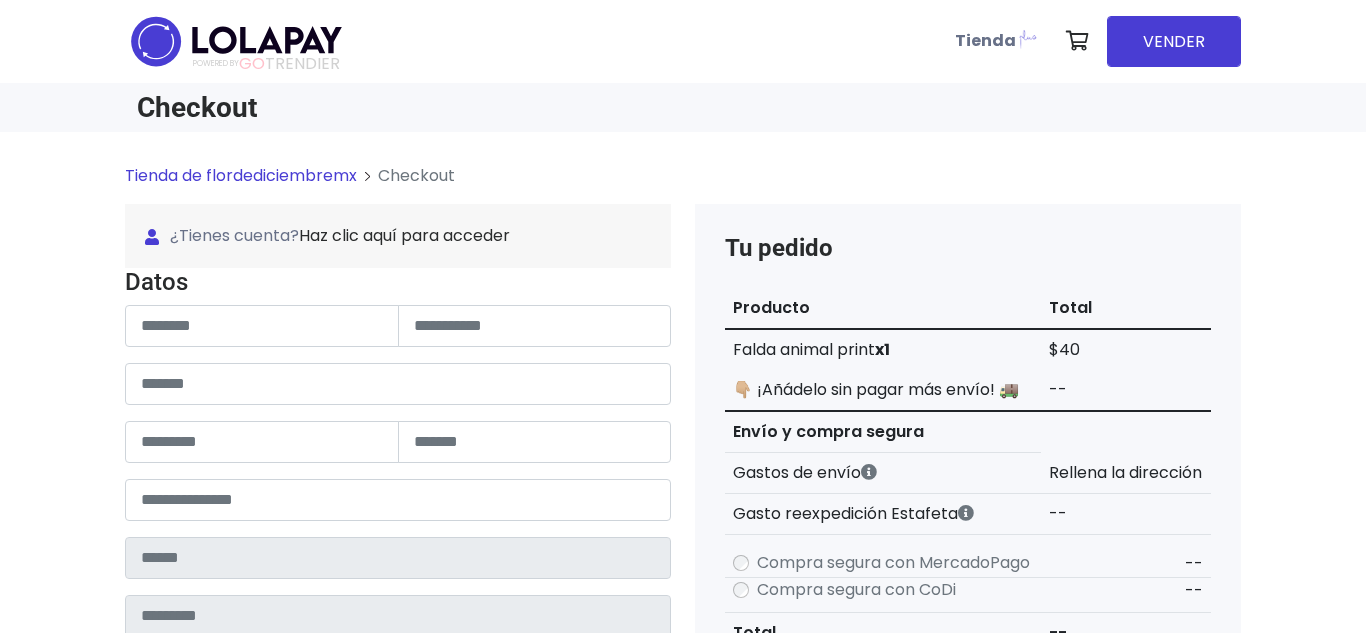 type on "**********" 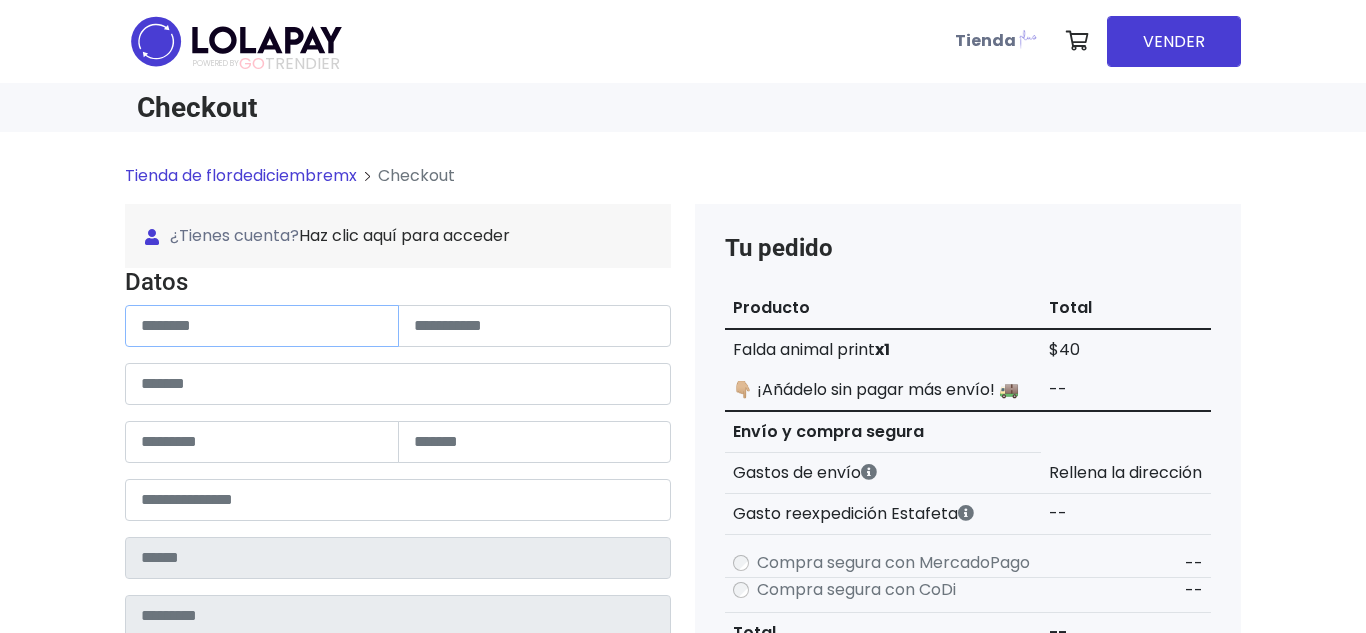 click at bounding box center [262, 326] 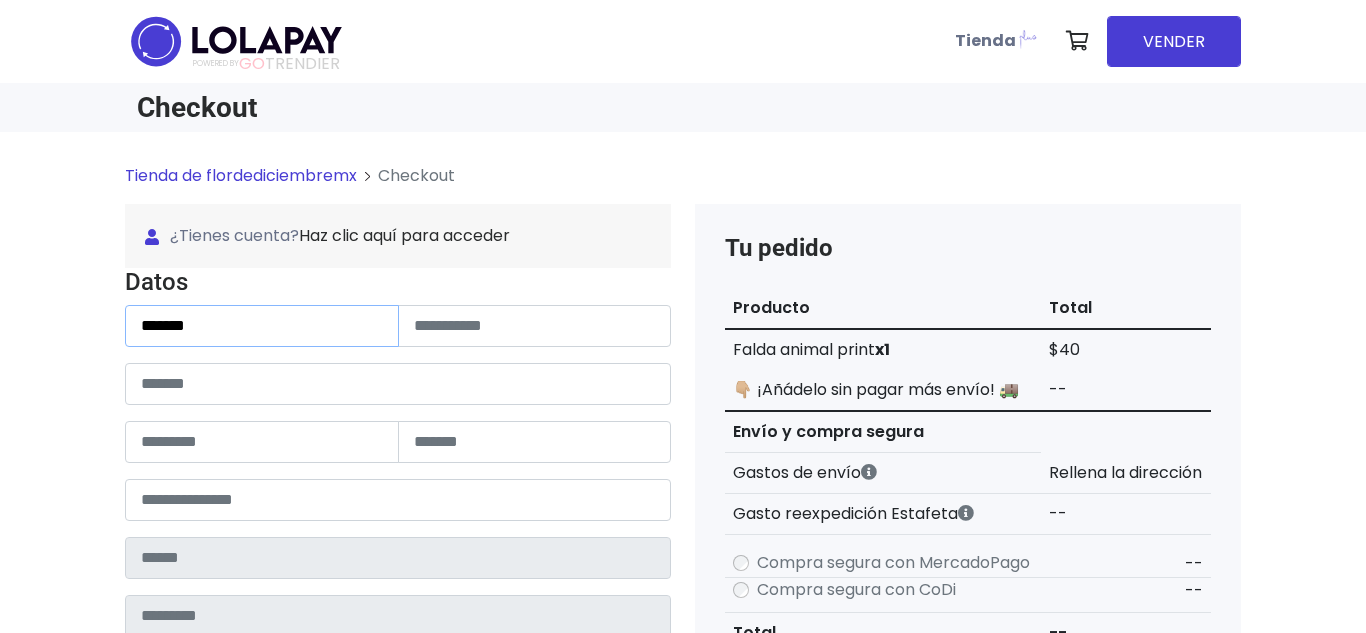 type on "*******" 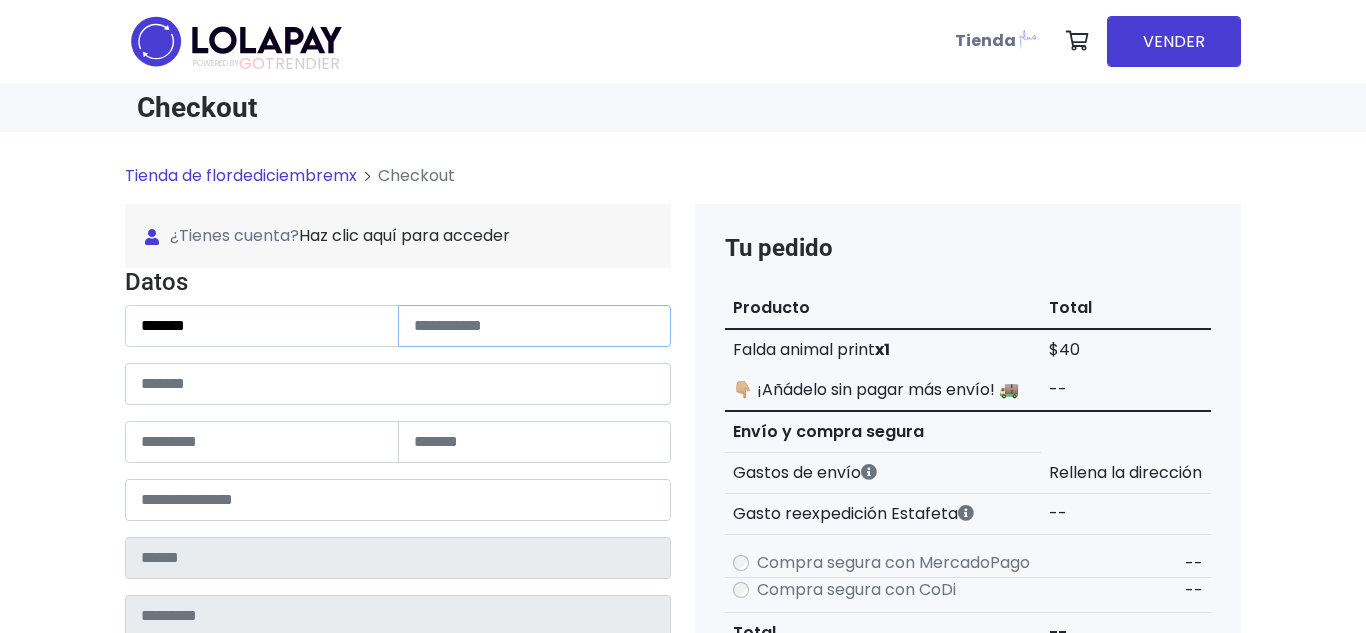 type on "*" 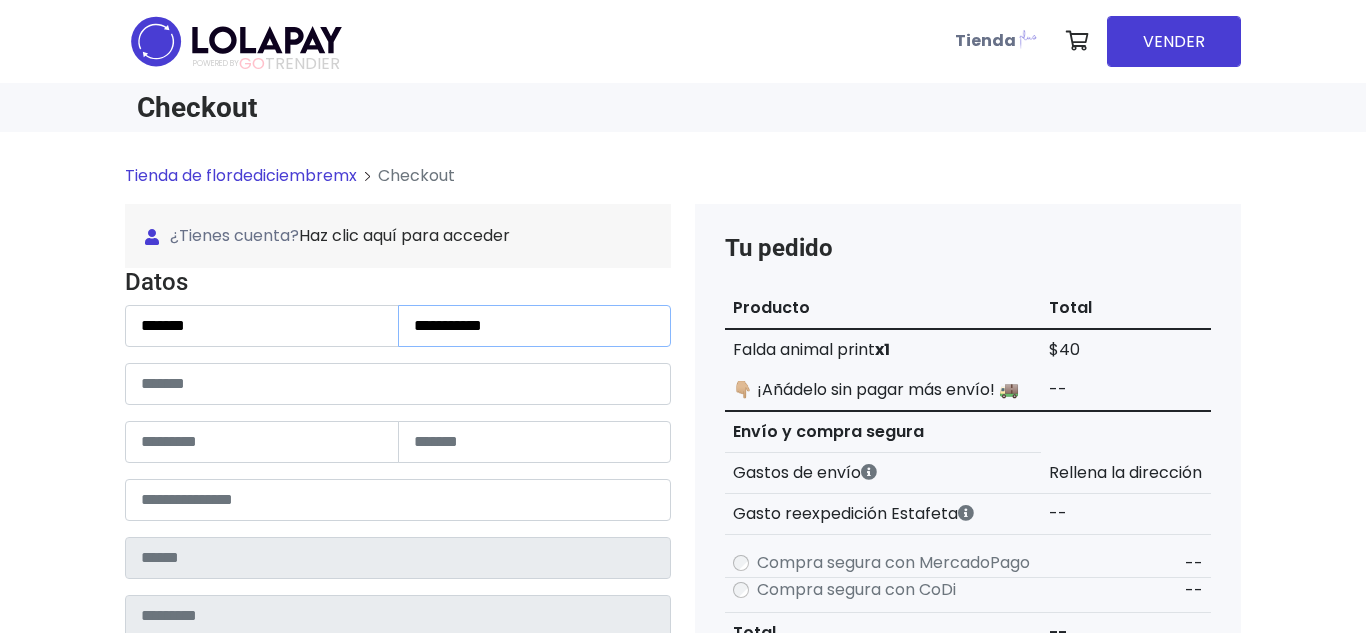 type on "**********" 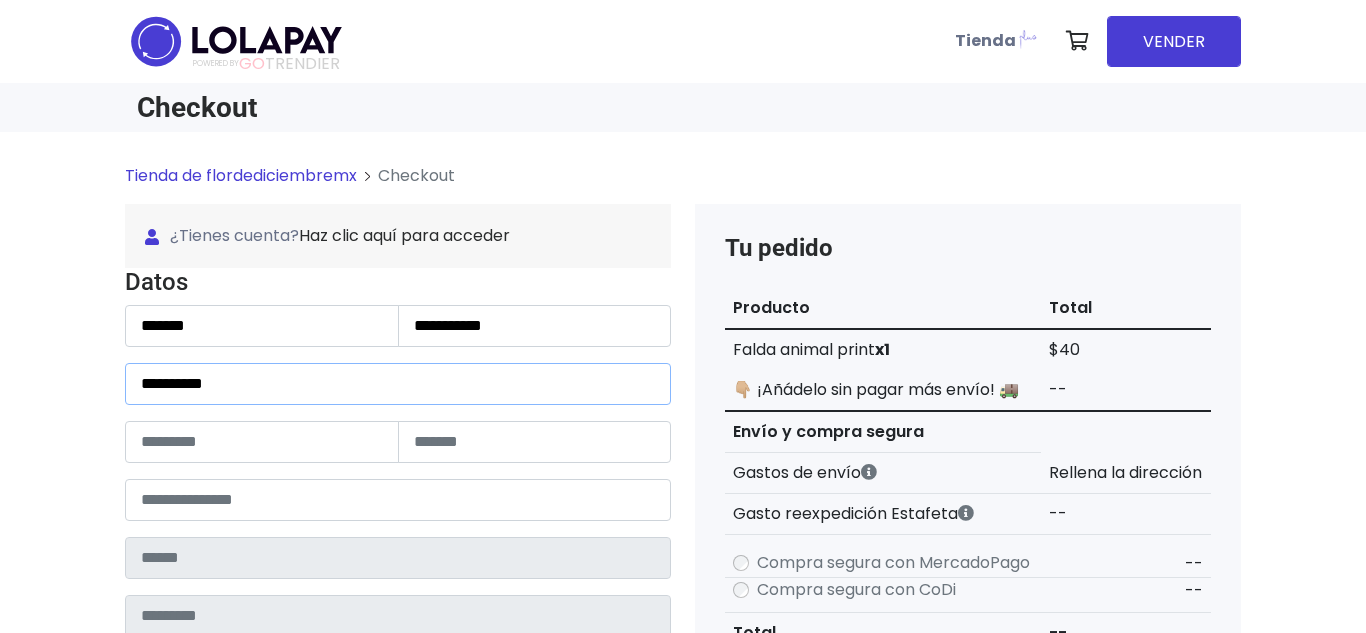 type on "**********" 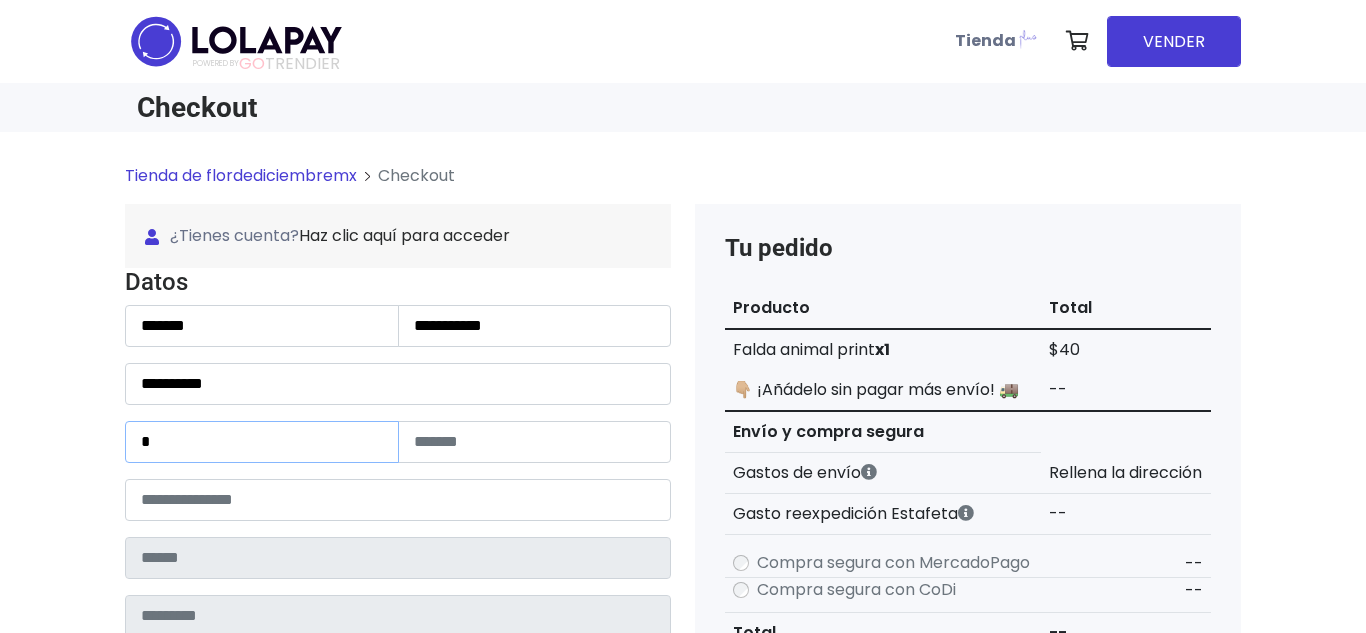 type on "*" 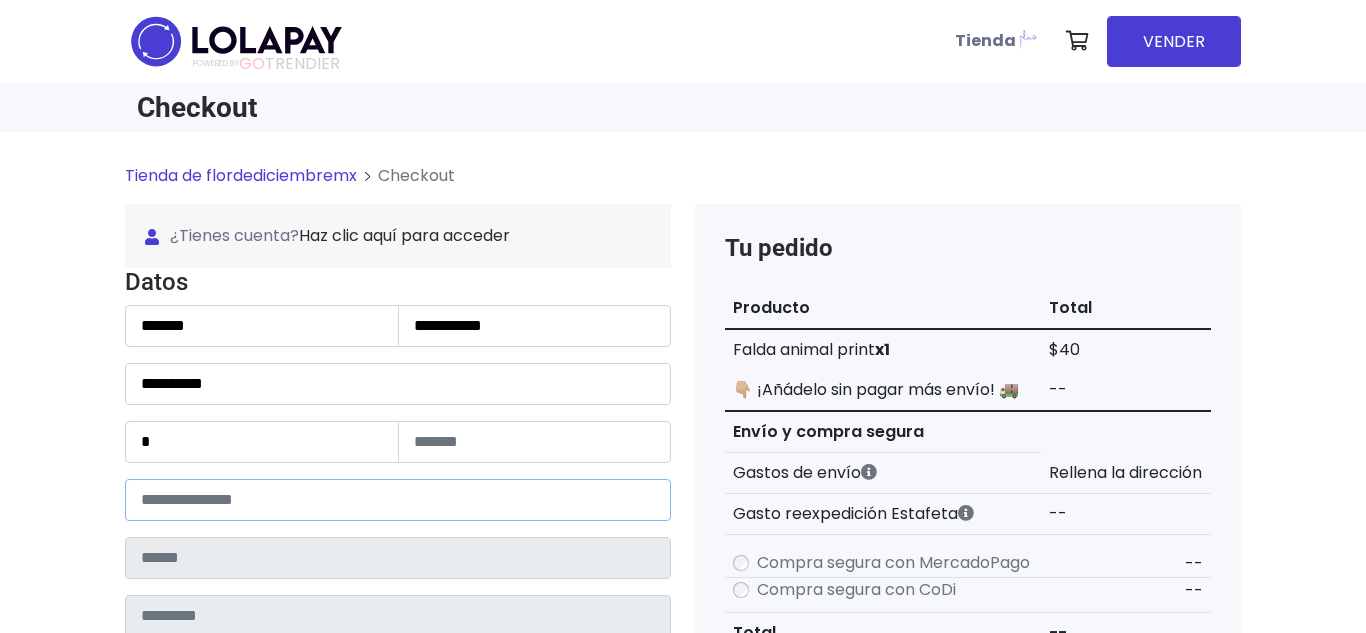 type on "*****" 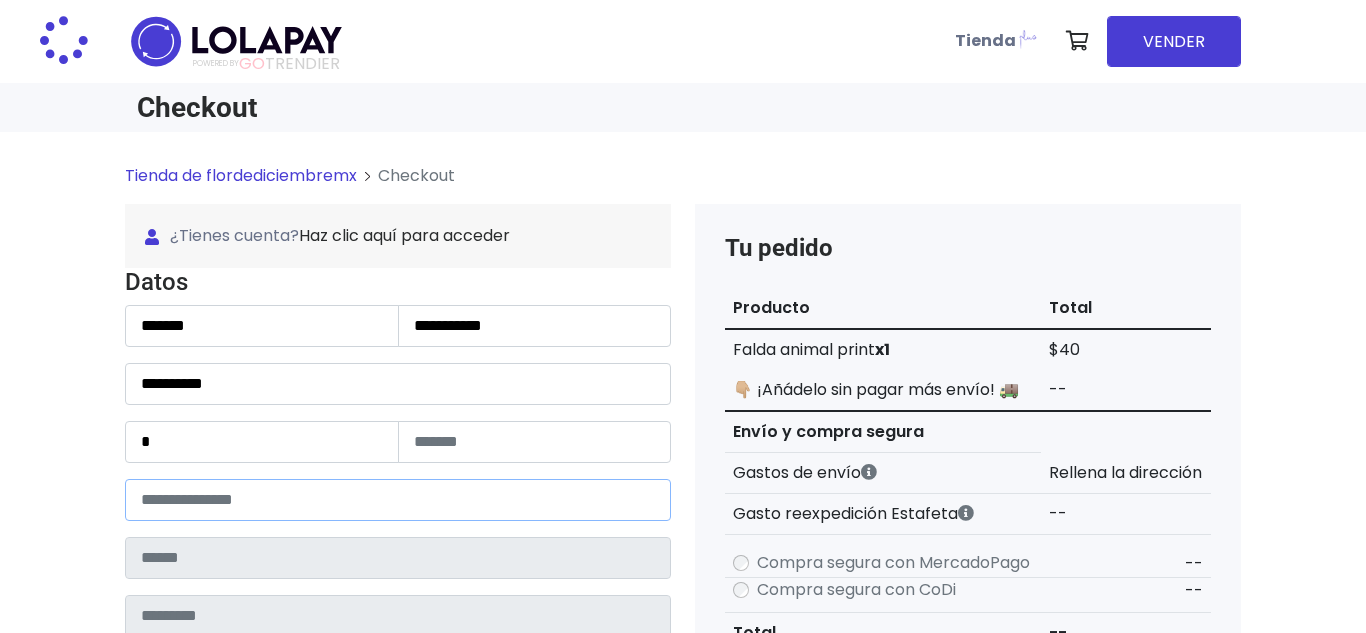 type on "*********" 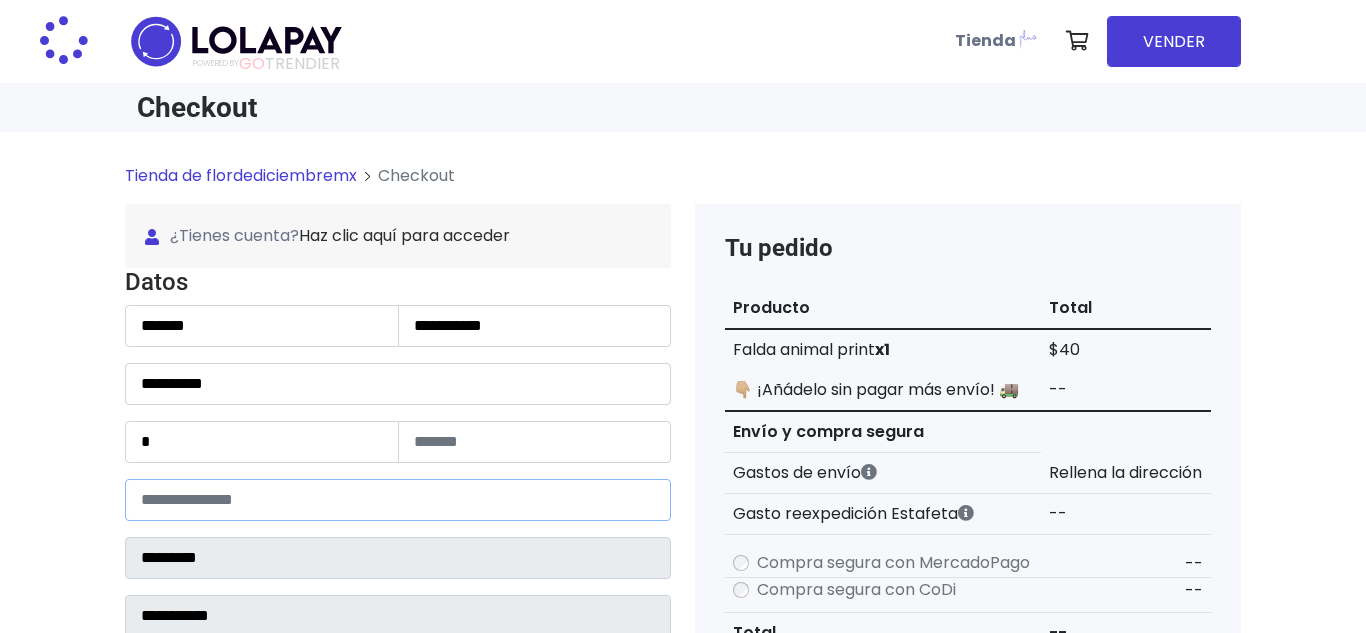 select 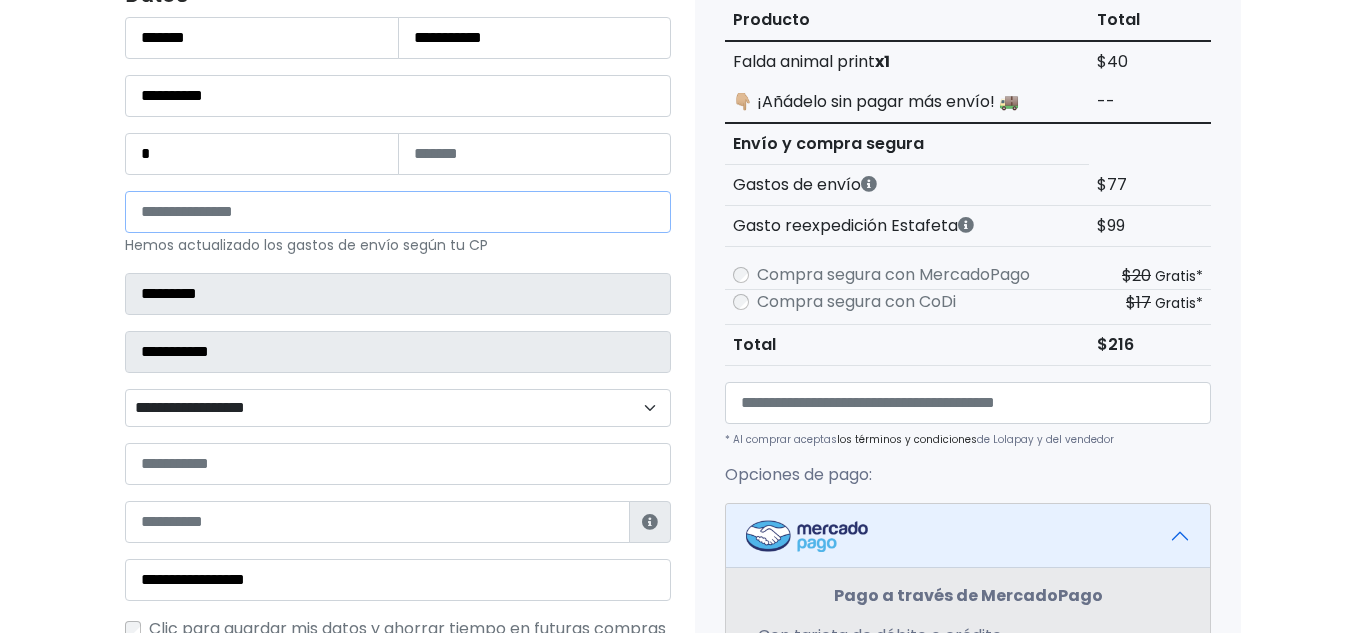 scroll, scrollTop: 291, scrollLeft: 0, axis: vertical 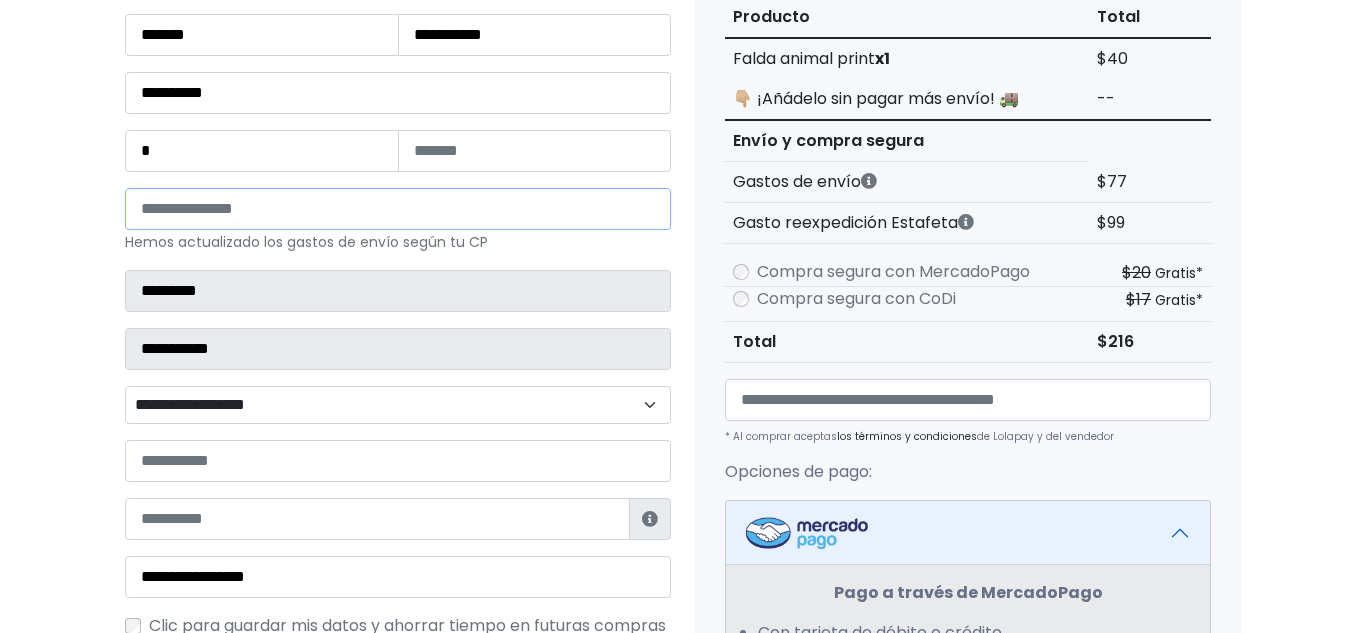 type on "*****" 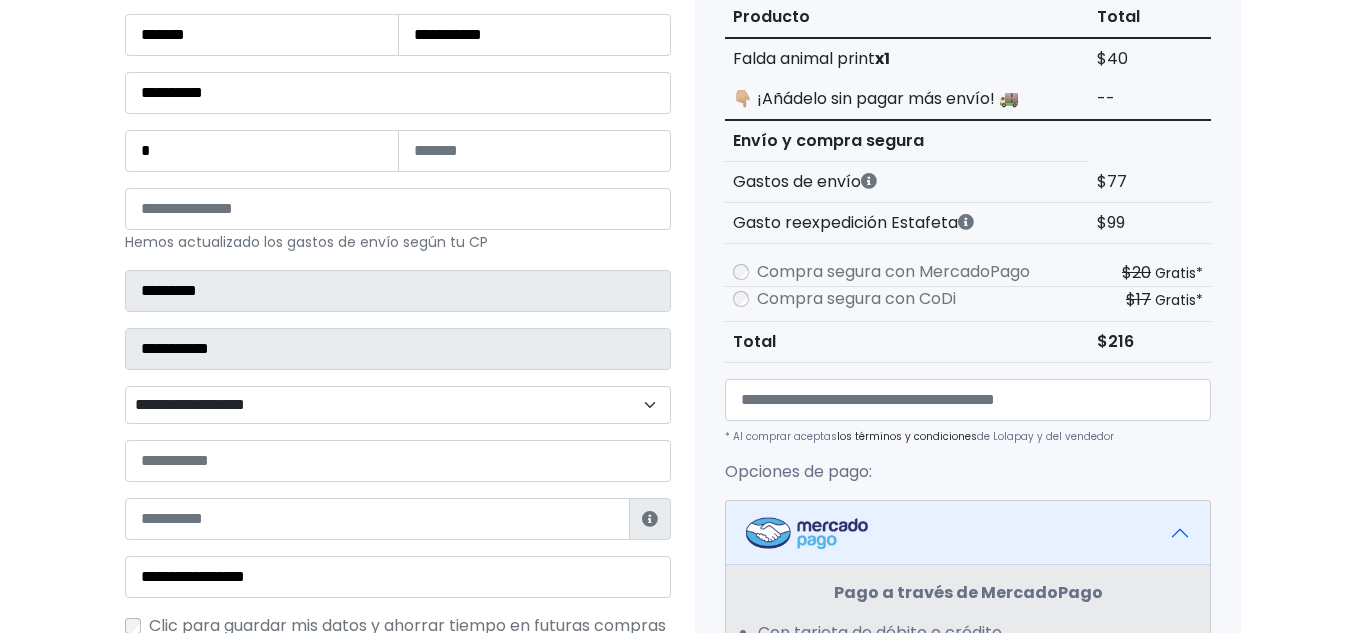click on "**********" at bounding box center (398, 405) 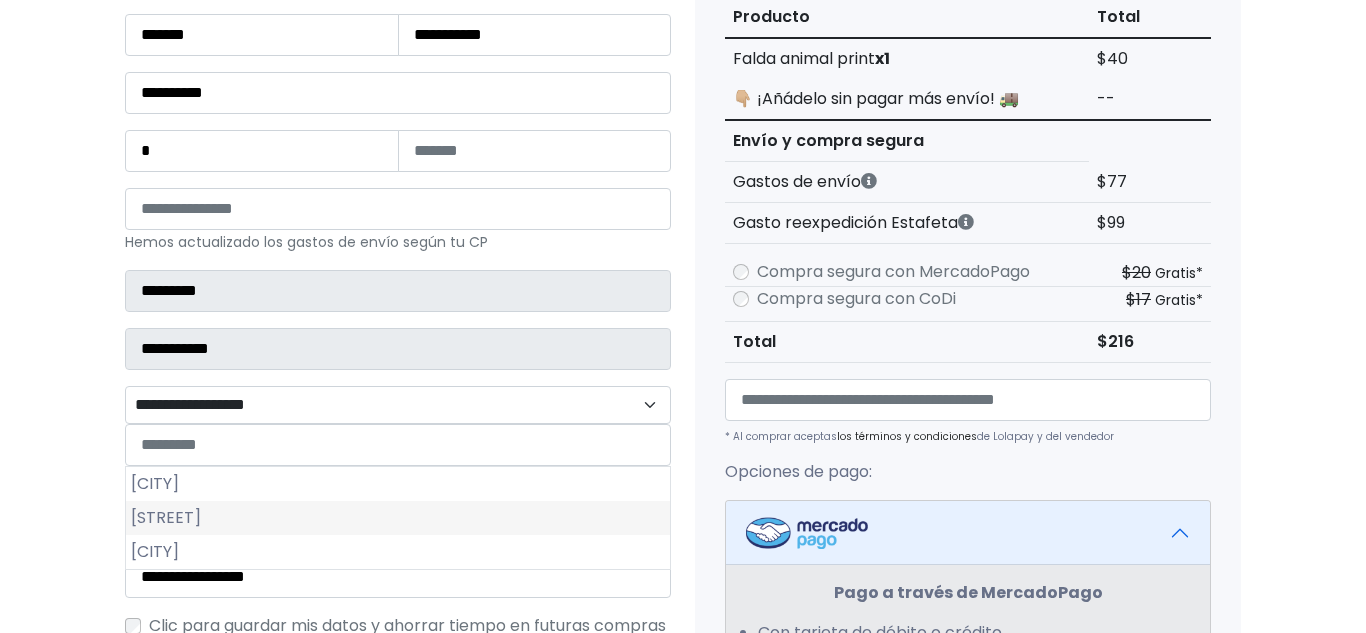 click on "Juan Aldama Centro" at bounding box center [398, 518] 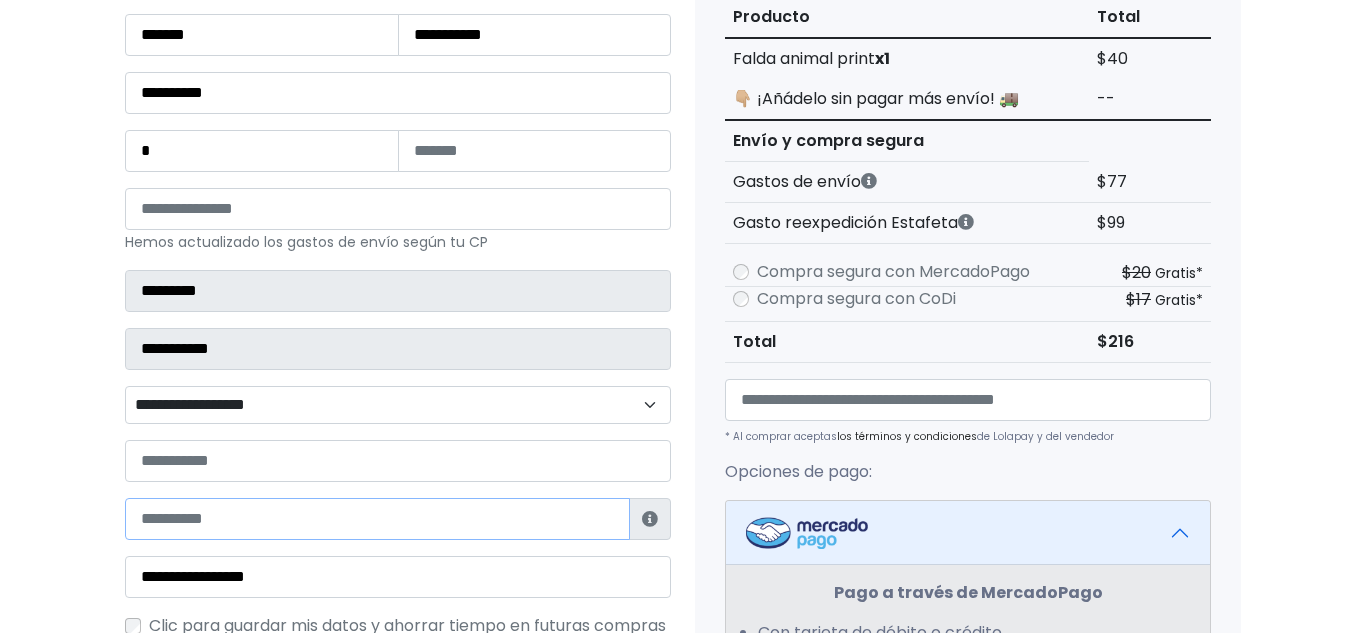 click at bounding box center (377, 519) 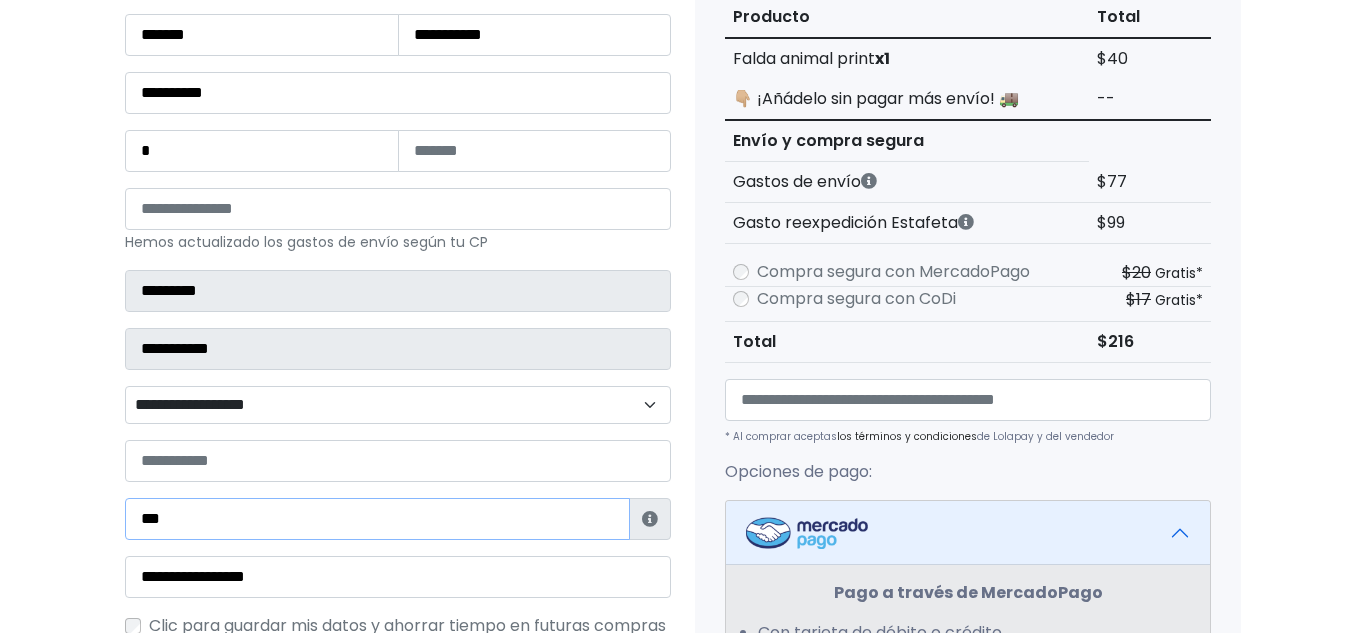 type on "***" 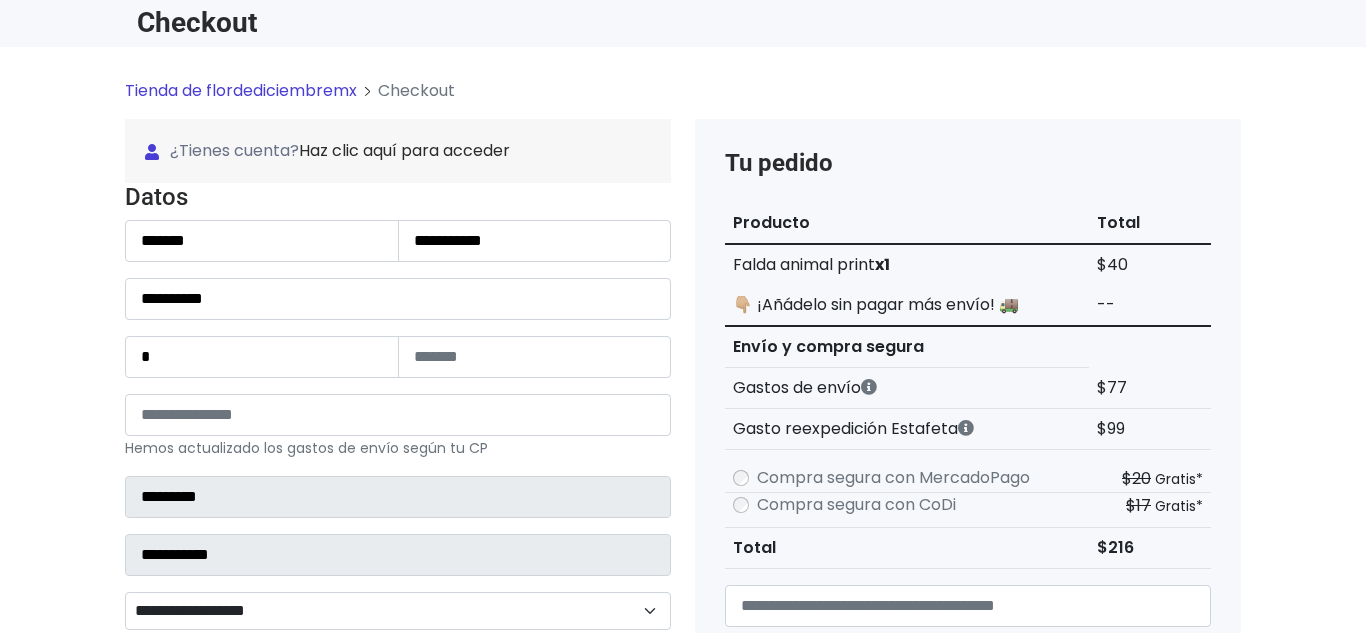 scroll, scrollTop: 0, scrollLeft: 0, axis: both 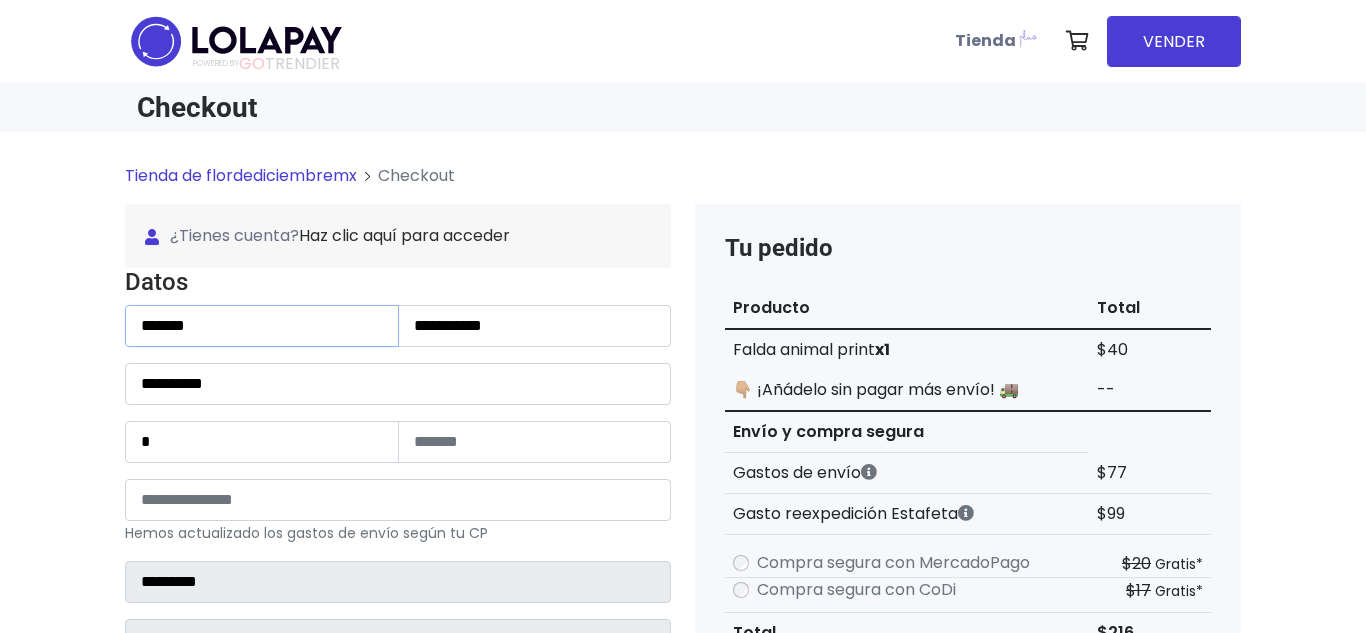 click on "*******" at bounding box center (262, 326) 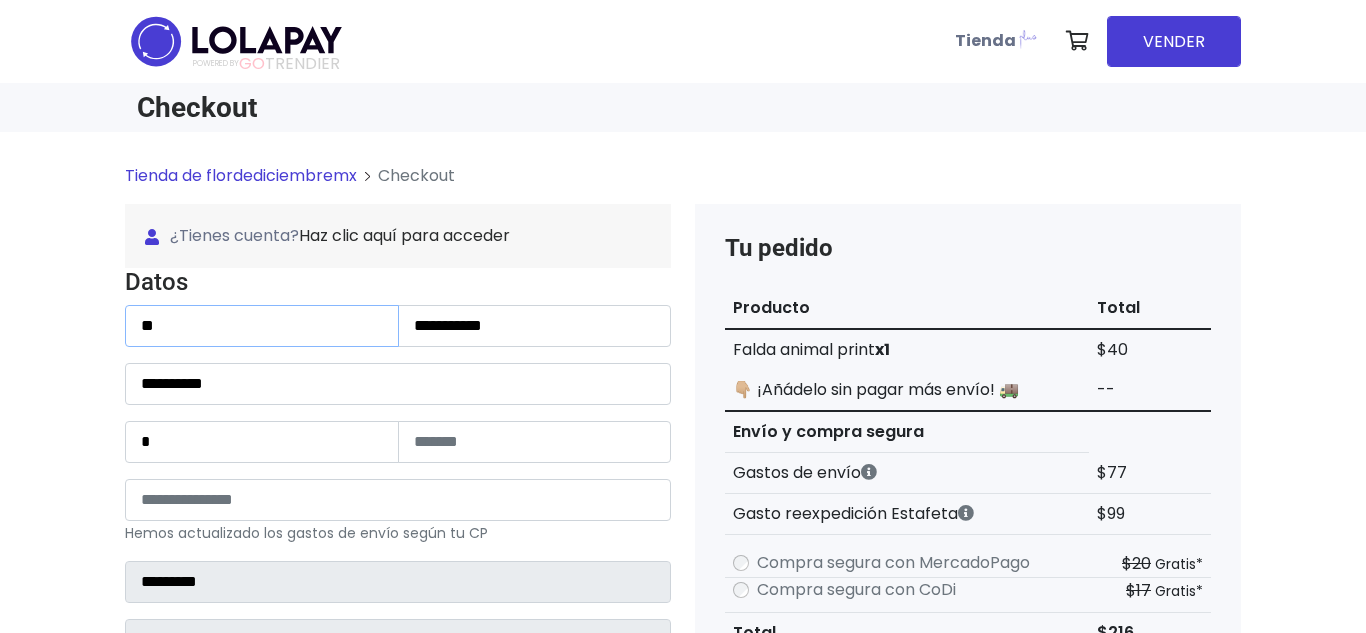type on "*" 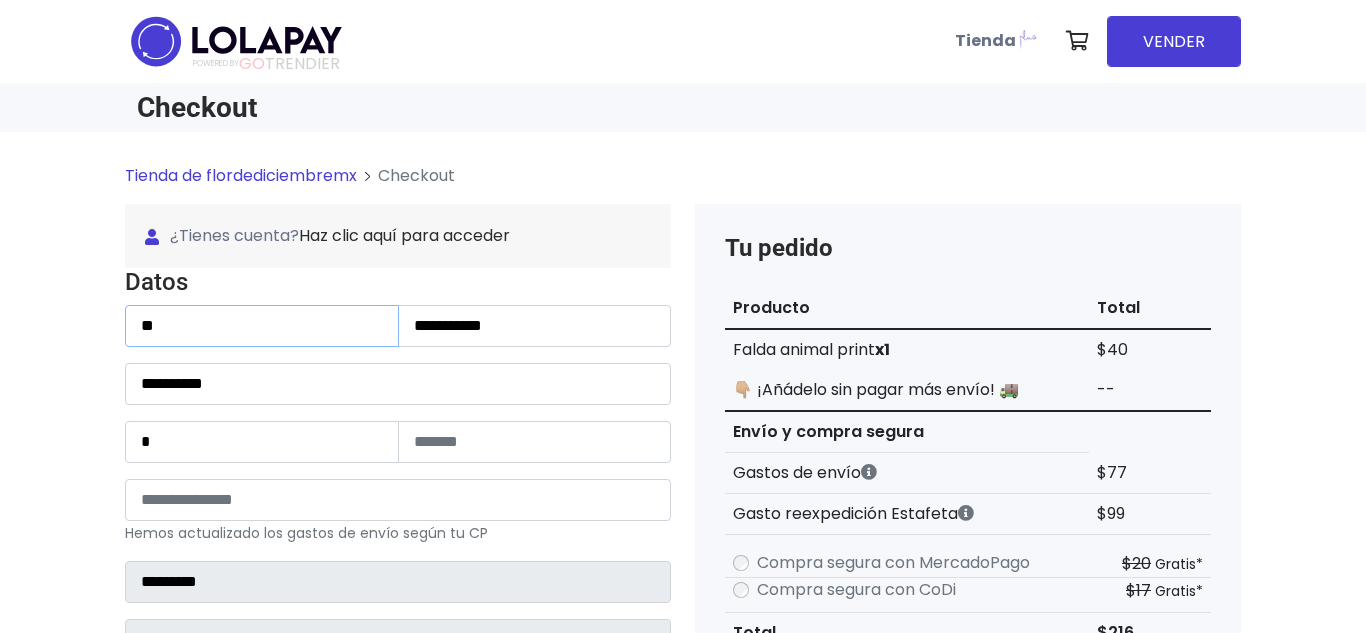 type on "*" 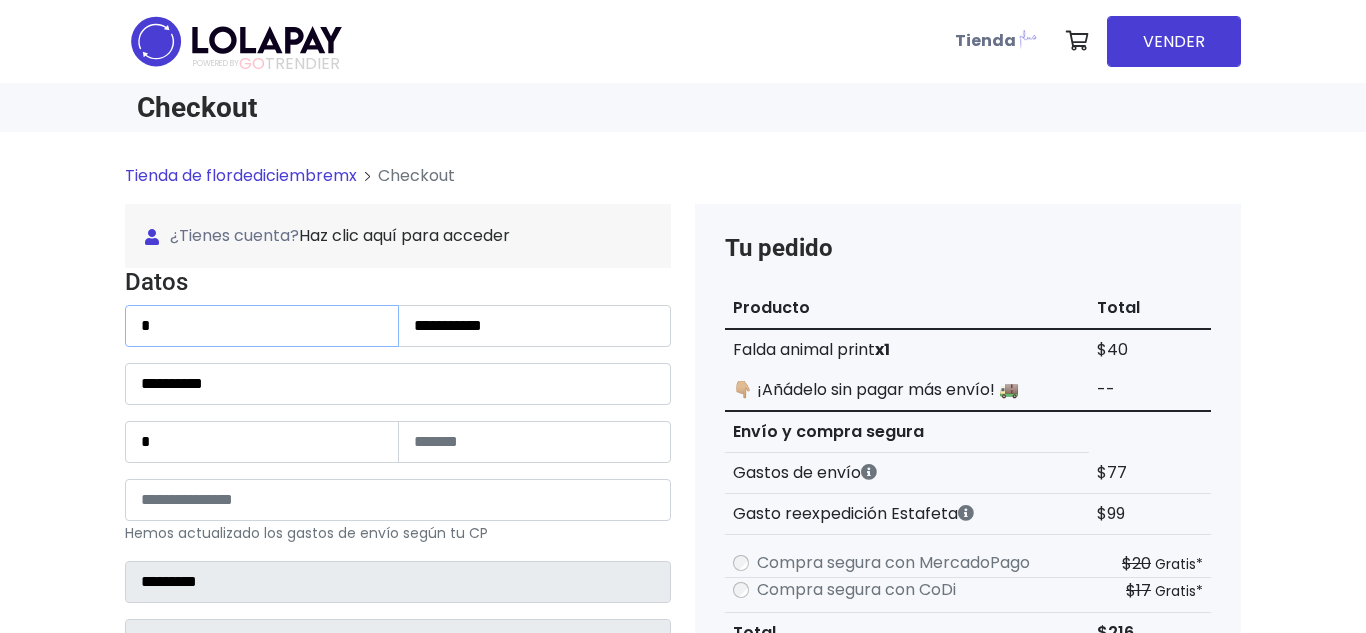 type on "******" 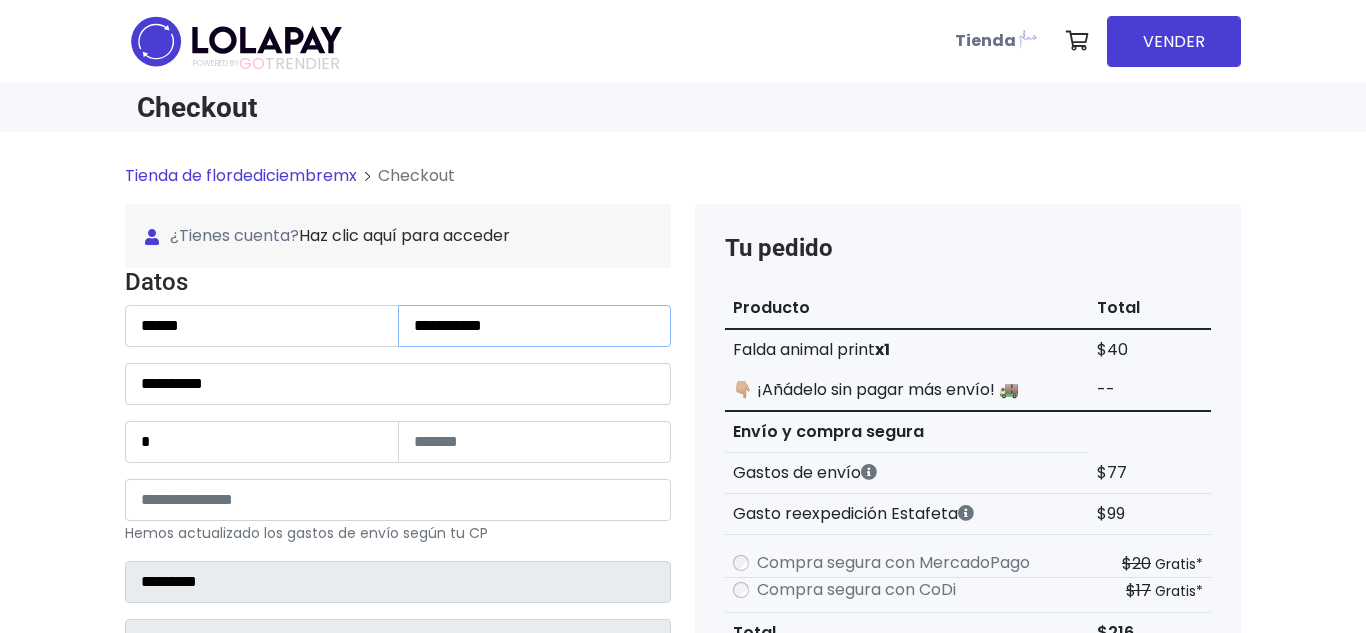 click on "**********" at bounding box center [535, 326] 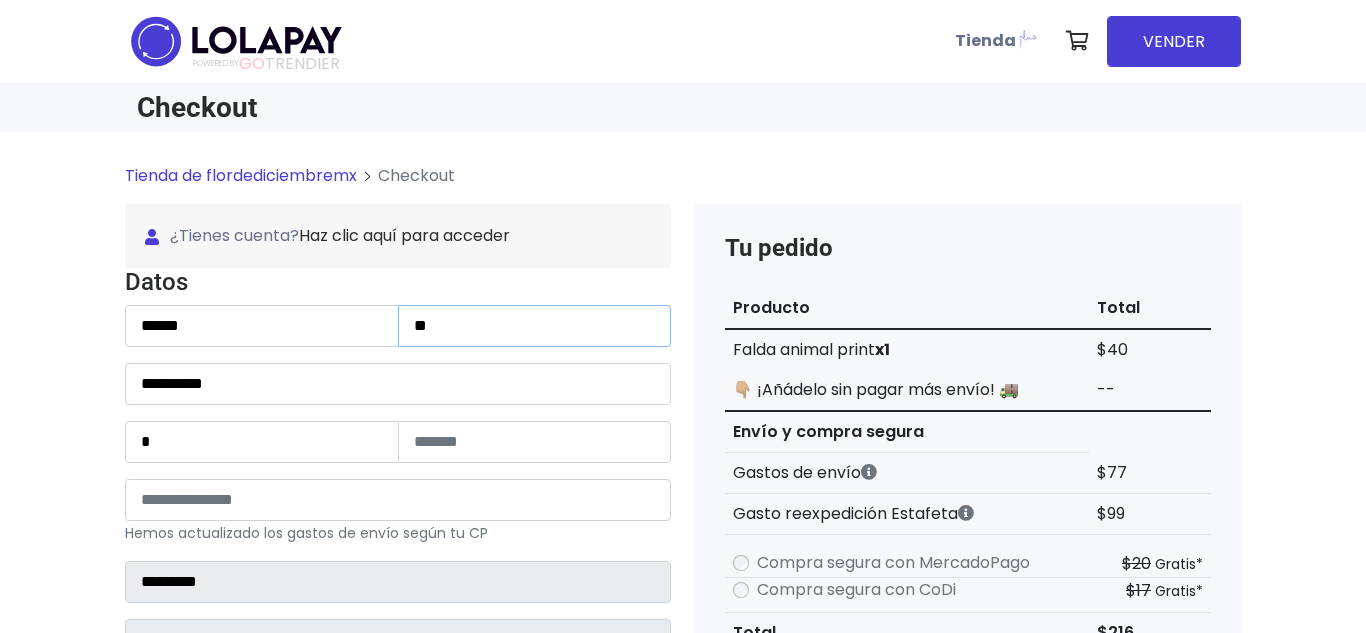 type on "*" 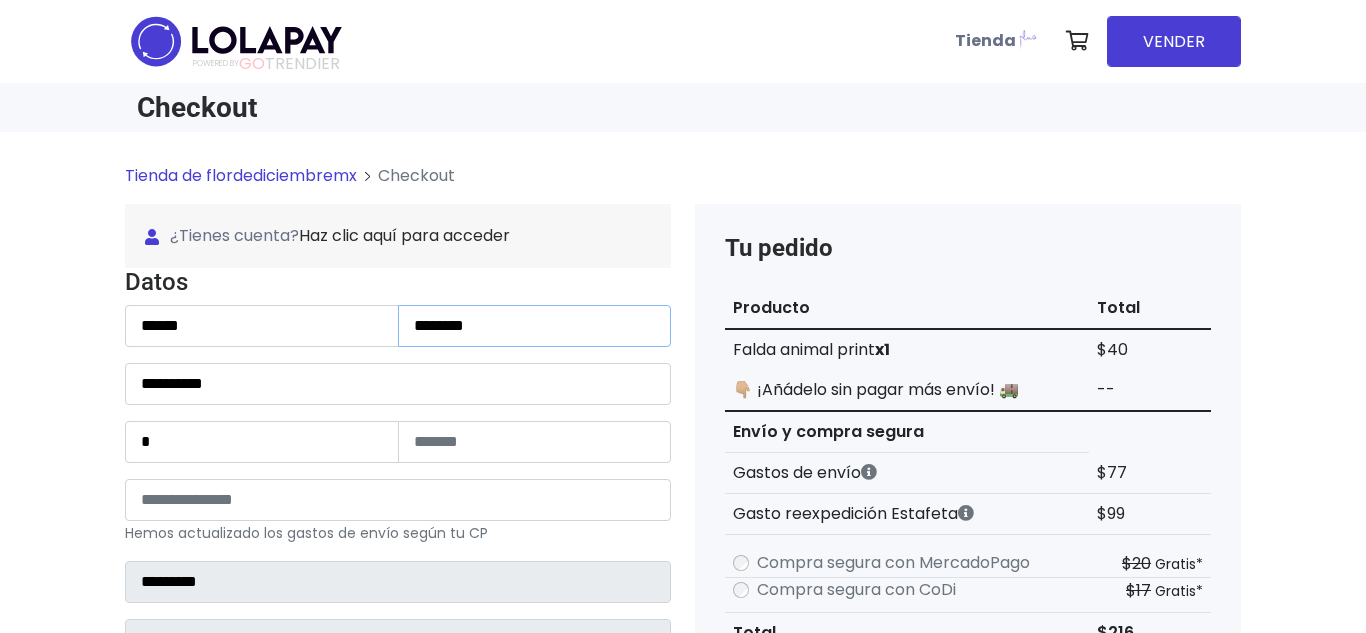 type on "********" 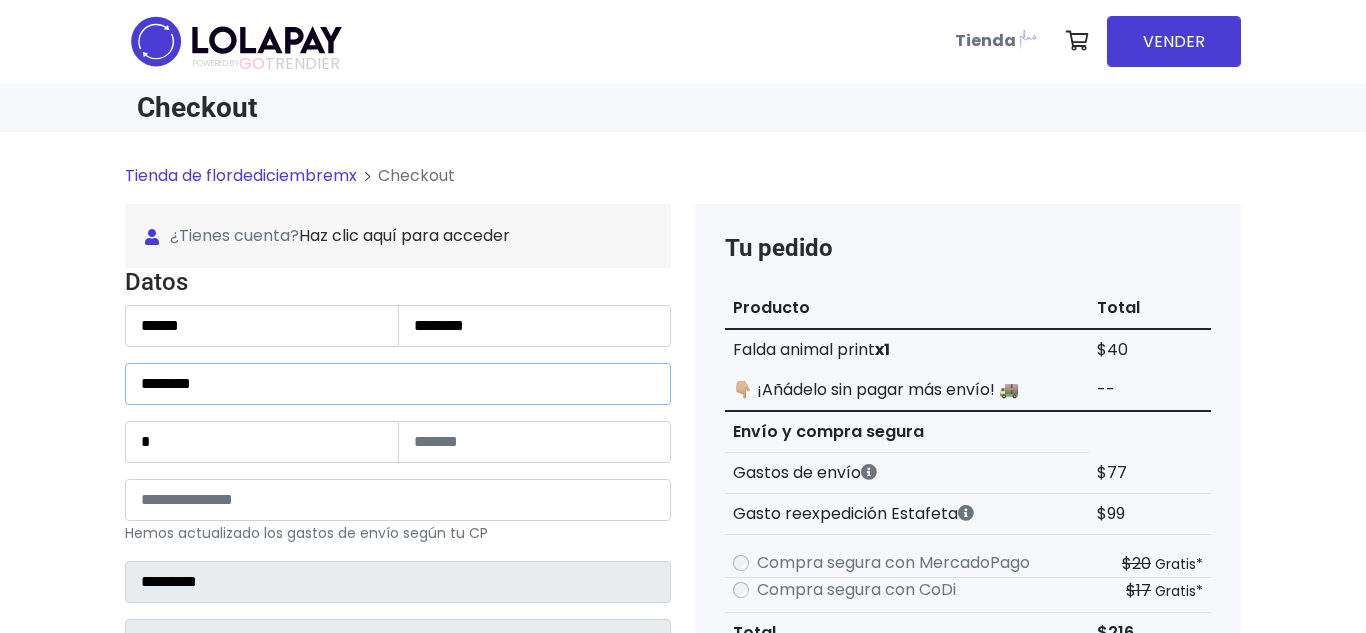 type on "********" 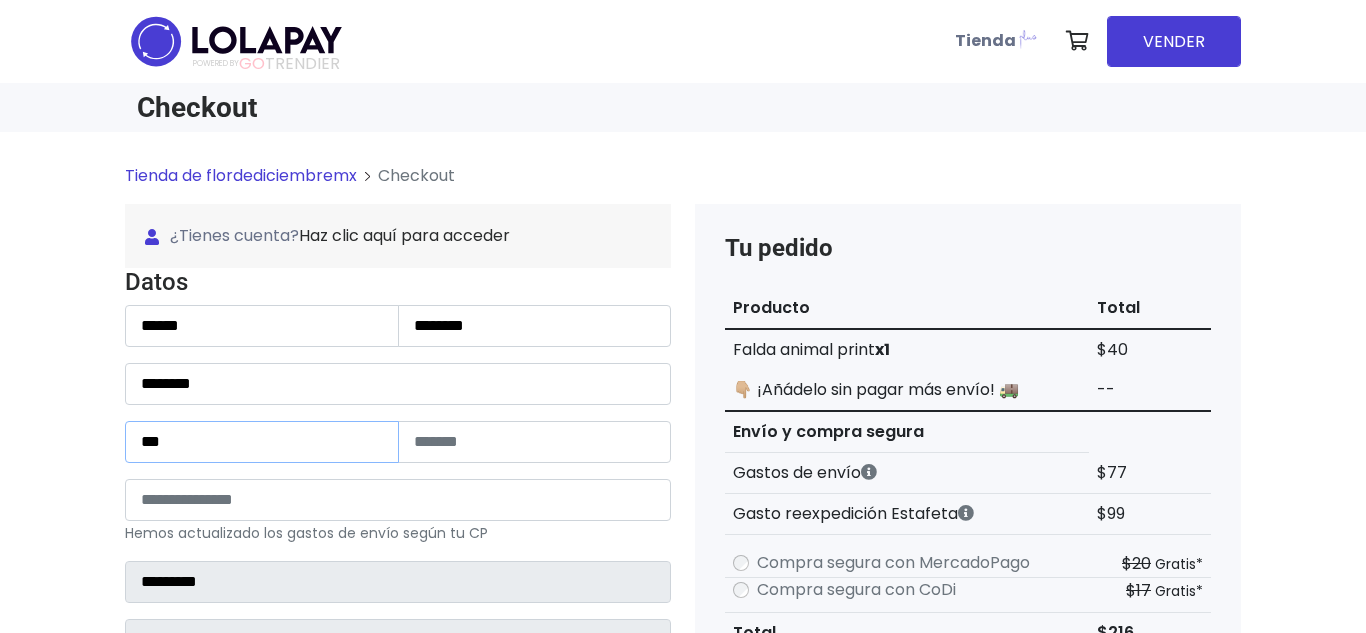 type on "***" 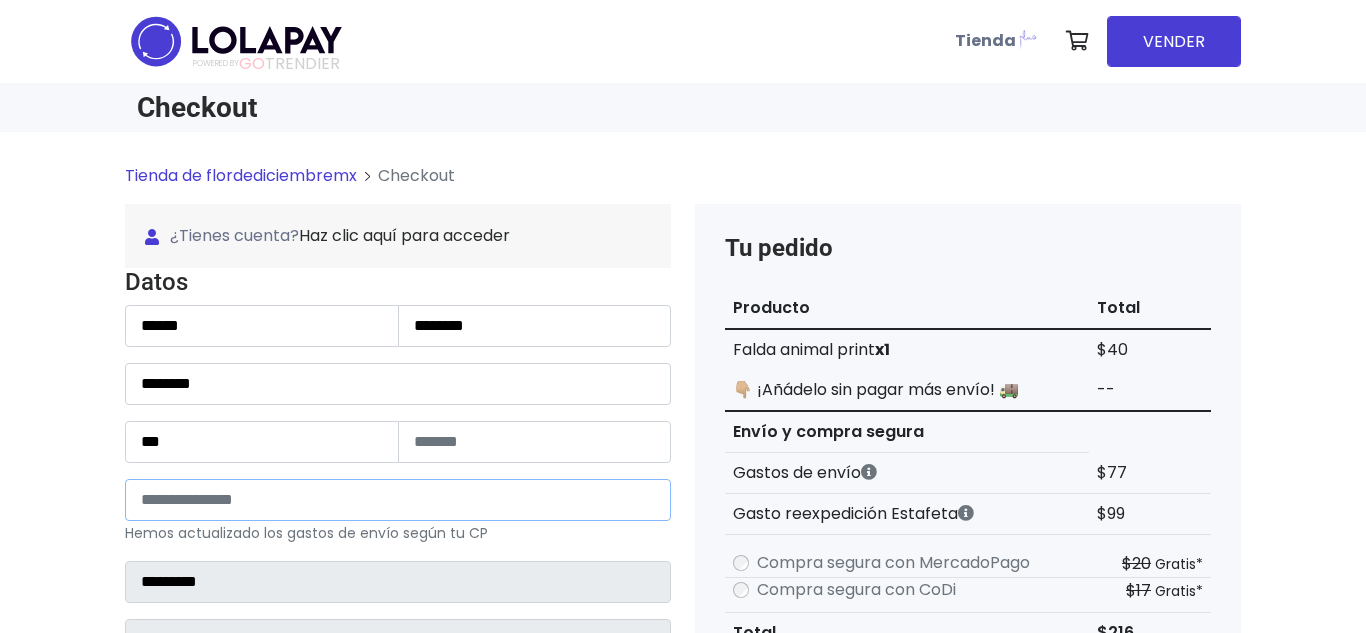 type on "*****" 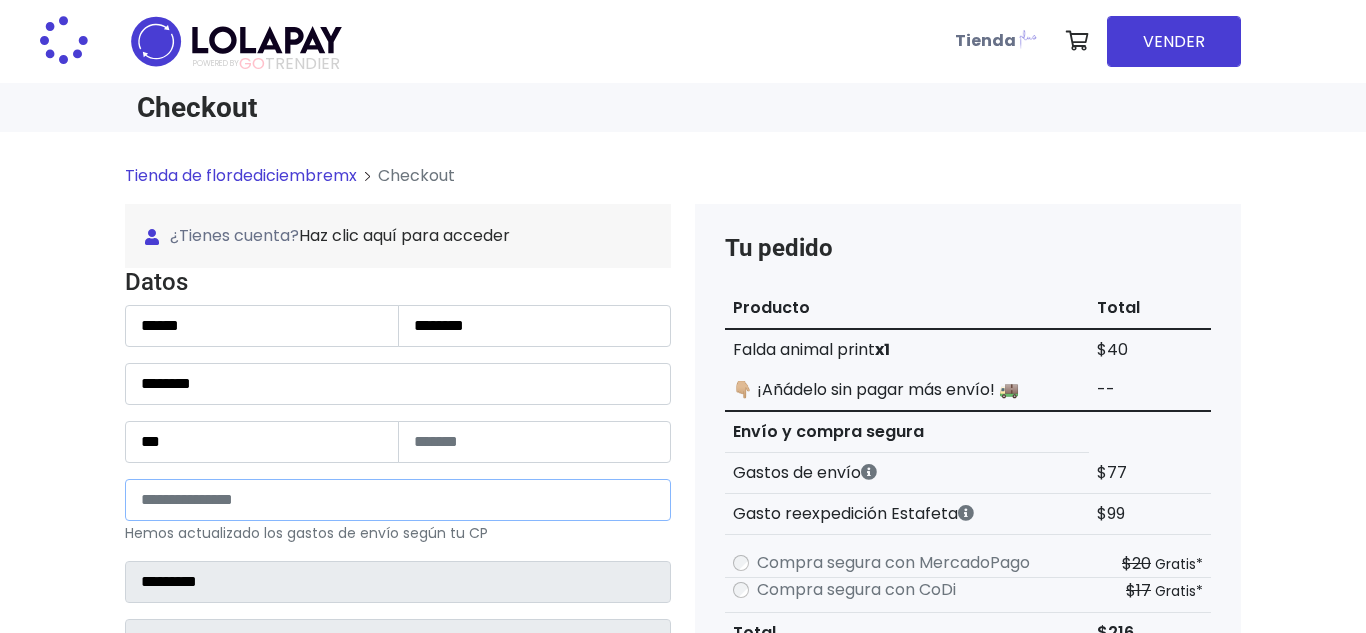 type on "**********" 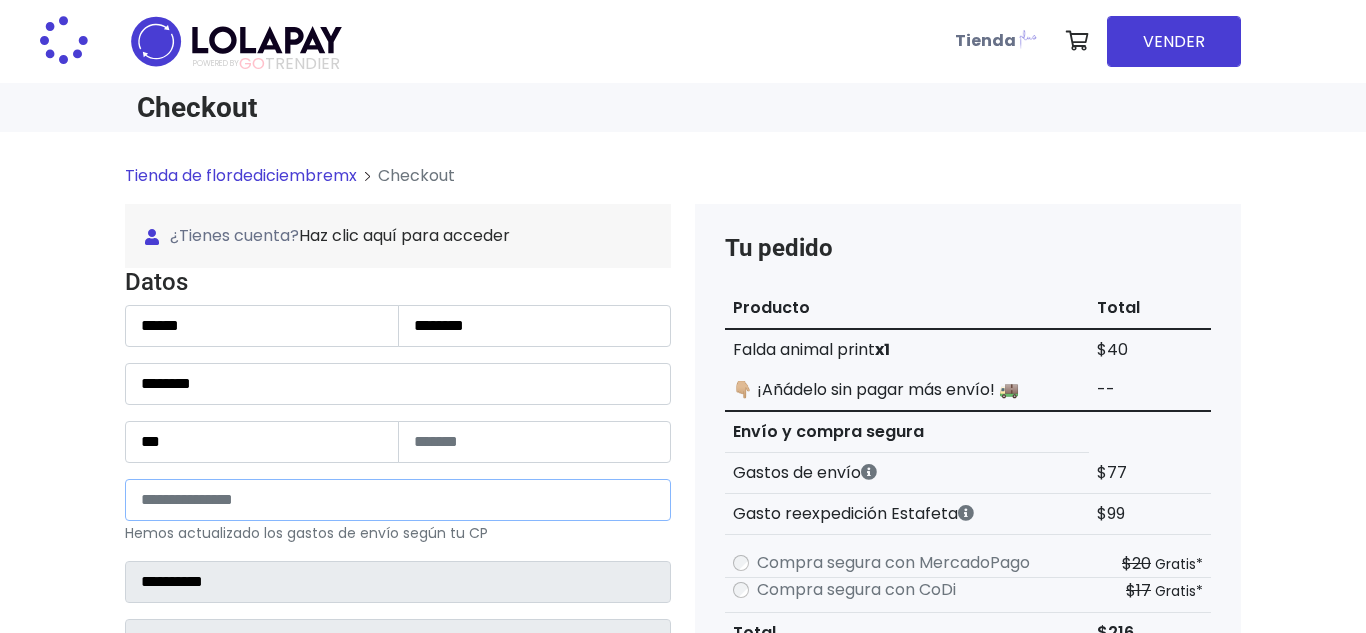 select 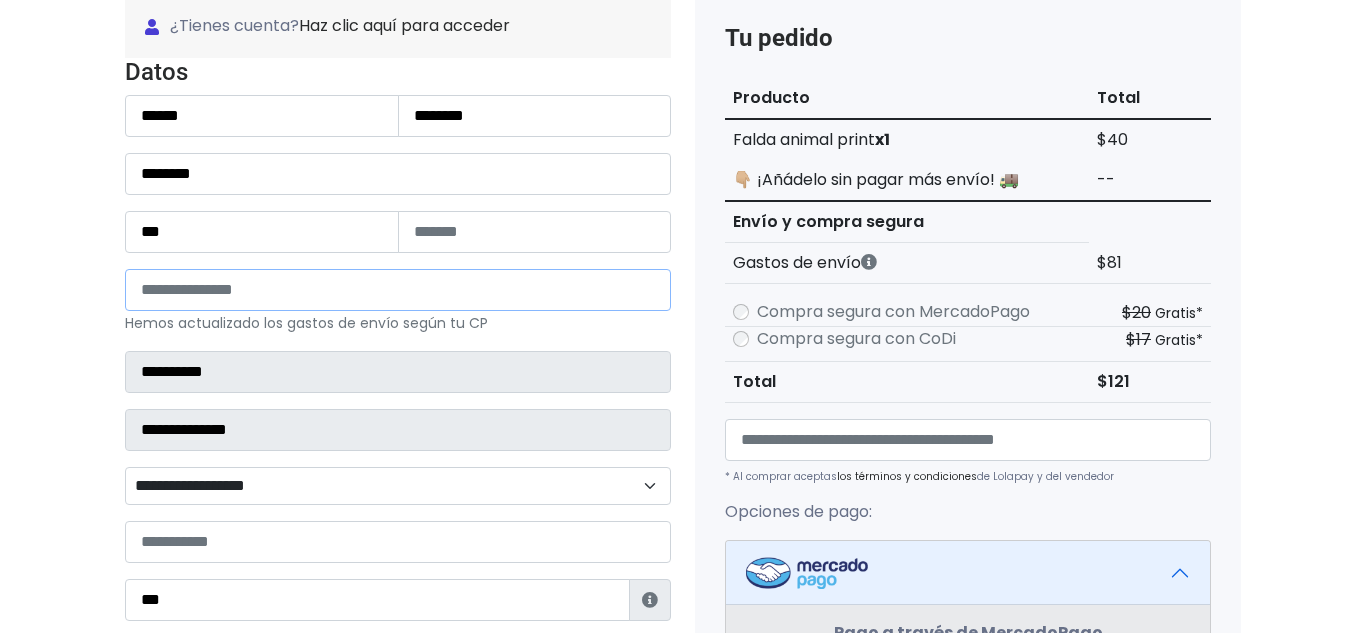 scroll, scrollTop: 211, scrollLeft: 0, axis: vertical 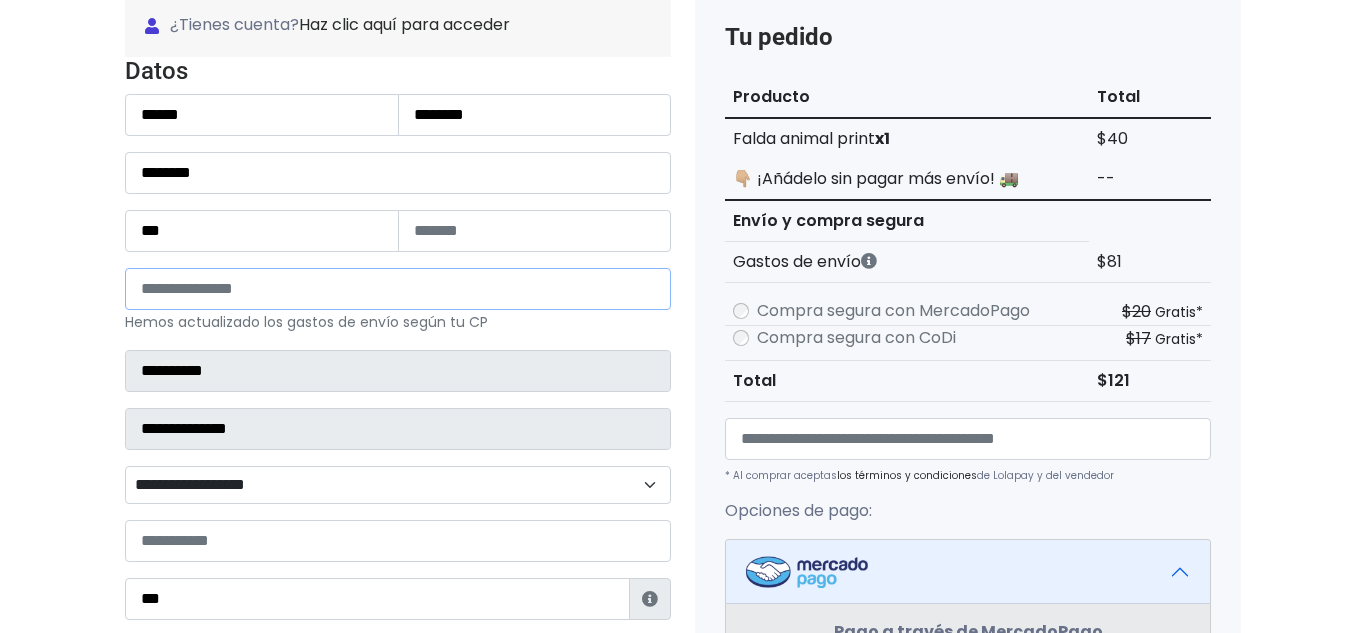type on "*****" 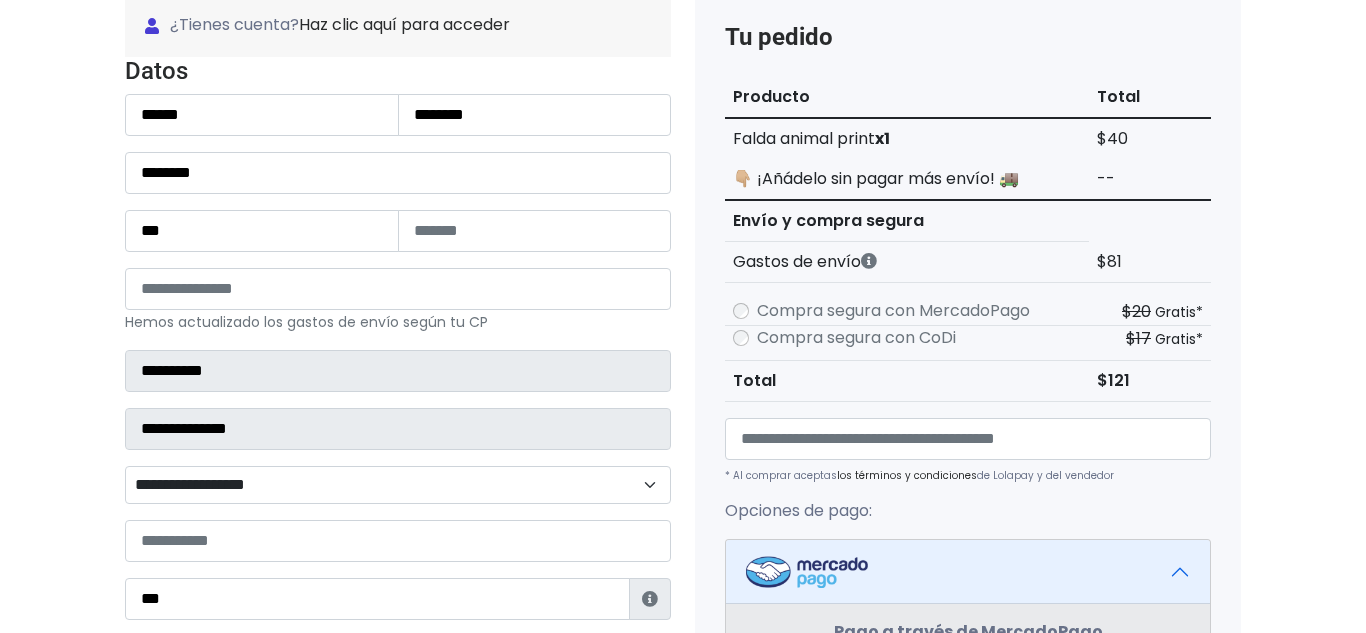 click on "**********" at bounding box center [398, 485] 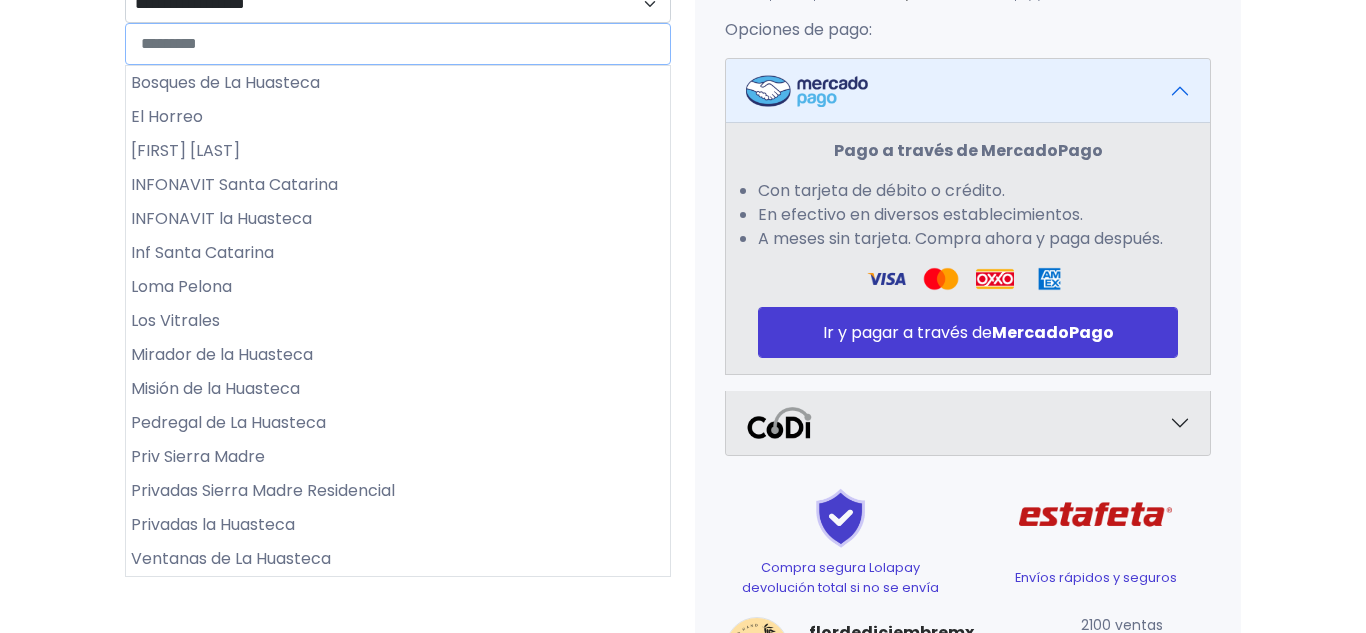 scroll, scrollTop: 702, scrollLeft: 0, axis: vertical 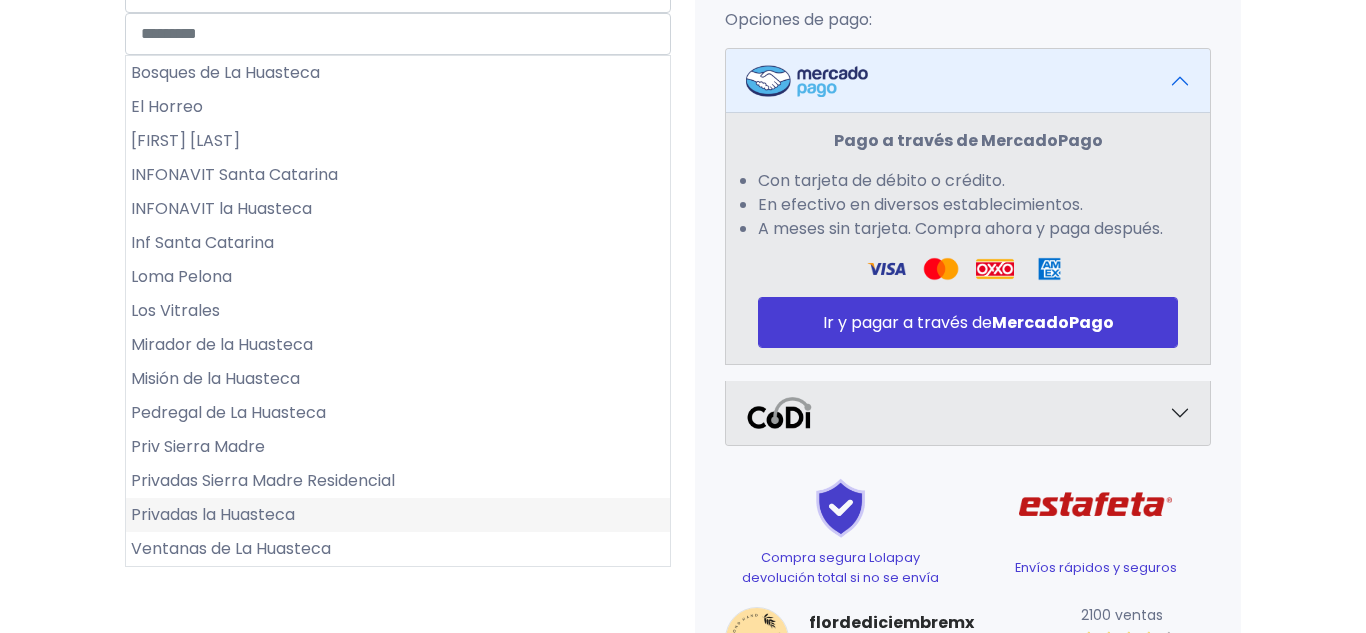 click on "Privadas la Huasteca" at bounding box center [398, 515] 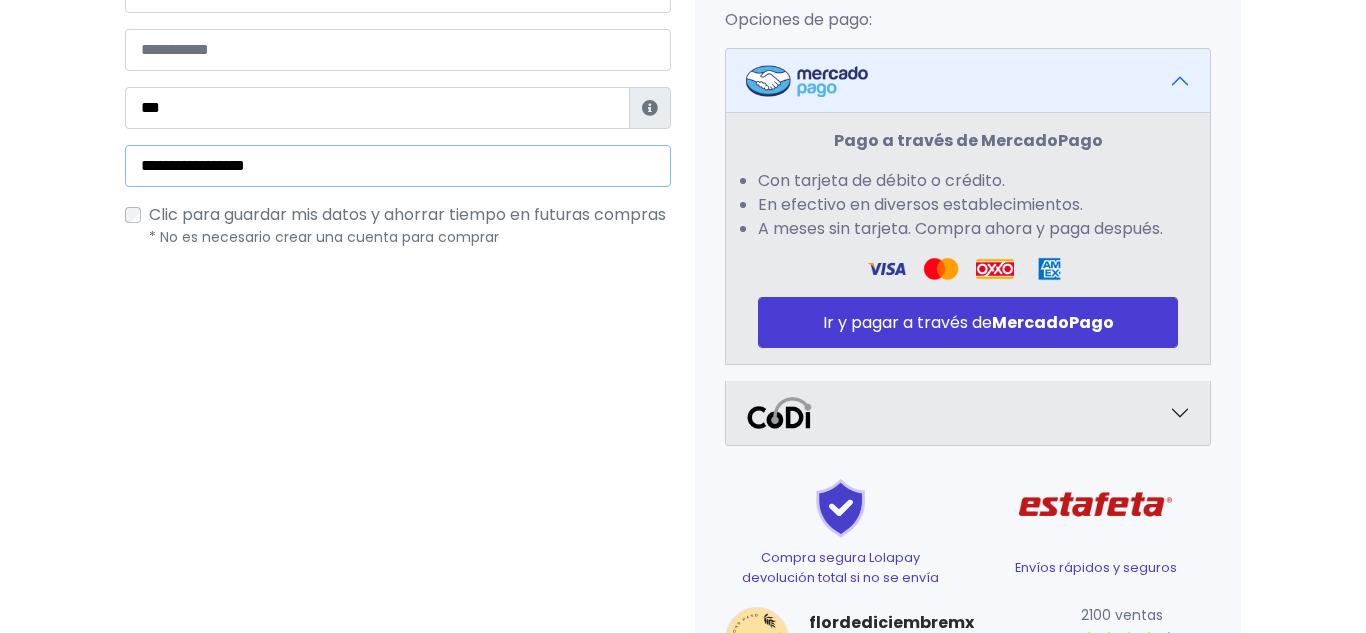 click on "**********" at bounding box center (398, 166) 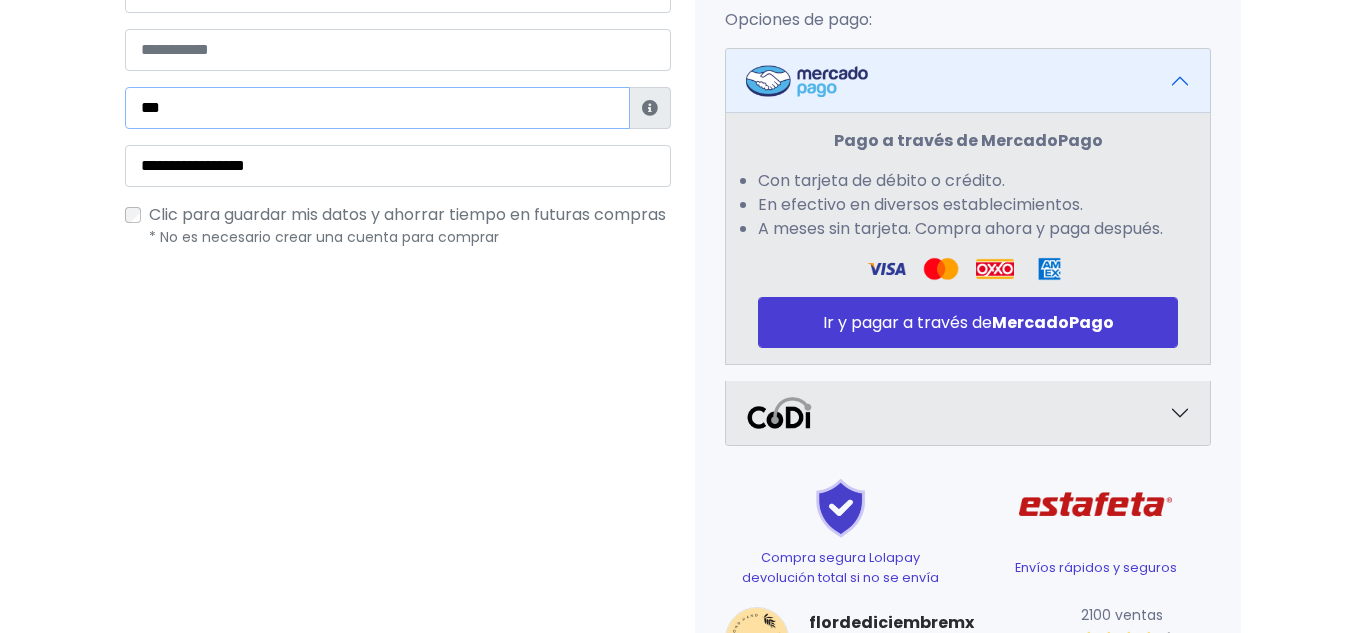 click on "***" at bounding box center [377, 108] 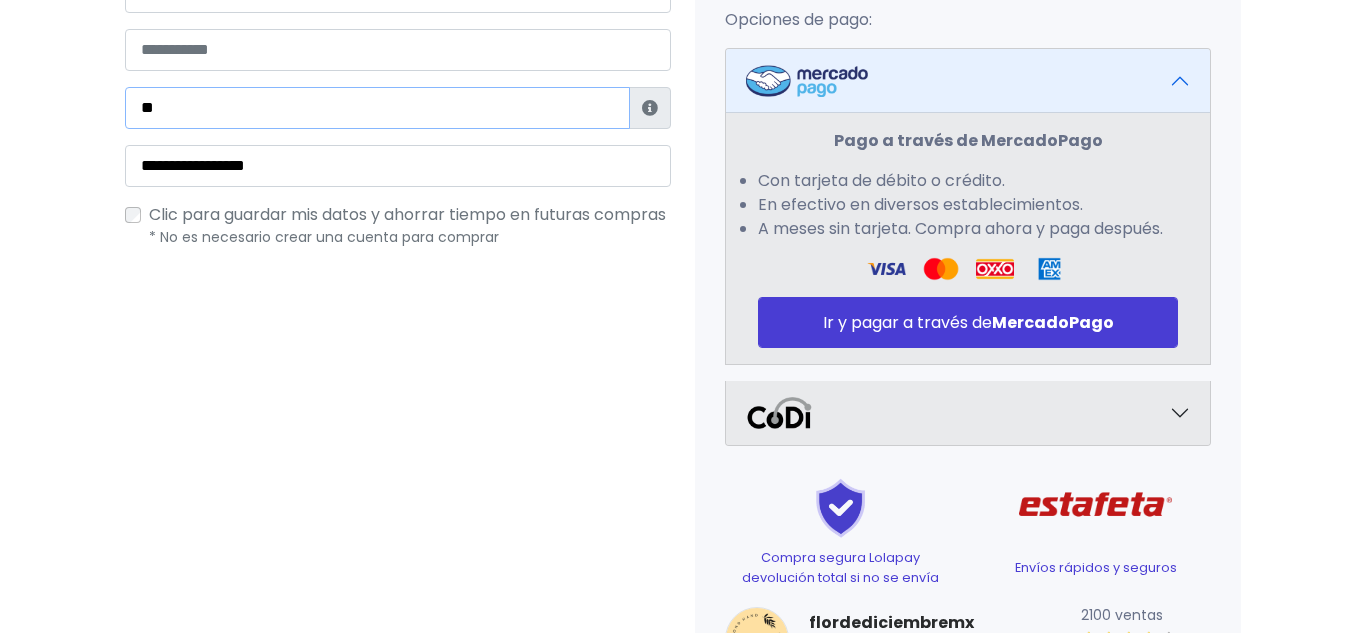 type on "*" 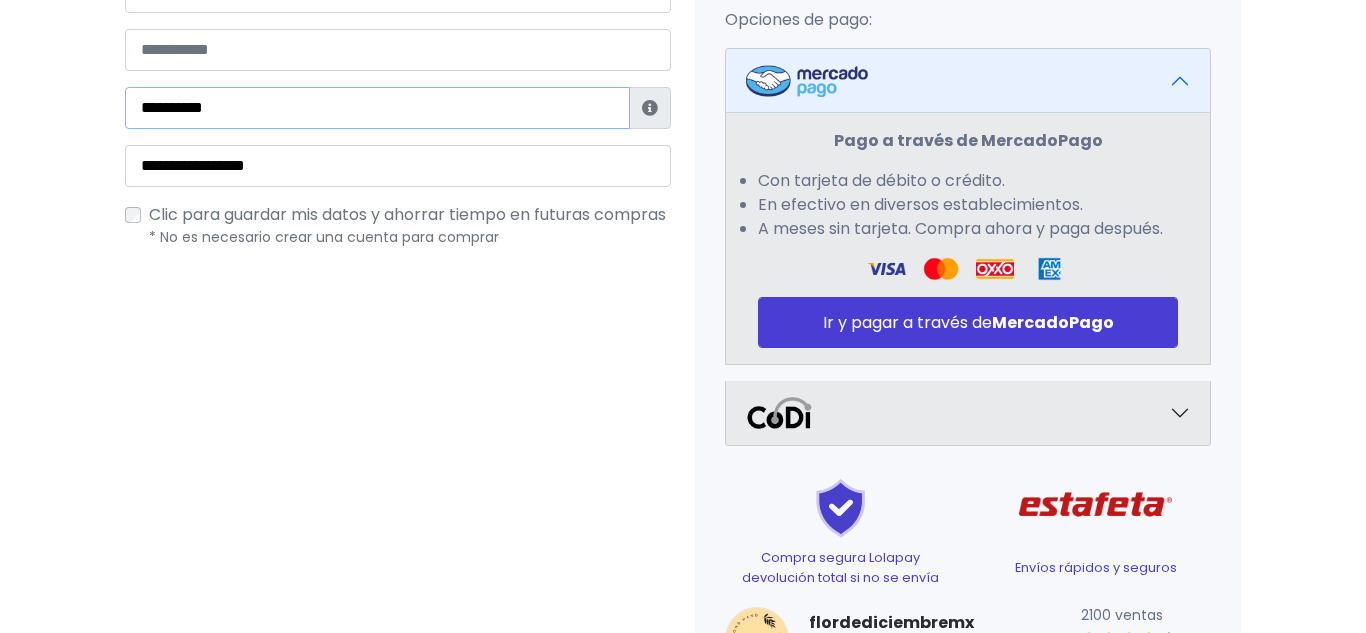 type on "**********" 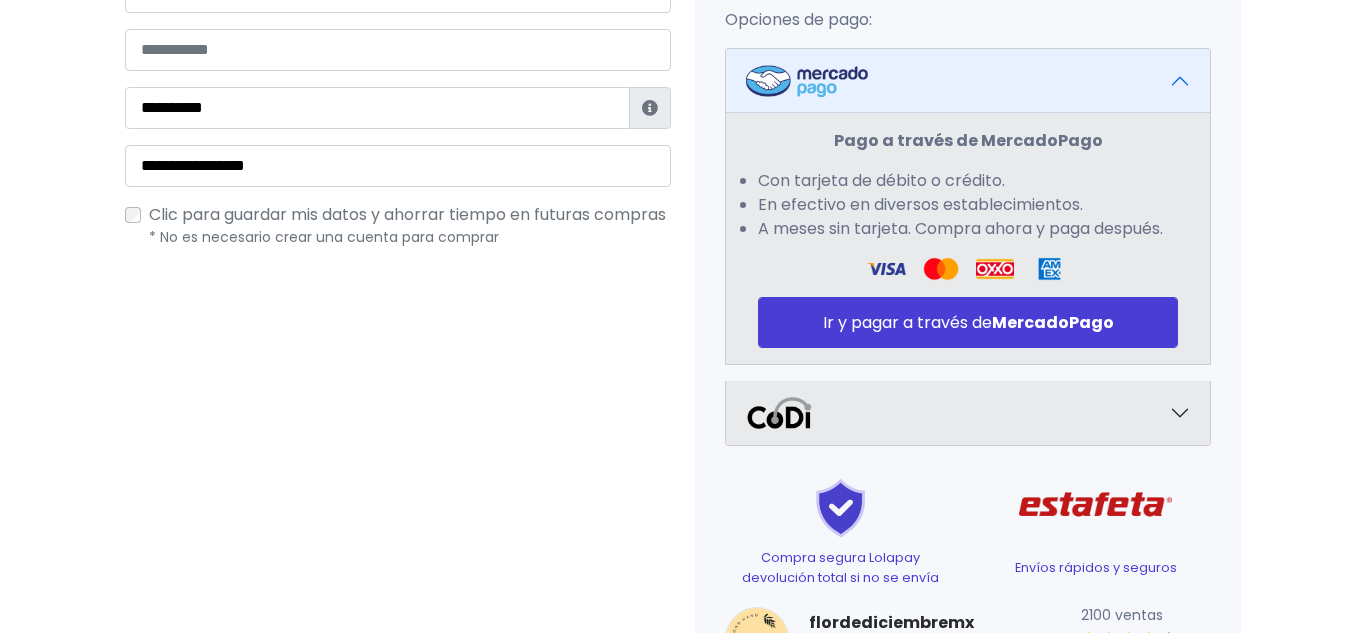 click on "**********" at bounding box center [398, 111] 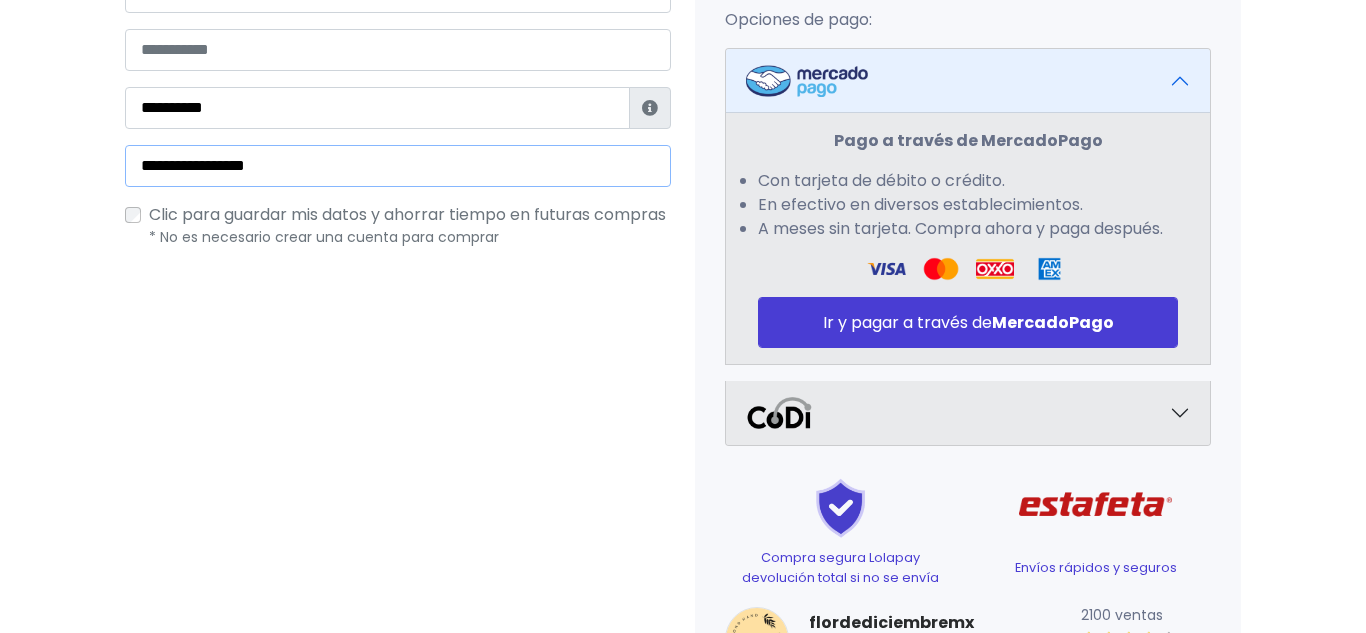 click on "**********" at bounding box center [398, 166] 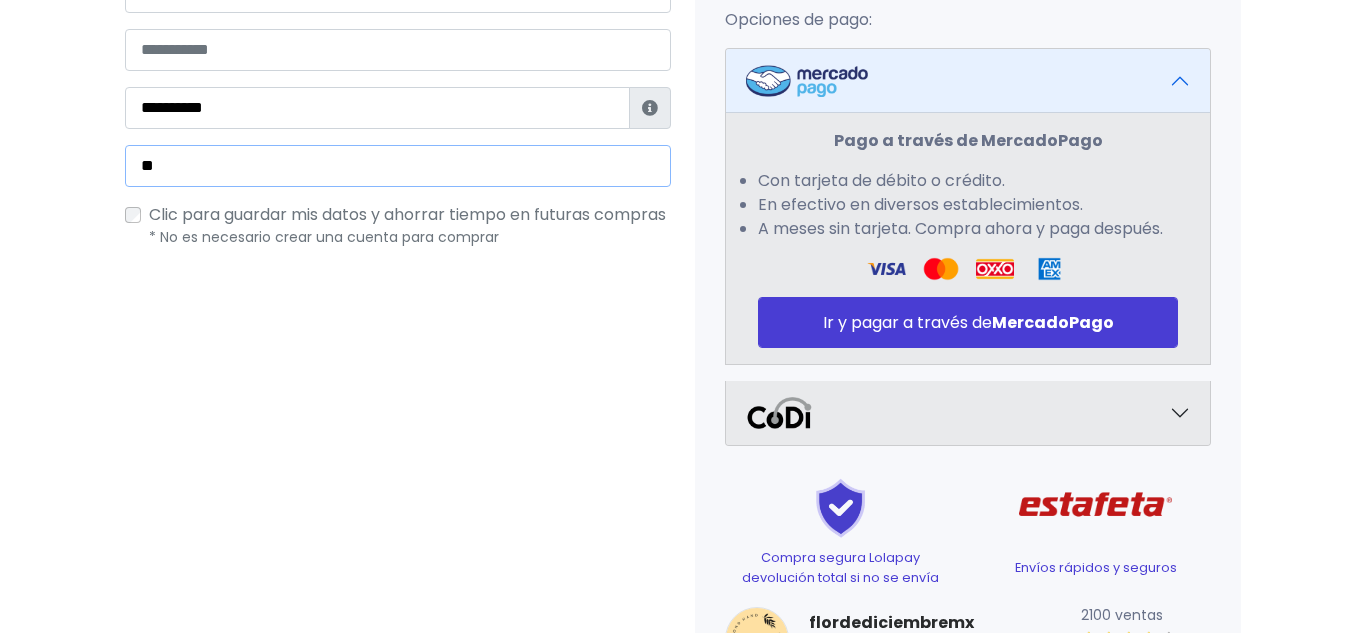 type on "*" 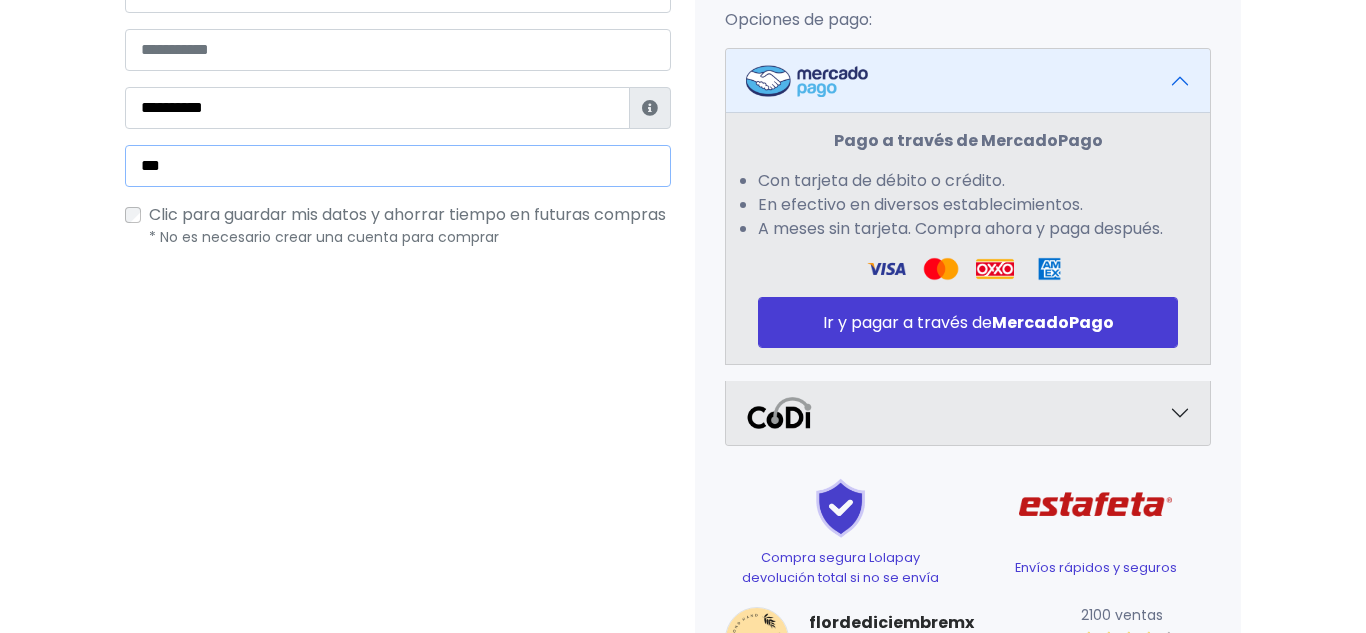 type on "**********" 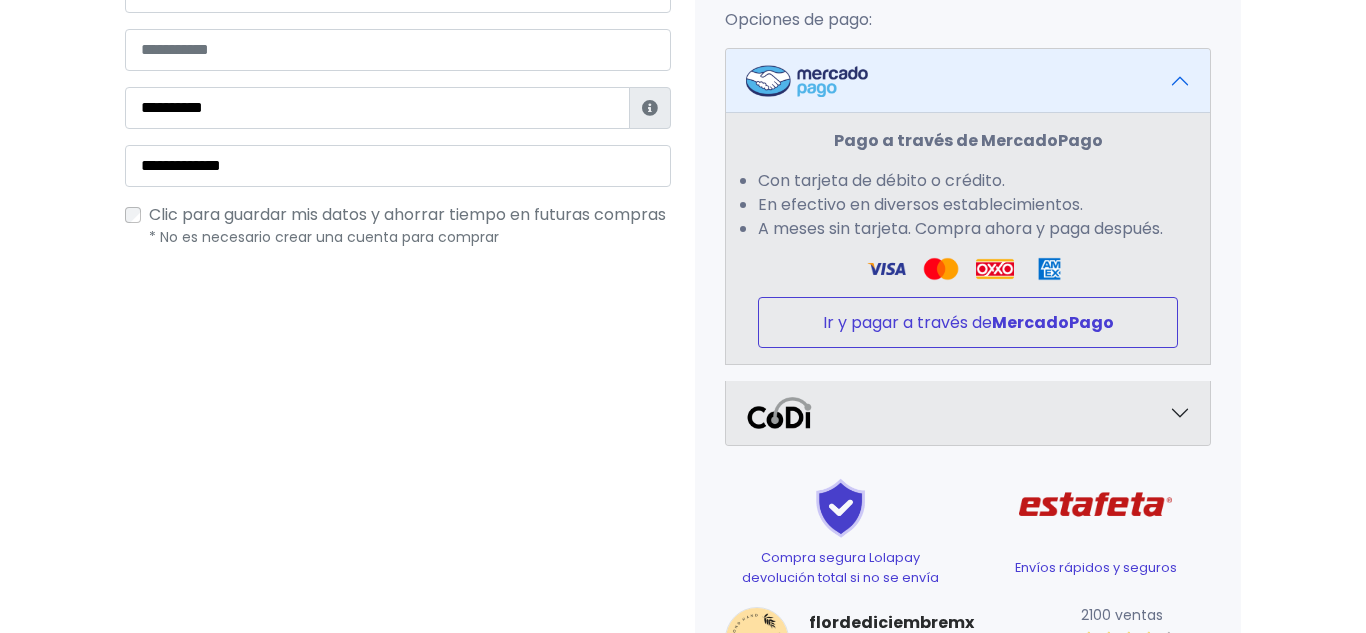 click on "Ir y pagar a través de  MercadoPago" at bounding box center [968, 322] 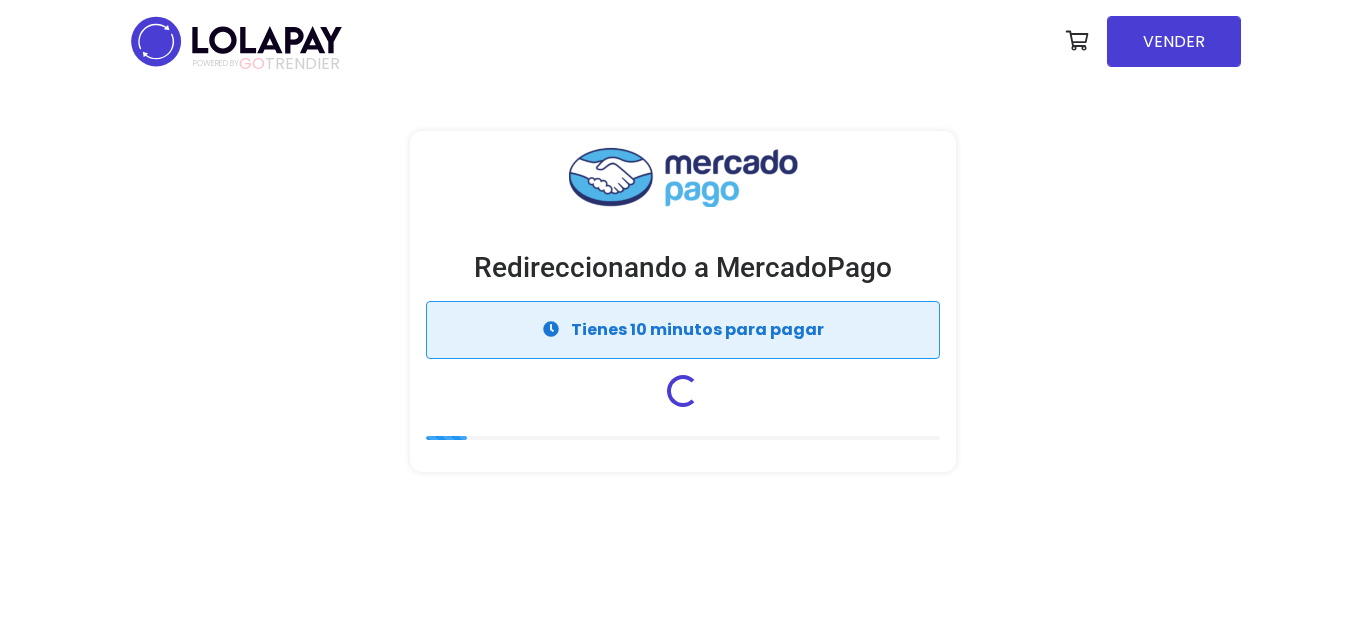 scroll, scrollTop: 0, scrollLeft: 0, axis: both 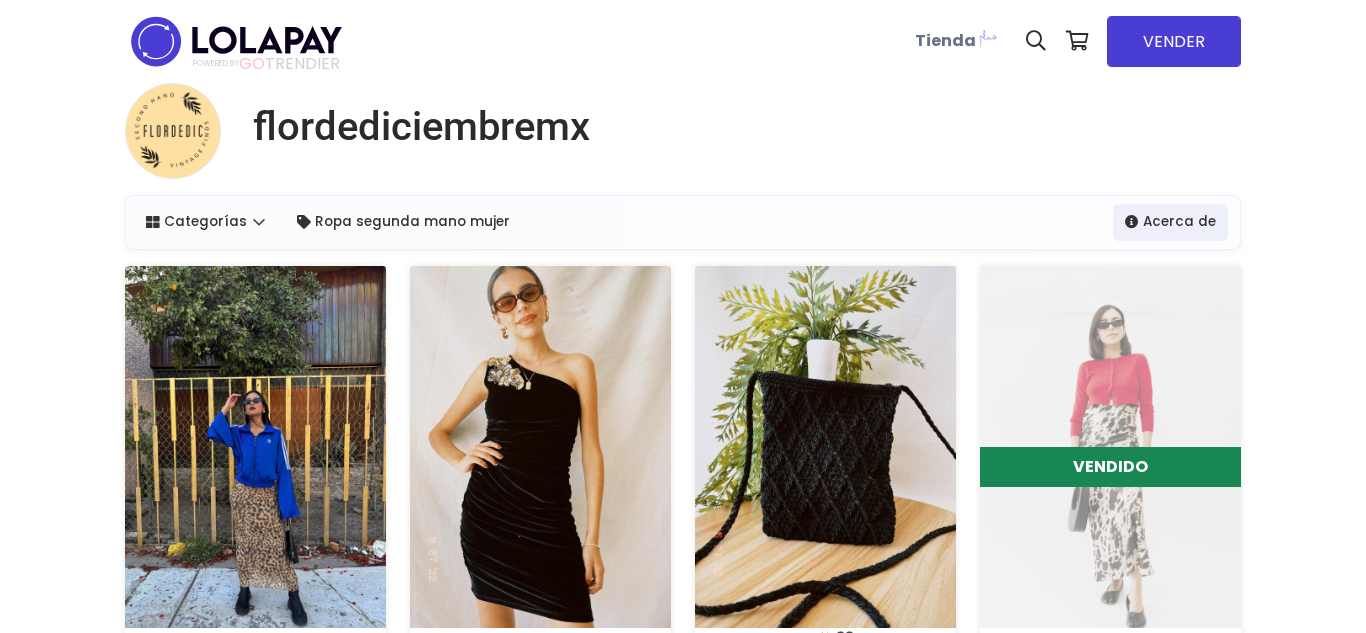 click at bounding box center (255, 447) 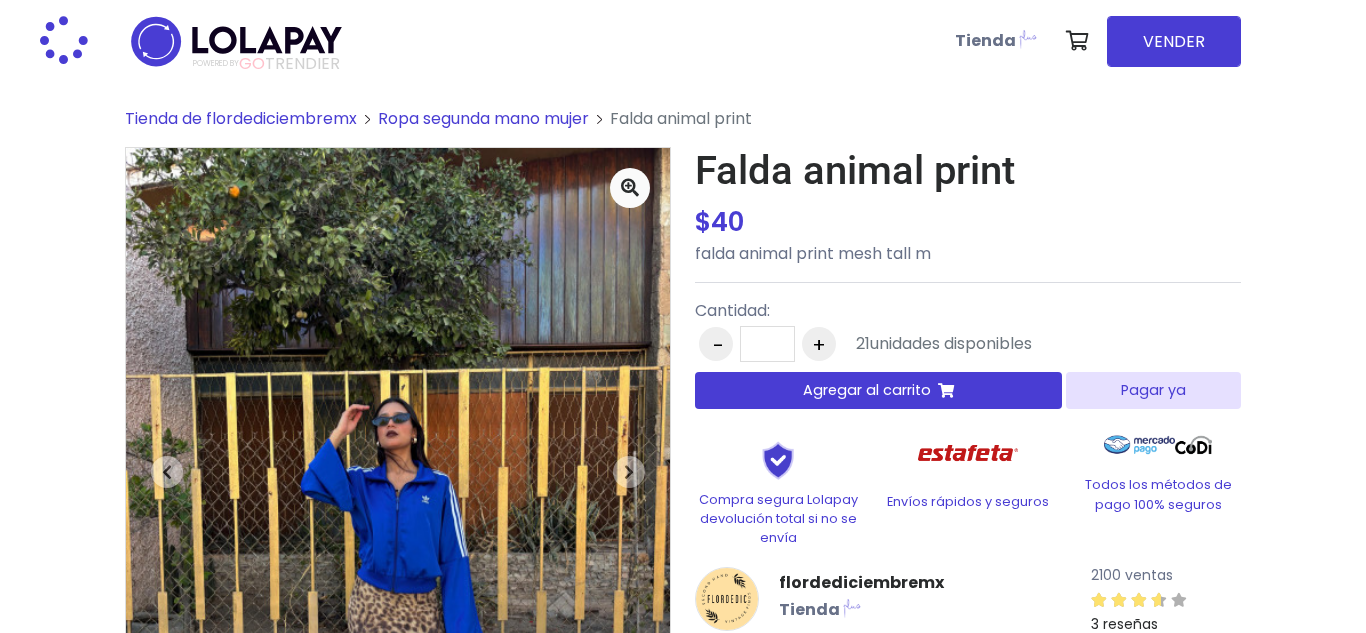 scroll, scrollTop: 0, scrollLeft: 0, axis: both 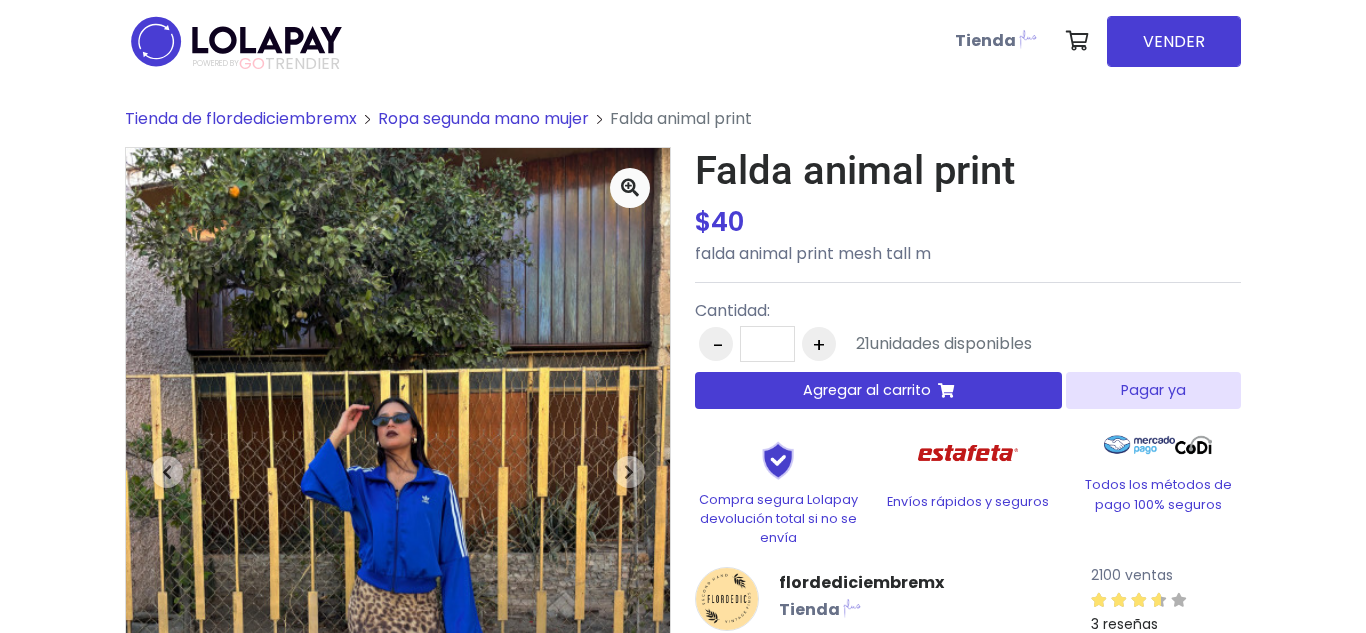 click on "Pagar ya" at bounding box center (1153, 390) 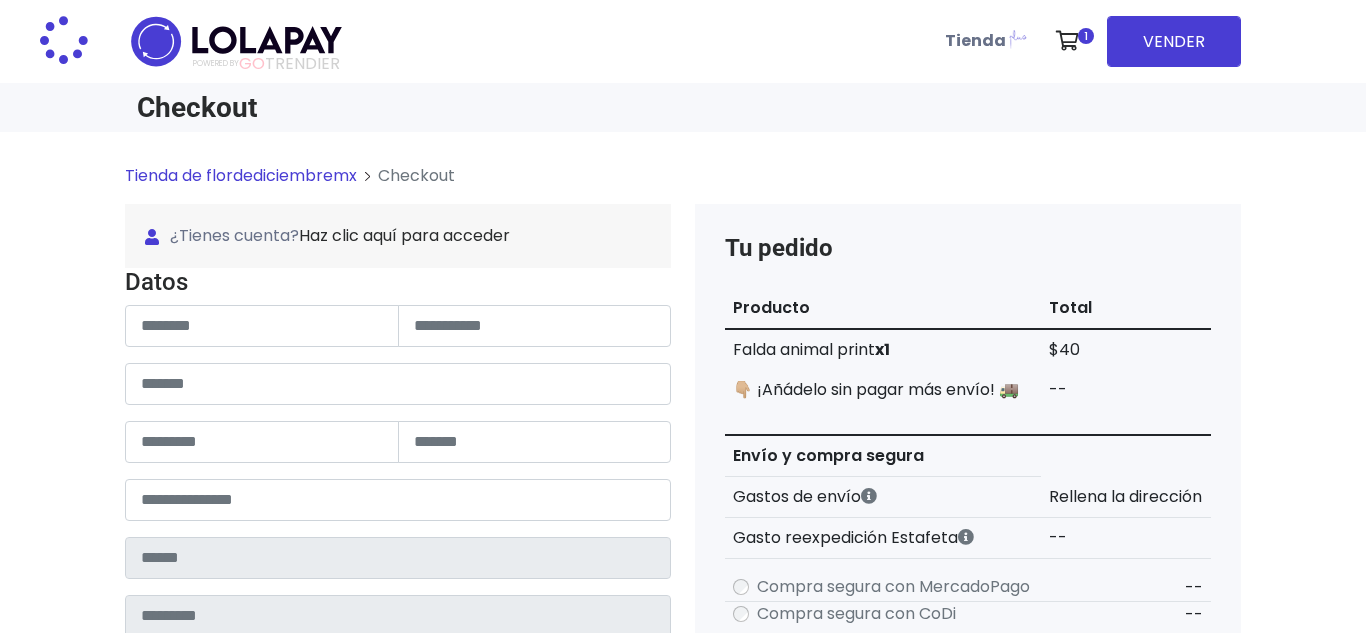 scroll, scrollTop: 0, scrollLeft: 0, axis: both 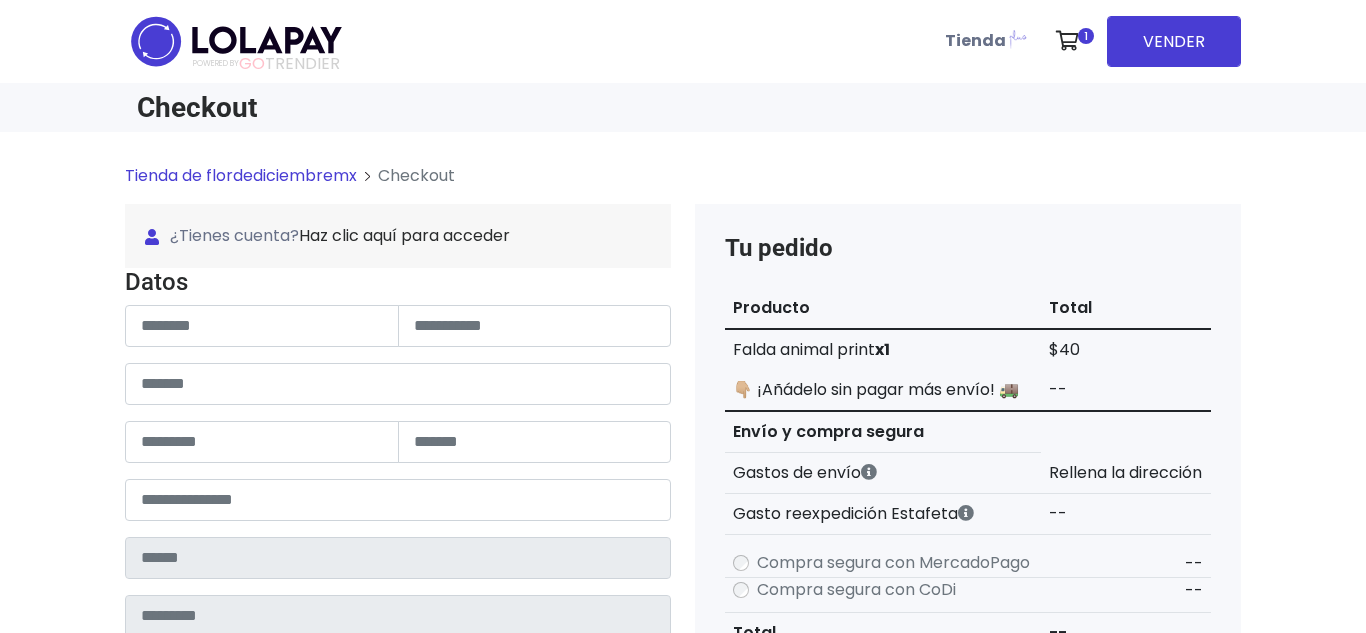 type on "**********" 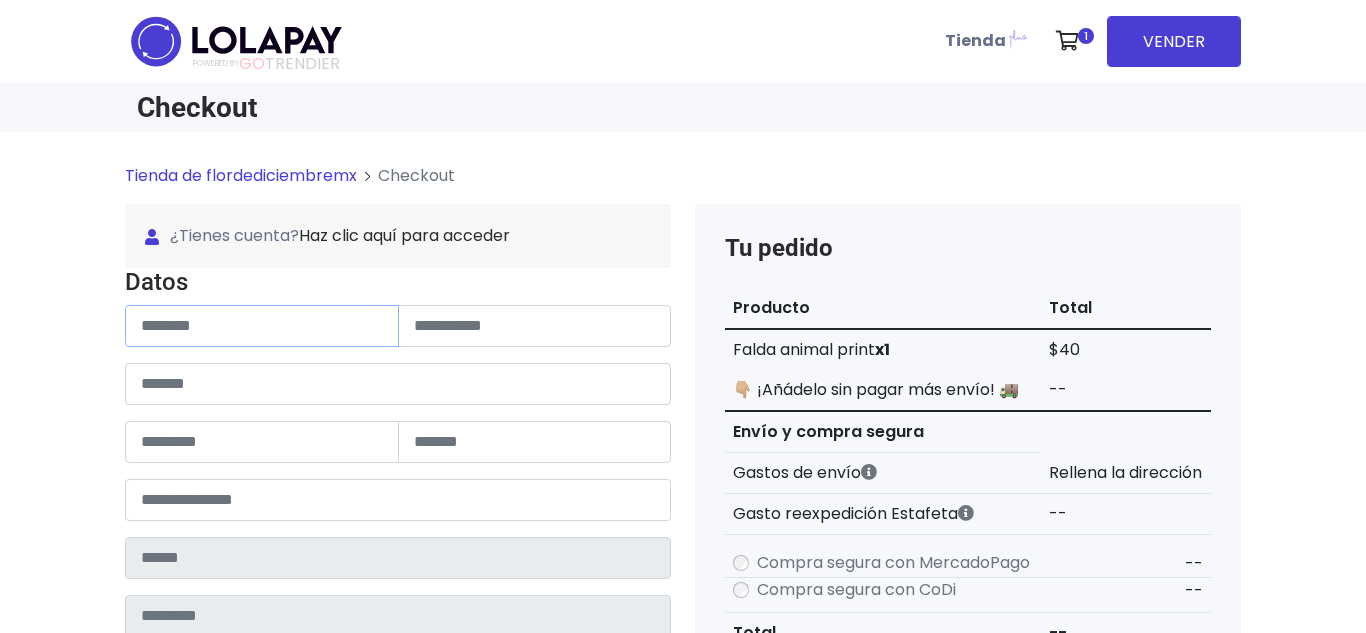 click at bounding box center [262, 326] 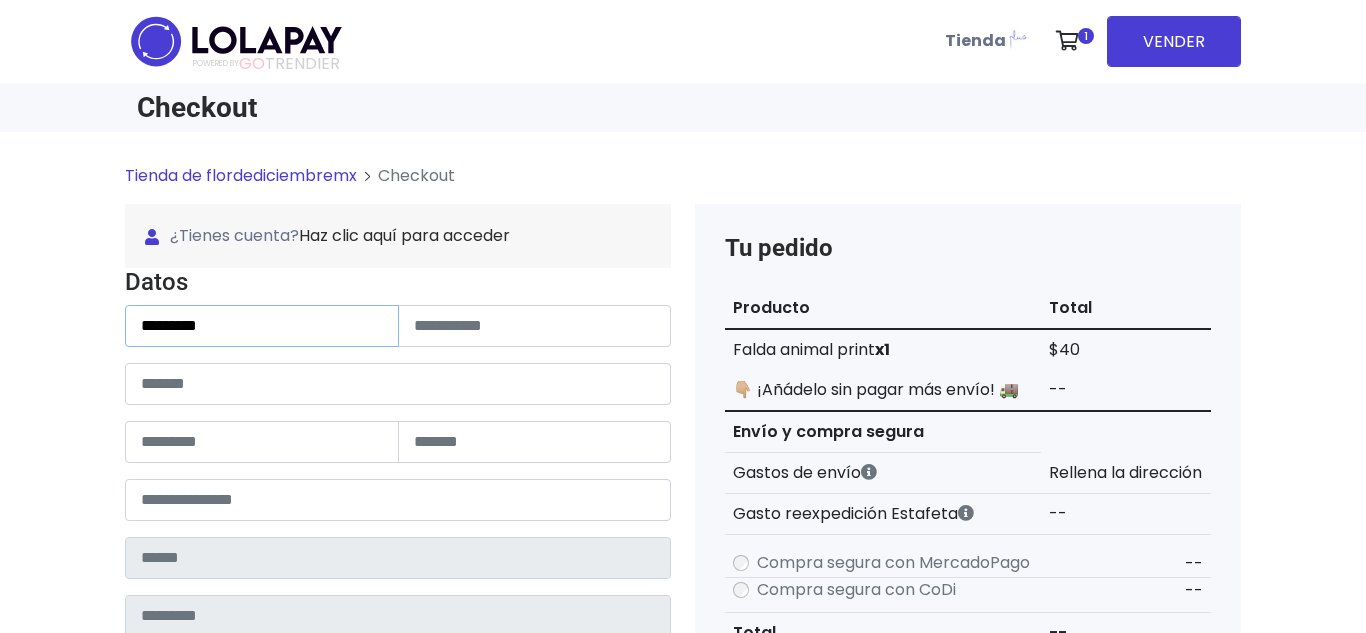 type on "*********" 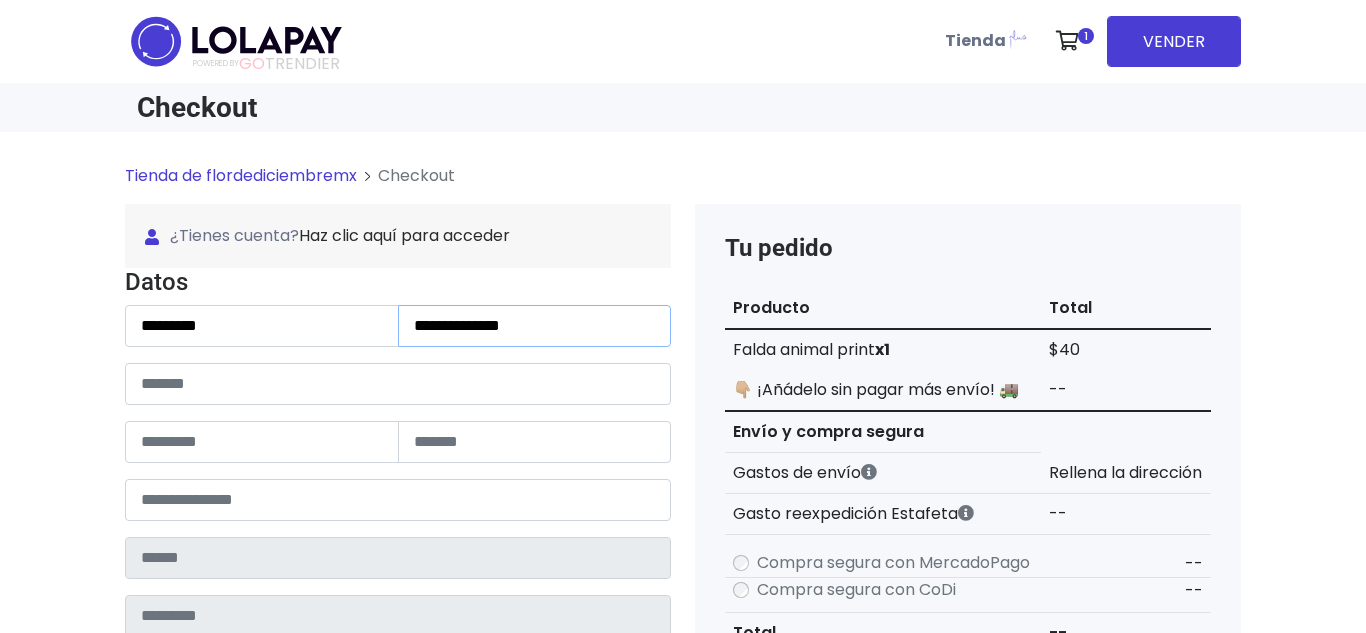 type on "**********" 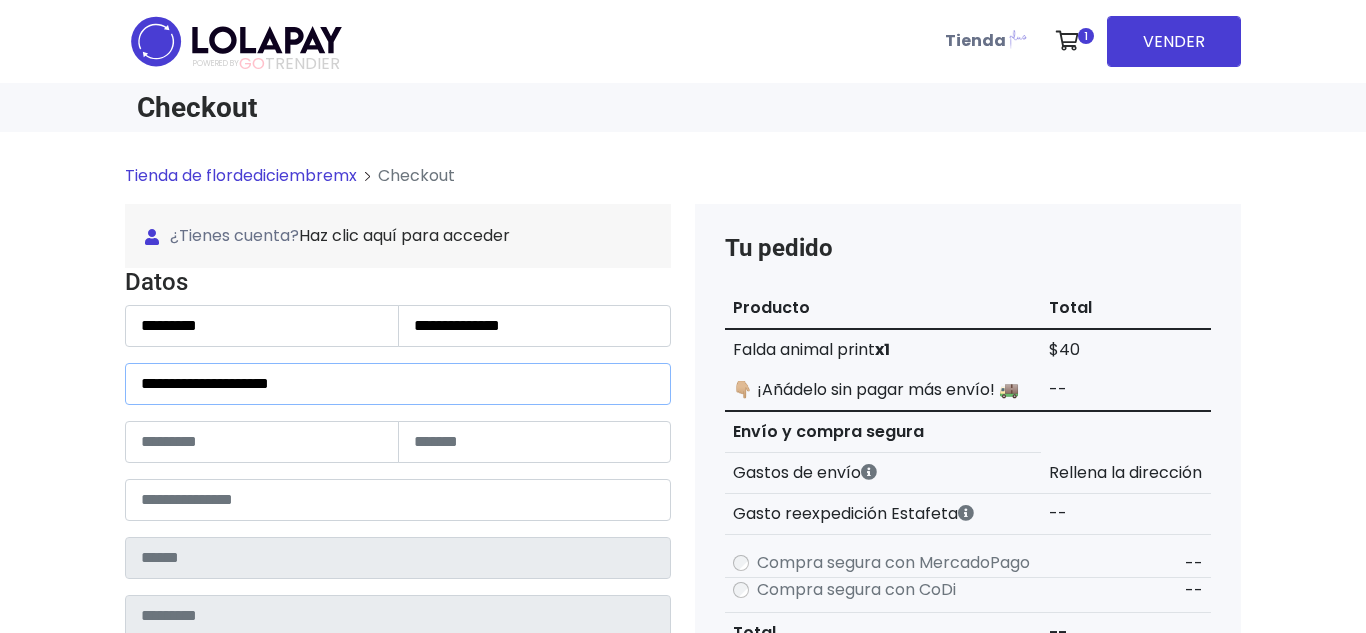 type on "**********" 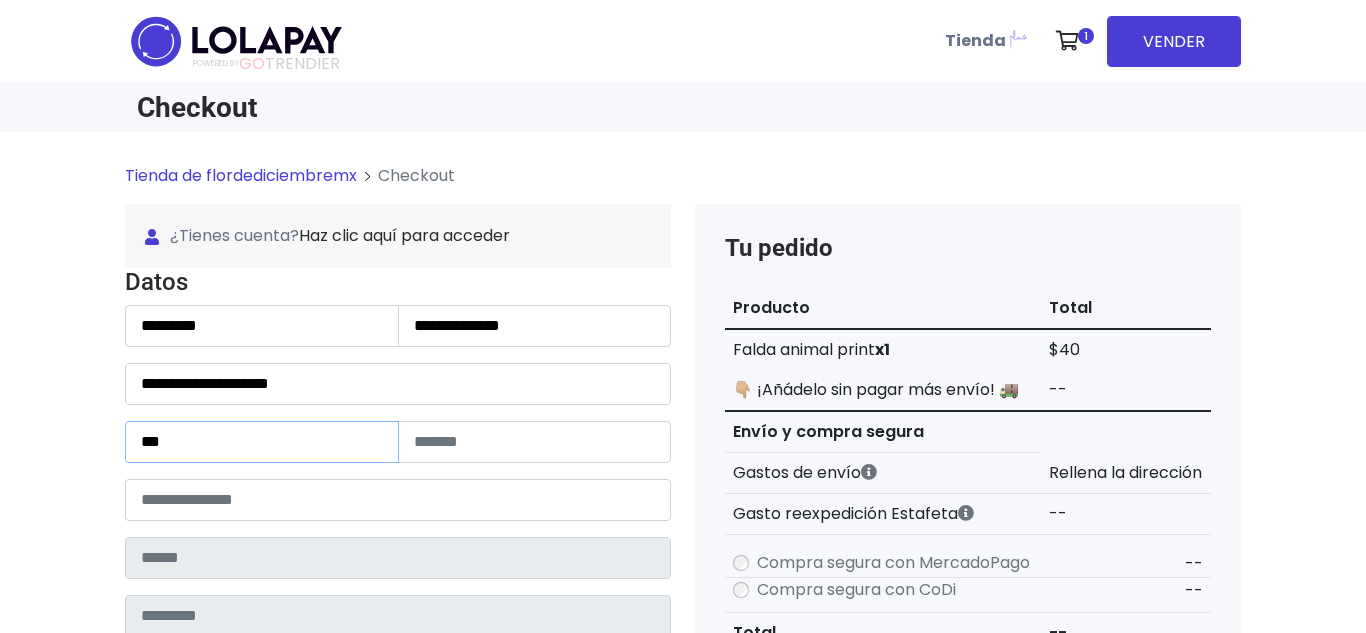 type on "***" 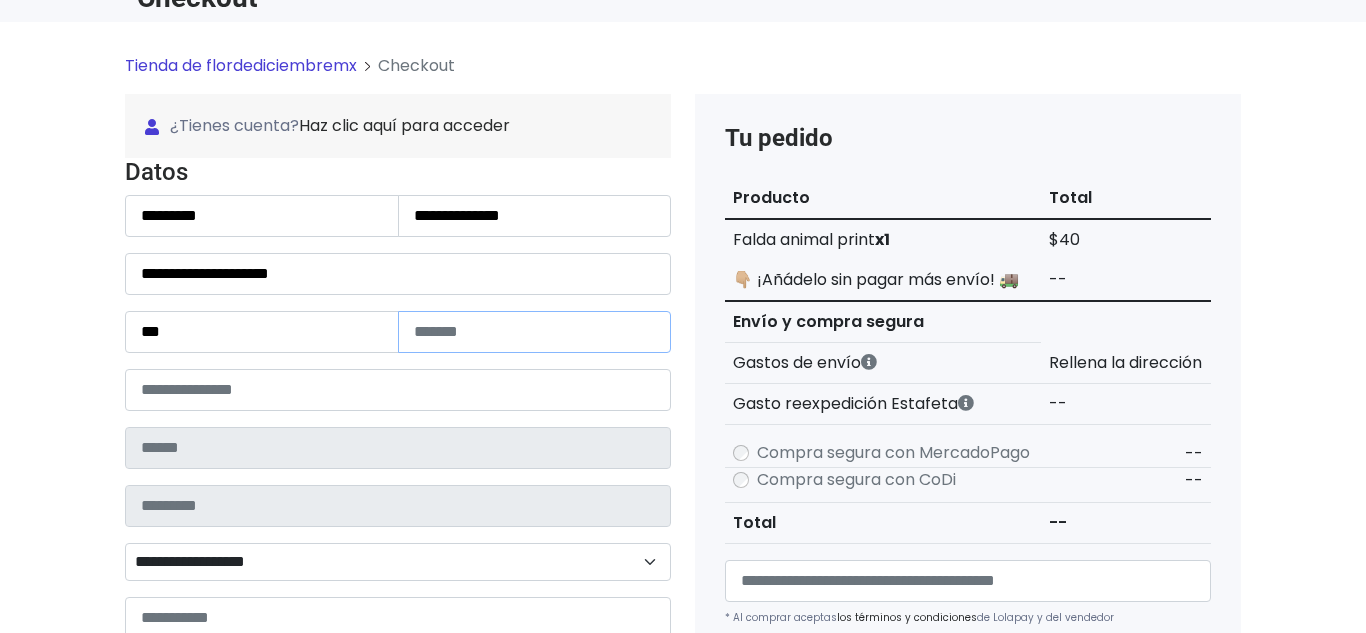 scroll, scrollTop: 178, scrollLeft: 0, axis: vertical 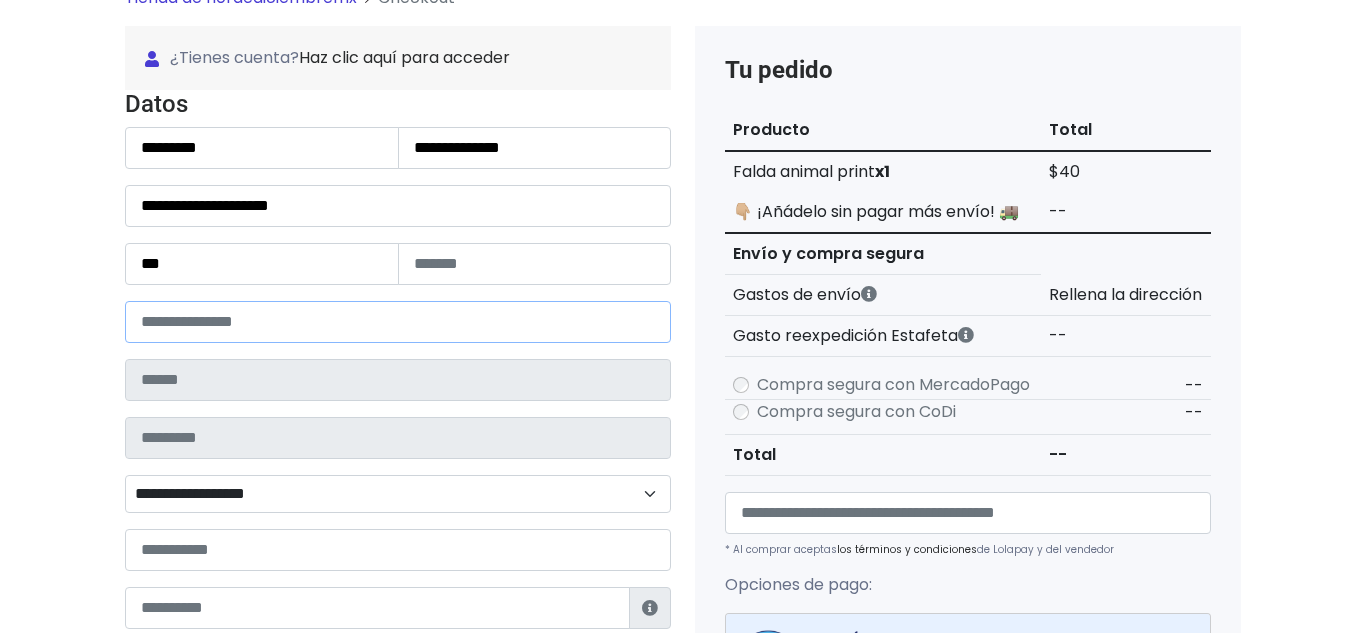 click at bounding box center [398, 322] 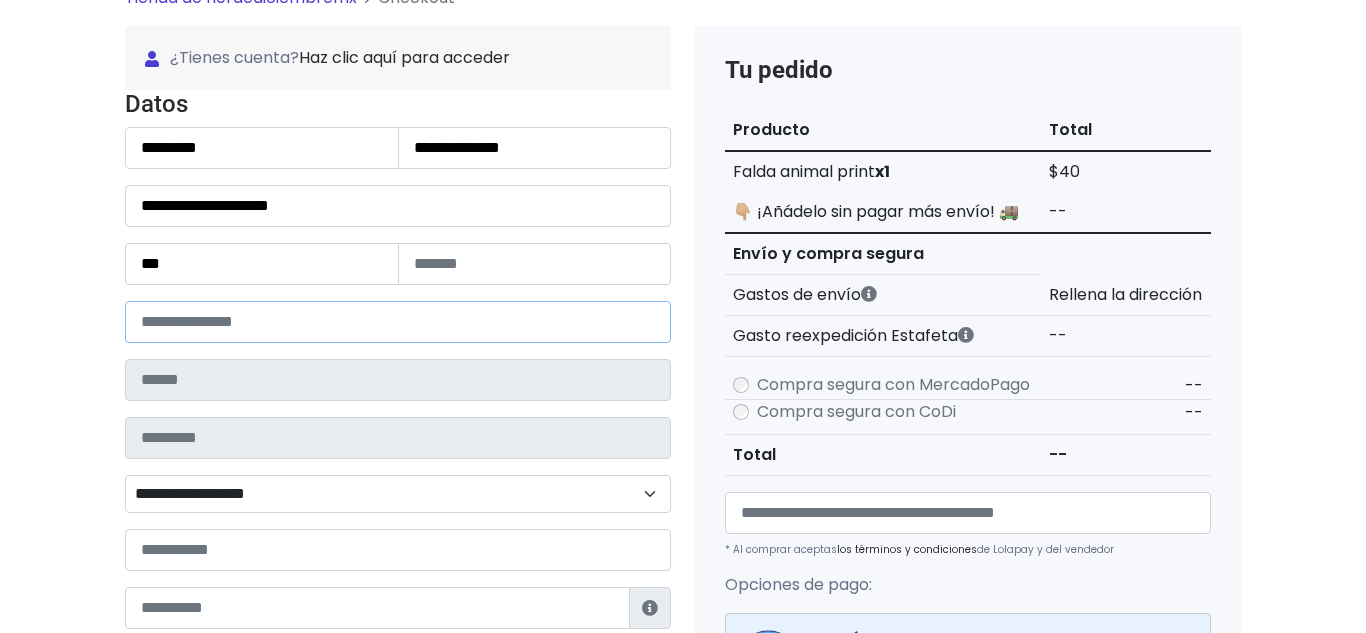 type on "*****" 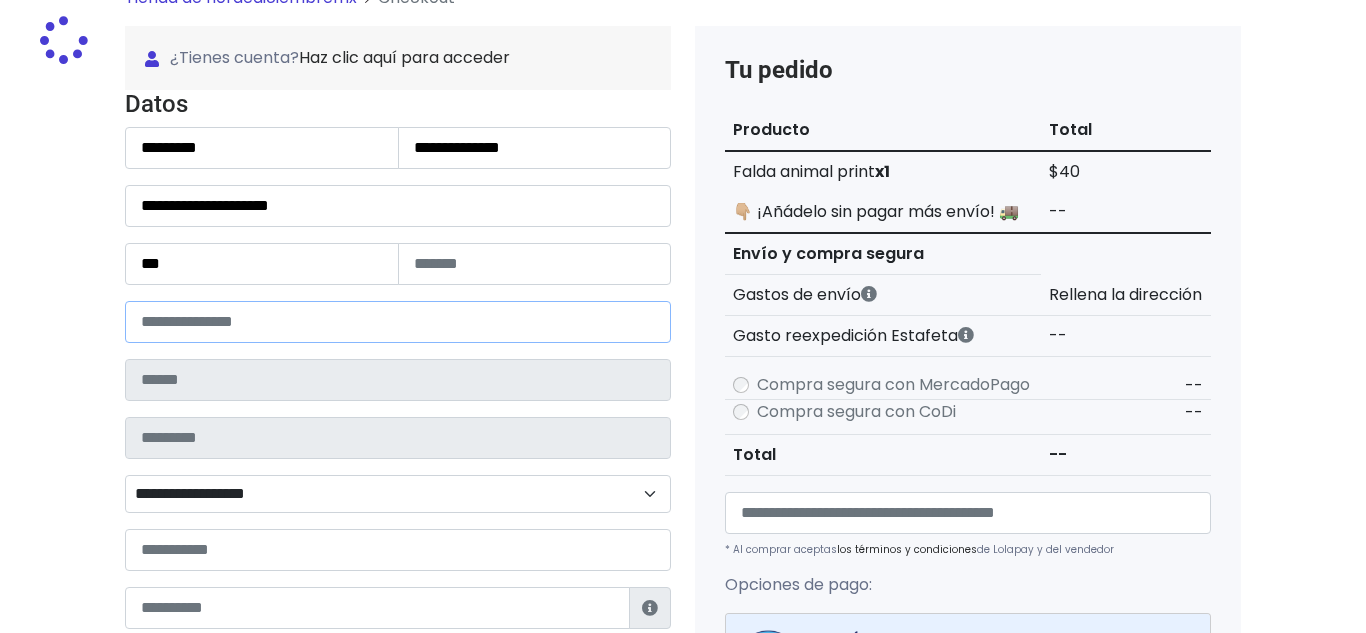 type on "**********" 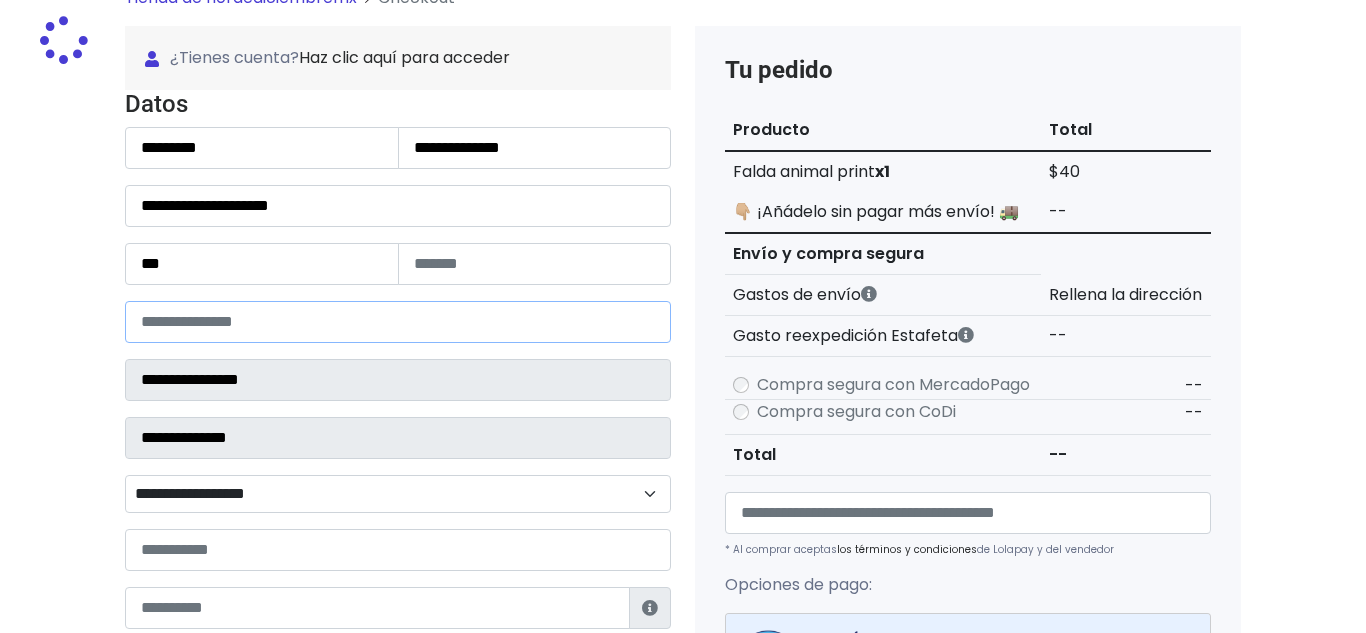 select 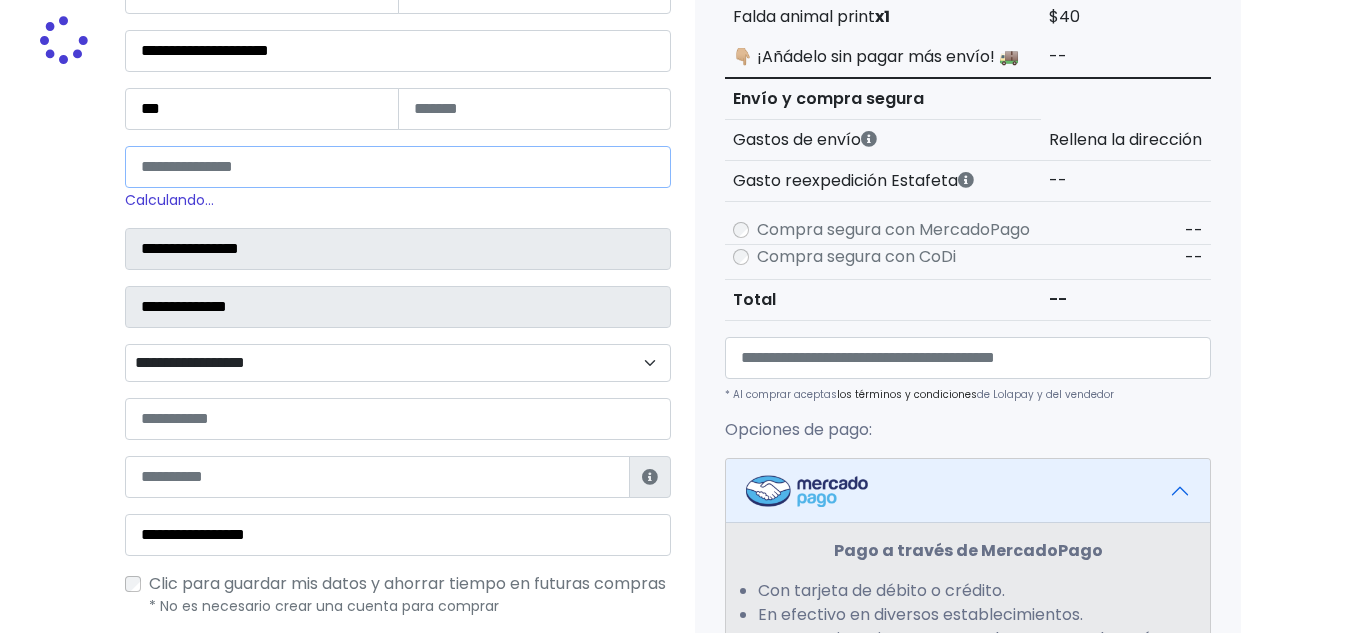 scroll, scrollTop: 338, scrollLeft: 0, axis: vertical 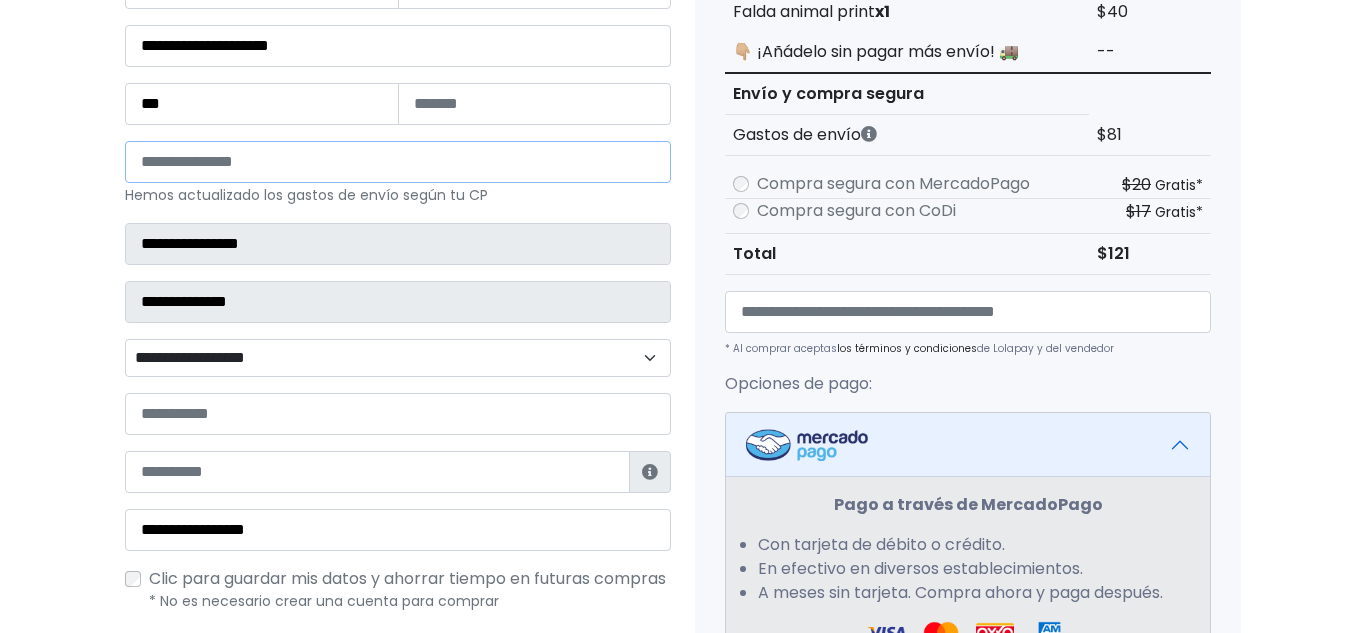 type on "*****" 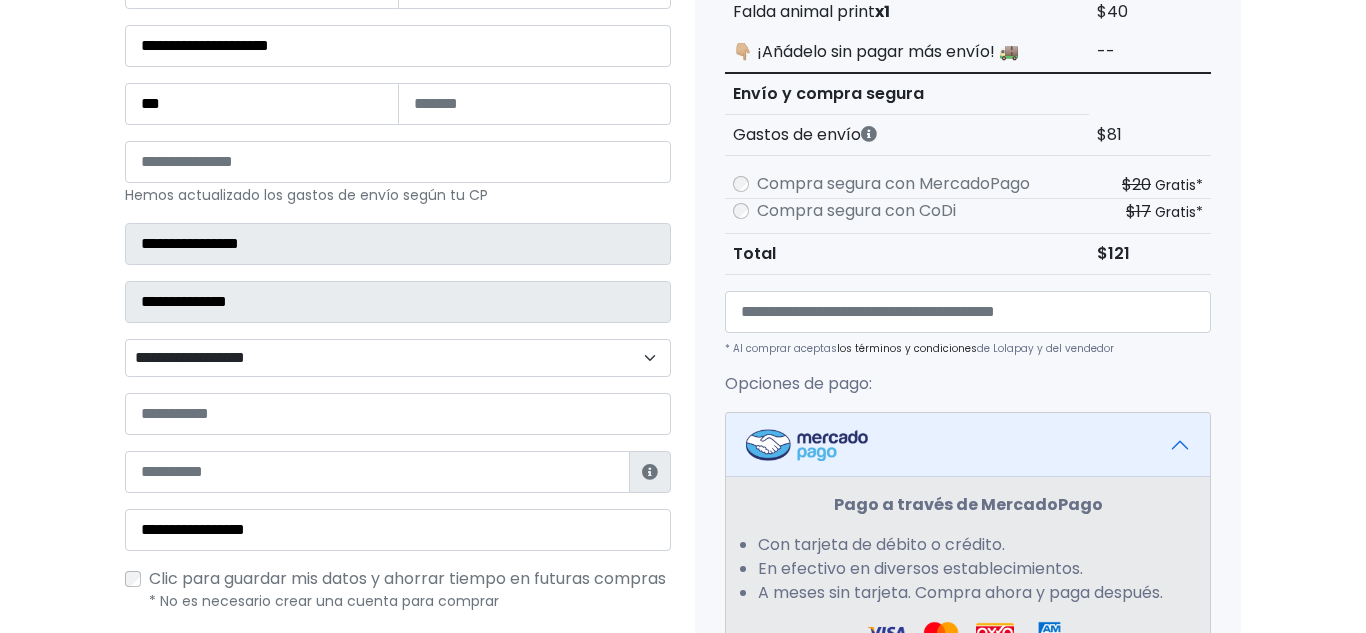 click on "**********" at bounding box center [398, 358] 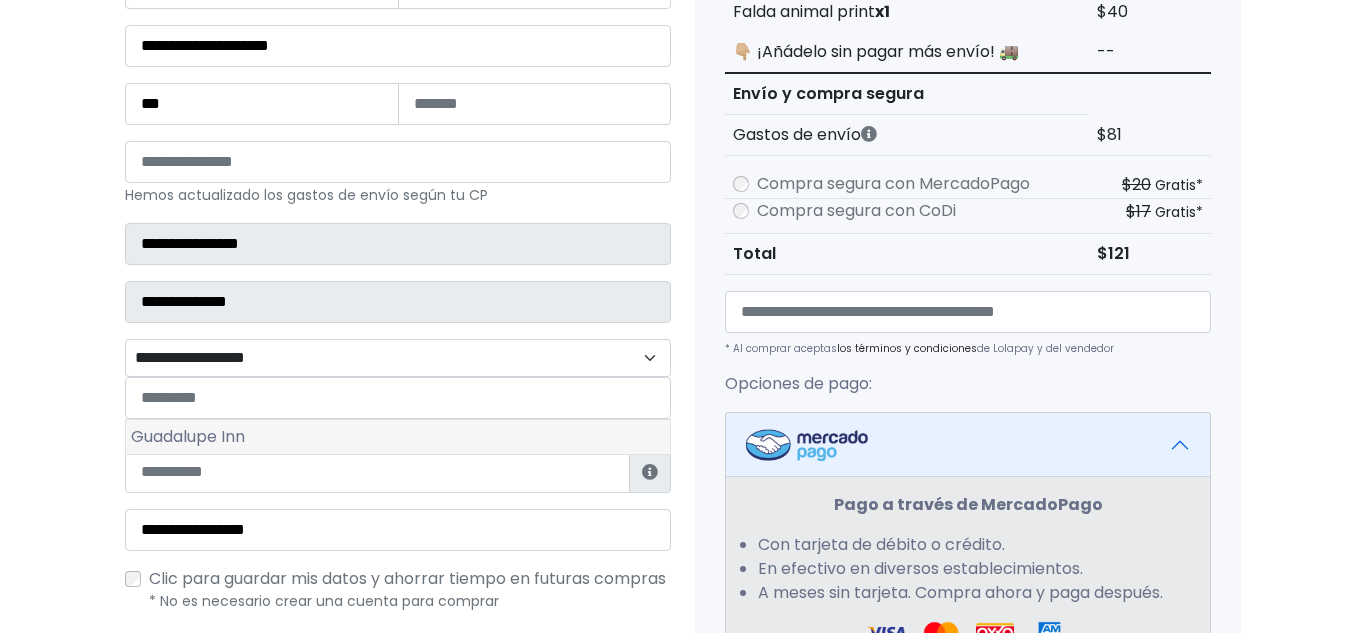 click on "Guadalupe Inn" at bounding box center [398, 437] 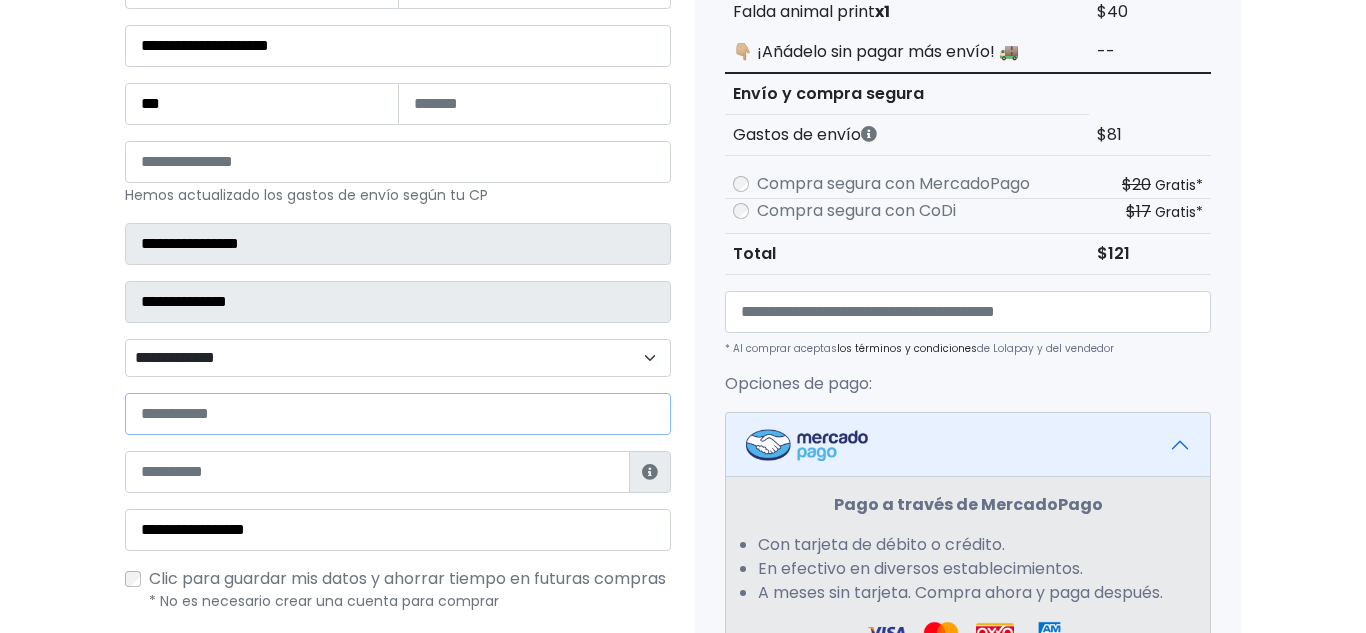 click at bounding box center (398, 414) 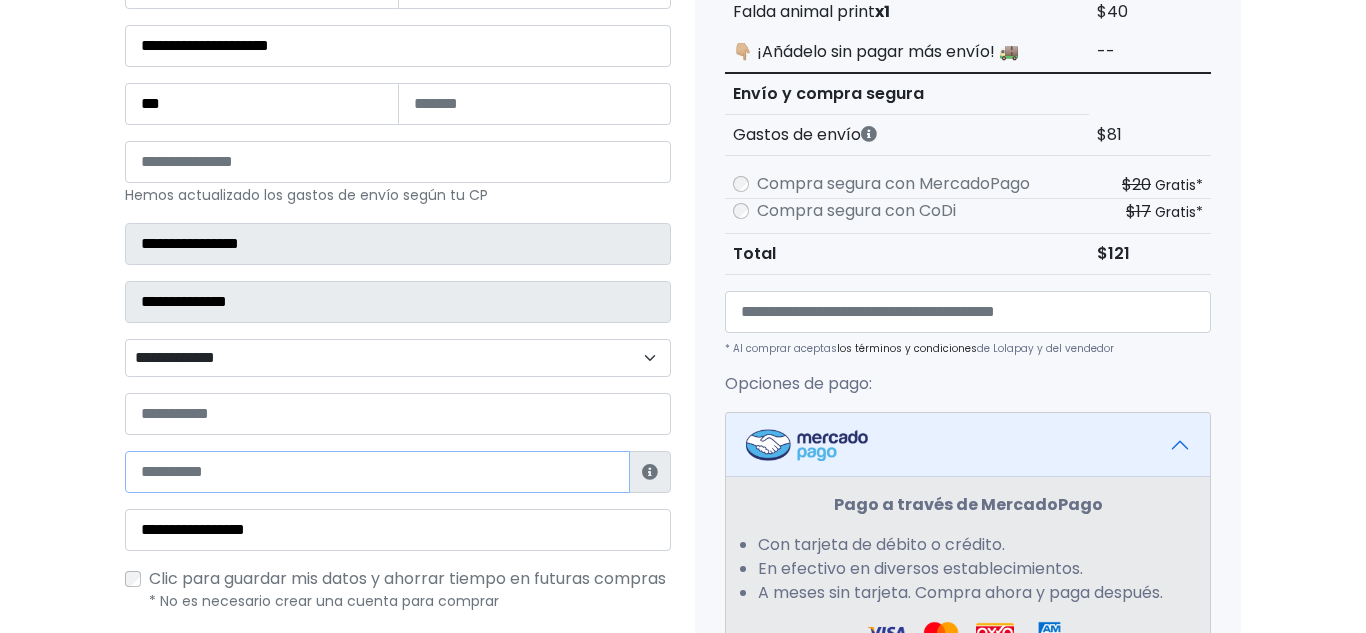 click at bounding box center (377, 472) 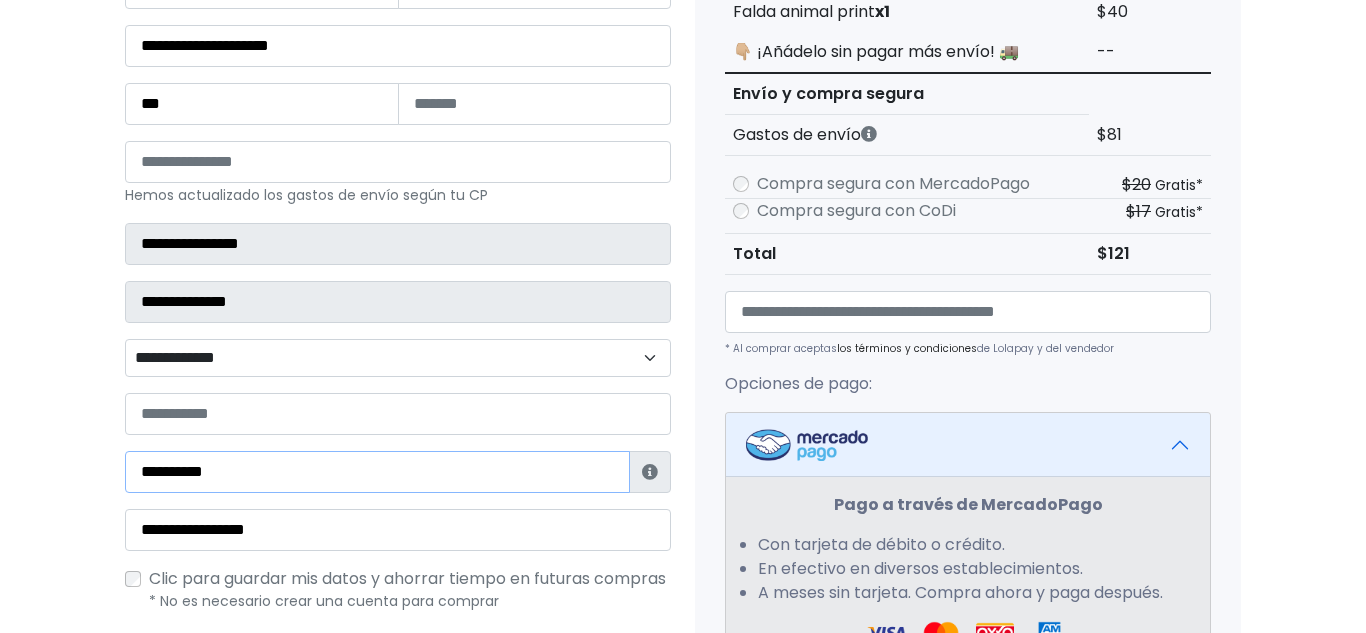 type on "**********" 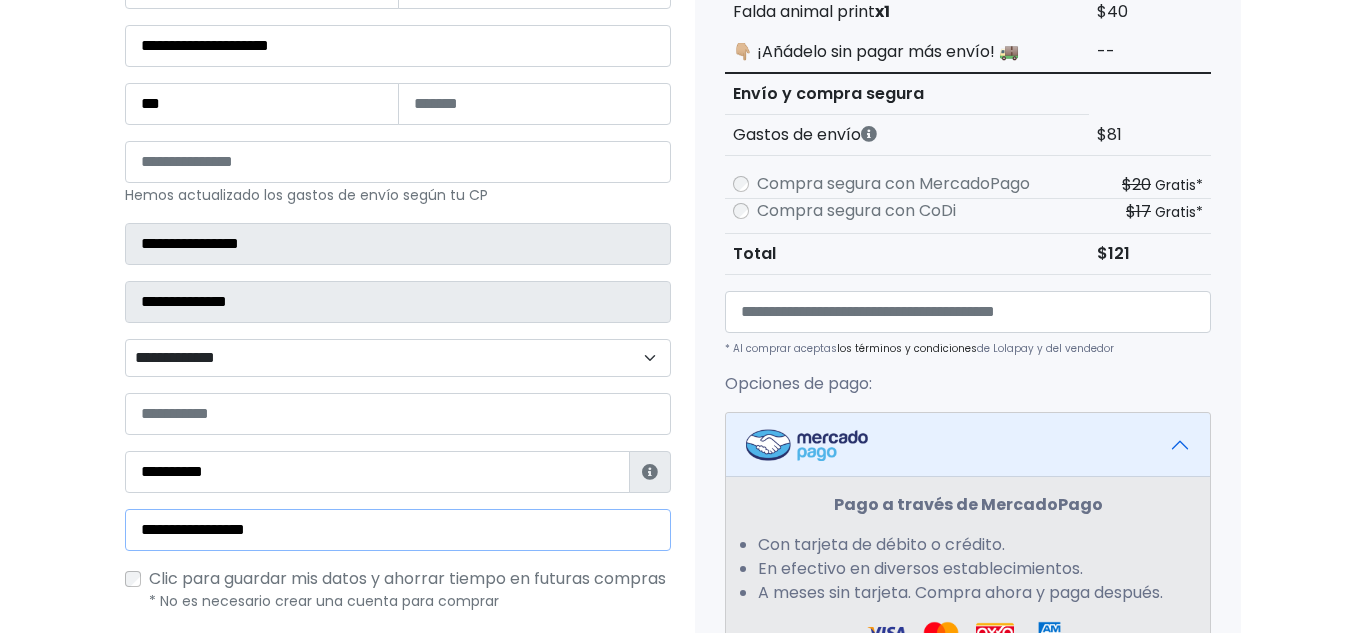 click on "**********" at bounding box center (398, 530) 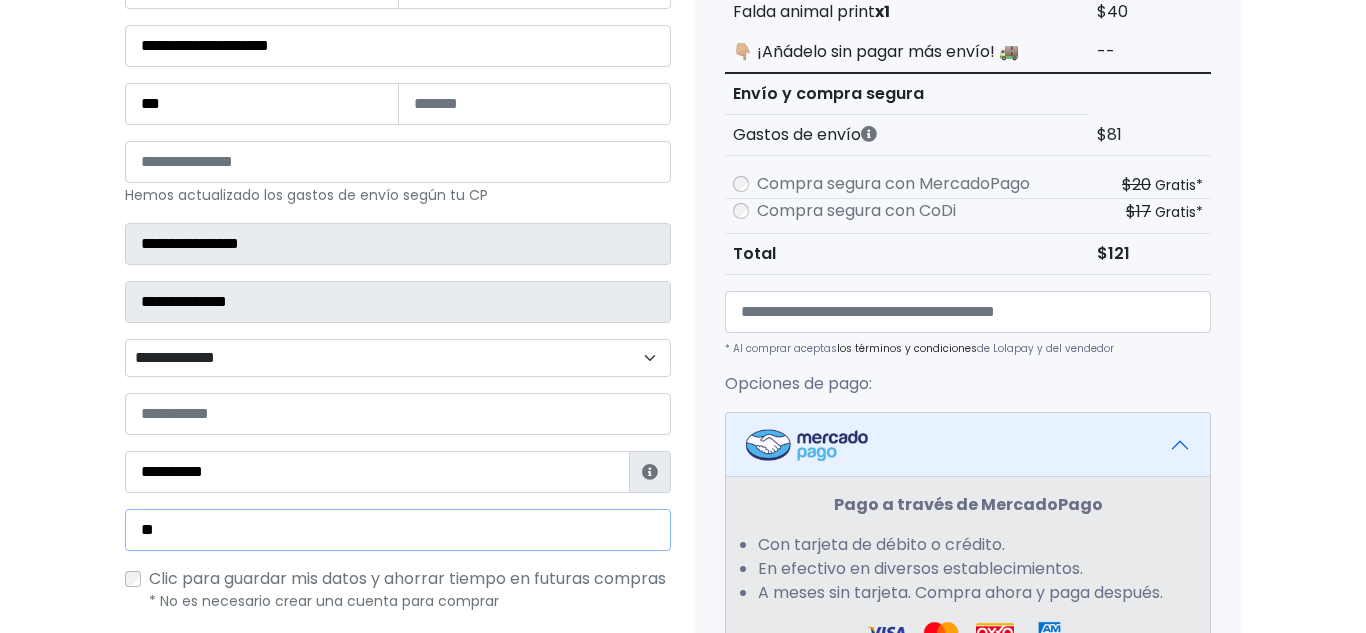 type on "*" 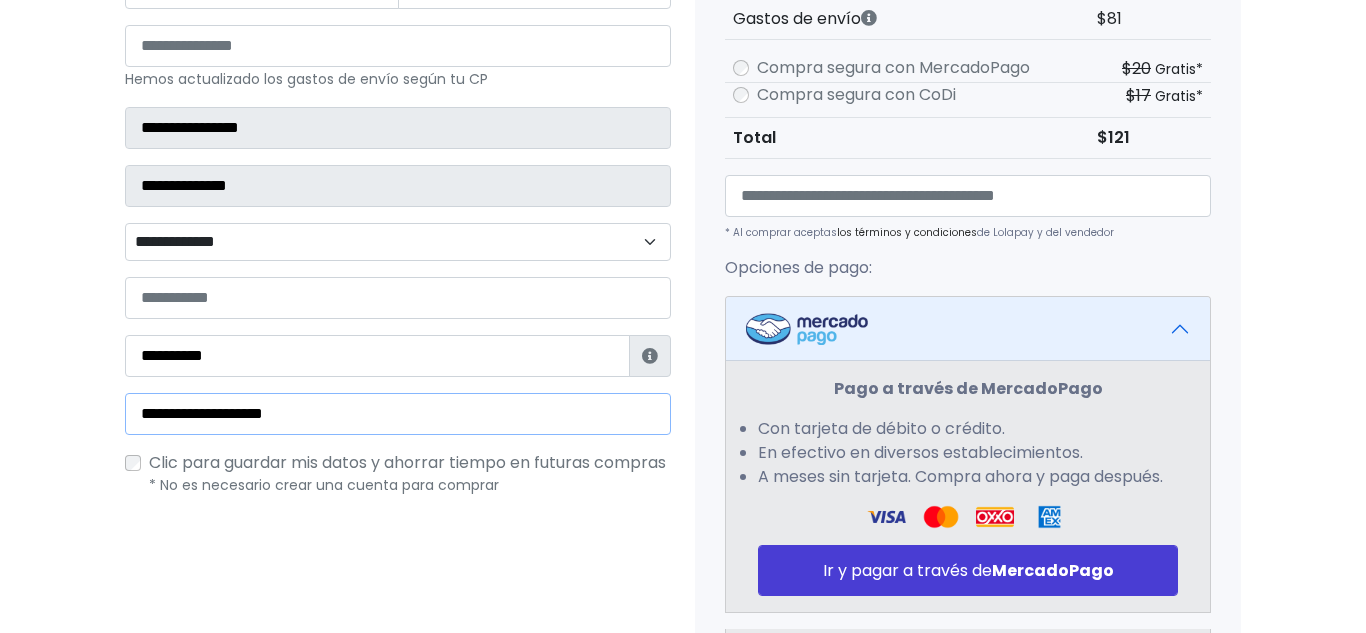 scroll, scrollTop: 455, scrollLeft: 0, axis: vertical 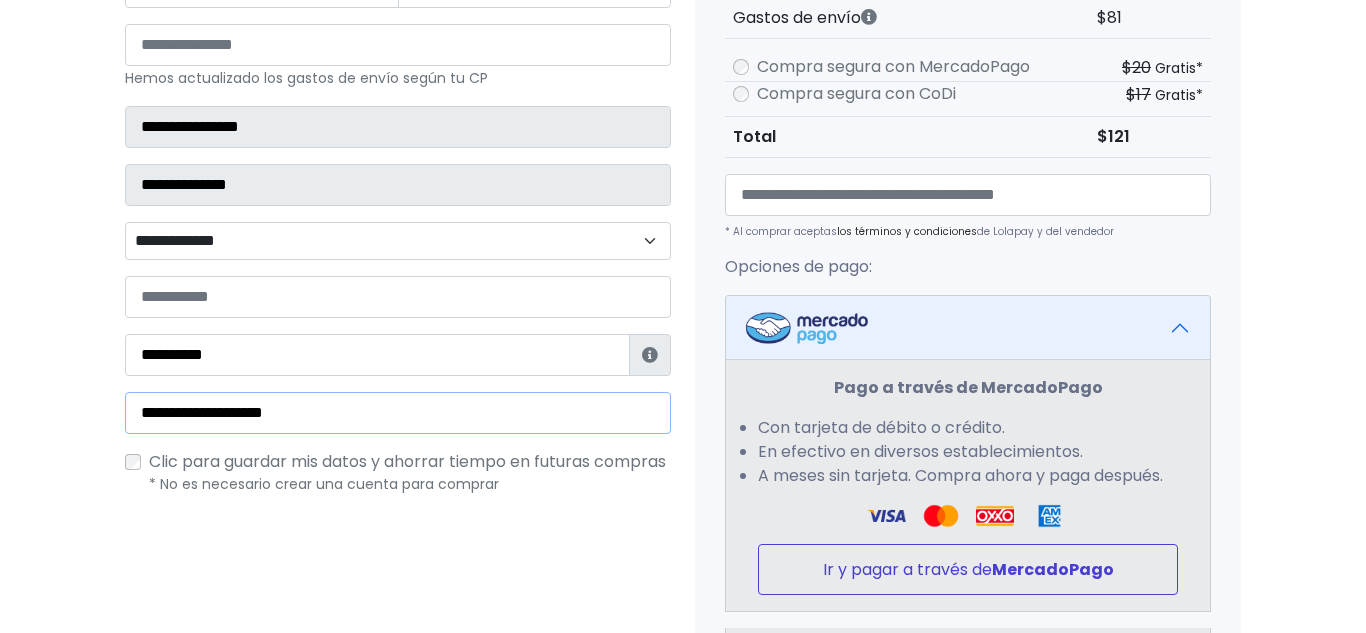 type on "**********" 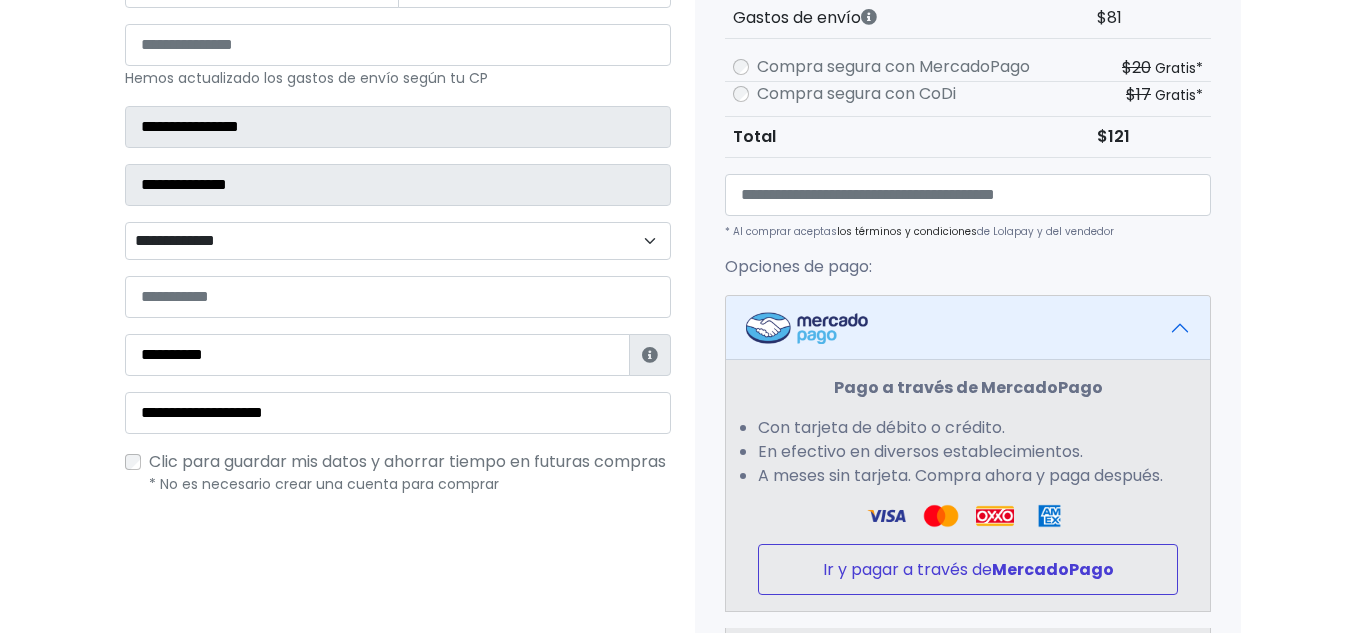 click on "Ir y pagar a través de  MercadoPago" at bounding box center (968, 569) 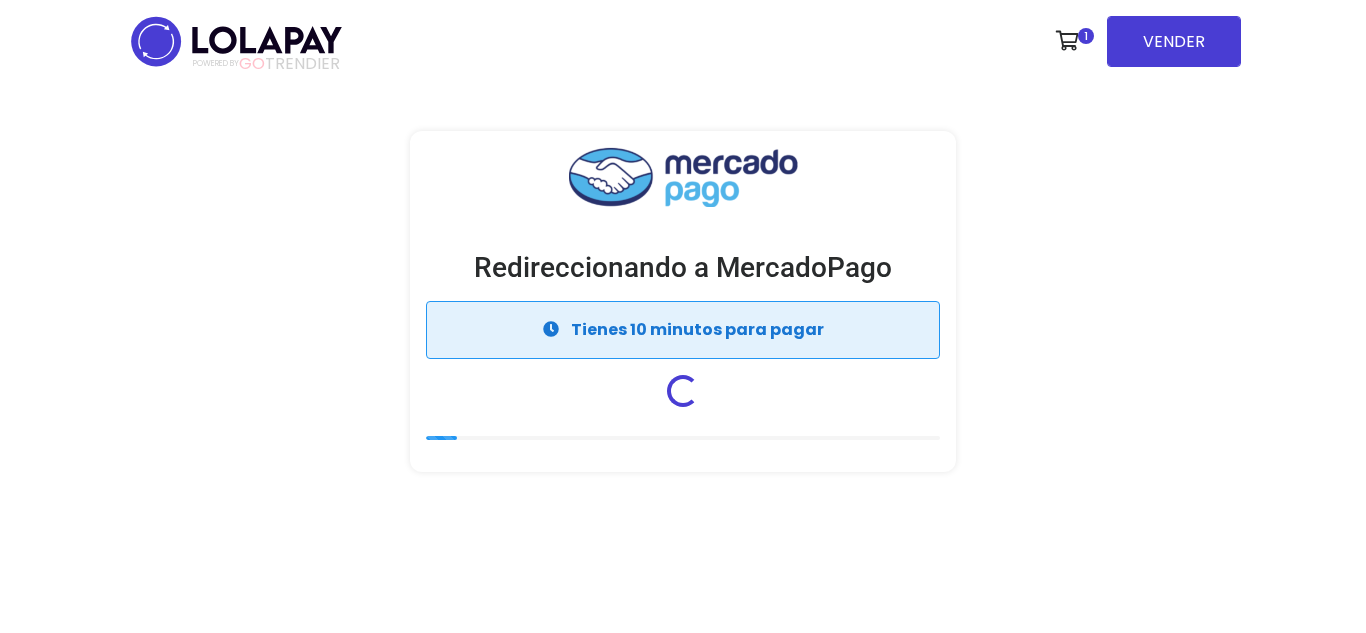 scroll, scrollTop: 0, scrollLeft: 0, axis: both 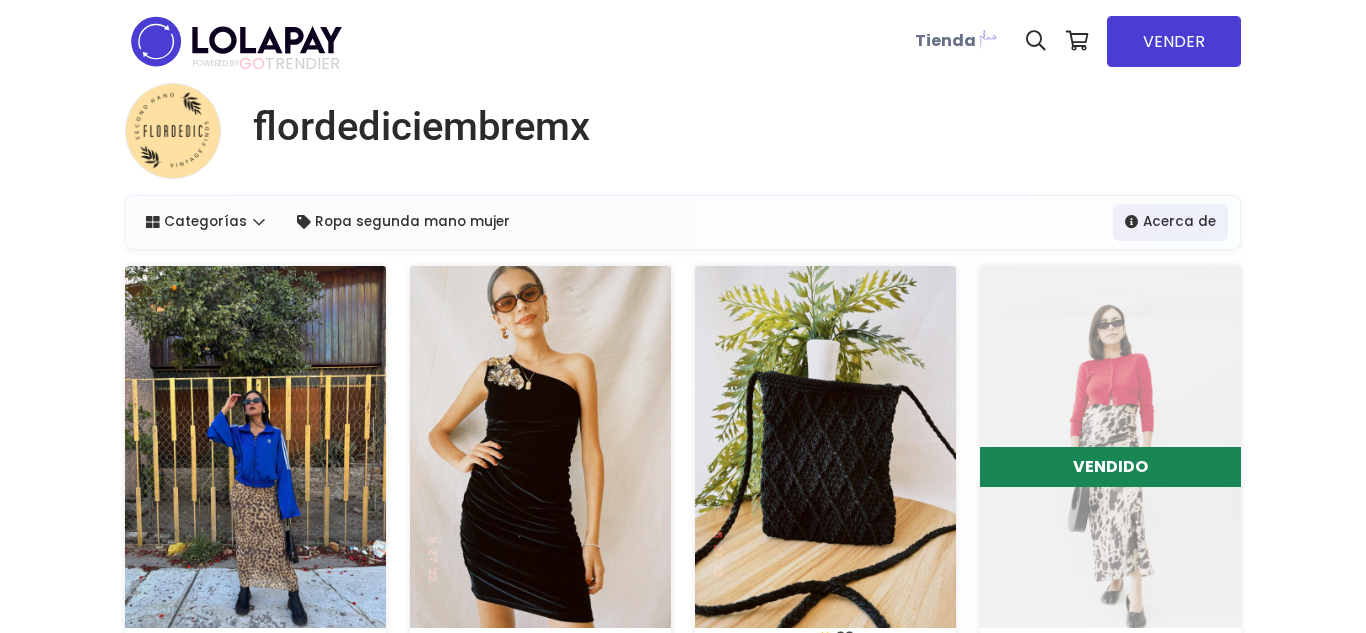 click at bounding box center (255, 447) 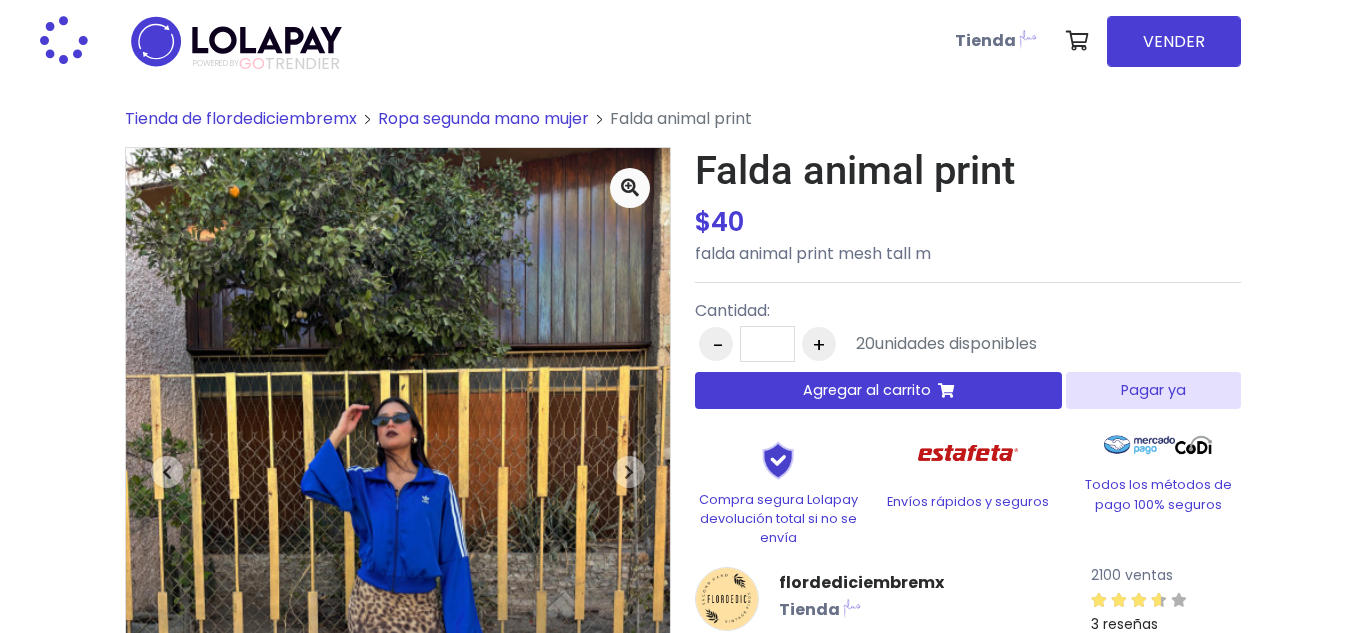 scroll, scrollTop: 0, scrollLeft: 0, axis: both 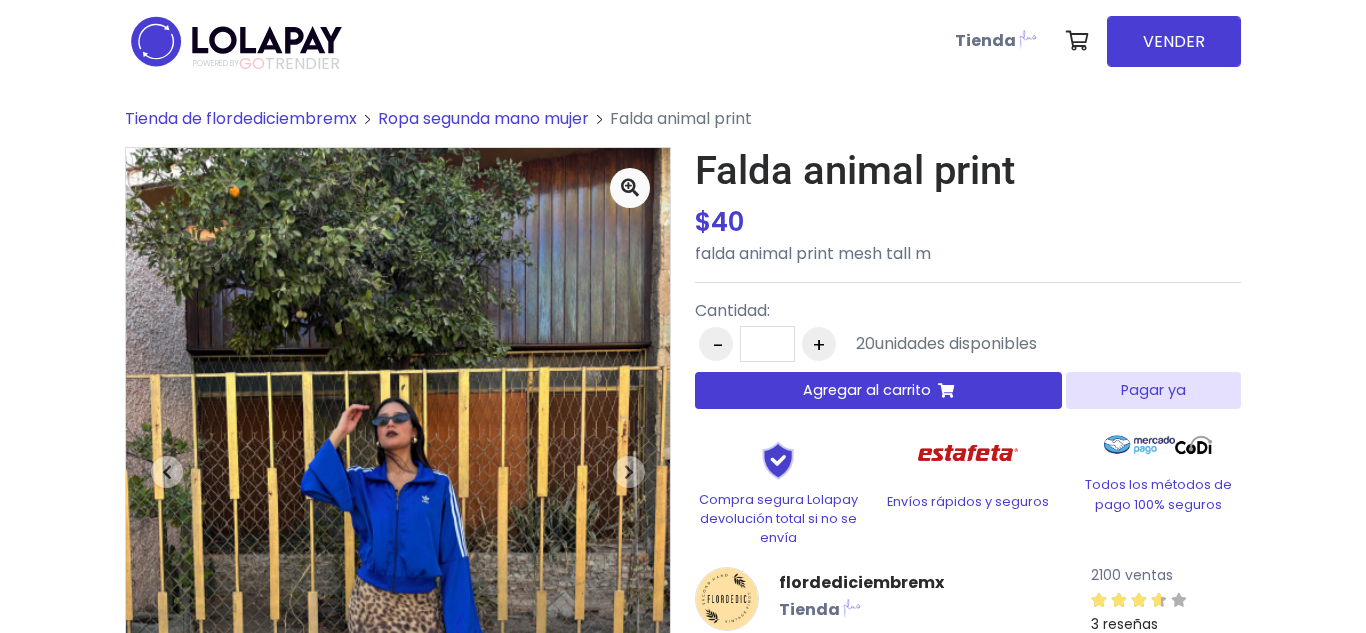 click on "Pagar ya" at bounding box center [1153, 390] 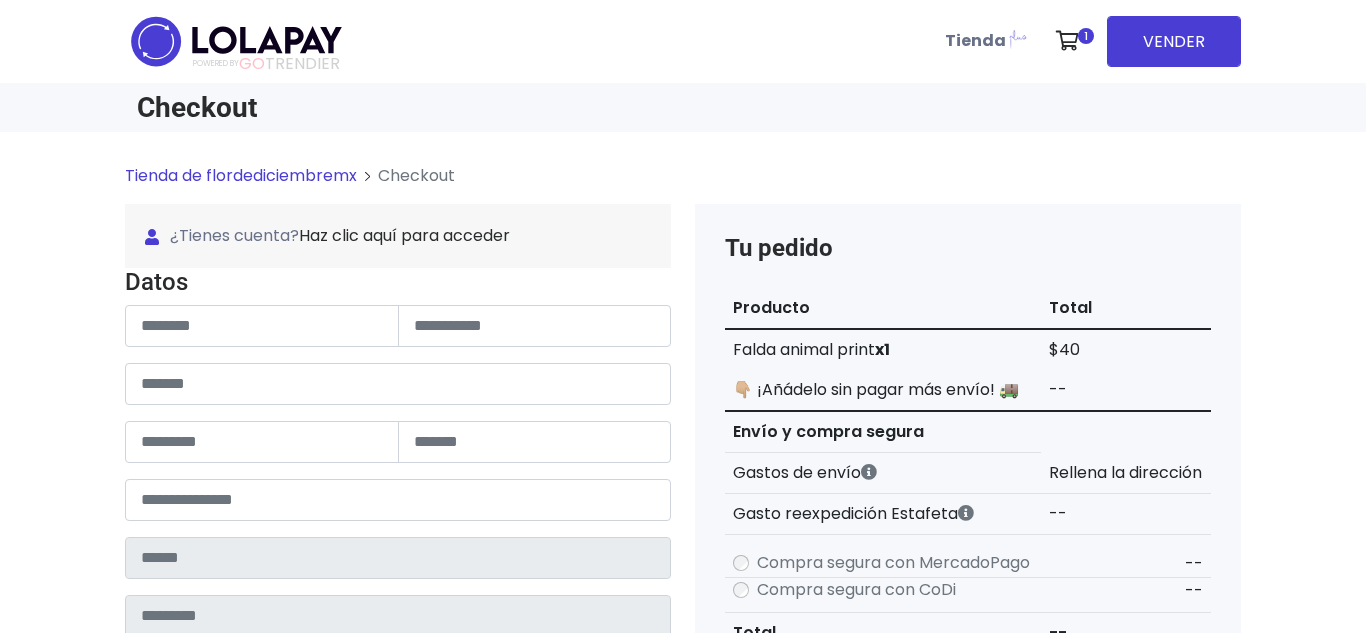 scroll, scrollTop: 0, scrollLeft: 0, axis: both 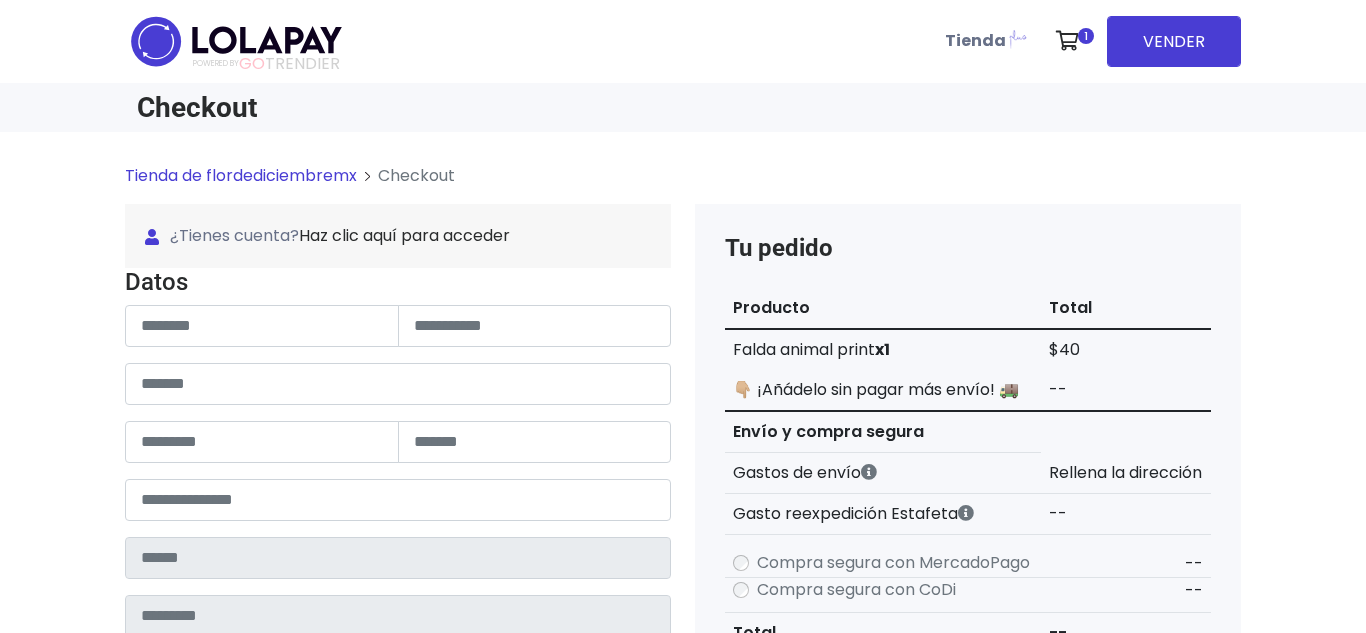 type on "**********" 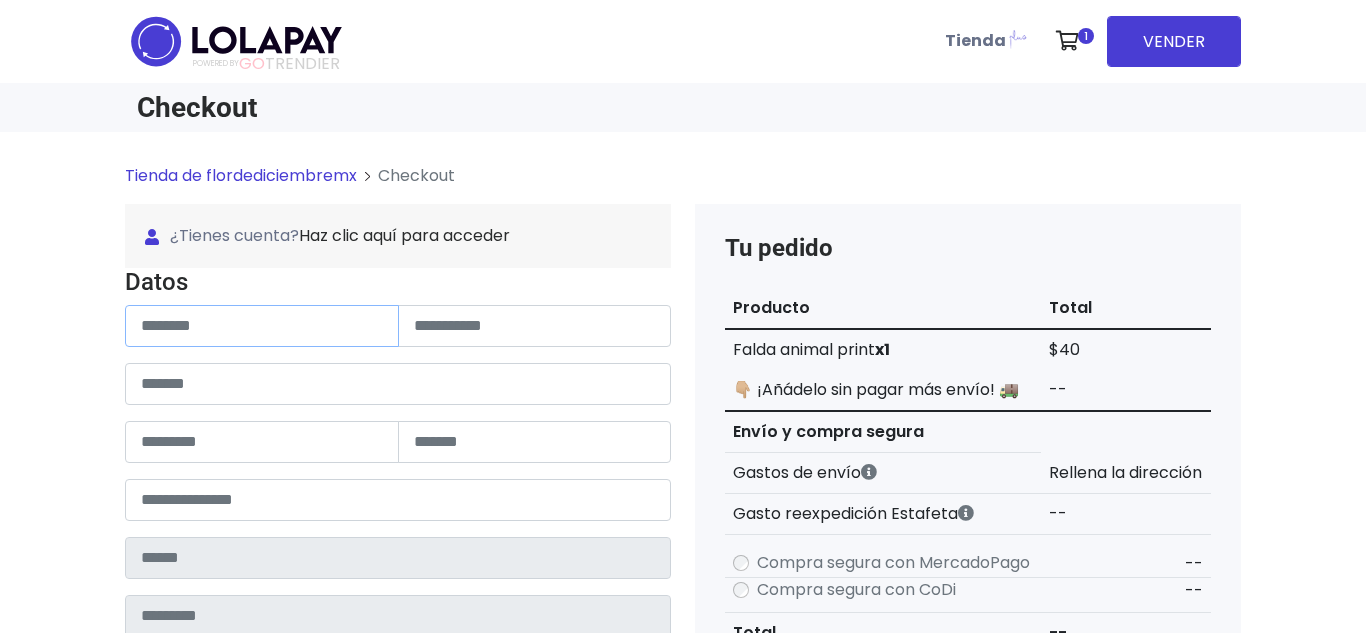 click at bounding box center [262, 326] 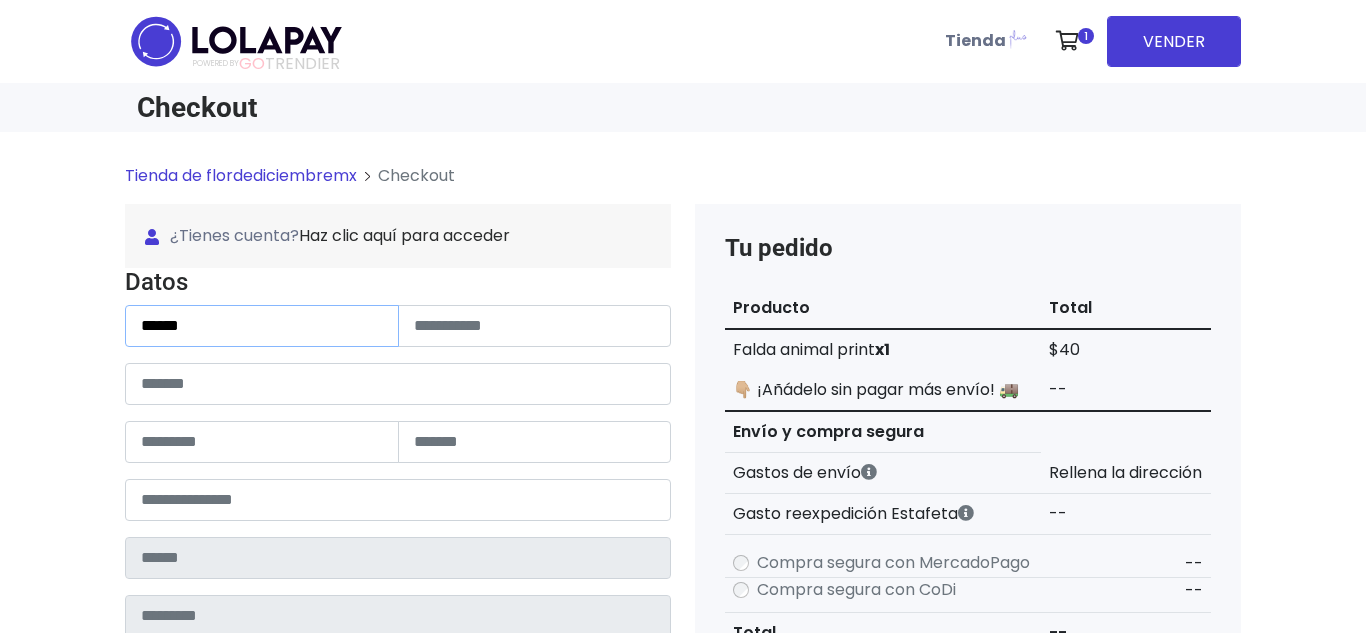 type on "**********" 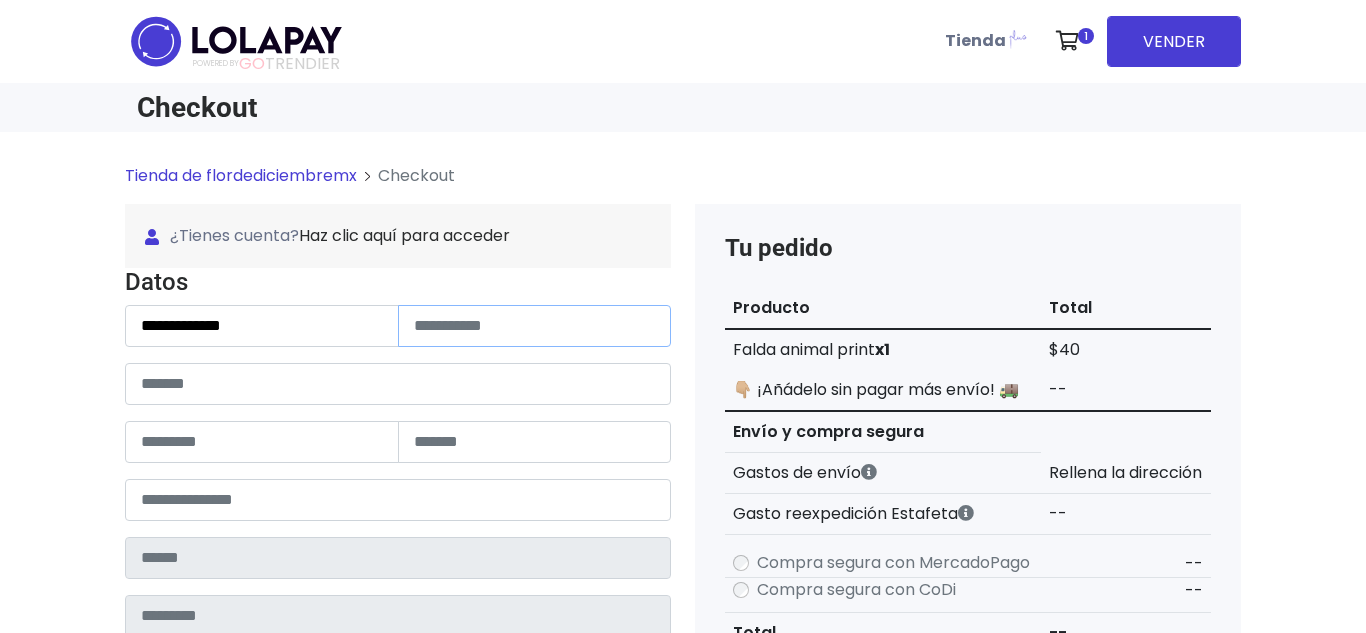 type on "**********" 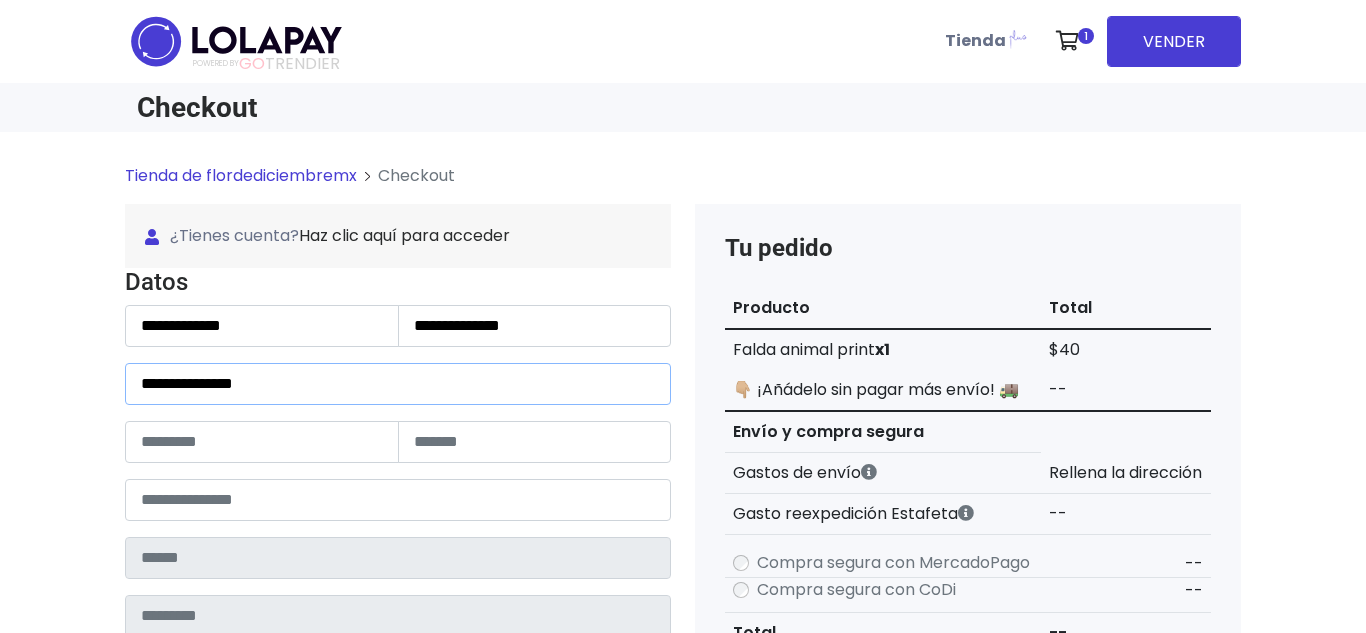 type on "****" 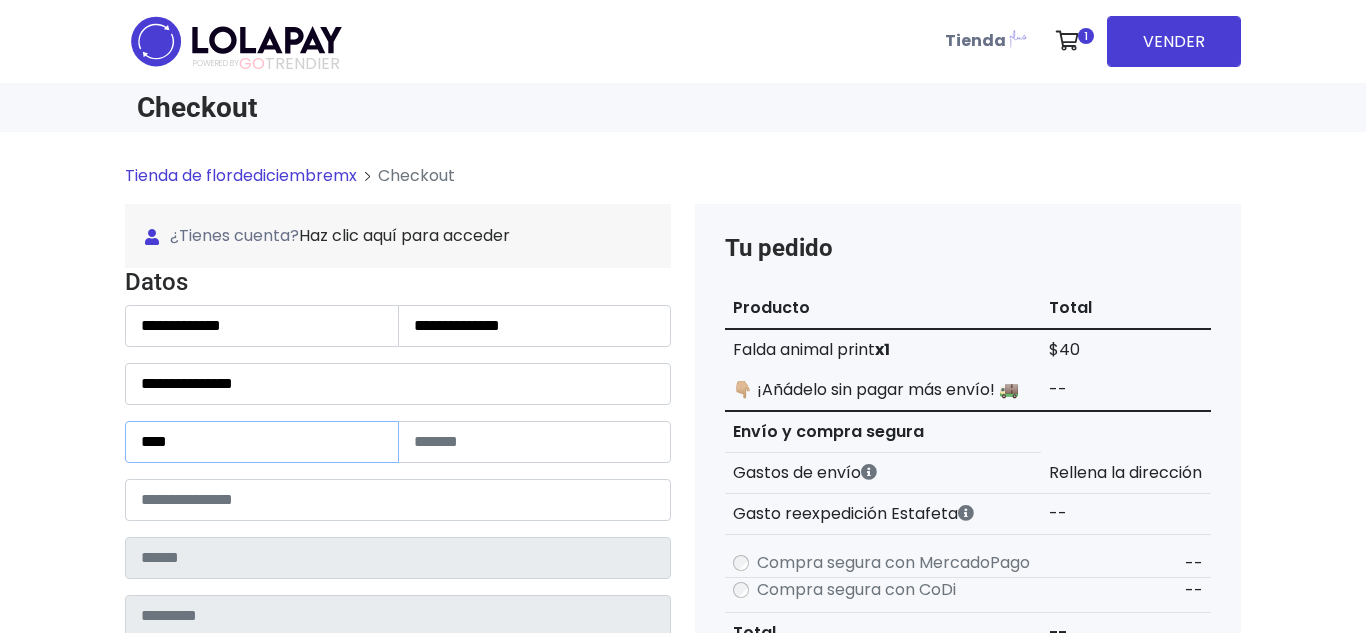 type on "*" 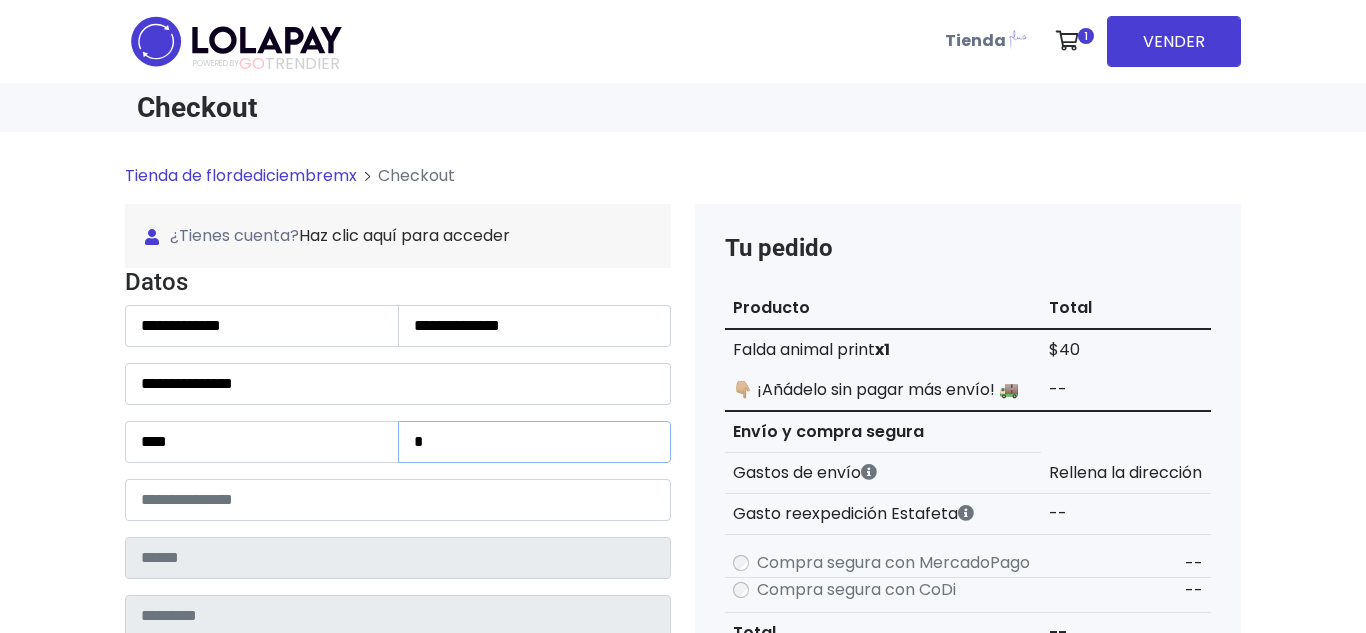 type on "*****" 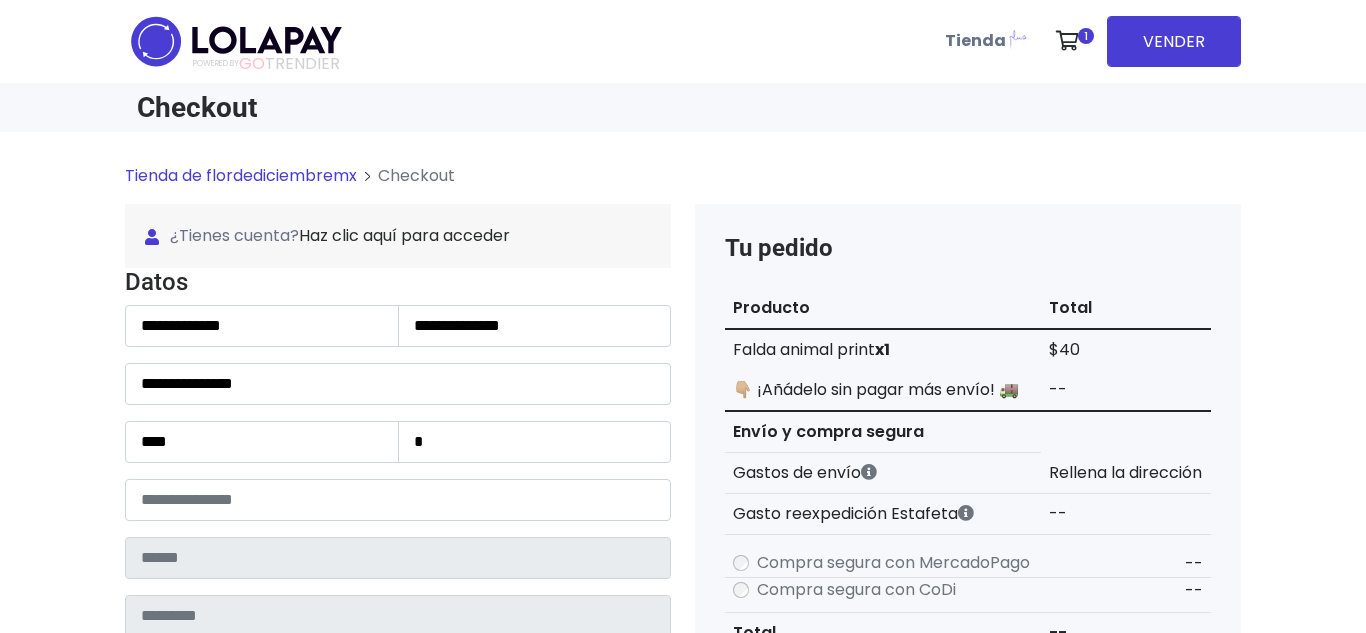 type on "**********" 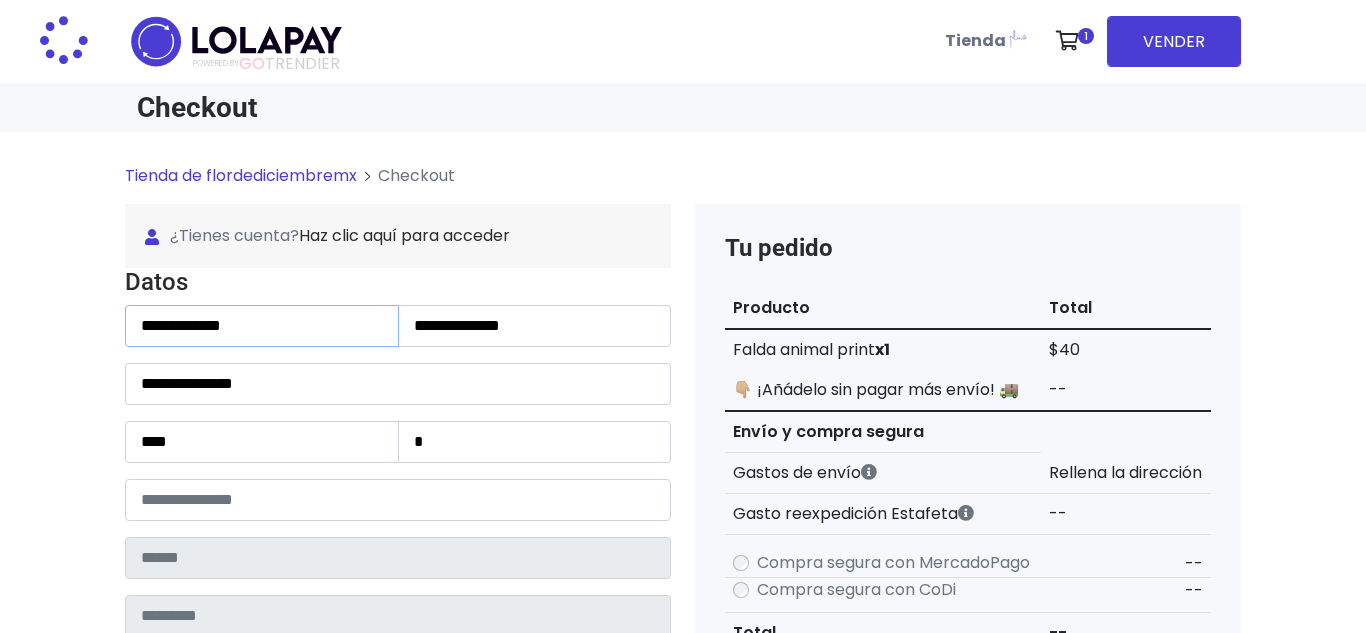 type on "*******" 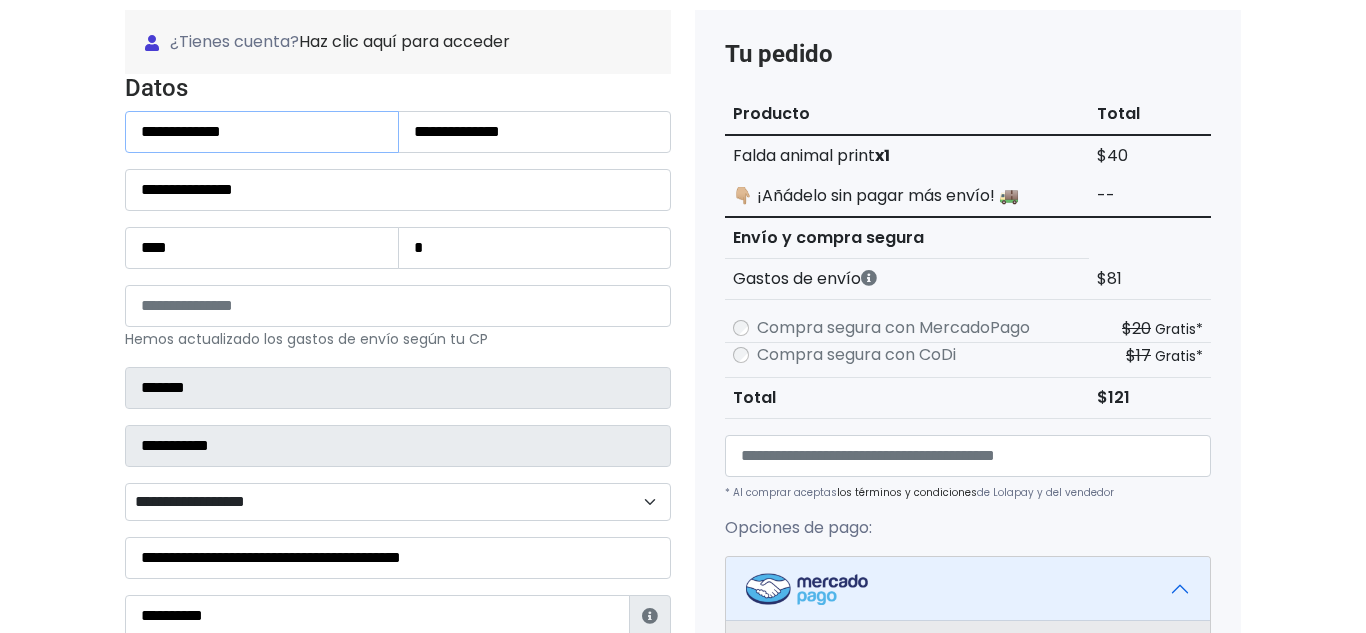 scroll, scrollTop: 412, scrollLeft: 0, axis: vertical 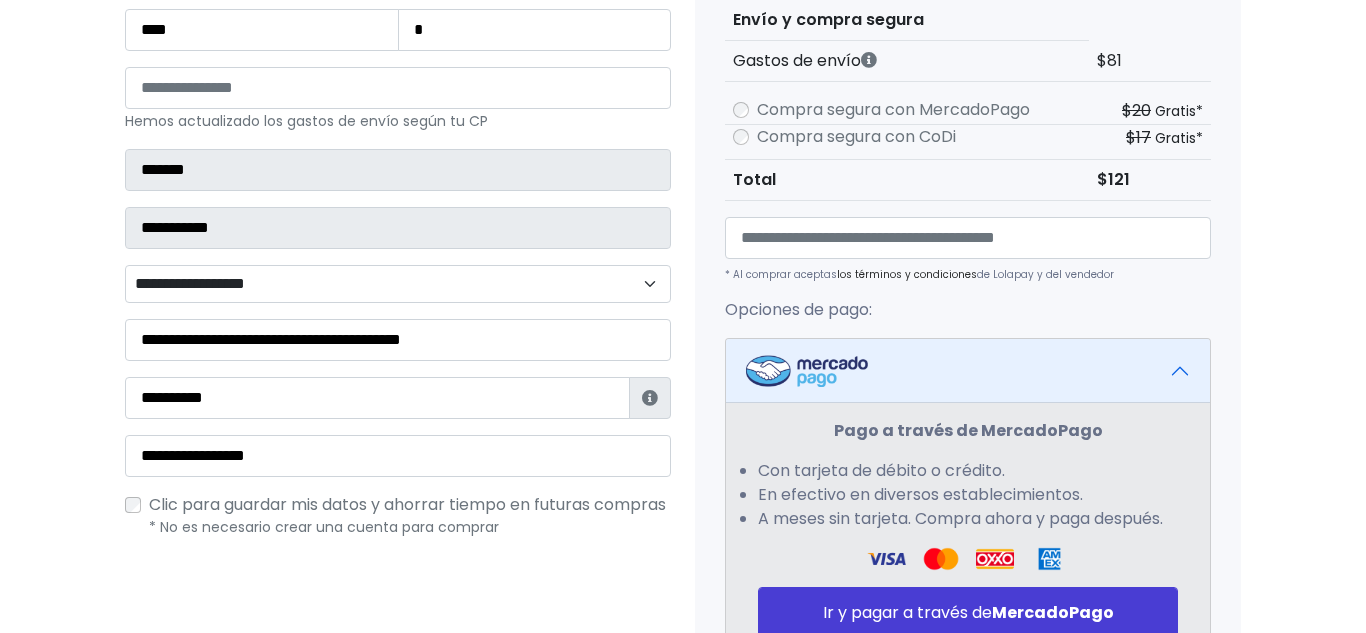 click on "**********" at bounding box center [398, 284] 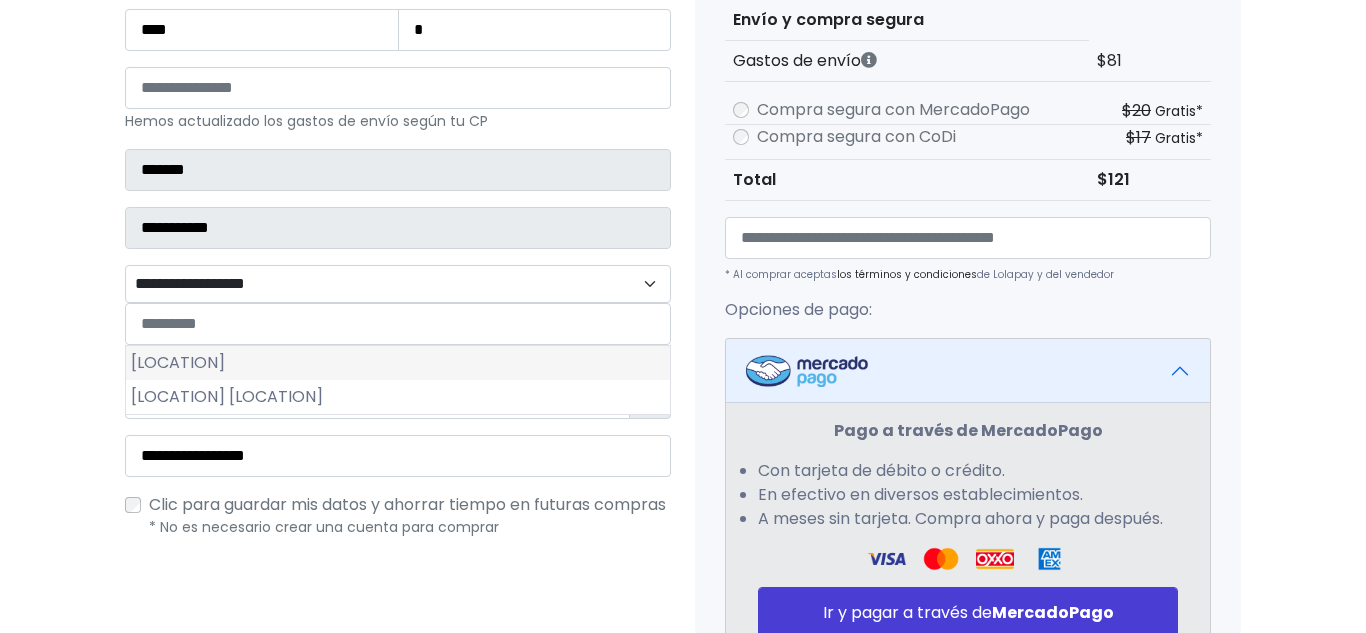 click on "Verde Valle" at bounding box center [398, 363] 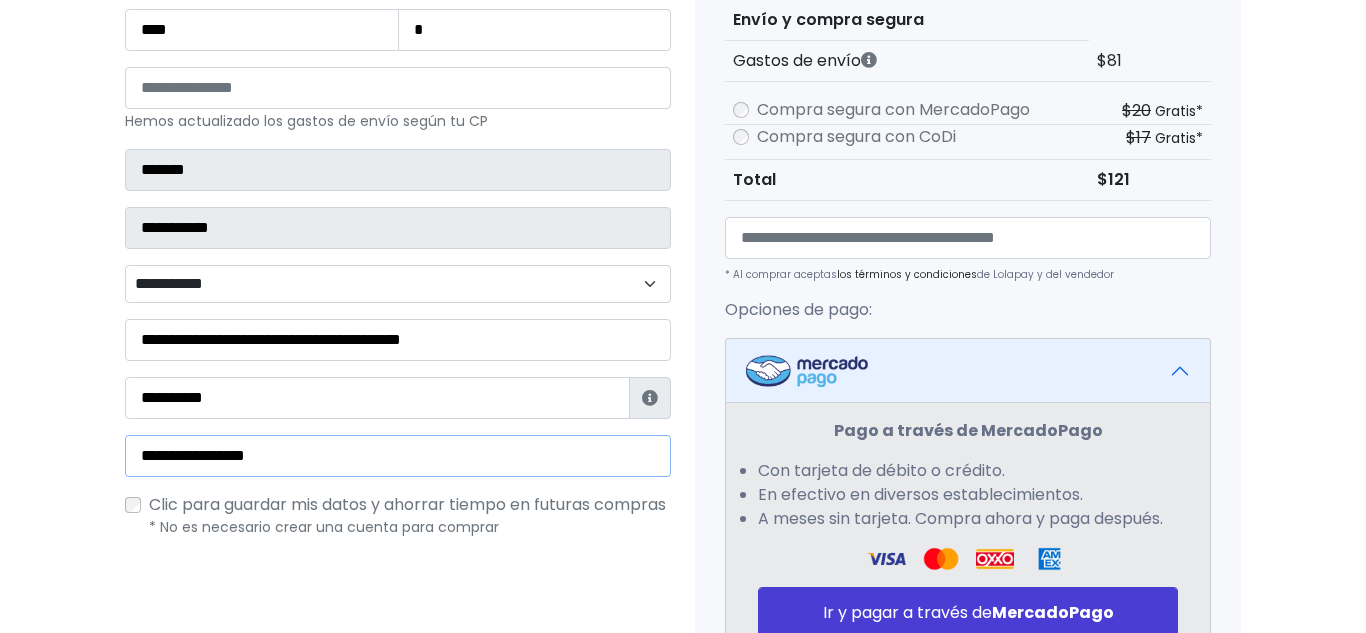 click on "**********" at bounding box center (398, 456) 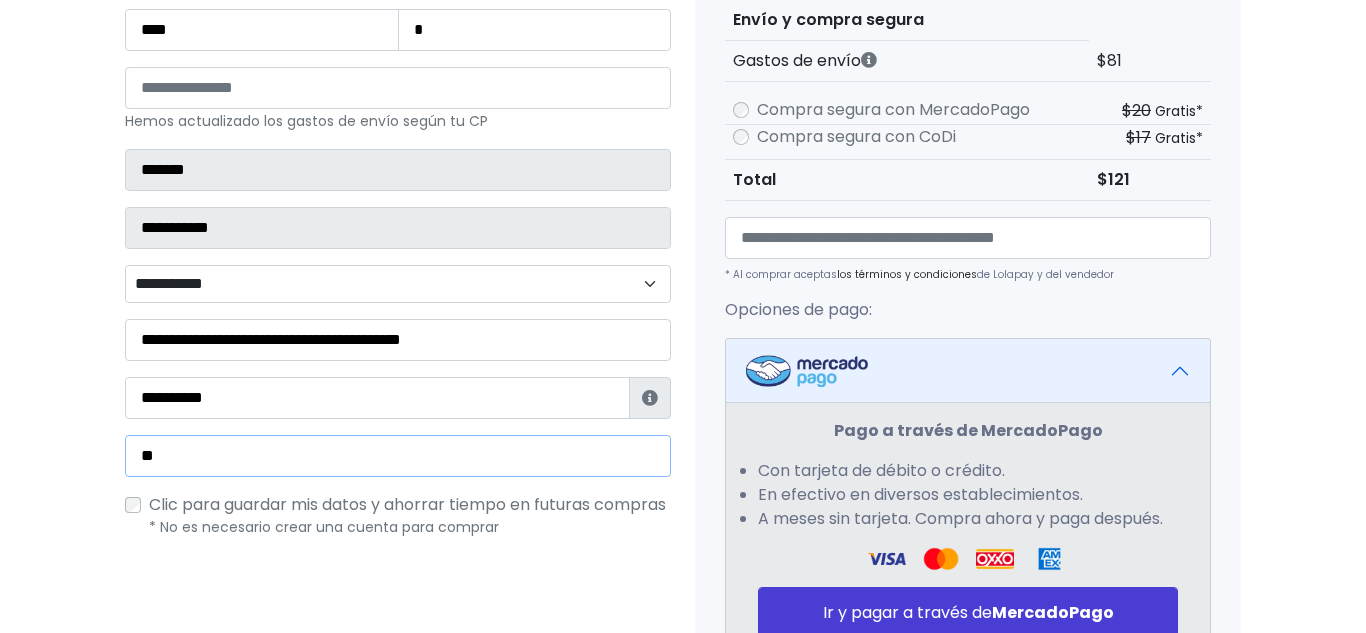 type on "*" 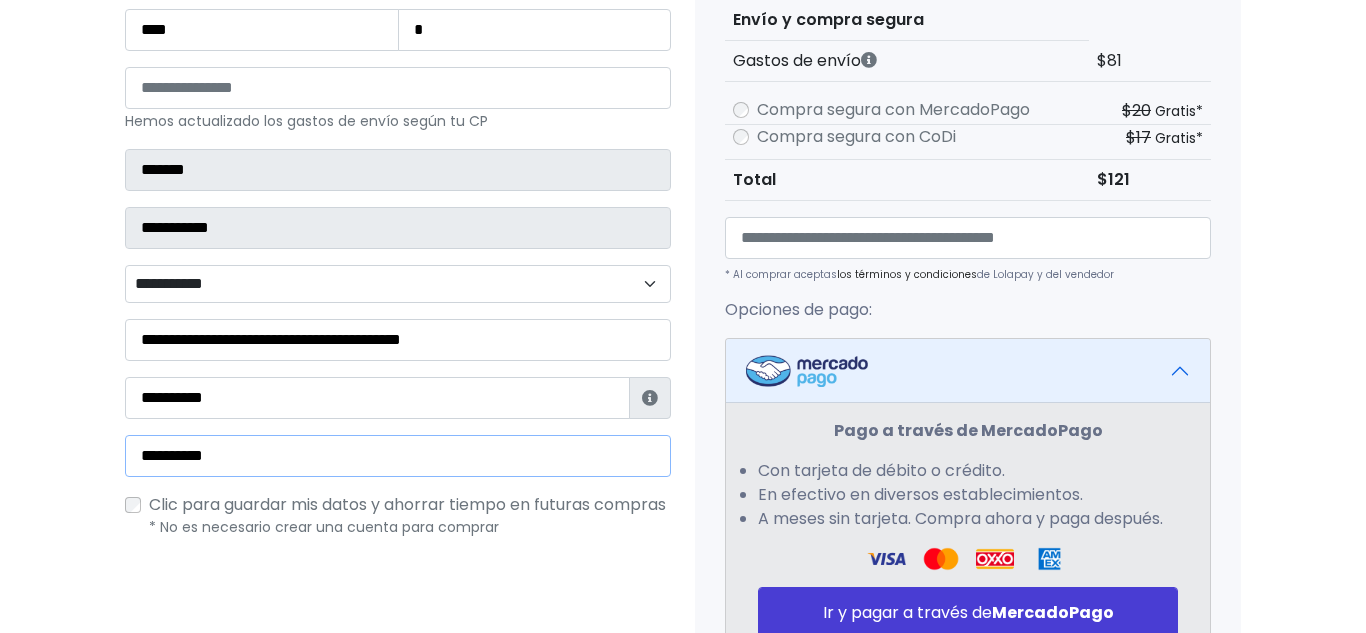 type on "**********" 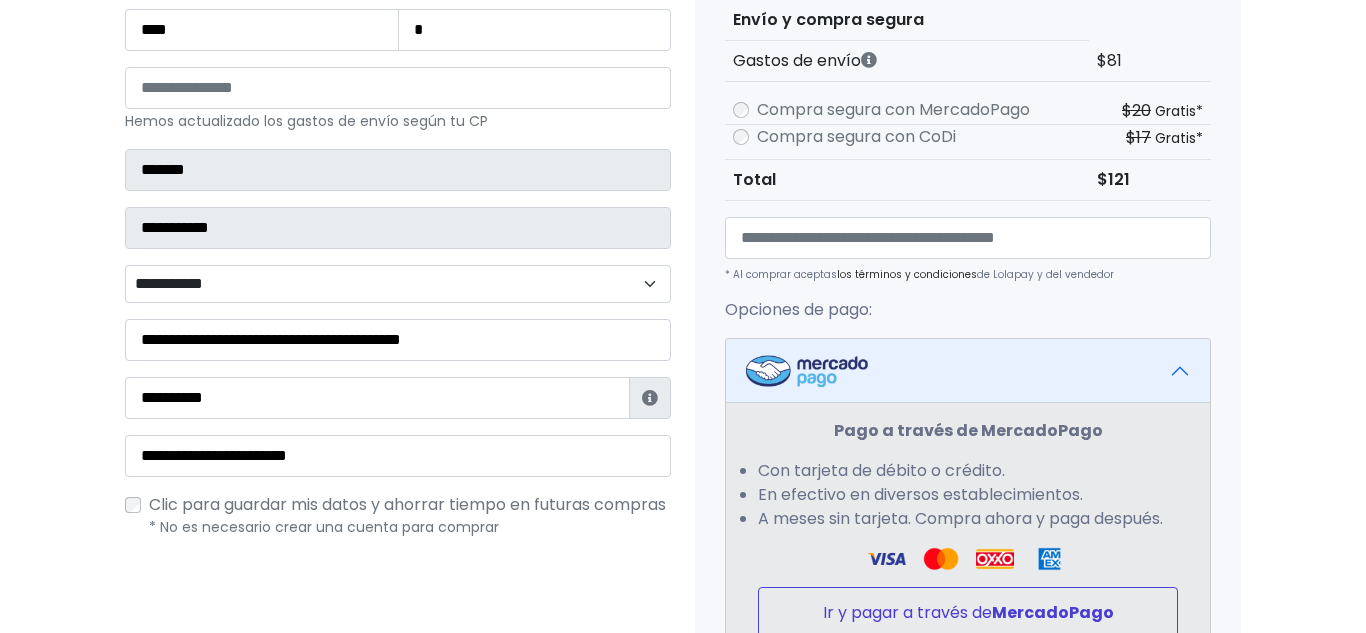 click on "Ir y pagar a través de  MercadoPago" at bounding box center [968, 612] 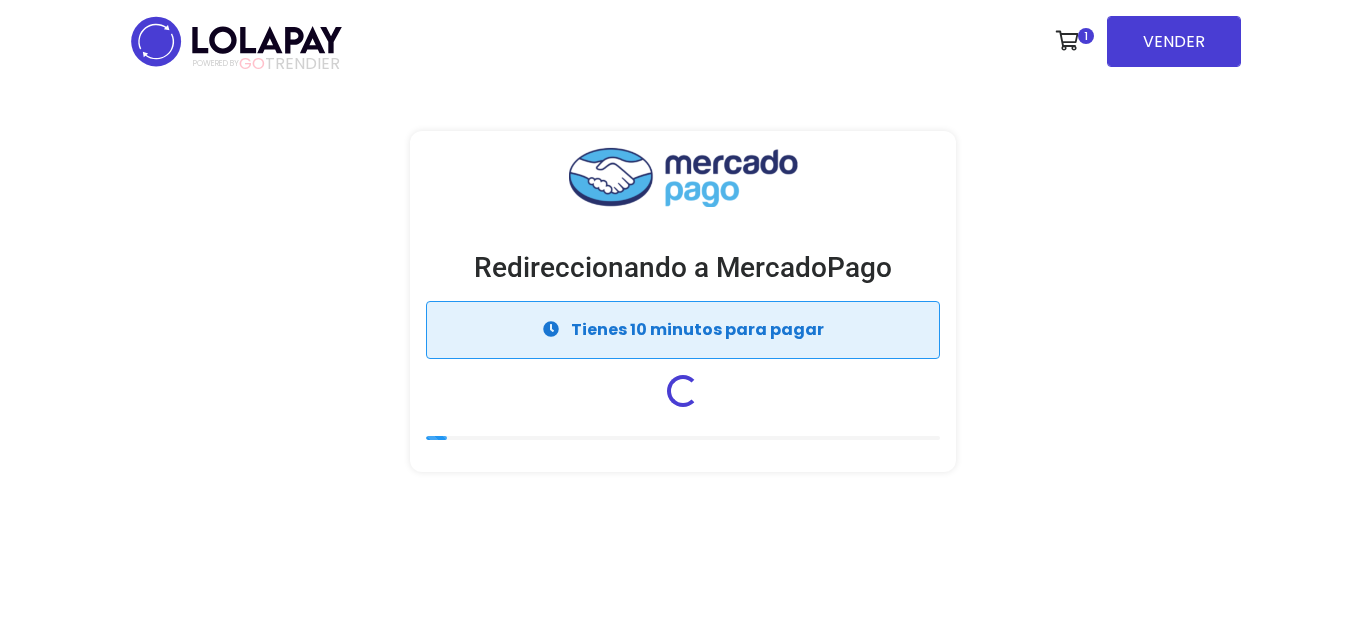 scroll, scrollTop: 0, scrollLeft: 0, axis: both 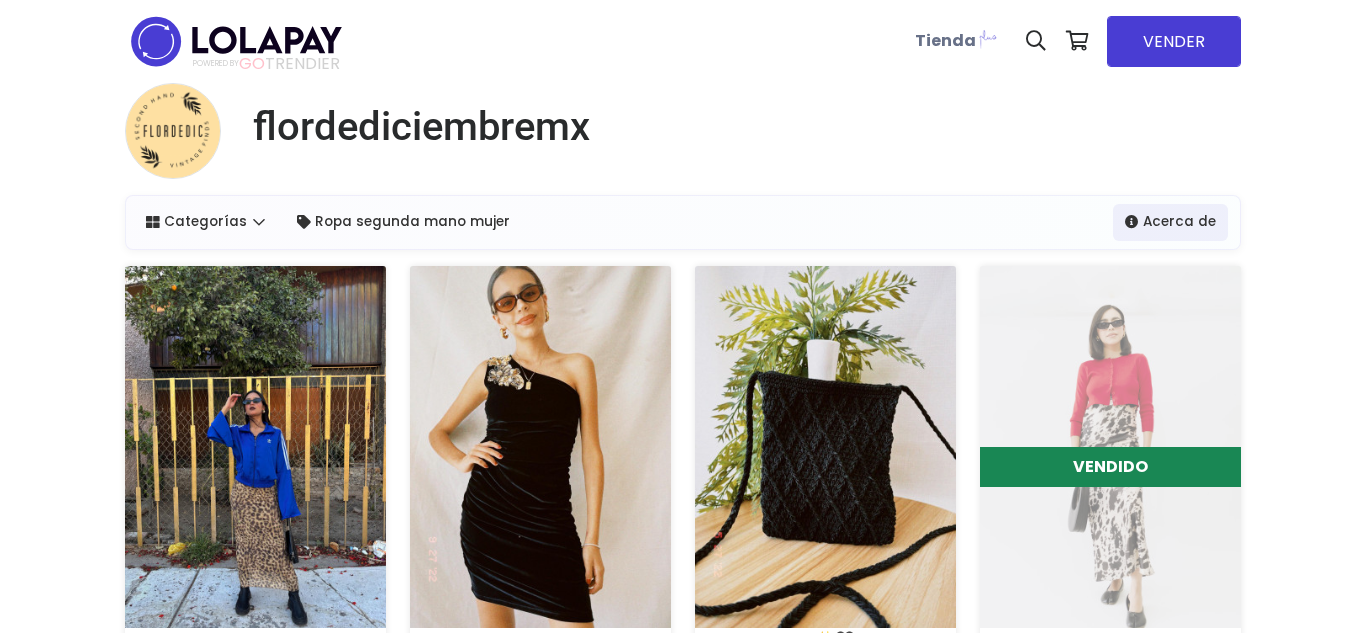 click at bounding box center (255, 447) 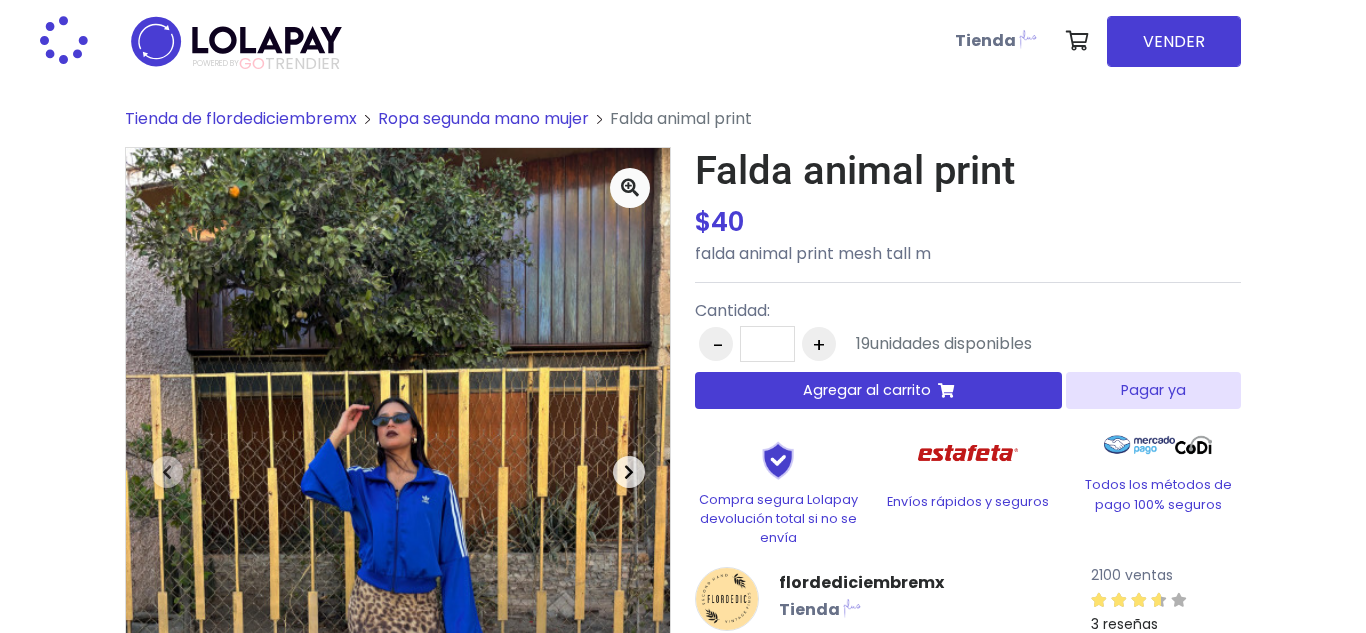 scroll, scrollTop: 0, scrollLeft: 0, axis: both 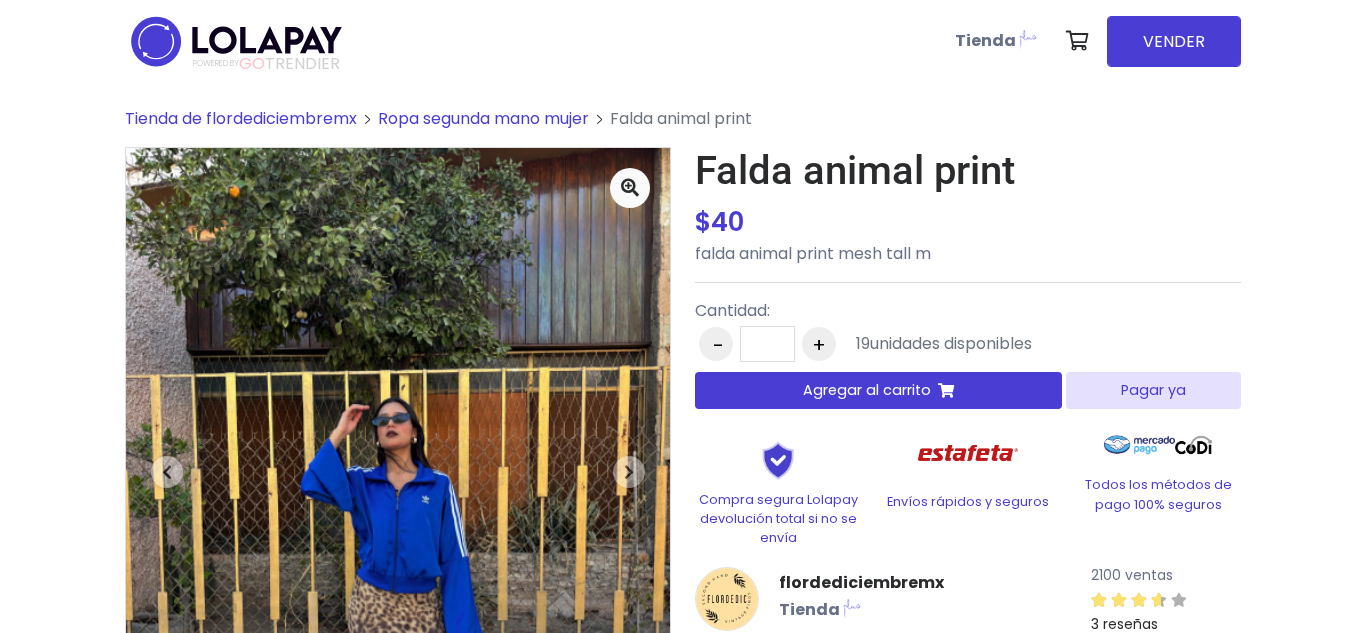 click on "Pagar ya" at bounding box center [1153, 390] 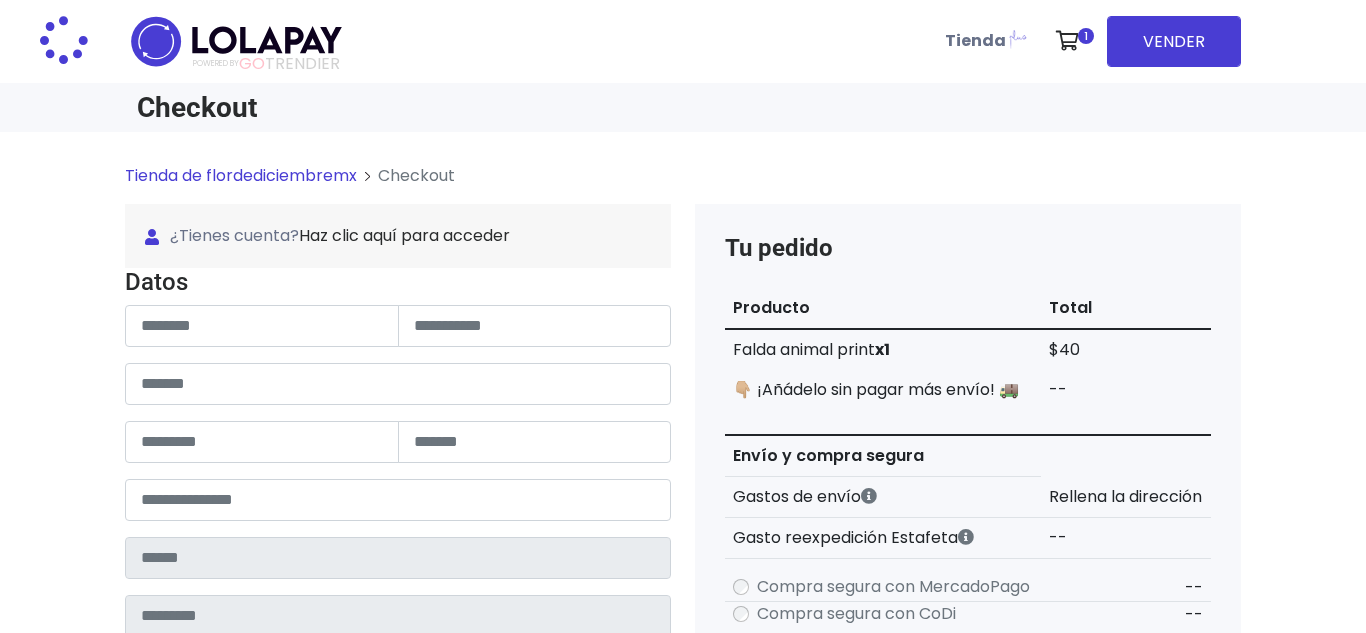 scroll, scrollTop: 0, scrollLeft: 0, axis: both 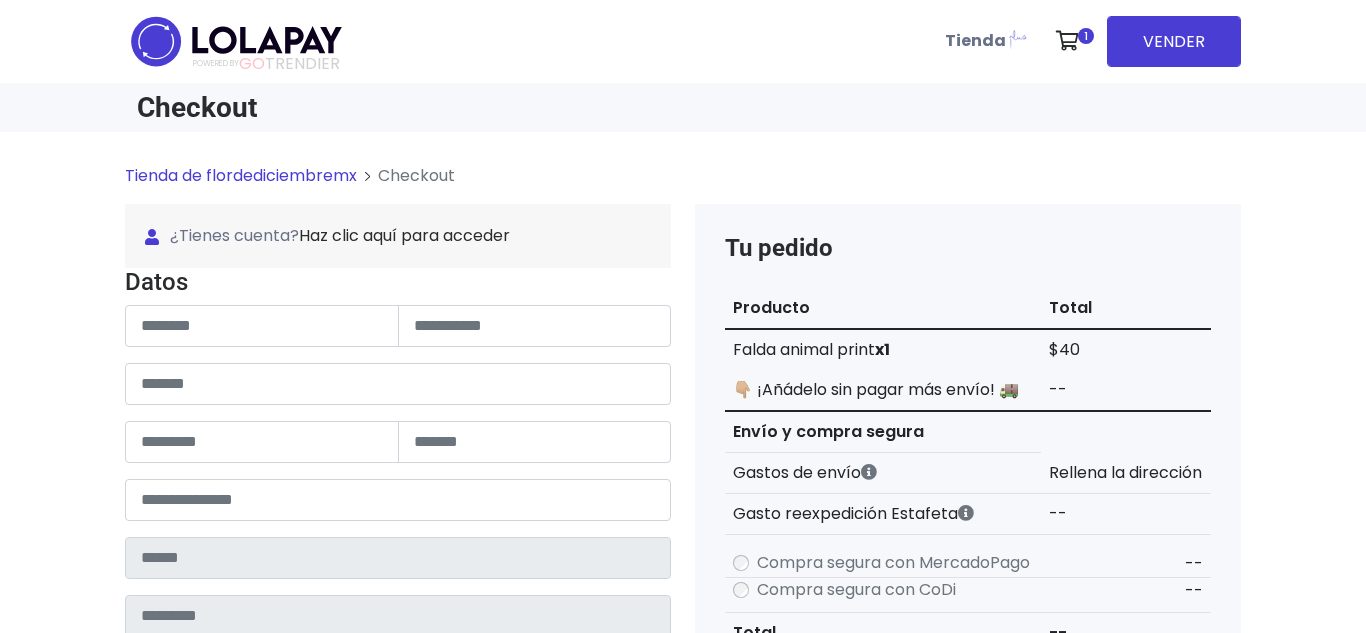 type on "**********" 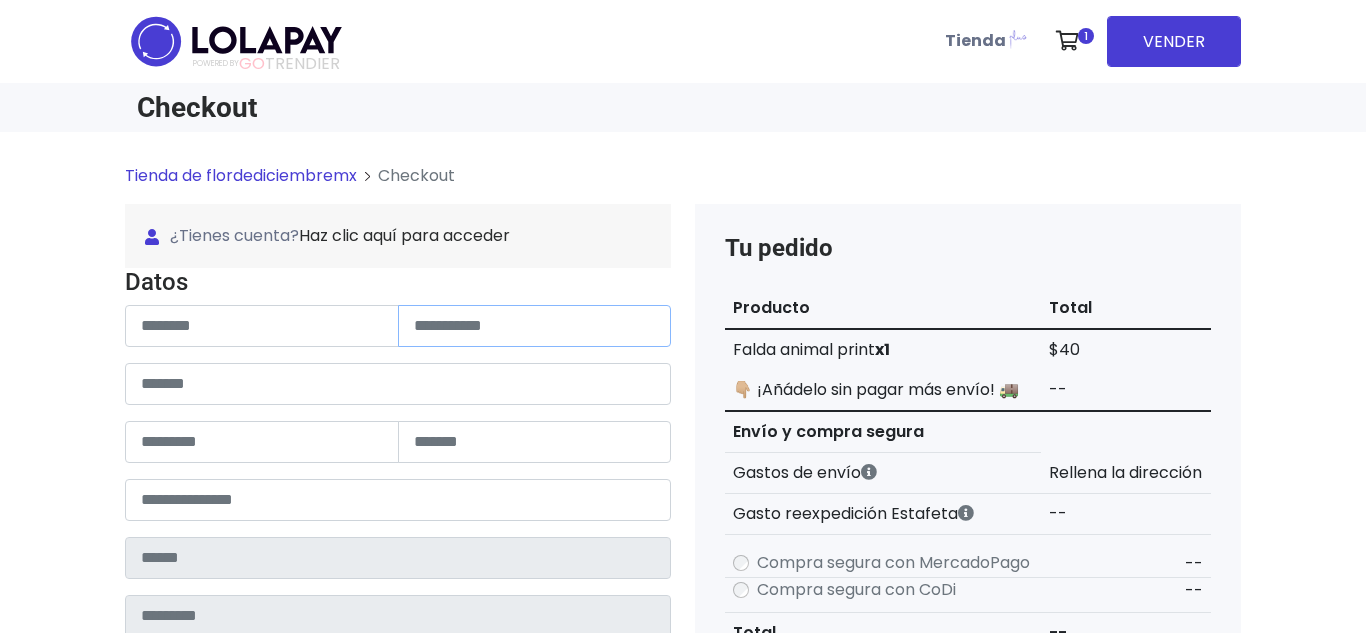 click at bounding box center [535, 326] 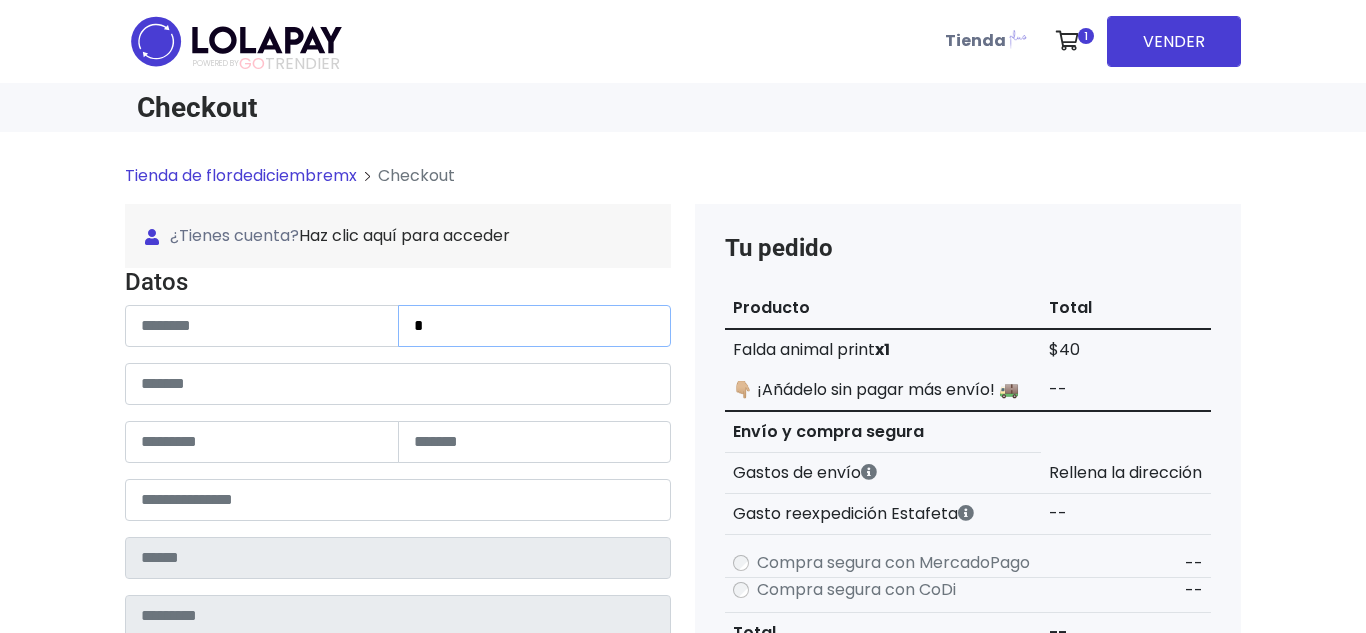 type 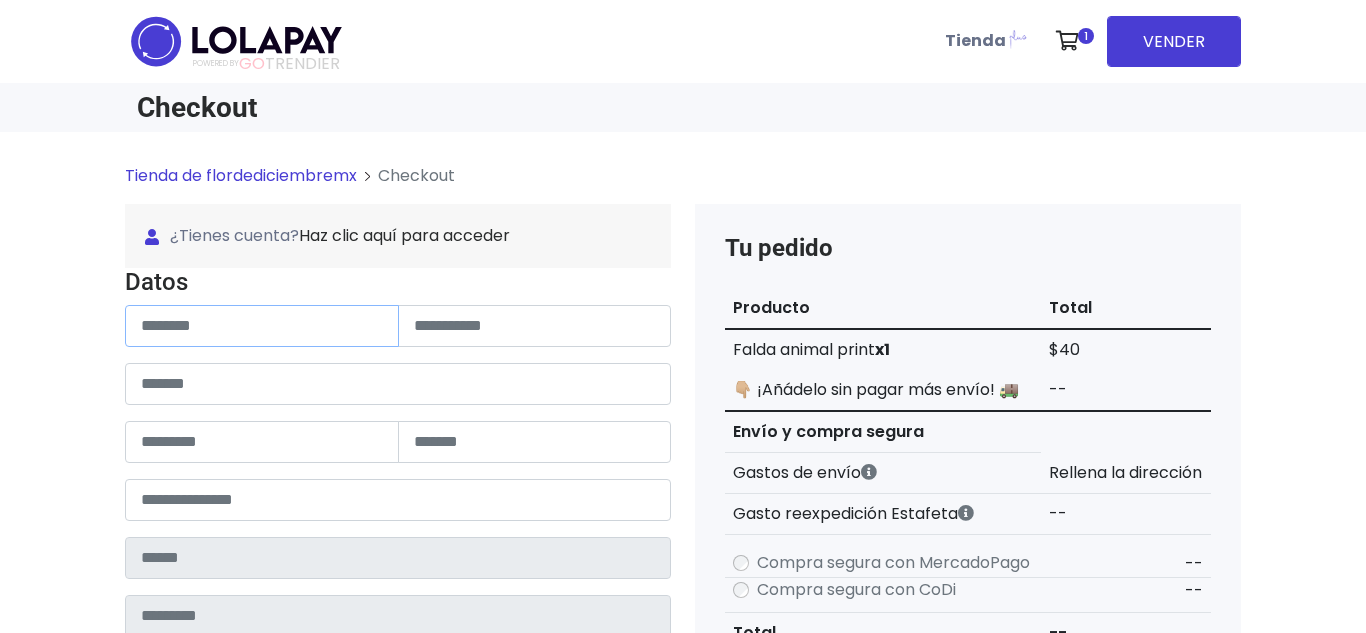 click at bounding box center [262, 326] 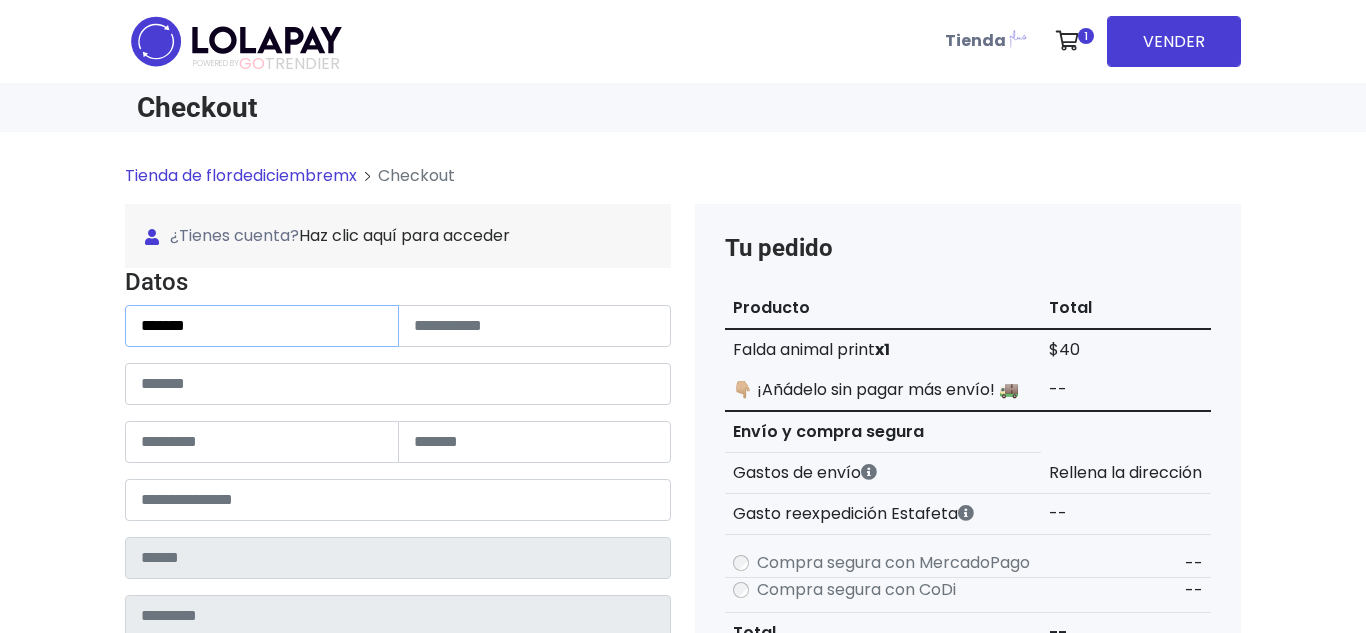 type on "********" 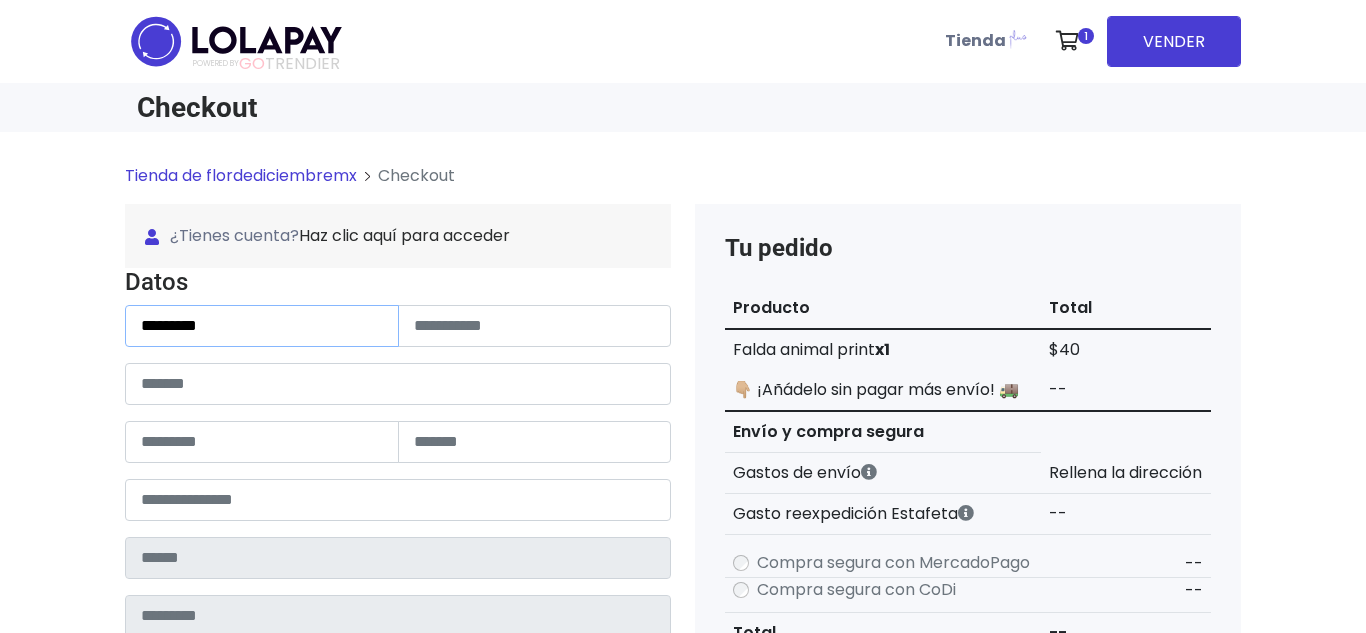 click on "********" at bounding box center [262, 326] 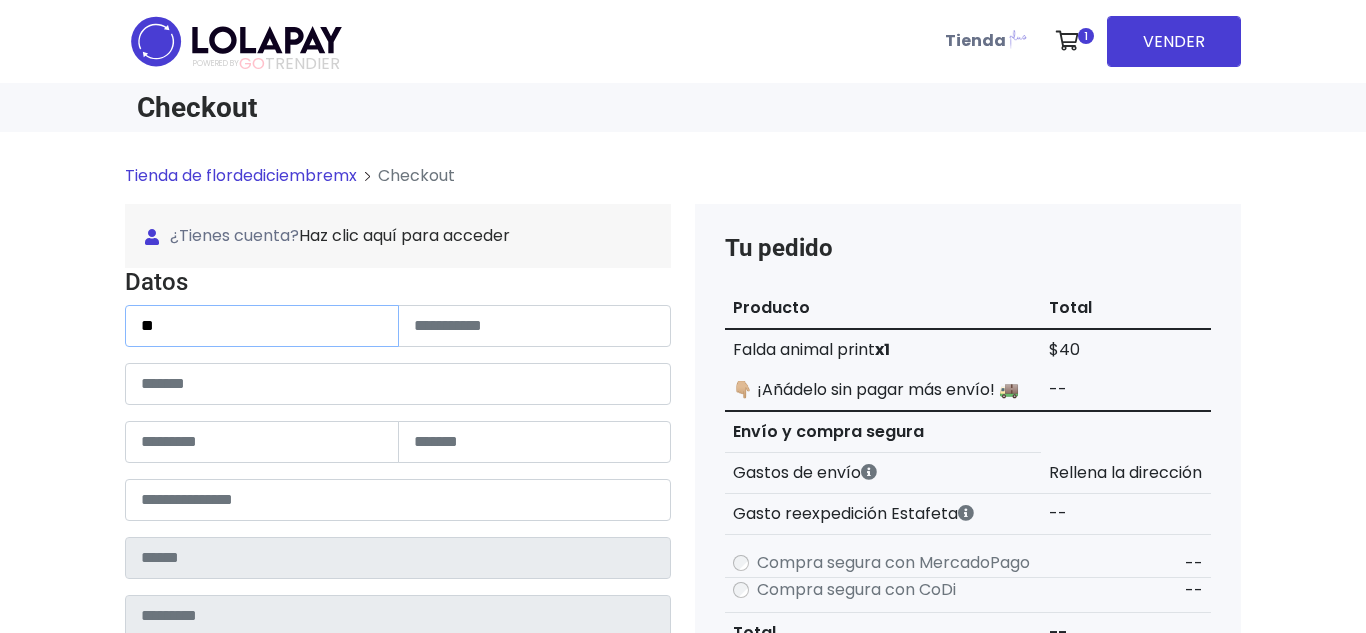 type on "*" 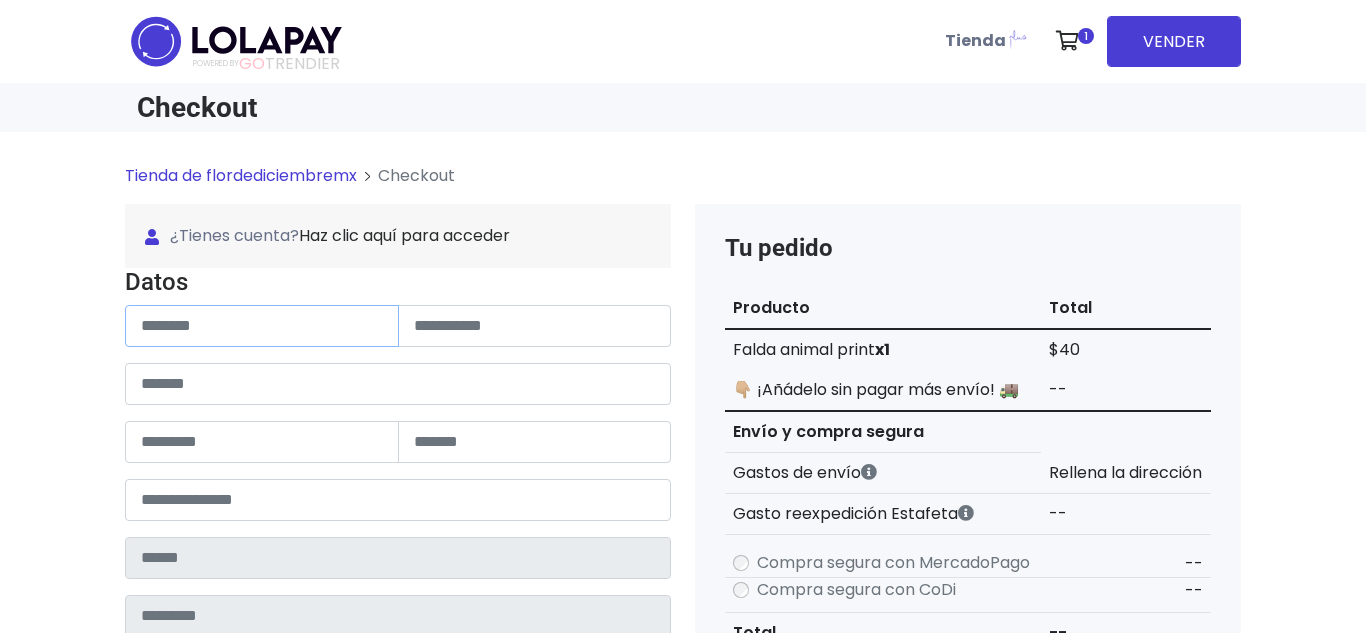type on "*" 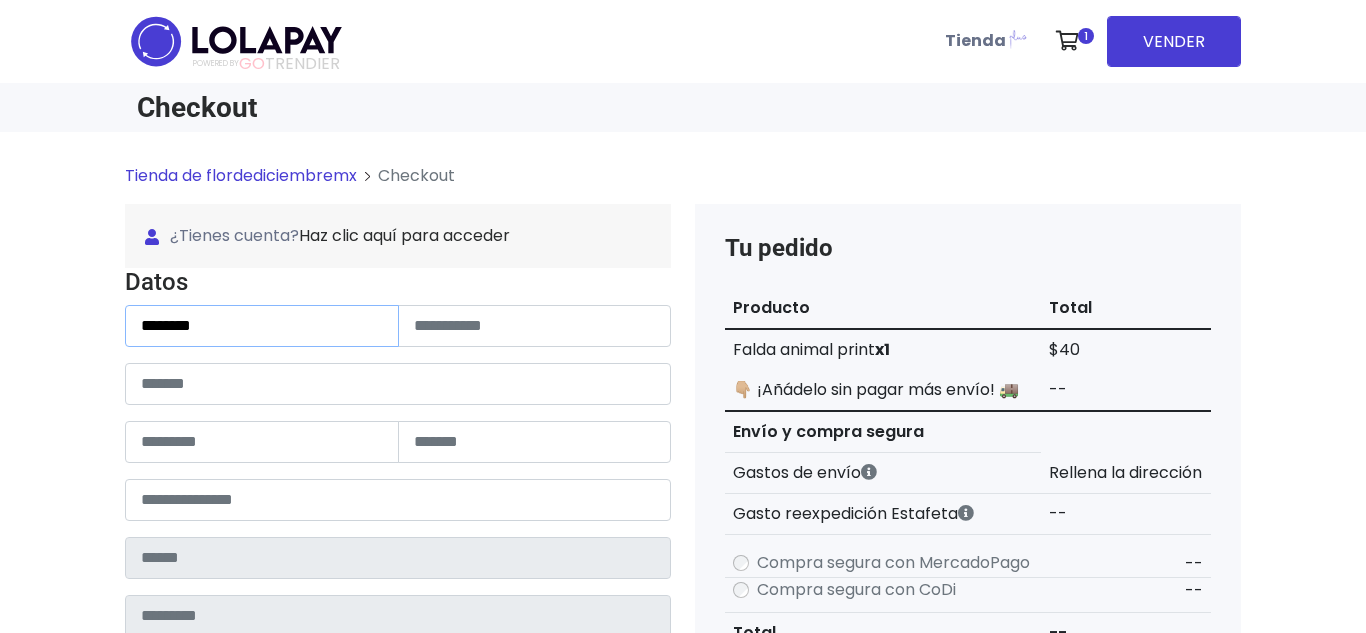 type on "********" 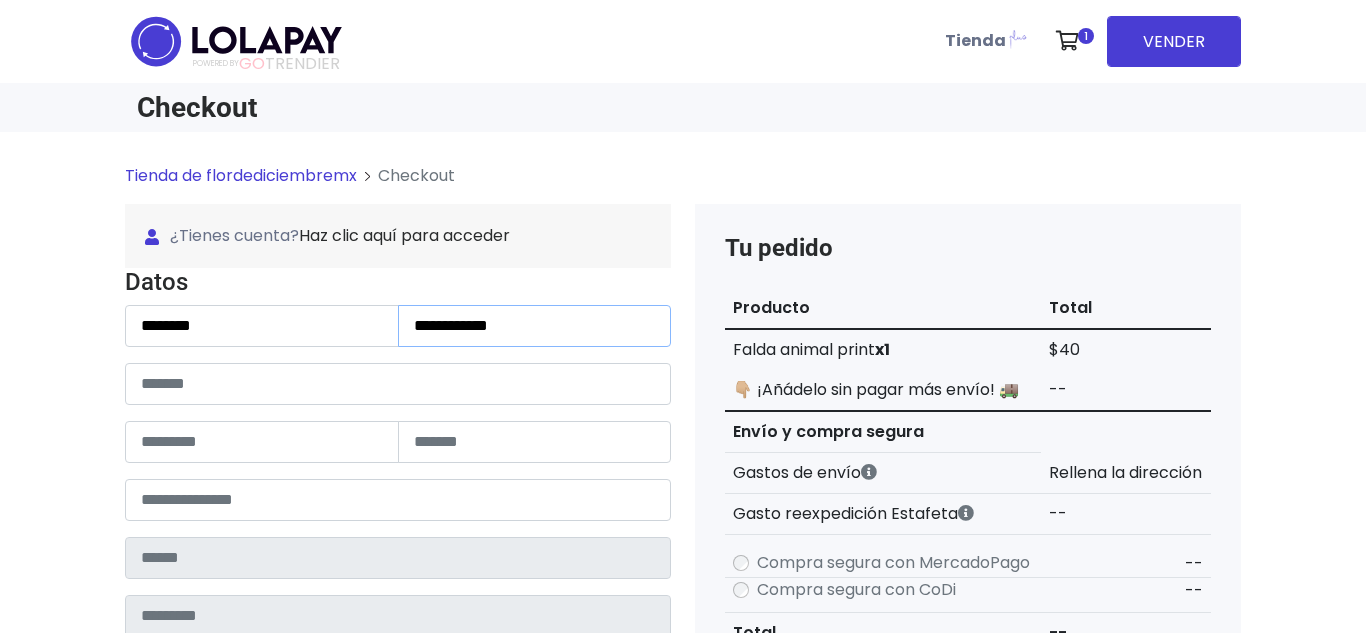 type on "**********" 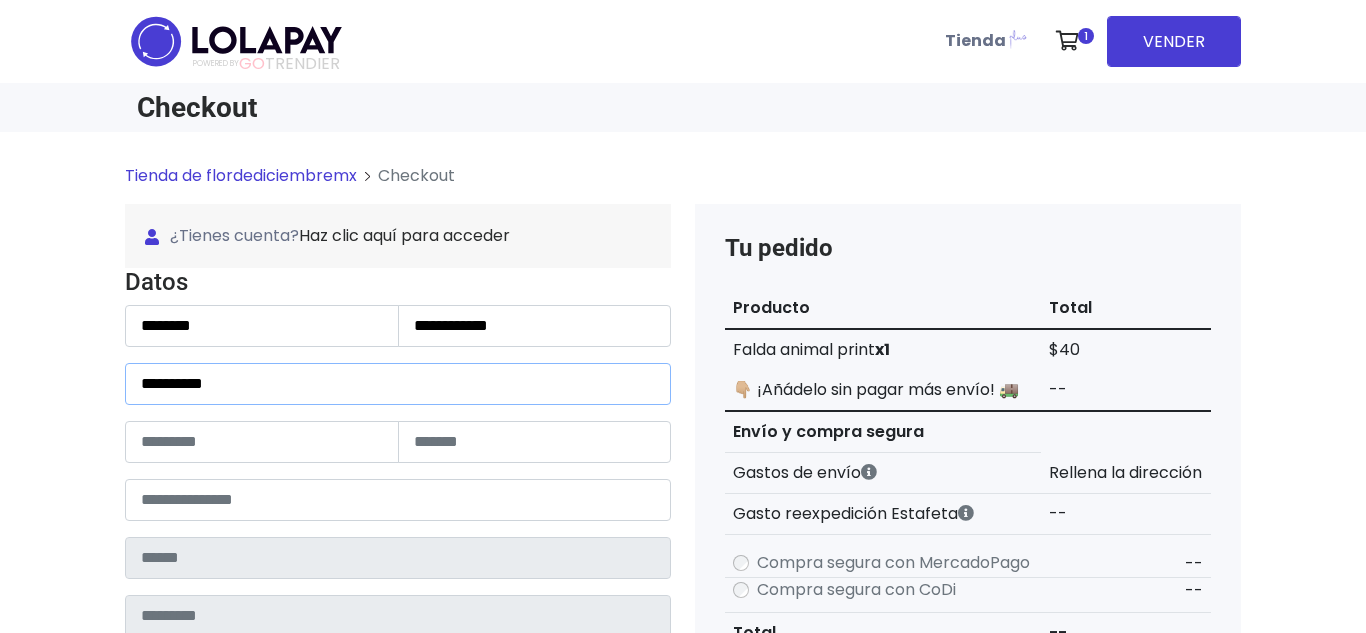 type on "**********" 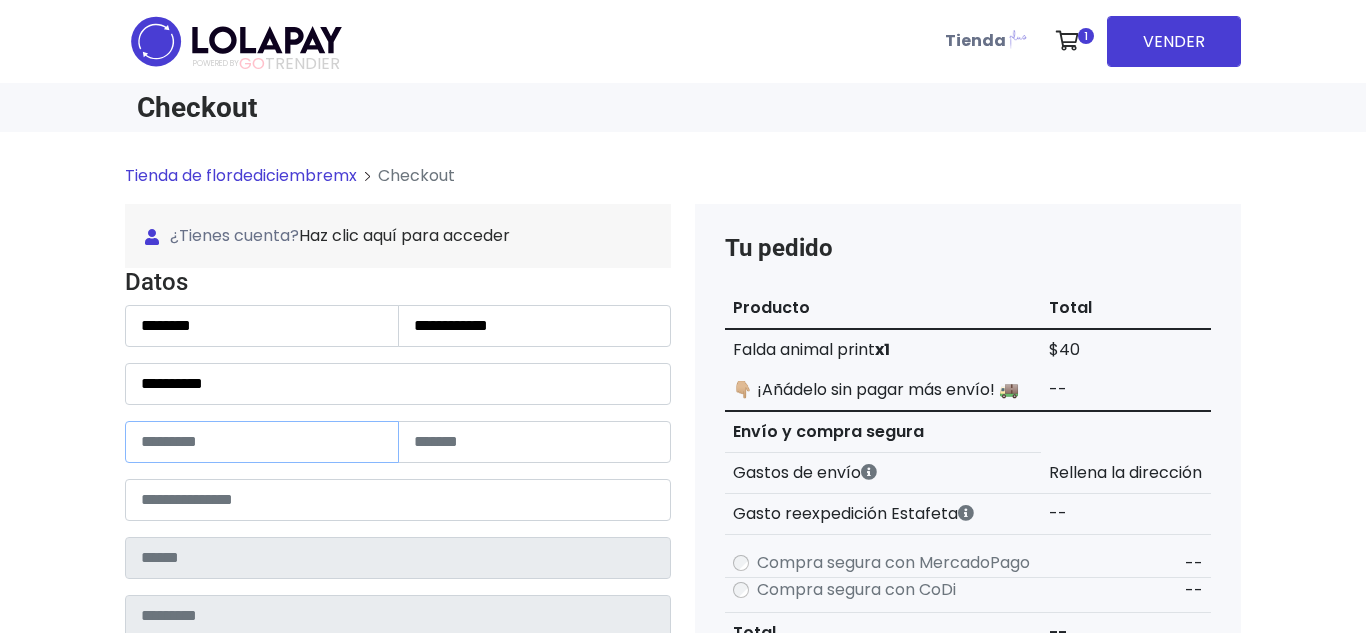 click at bounding box center [262, 442] 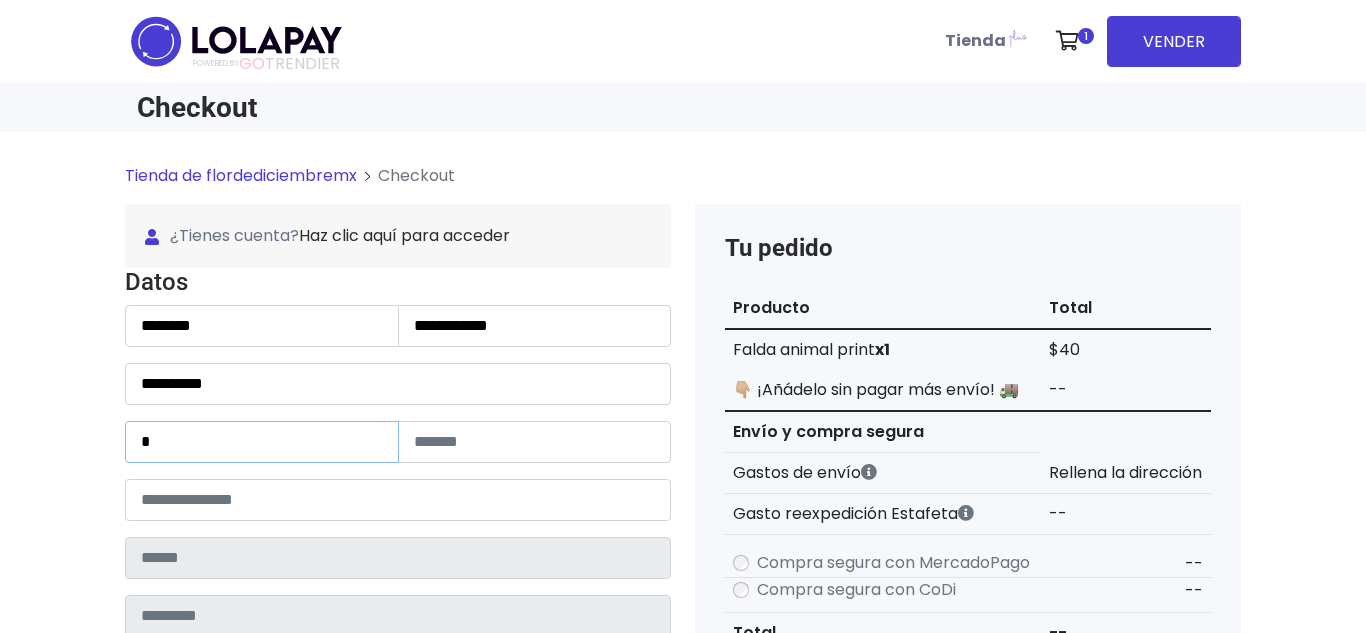 type on "*" 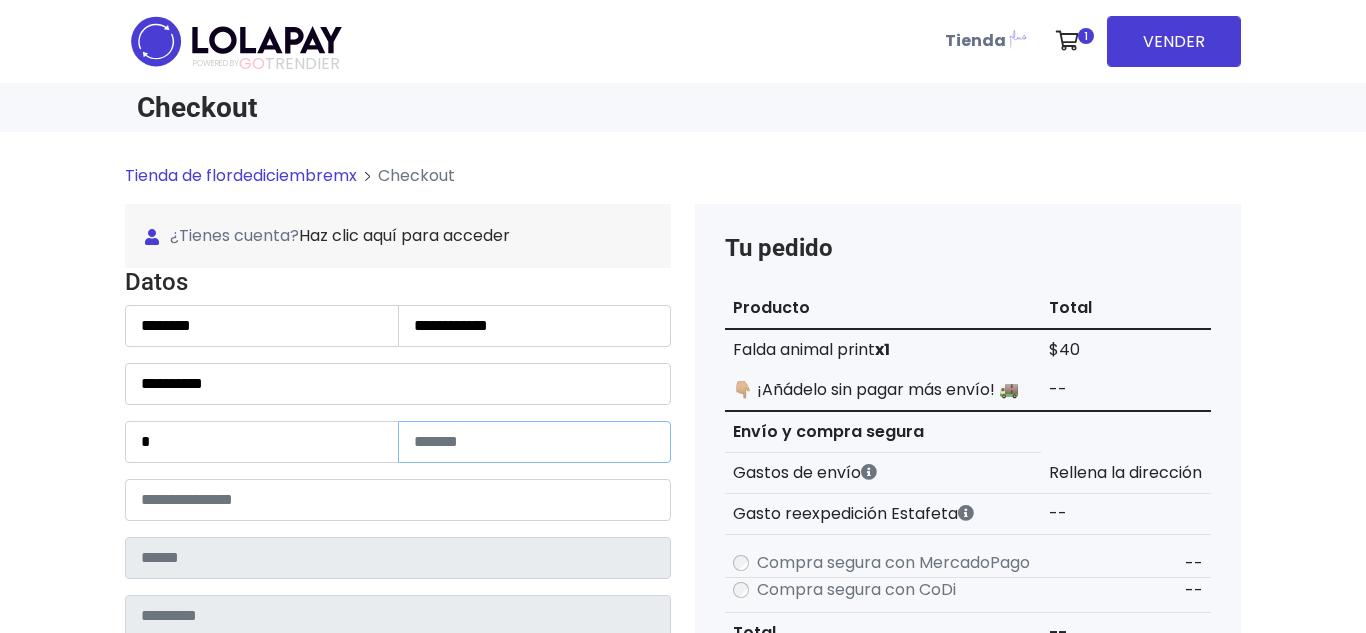 click at bounding box center (535, 442) 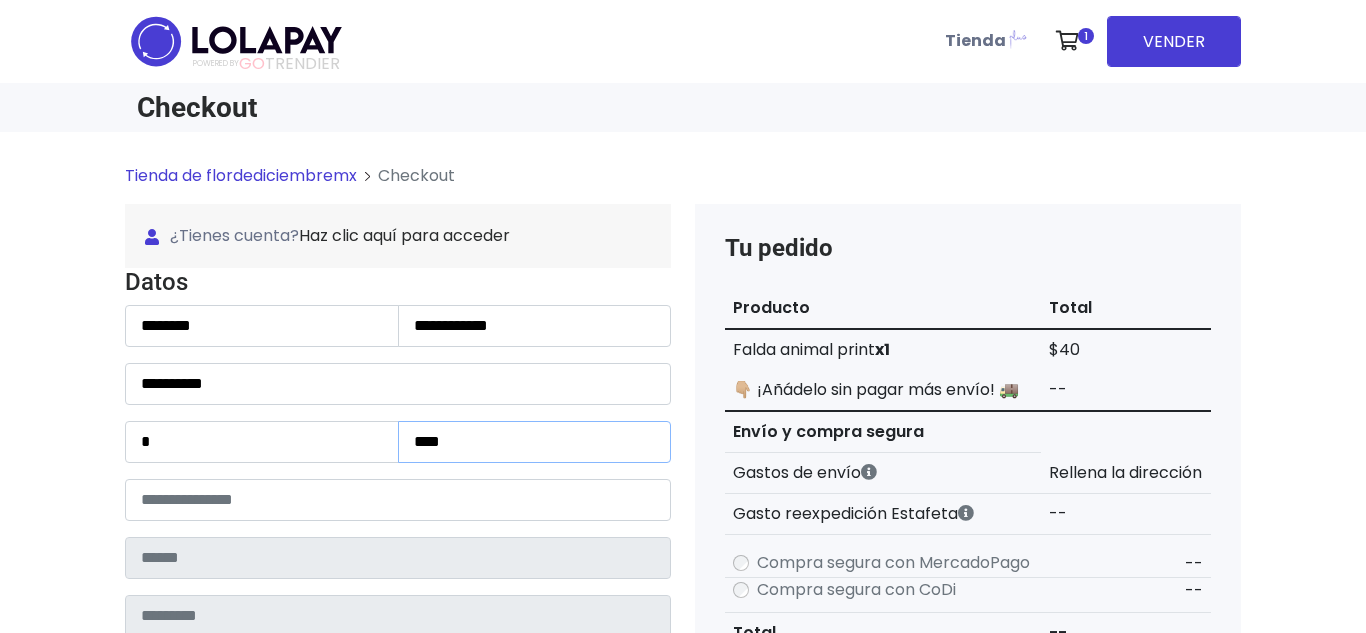type on "****" 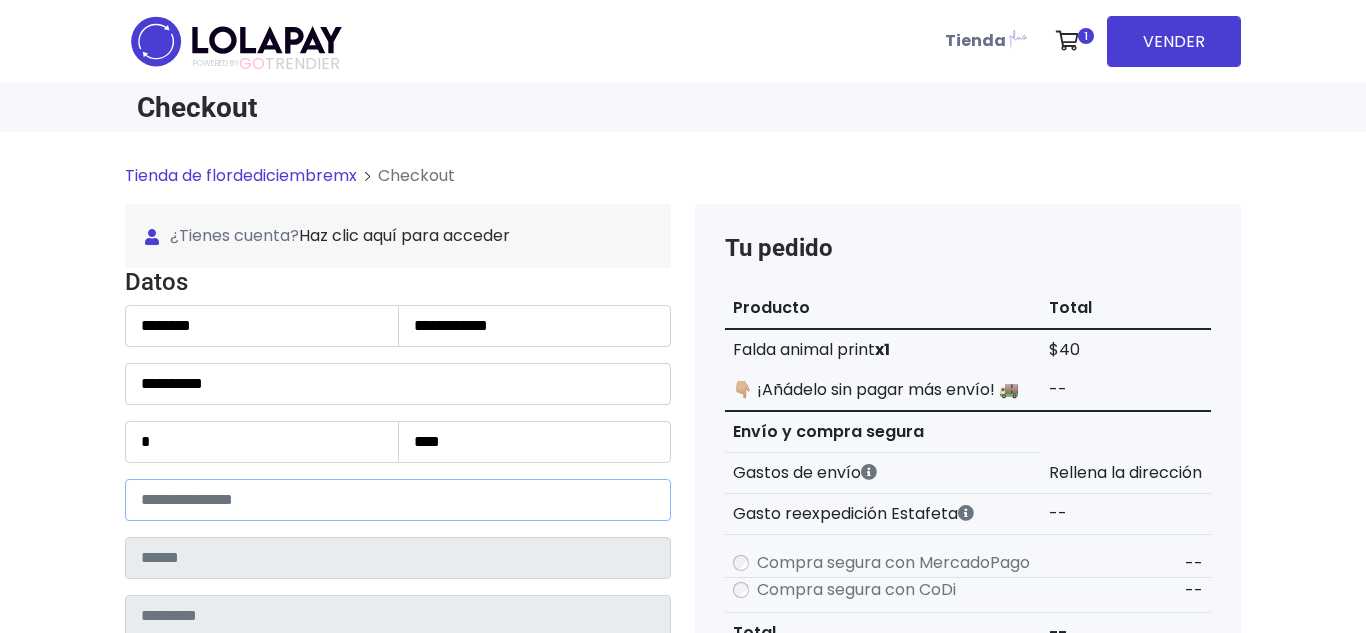 click at bounding box center (398, 500) 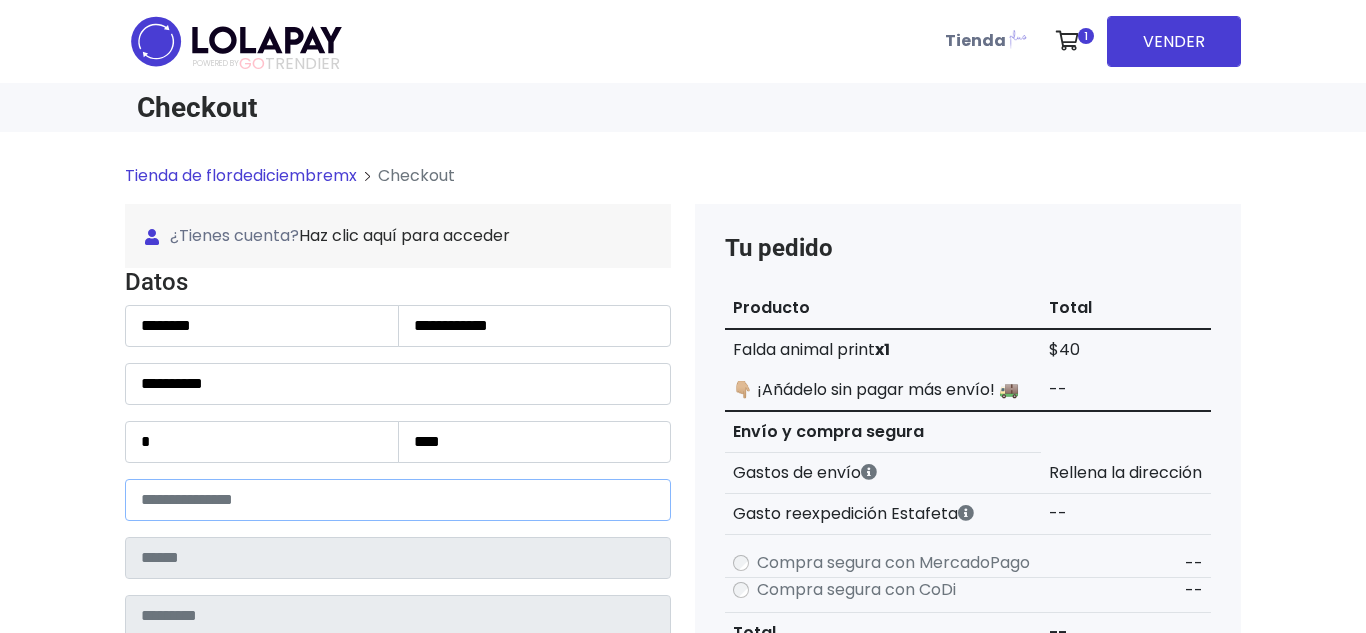 type on "*****" 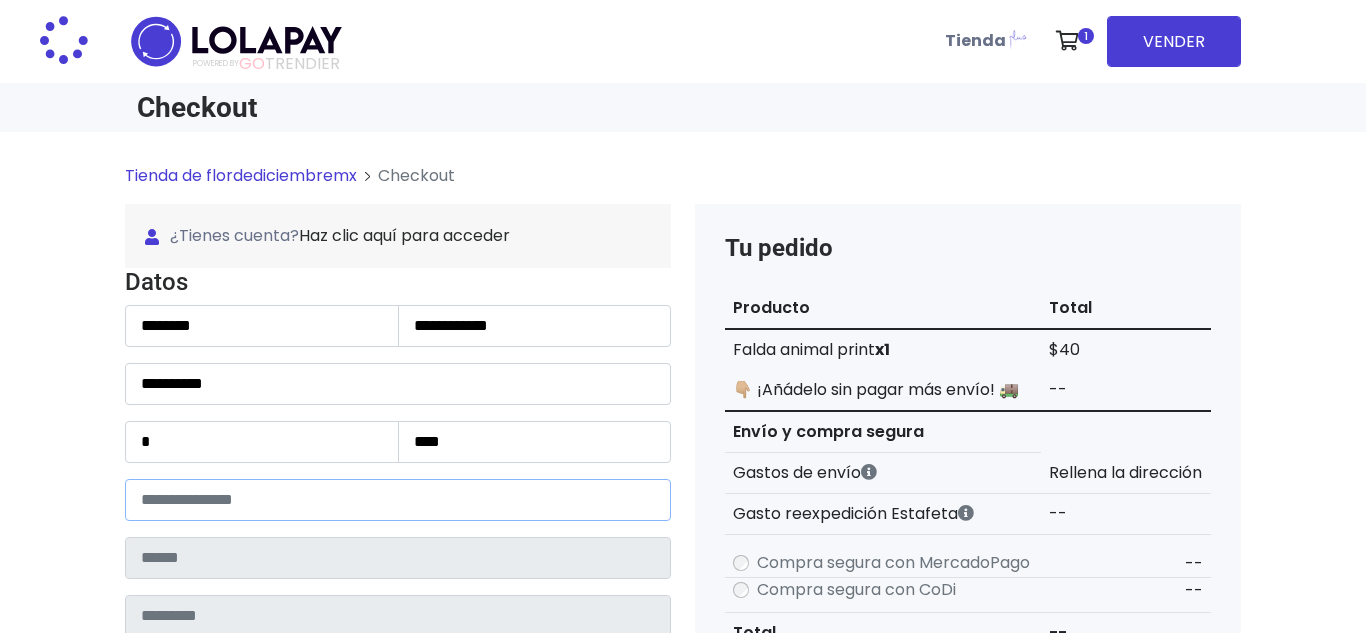type on "**********" 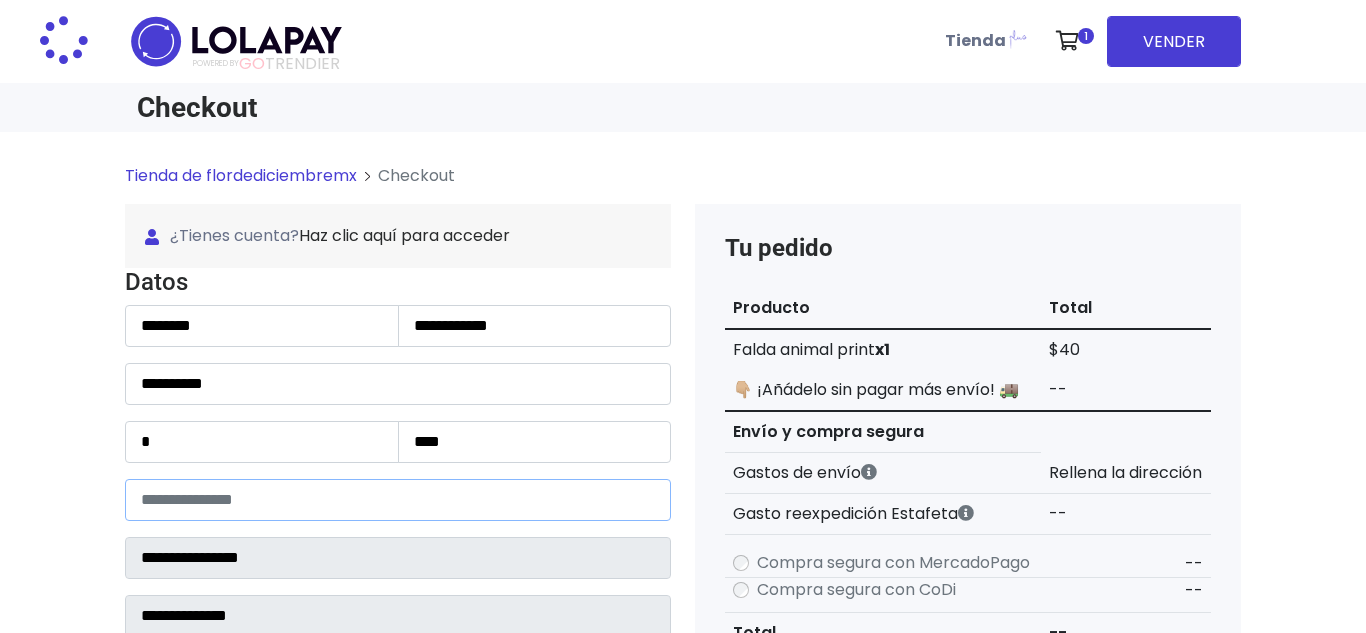select 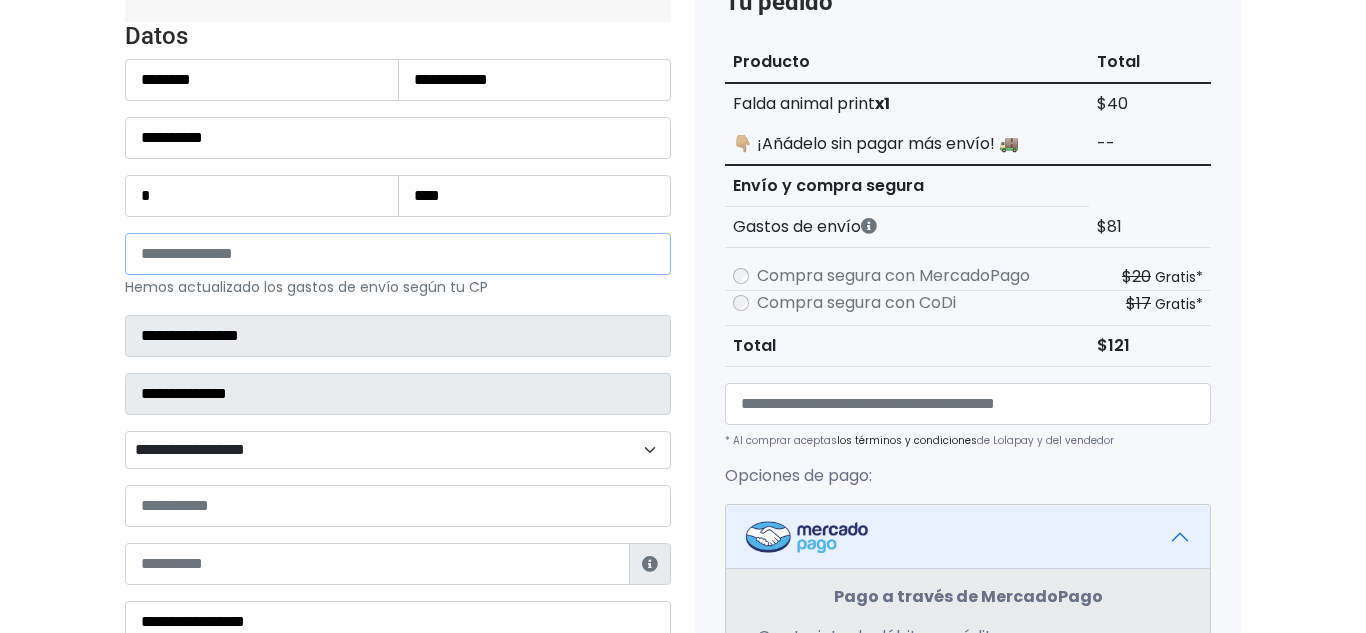 scroll, scrollTop: 249, scrollLeft: 0, axis: vertical 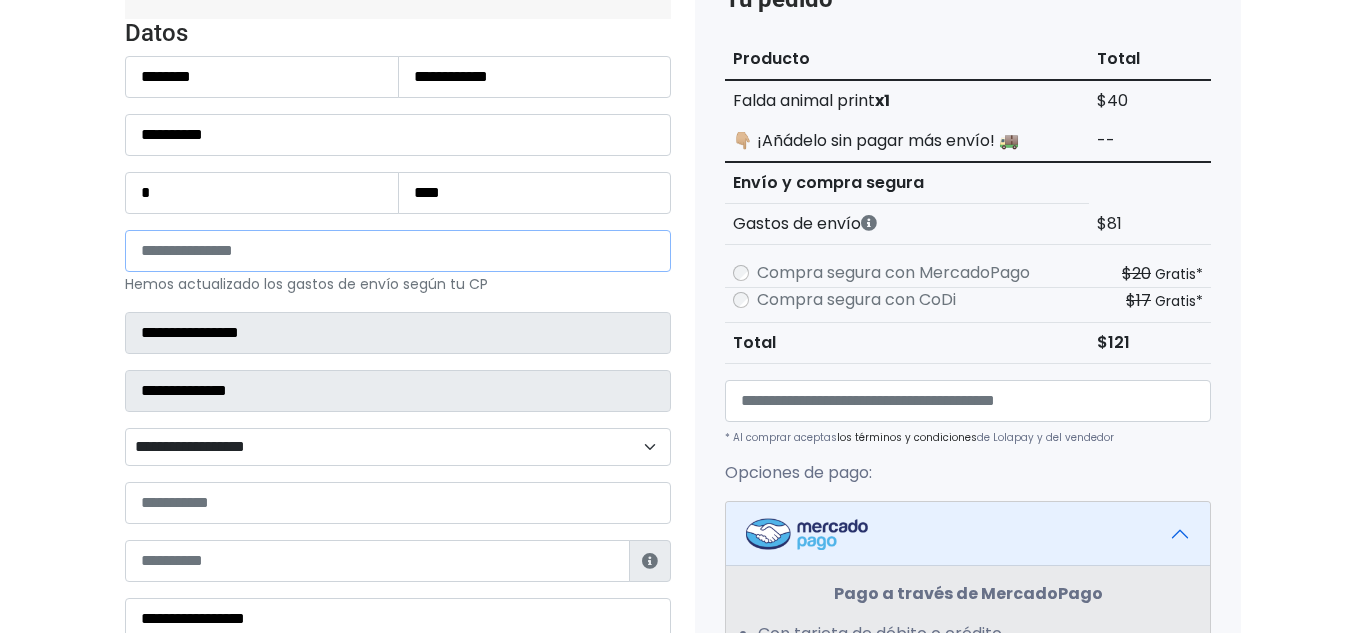 type on "*****" 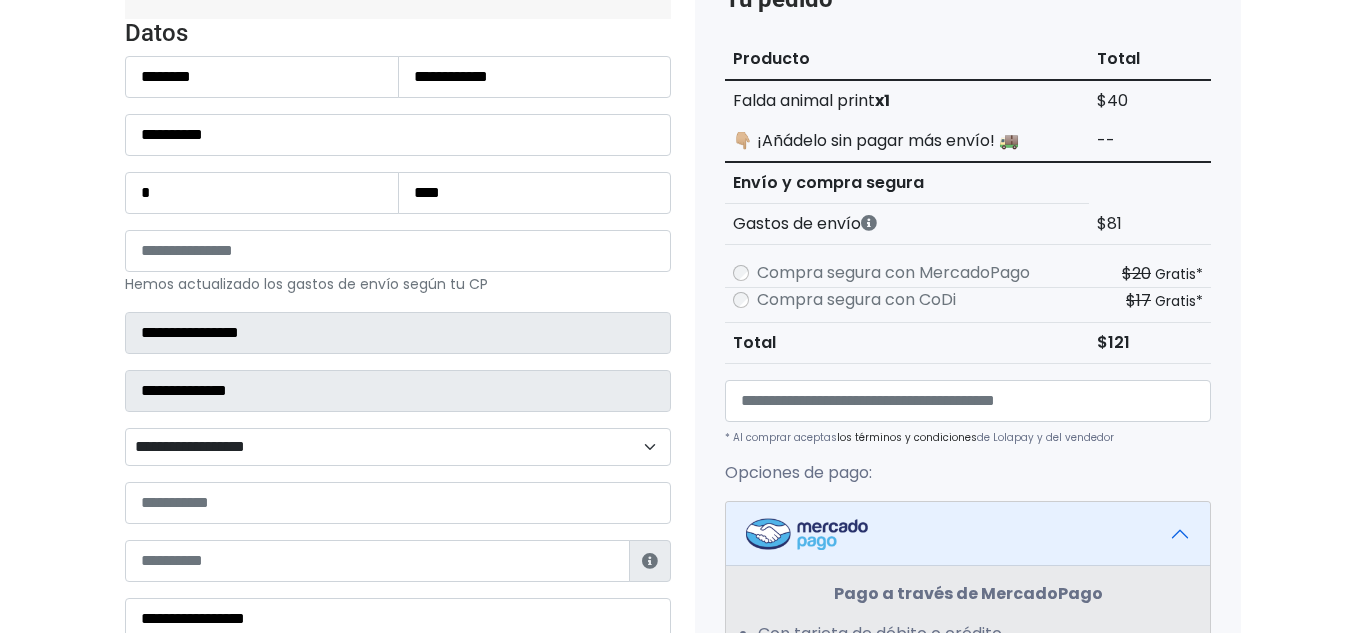 click on "**********" at bounding box center (398, 447) 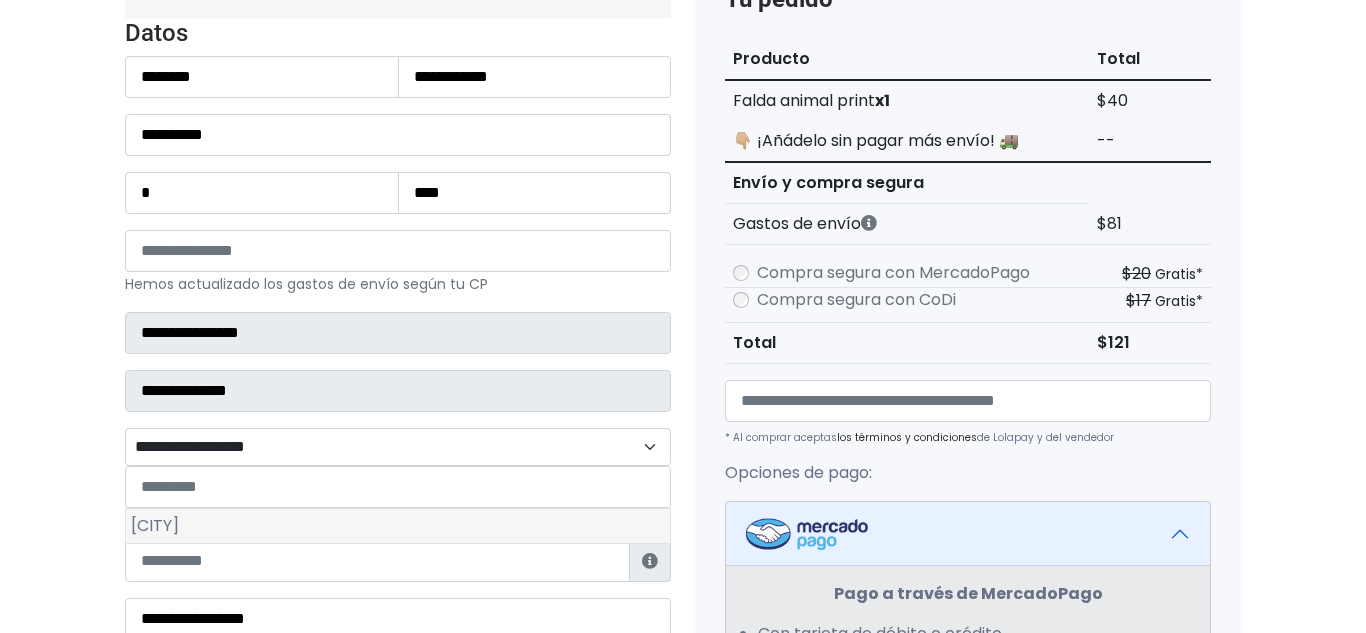 click on "Granada" at bounding box center (398, 526) 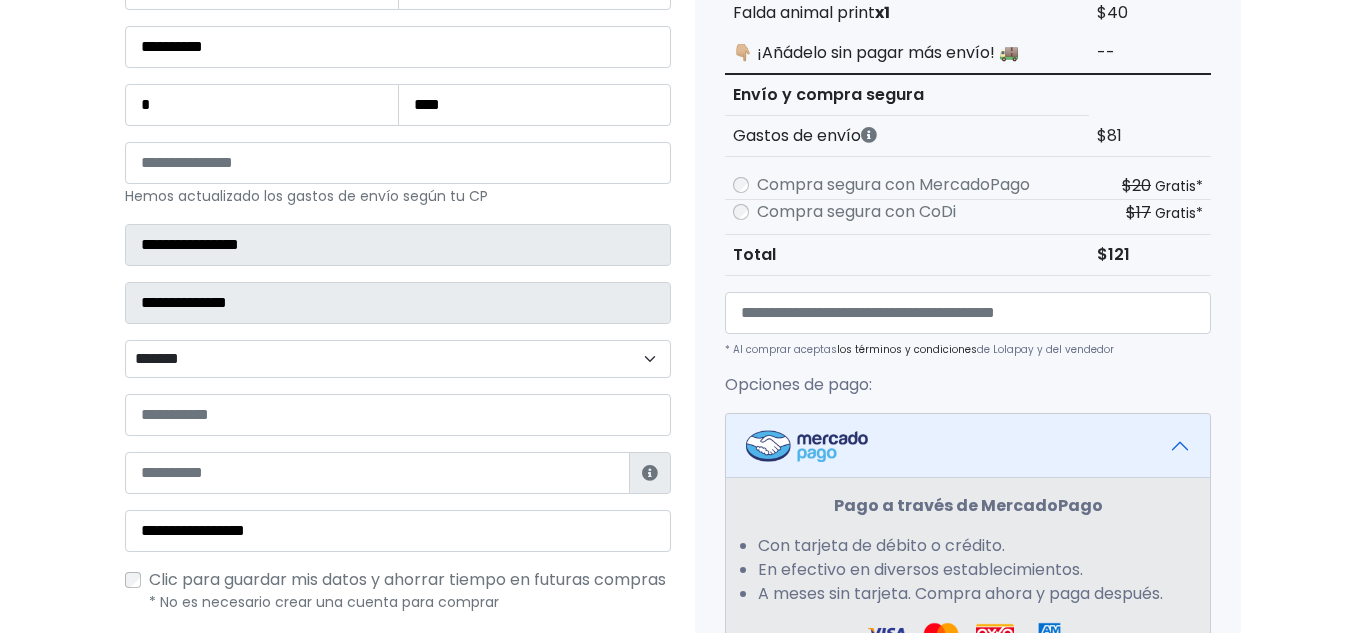 scroll, scrollTop: 339, scrollLeft: 0, axis: vertical 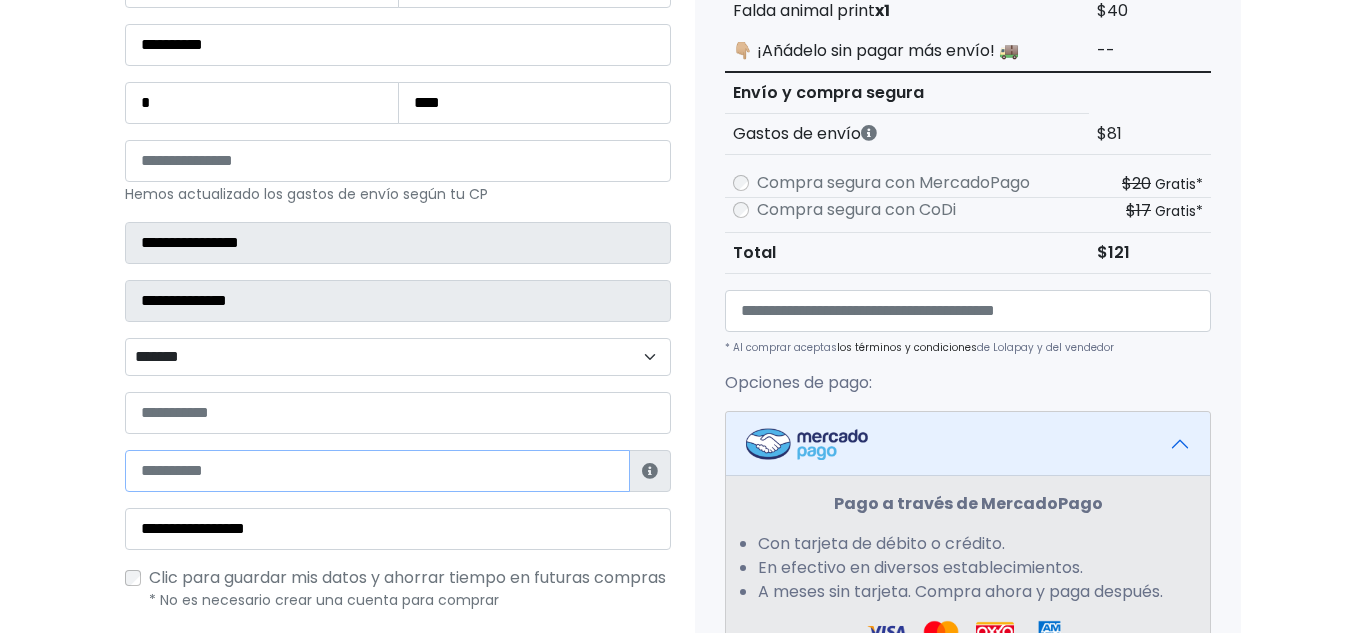 click at bounding box center (377, 471) 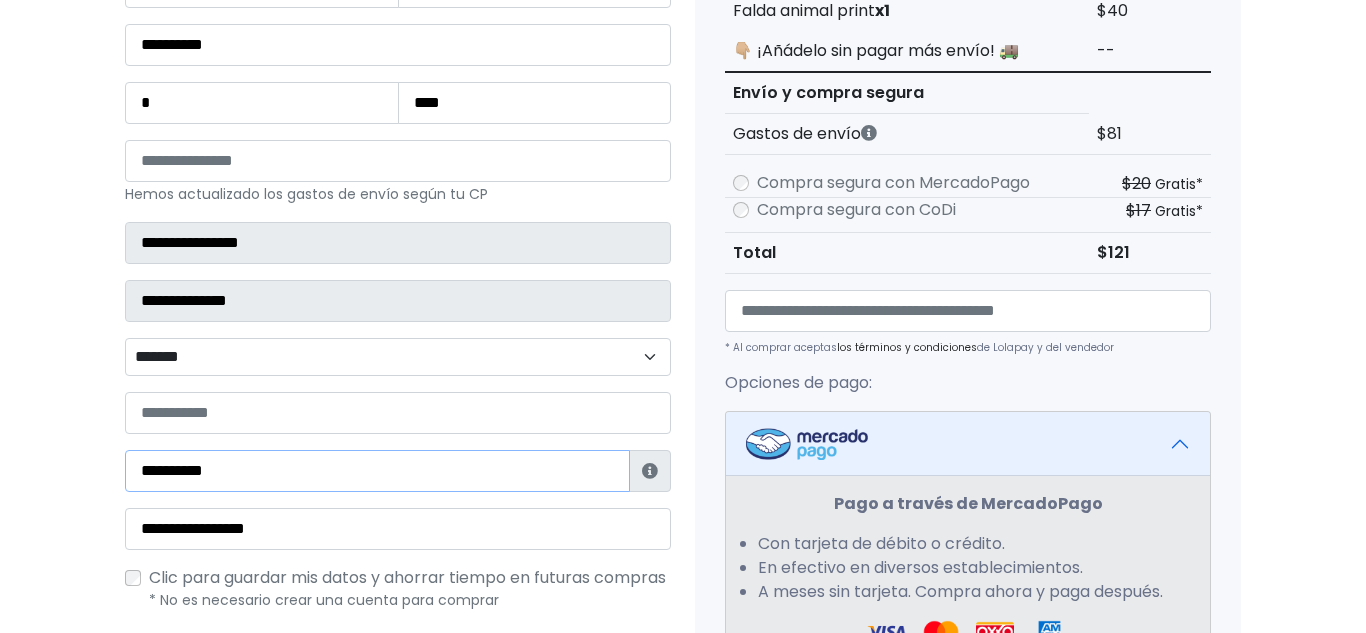 type on "**********" 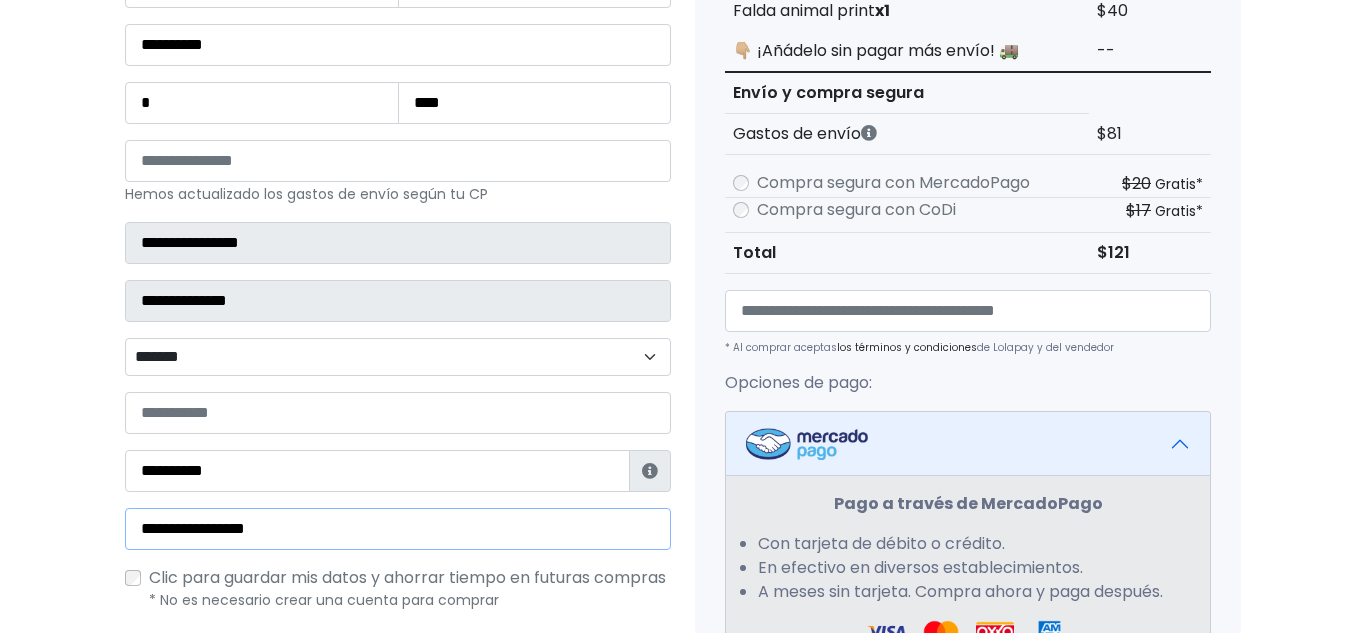 click on "**********" at bounding box center [398, 529] 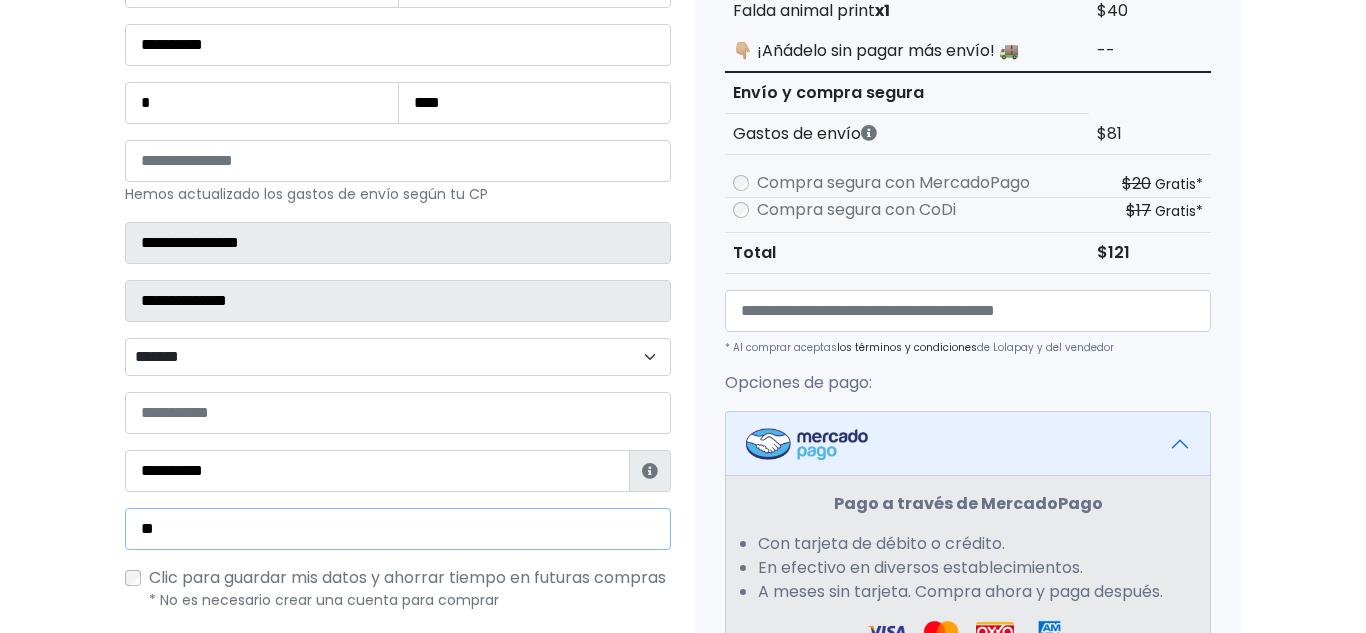 type on "*" 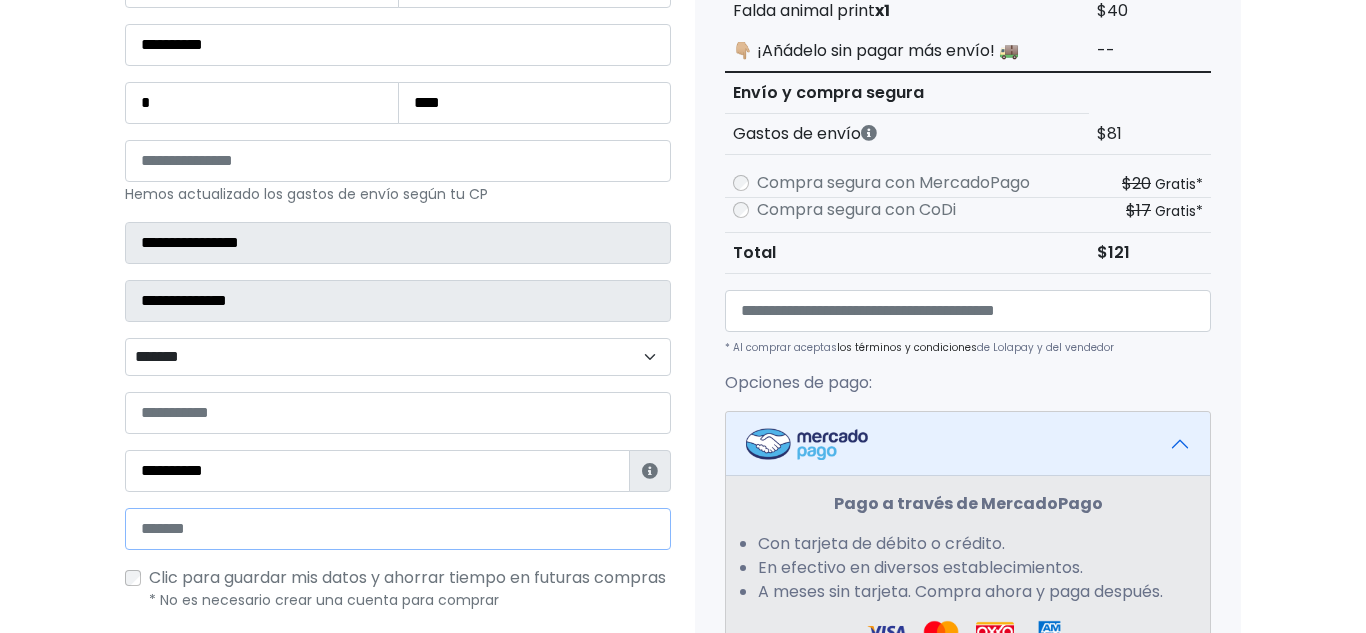 type on "*" 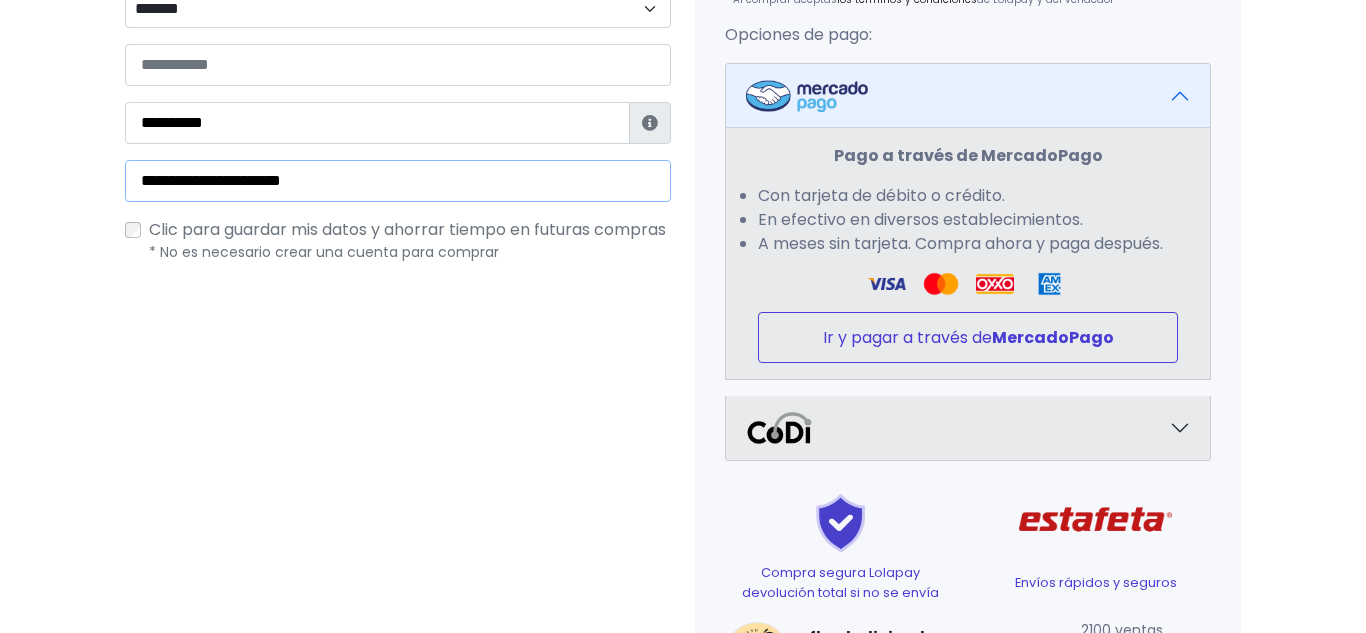scroll, scrollTop: 690, scrollLeft: 0, axis: vertical 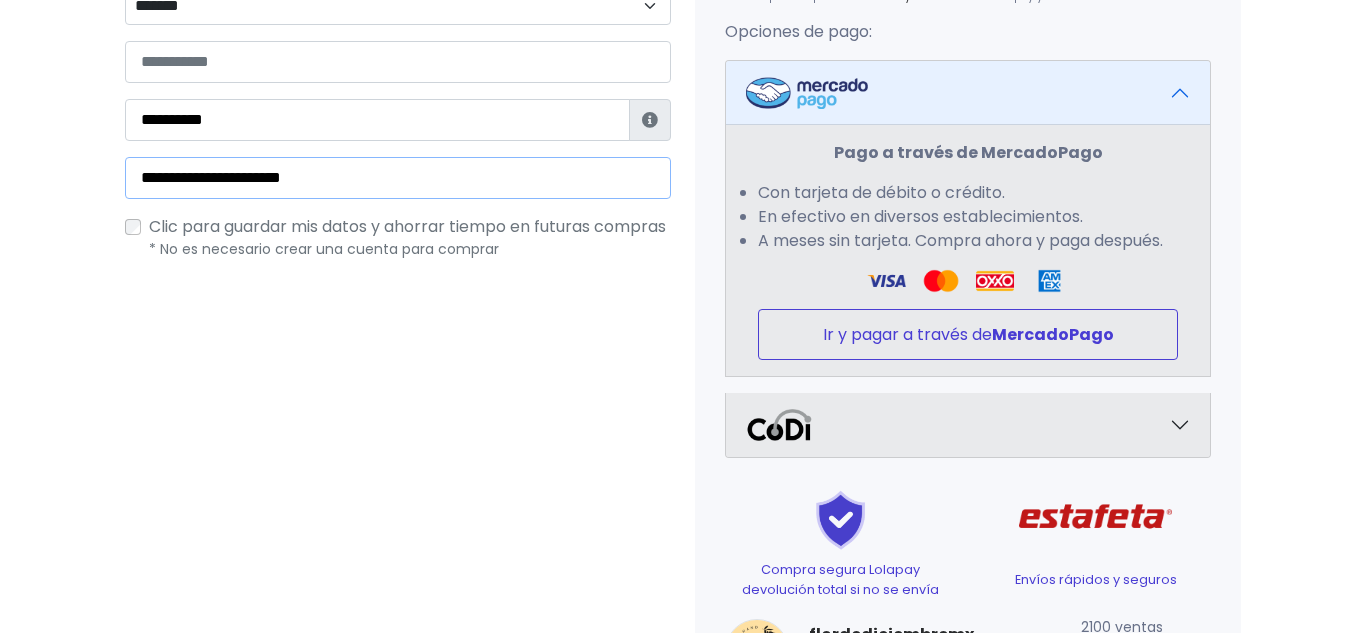 type on "**********" 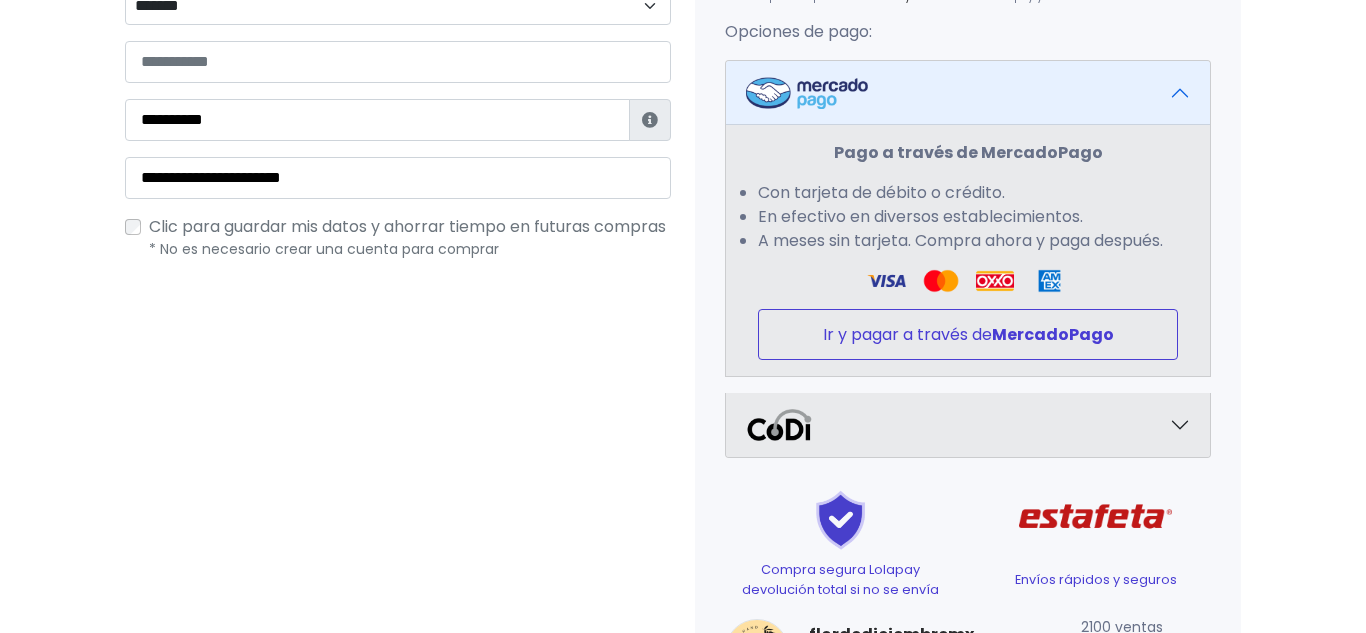 click on "Ir y pagar a través de  MercadoPago" at bounding box center [968, 334] 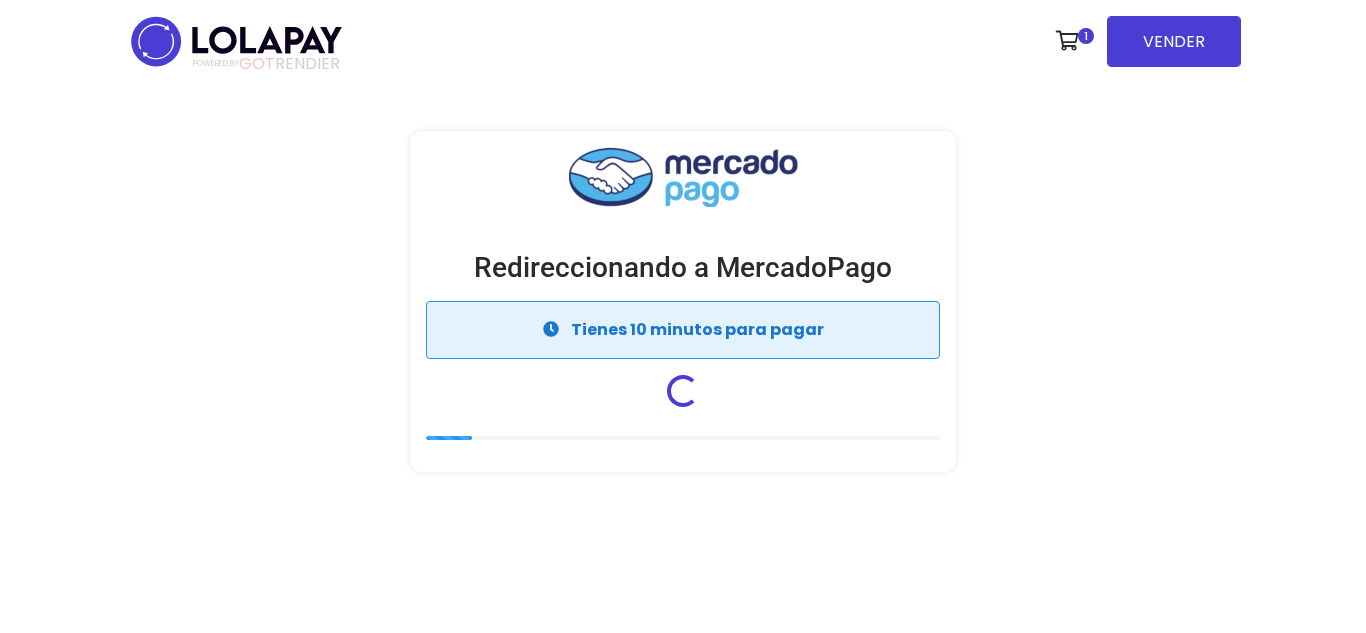 scroll, scrollTop: 0, scrollLeft: 0, axis: both 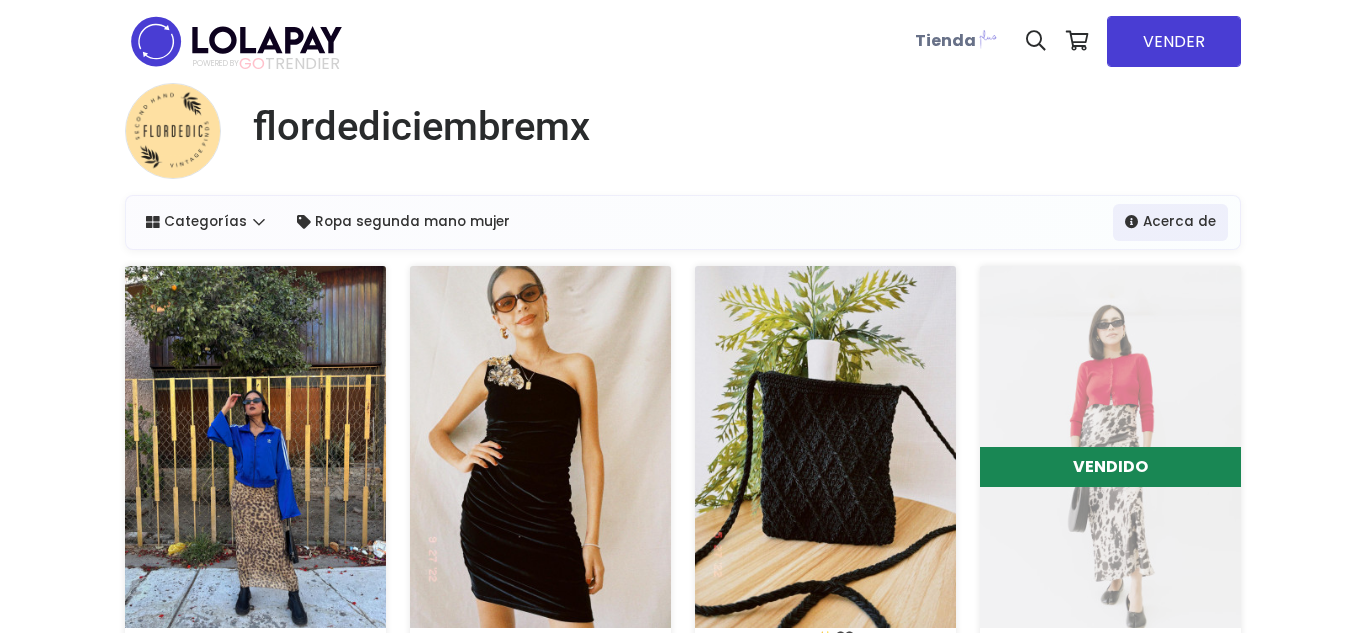 click at bounding box center [255, 447] 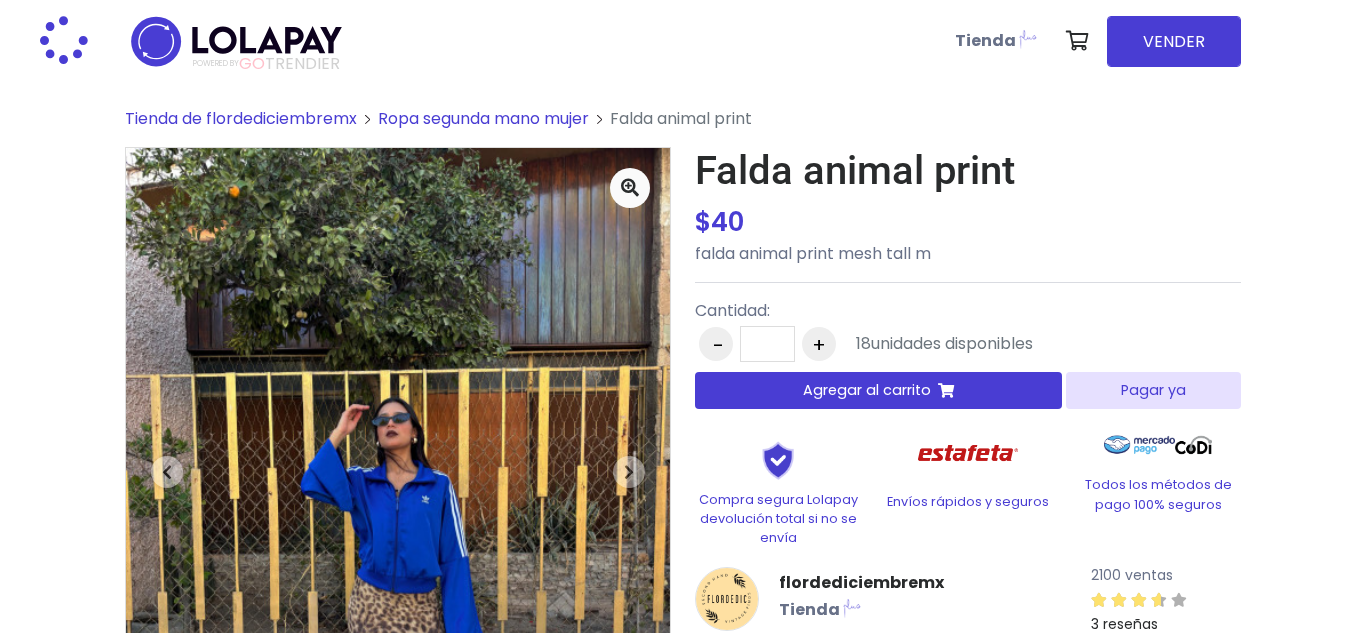 scroll, scrollTop: 0, scrollLeft: 0, axis: both 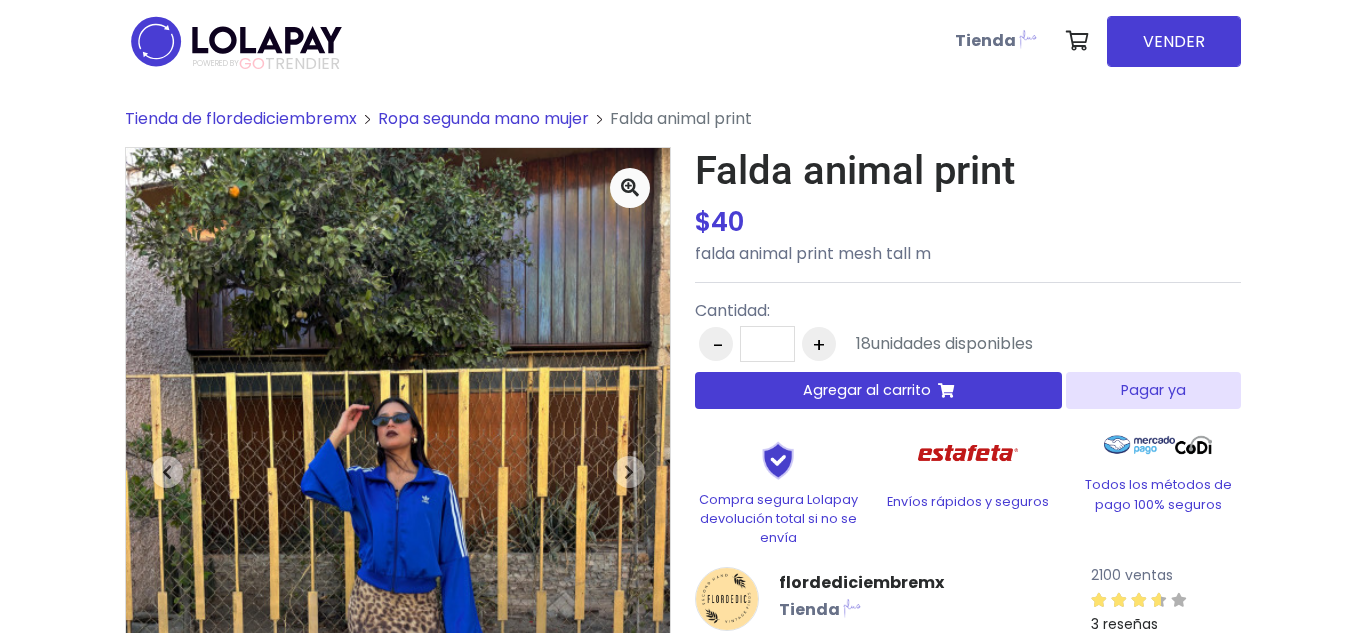 click on "Pagar ya" at bounding box center [1153, 390] 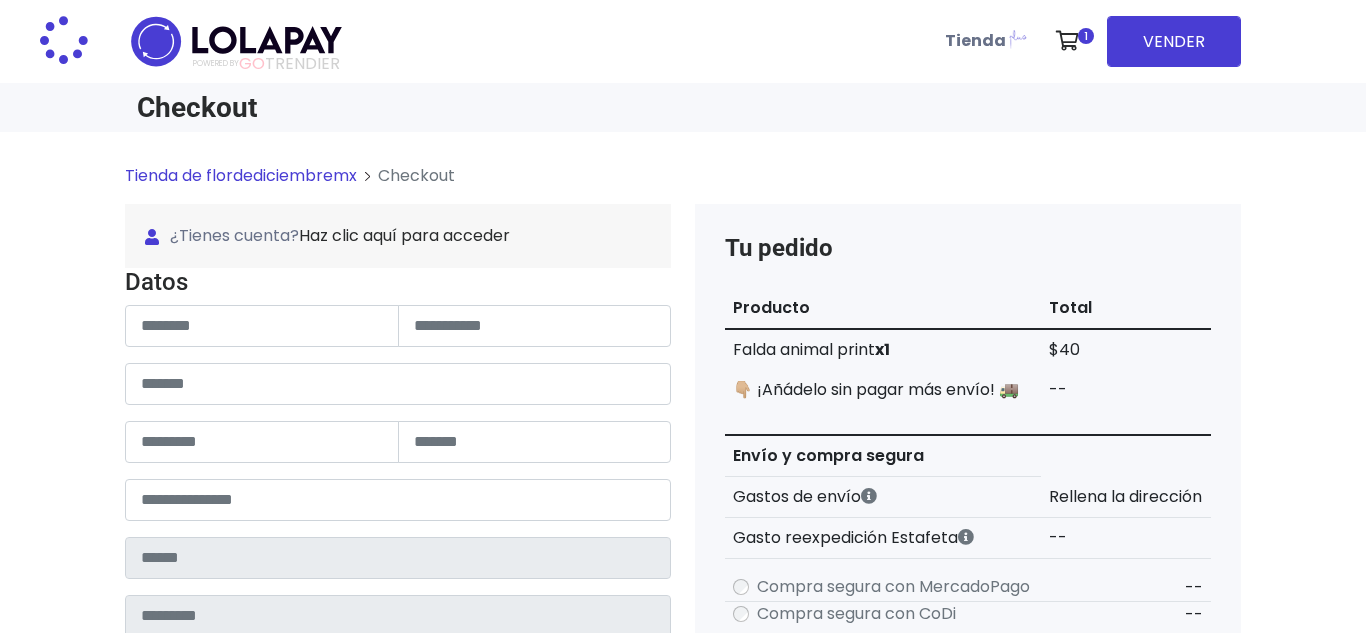 scroll, scrollTop: 0, scrollLeft: 0, axis: both 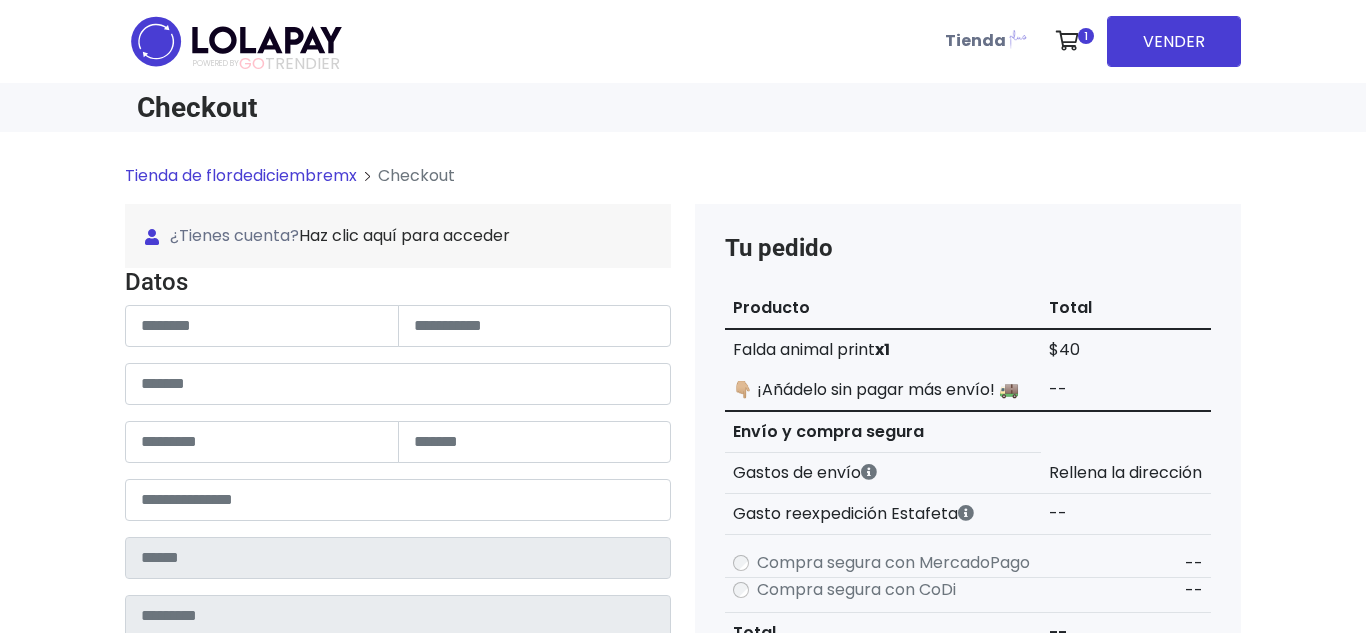 type on "**********" 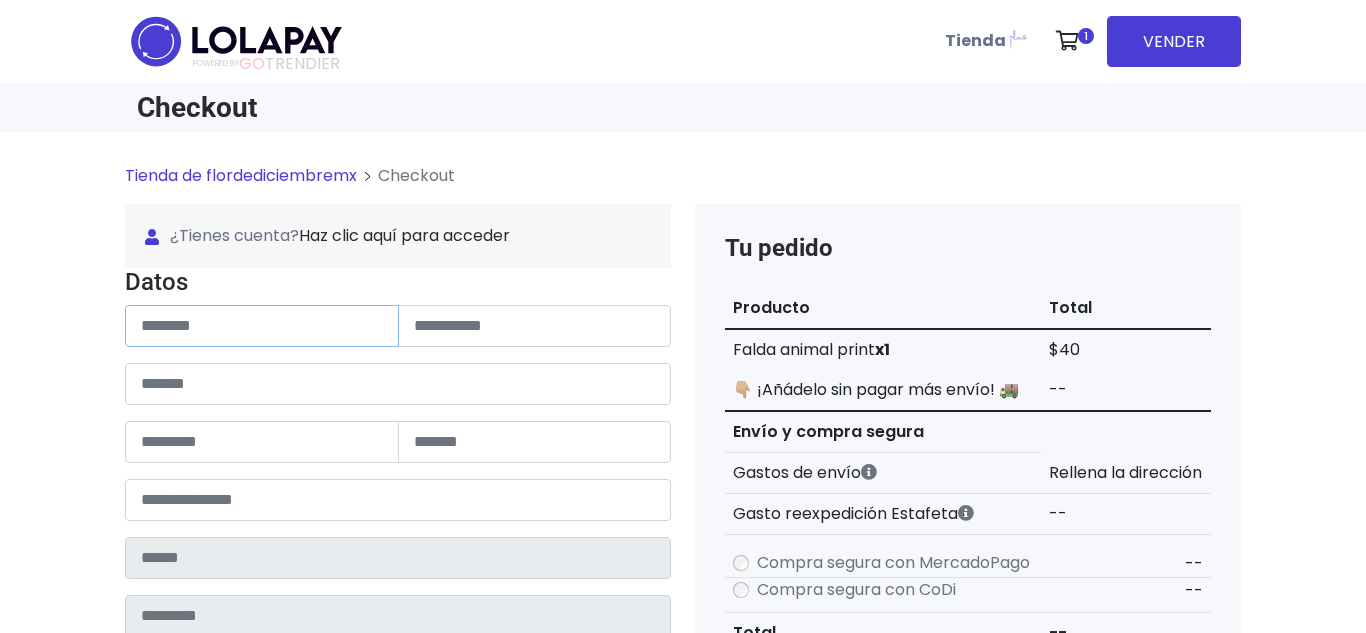 click at bounding box center (262, 326) 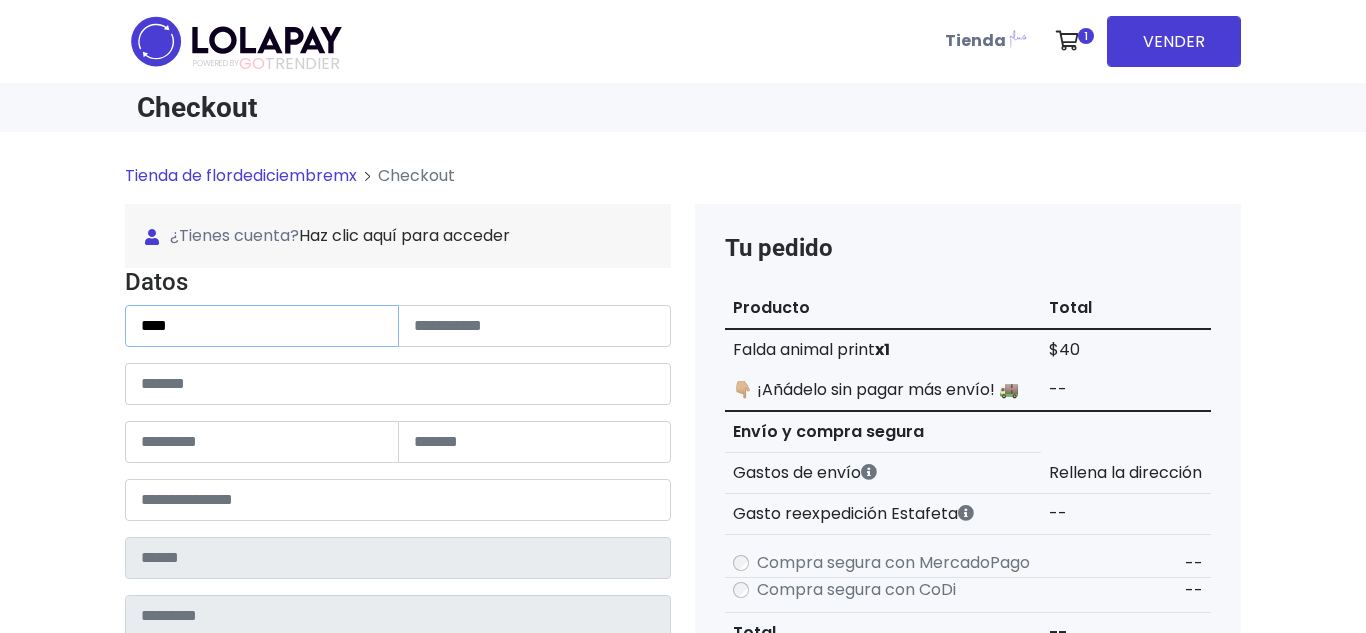 type on "*******" 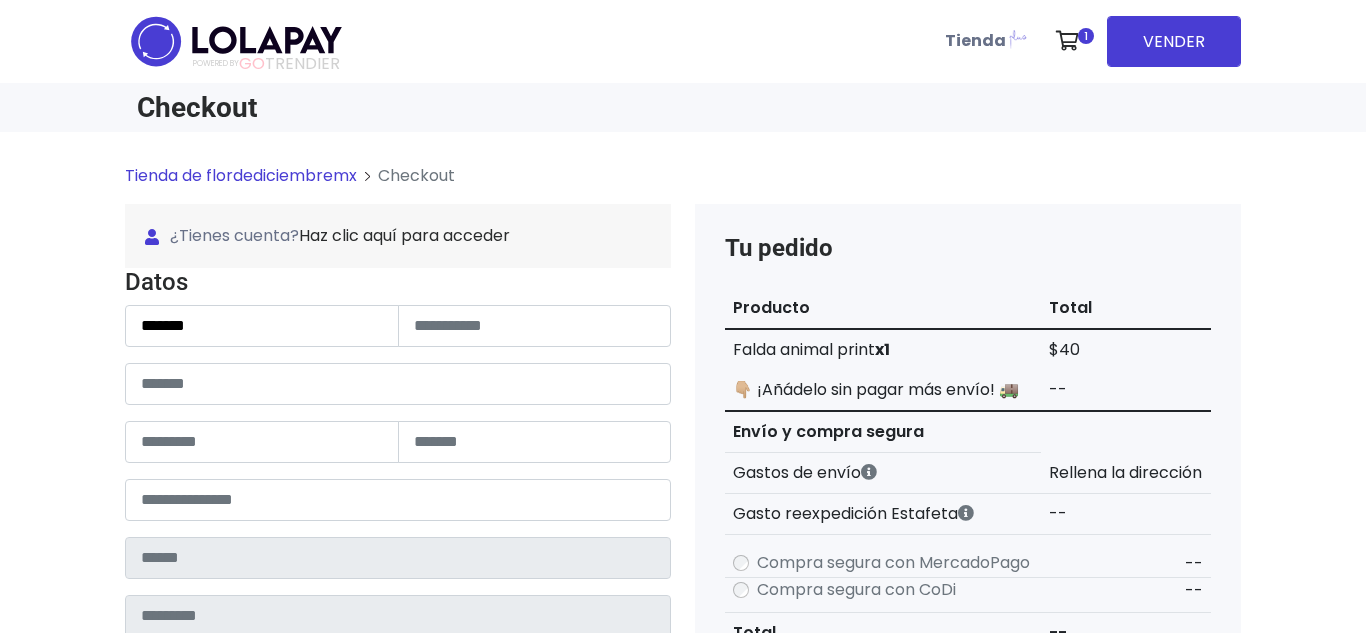 type on "*********" 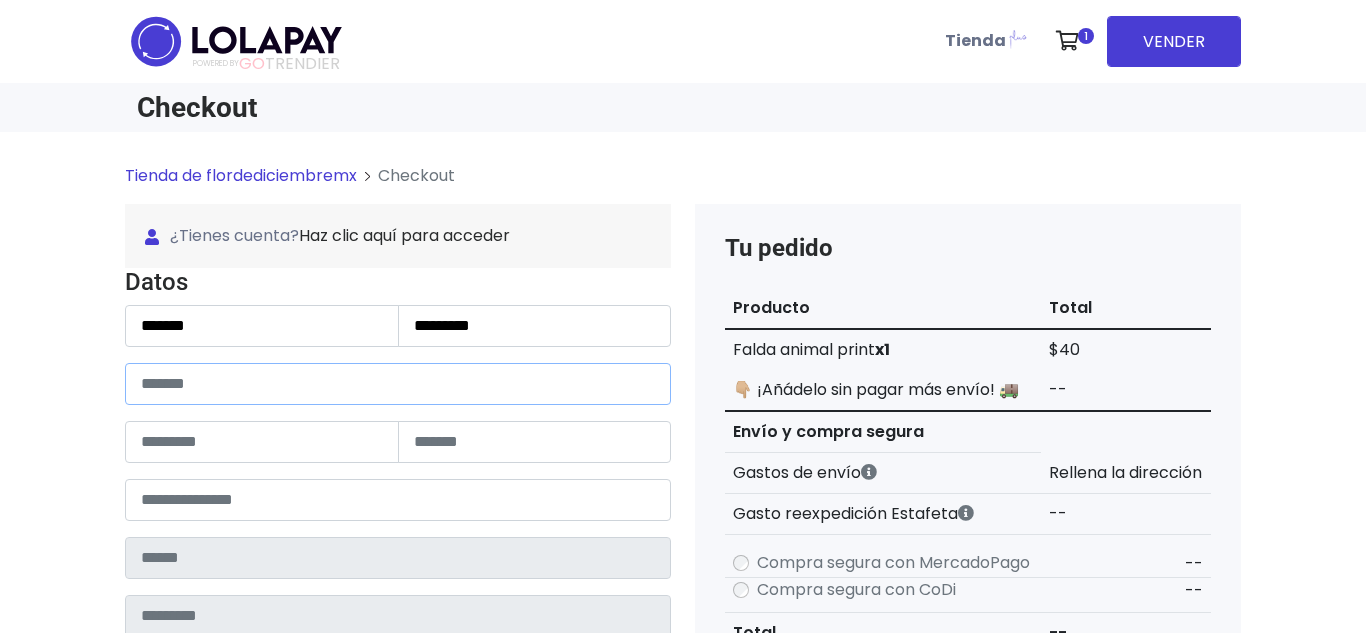type on "**********" 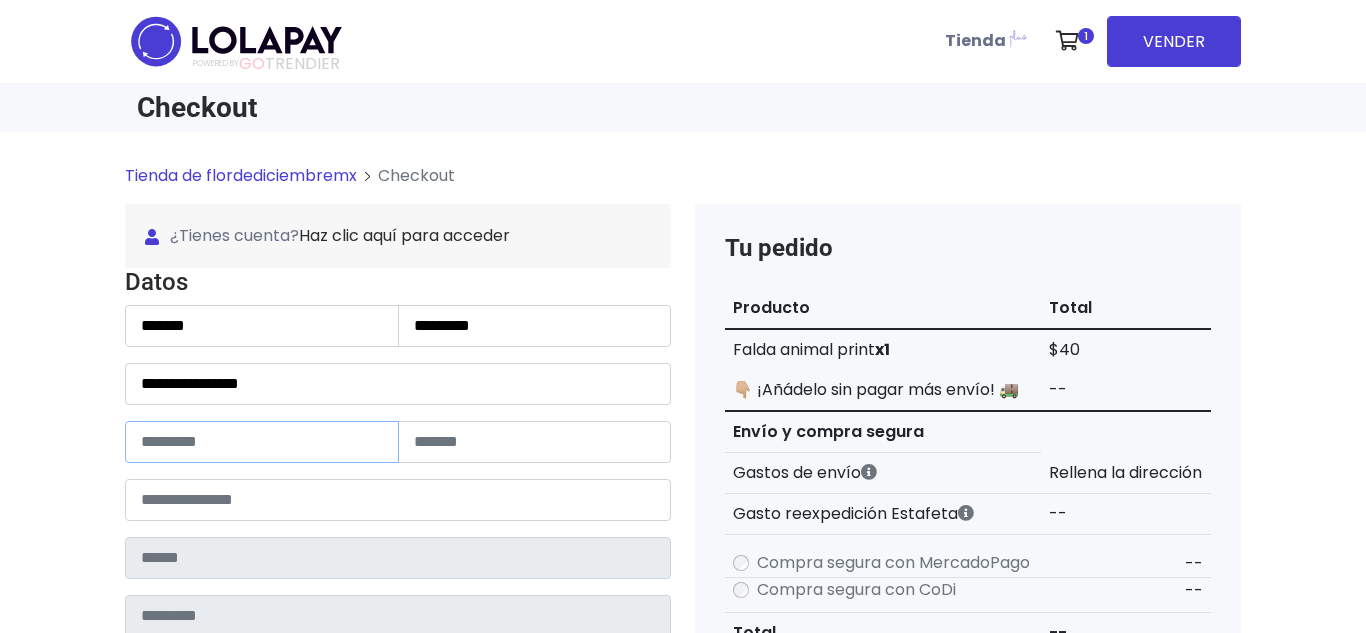 type on "***" 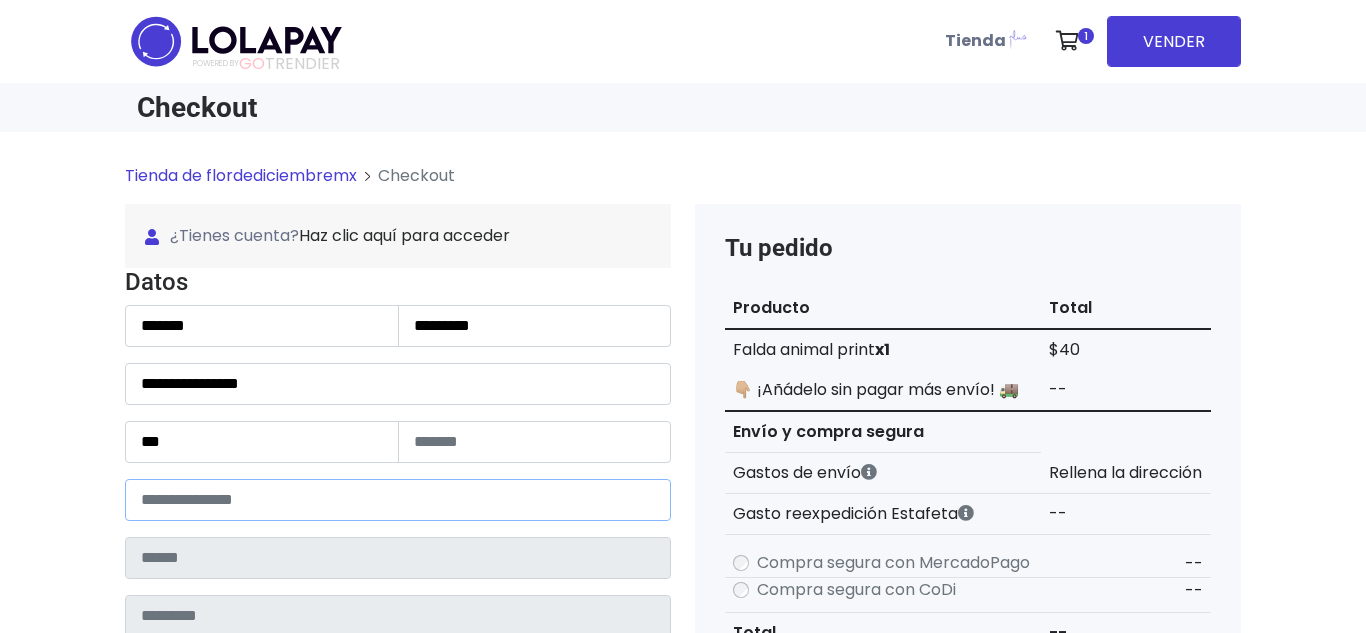 type on "*****" 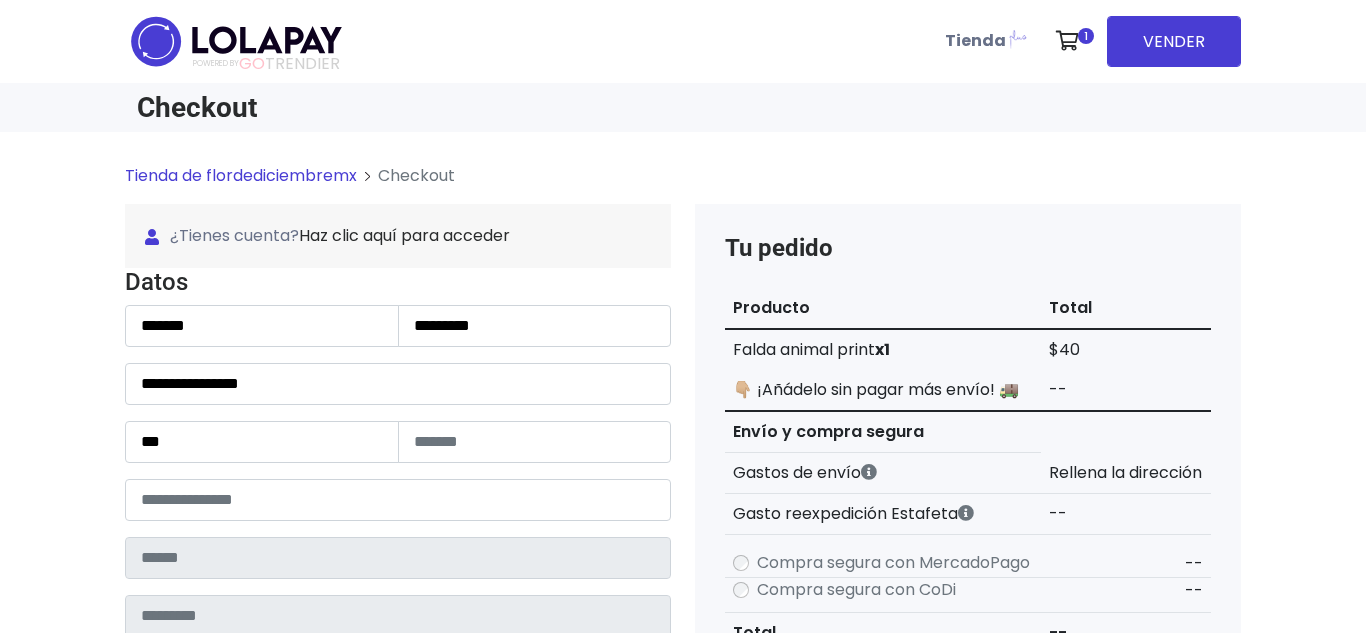 type on "**********" 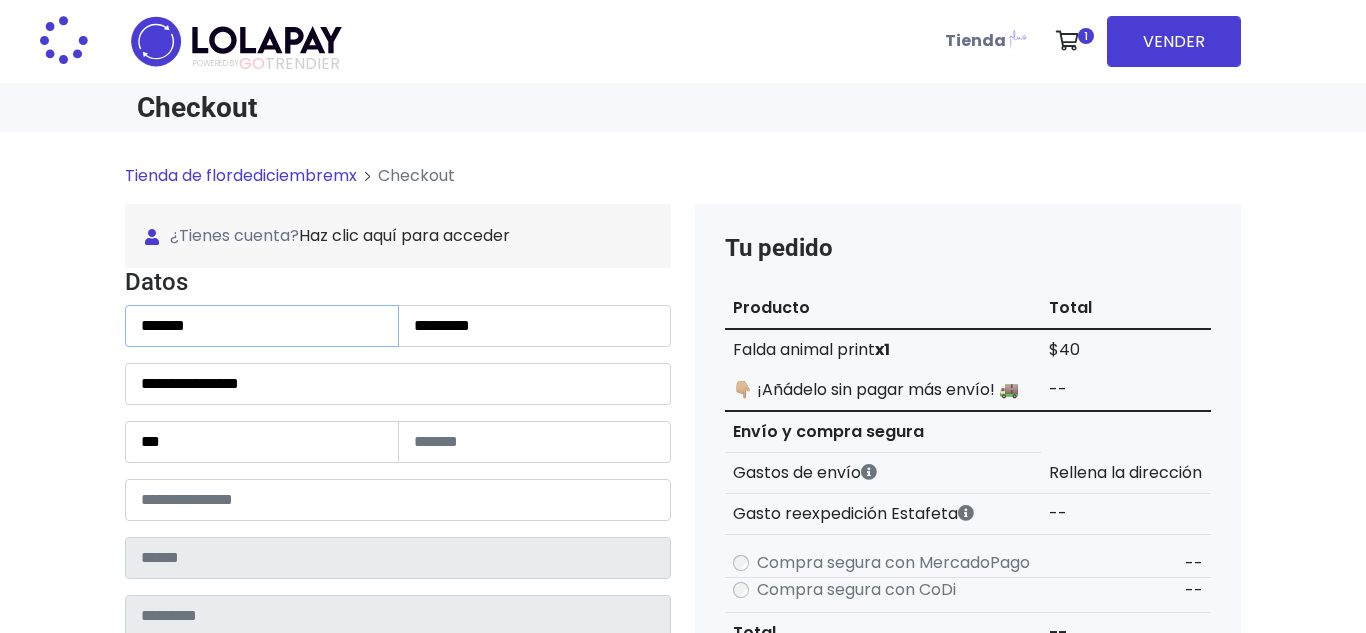 type on "**********" 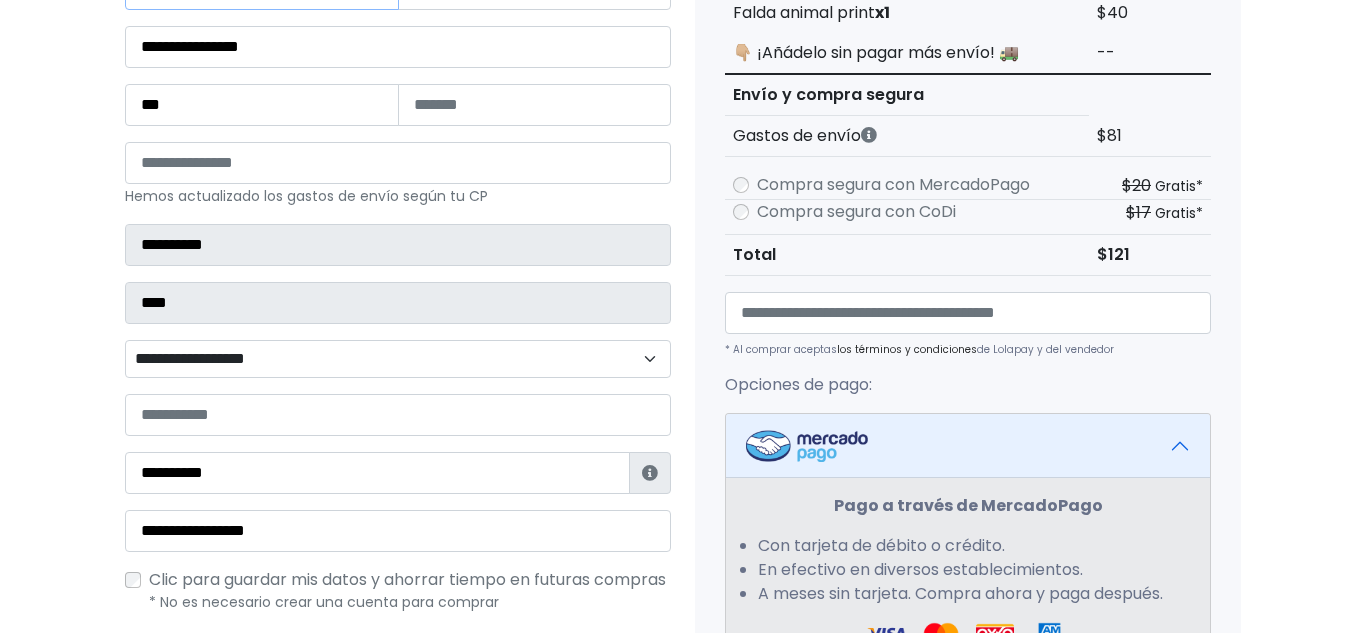 scroll, scrollTop: 345, scrollLeft: 0, axis: vertical 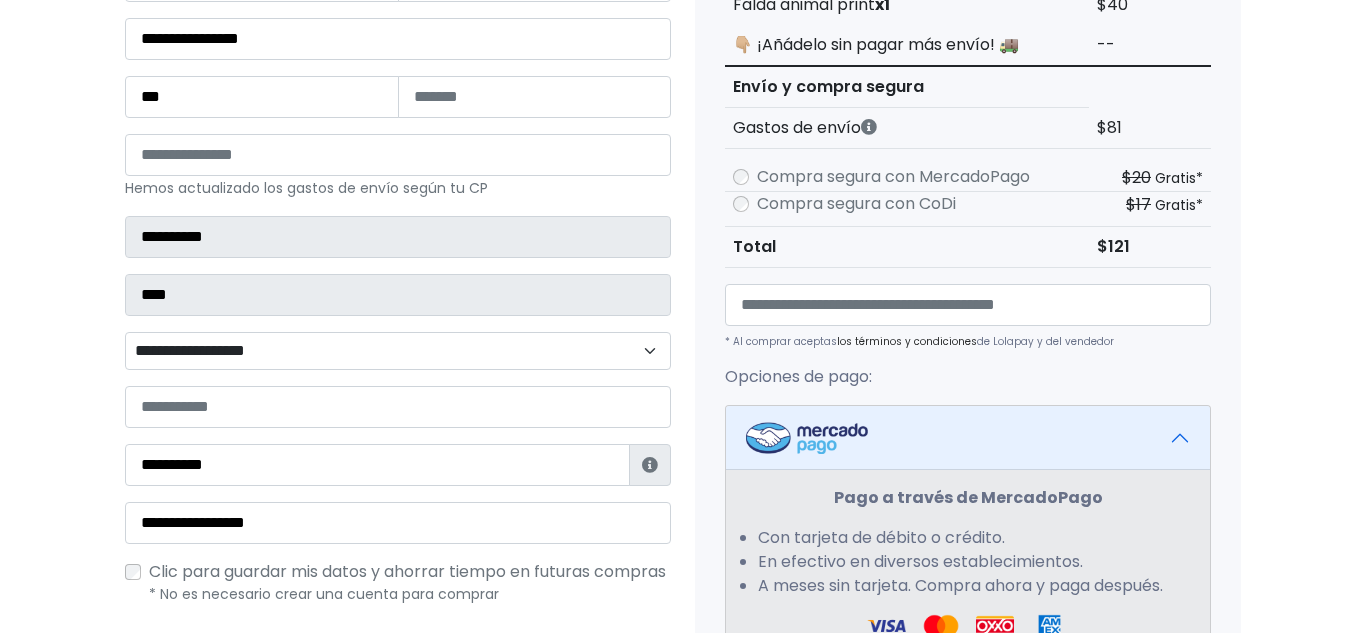 click on "**********" at bounding box center (398, 351) 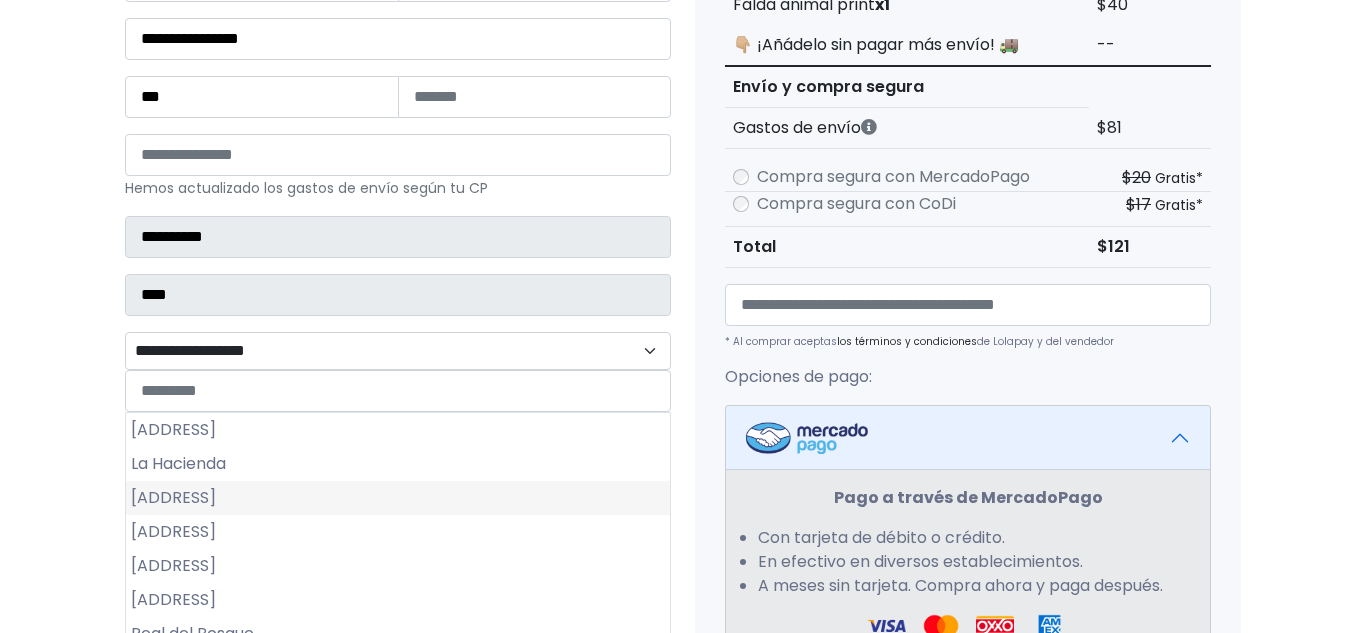 click on "La Puerta de Hierro" at bounding box center [398, 498] 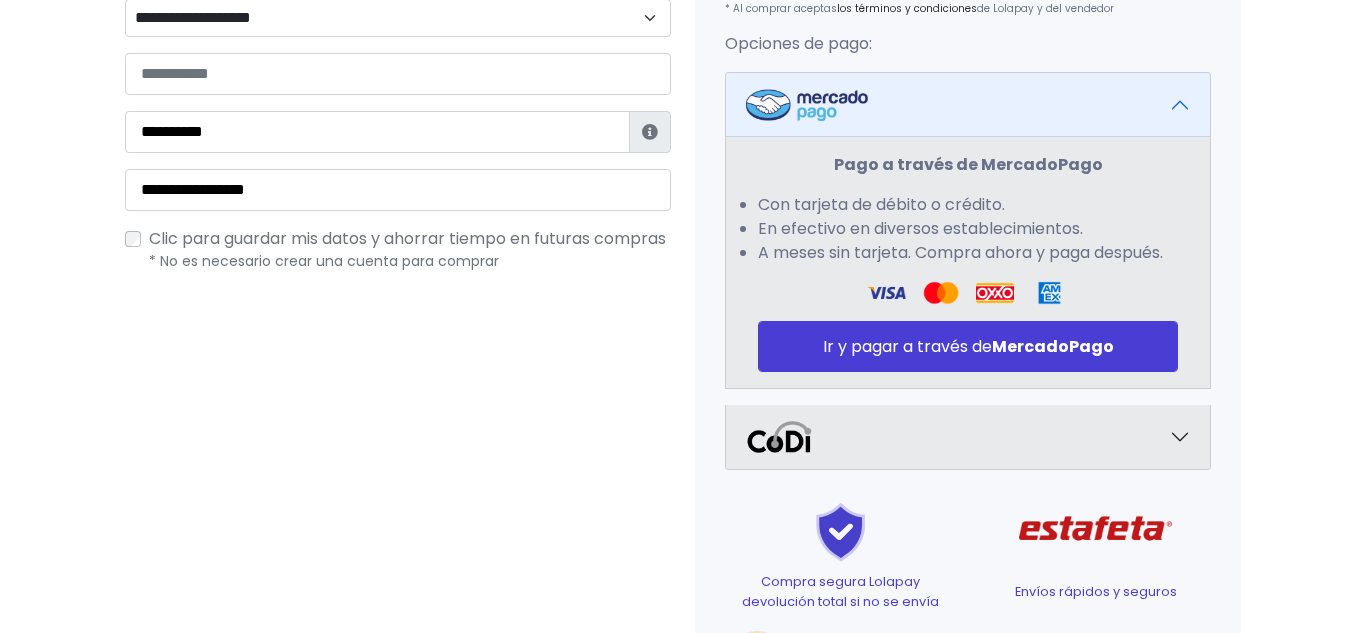 scroll, scrollTop: 696, scrollLeft: 0, axis: vertical 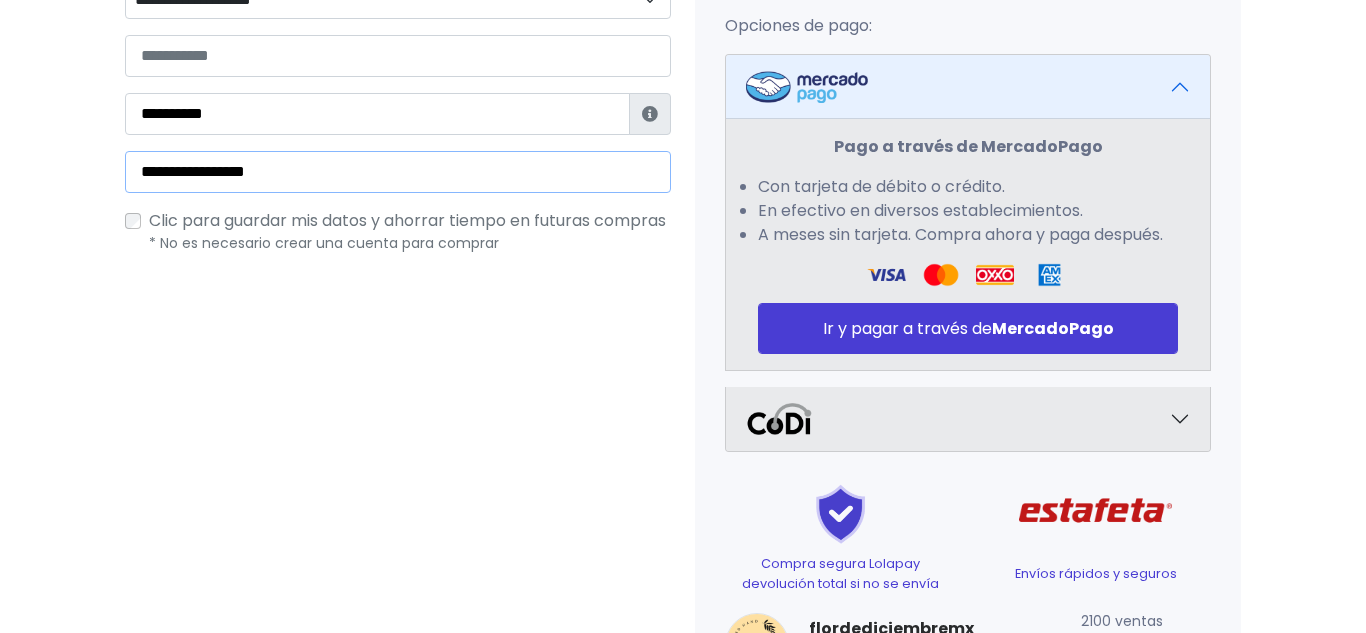 click on "**********" at bounding box center (398, 172) 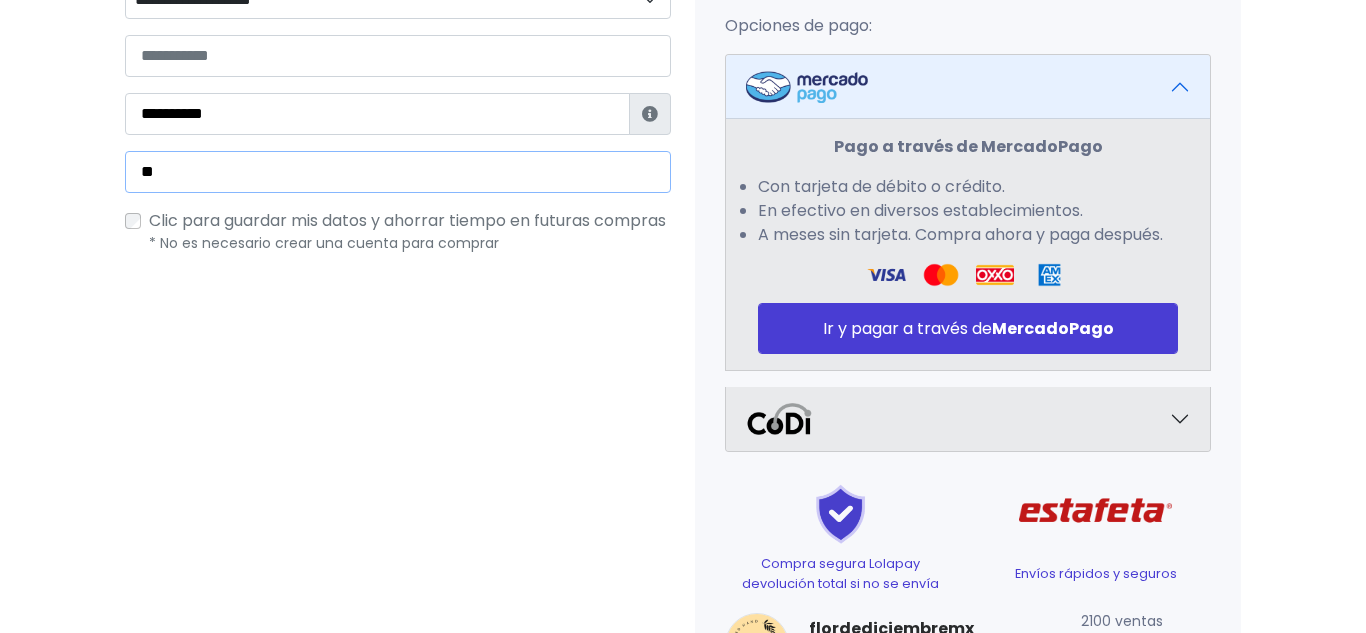 type on "*" 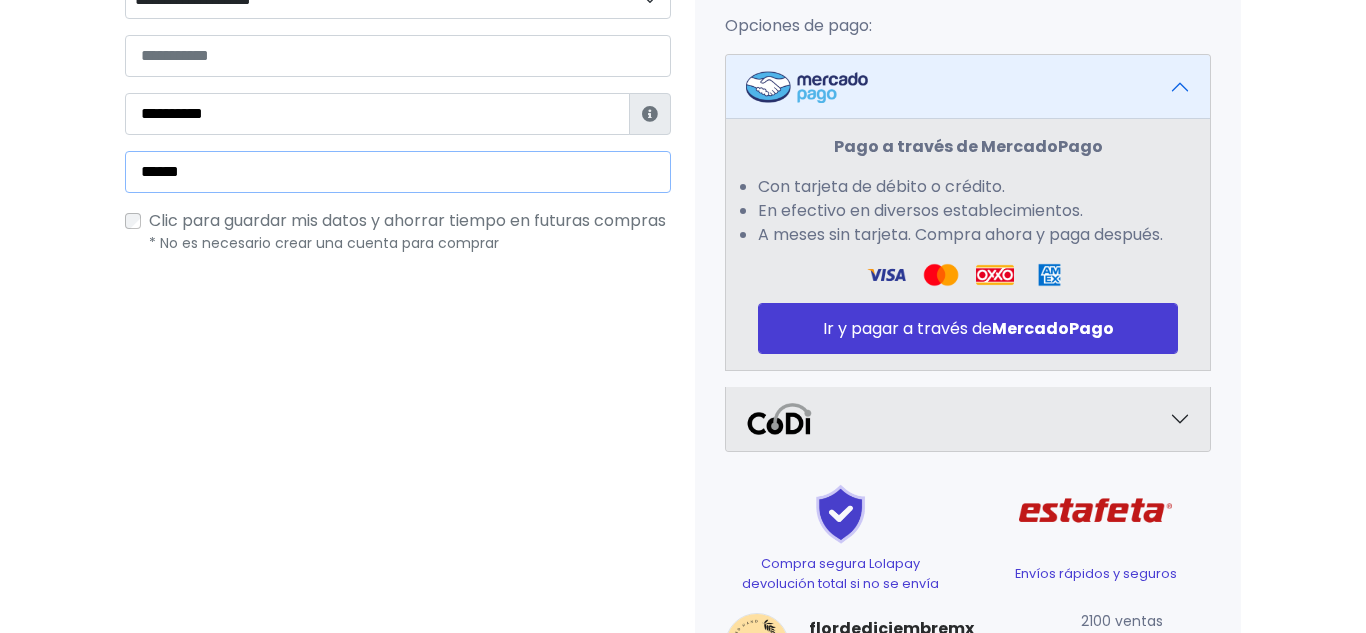 type on "**********" 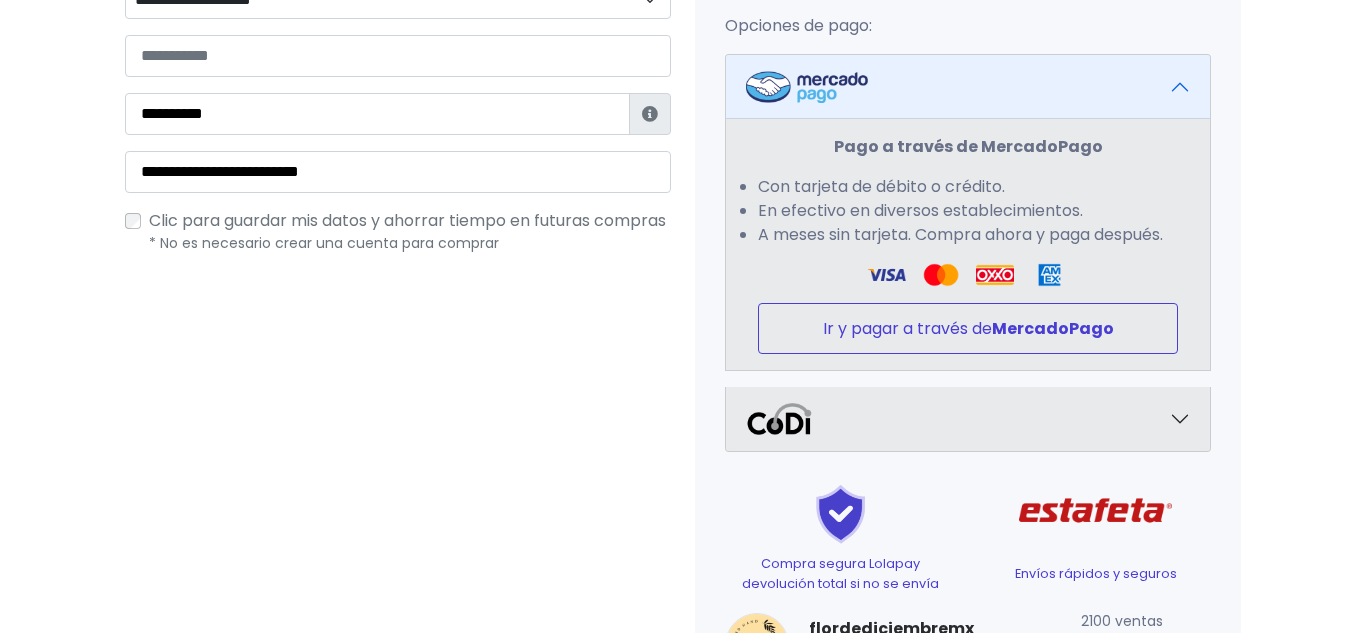 click on "Ir y pagar a través de  MercadoPago" at bounding box center [968, 328] 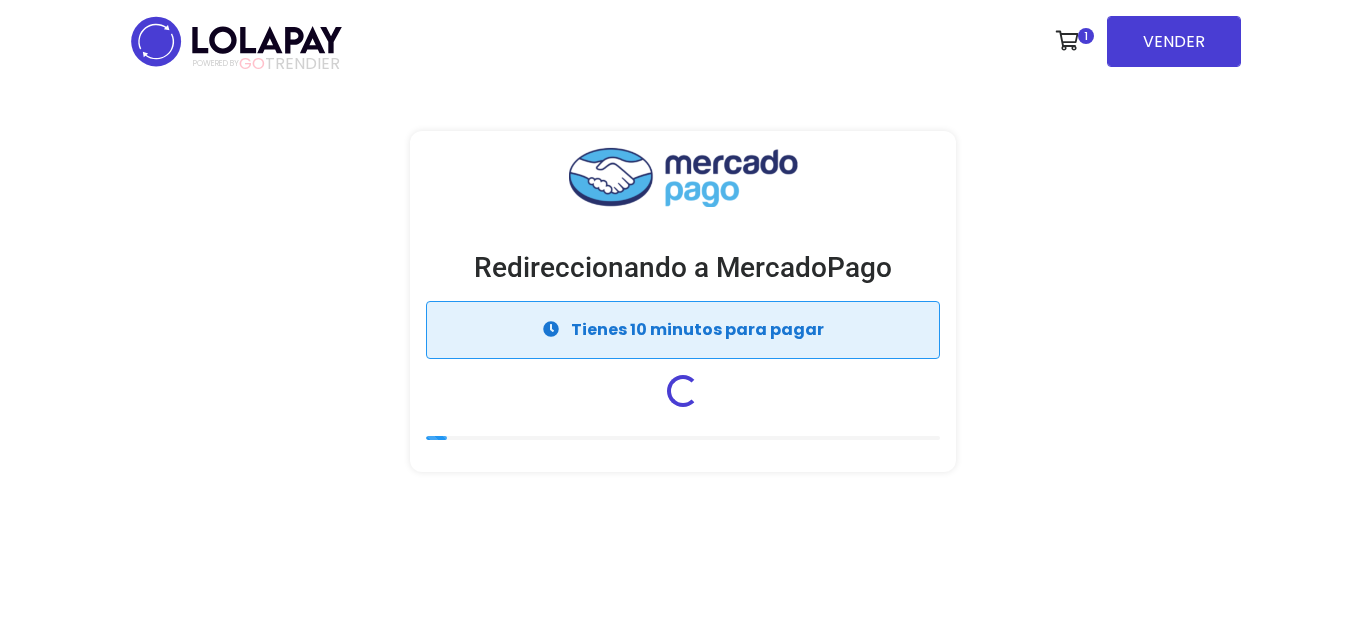 scroll, scrollTop: 0, scrollLeft: 0, axis: both 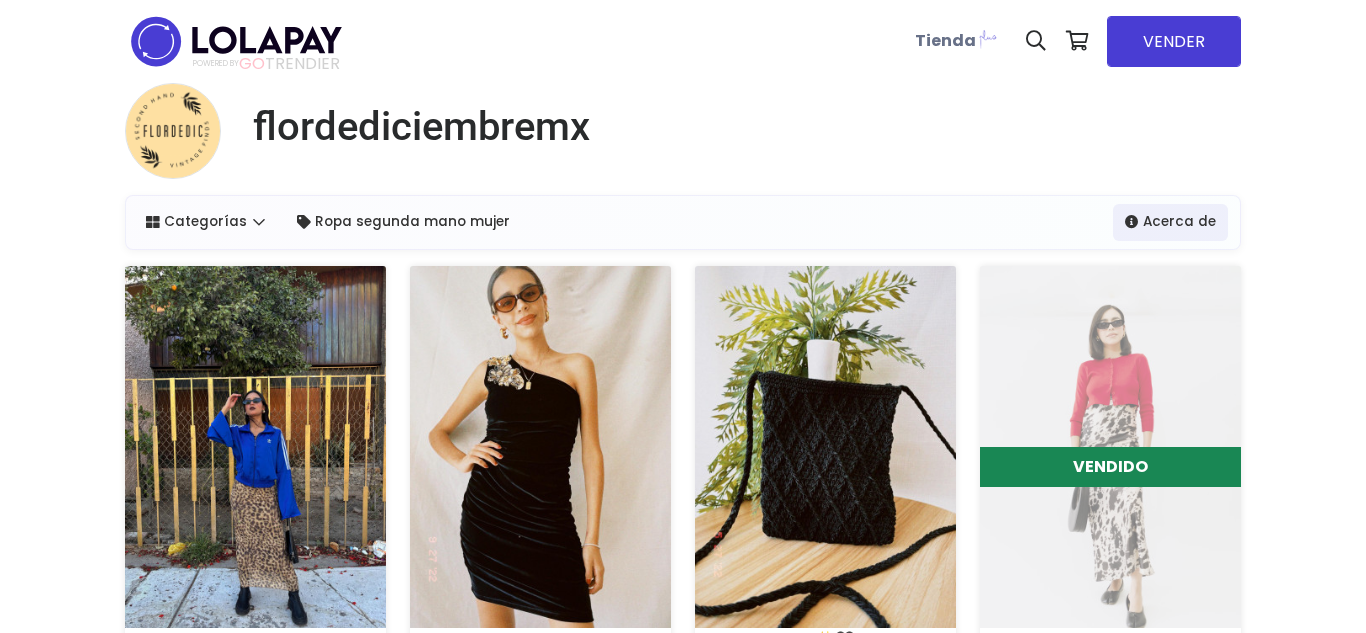 click at bounding box center [255, 447] 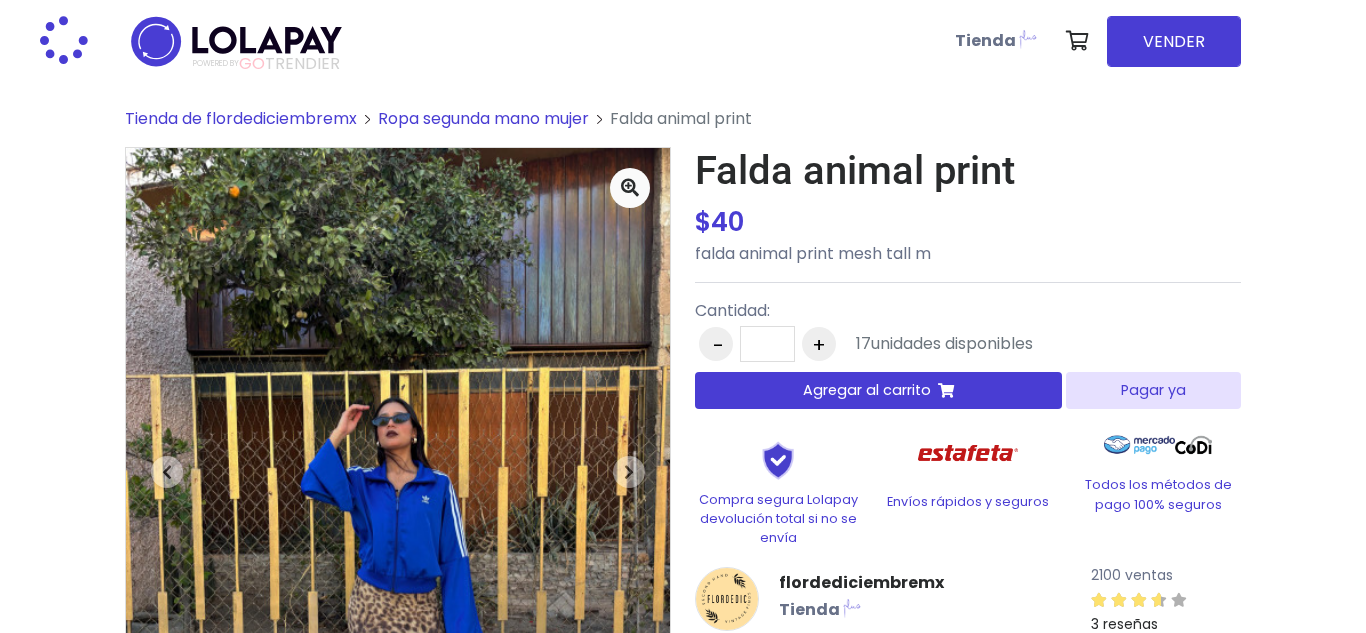 scroll, scrollTop: 0, scrollLeft: 0, axis: both 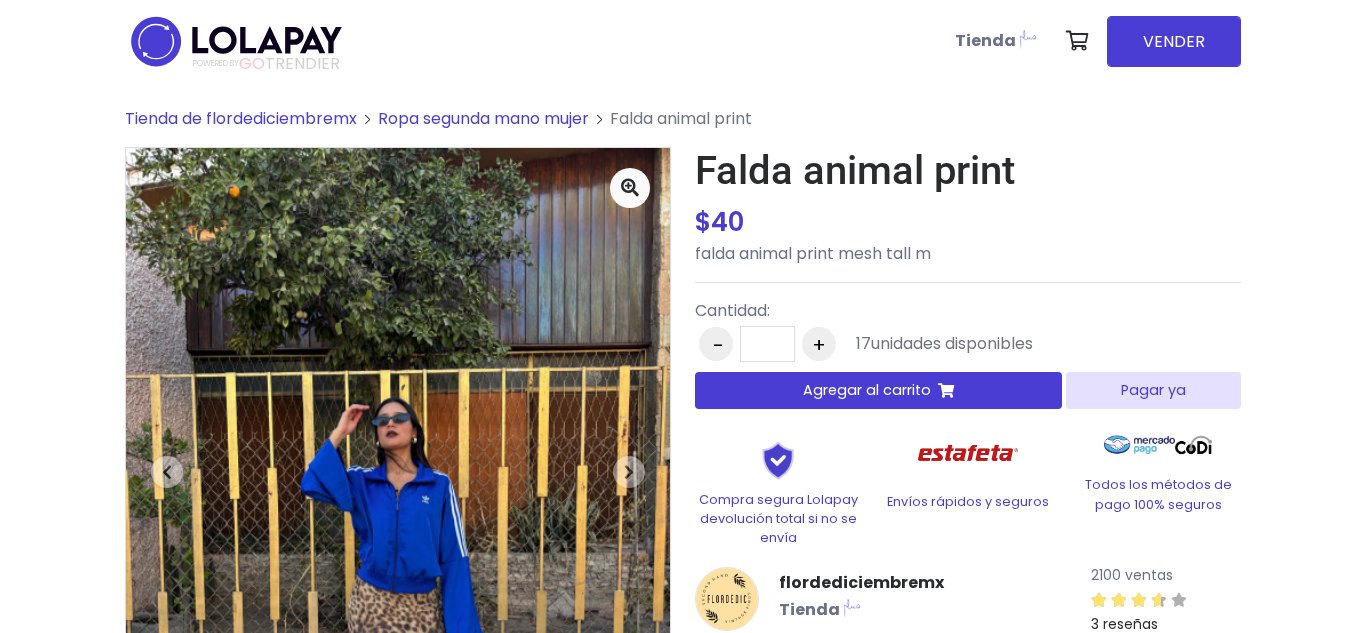 click on "Pagar ya" at bounding box center (1153, 390) 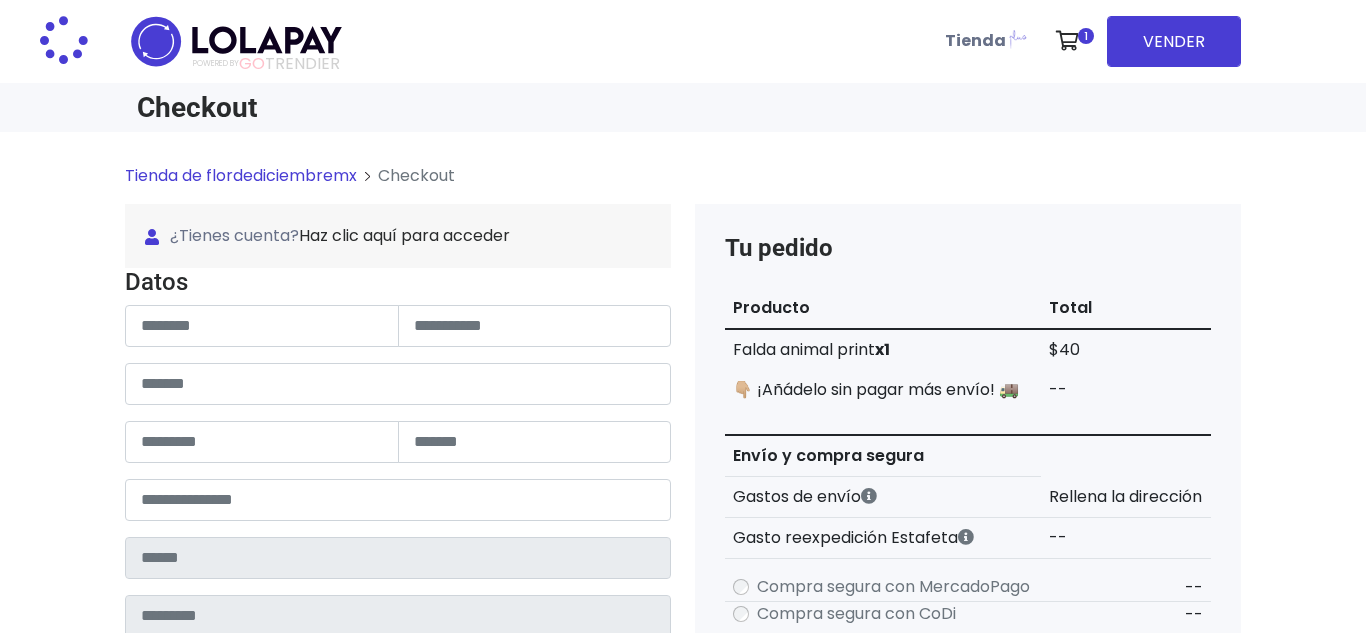scroll, scrollTop: 0, scrollLeft: 0, axis: both 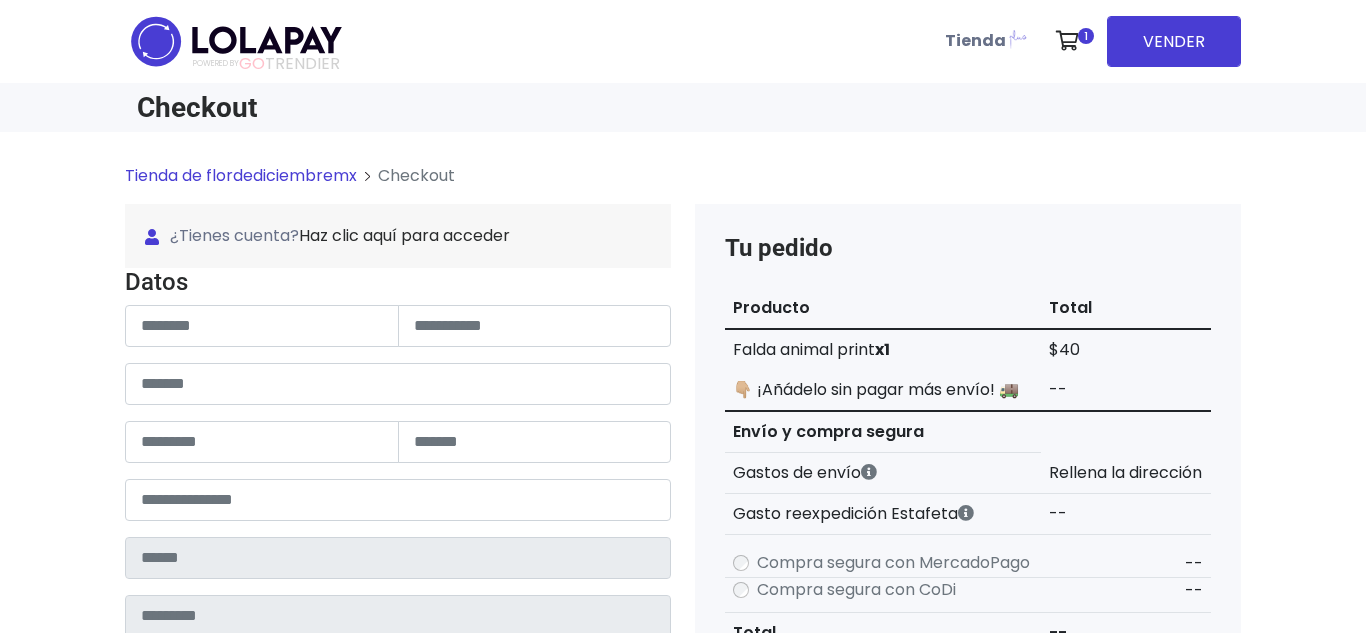 type on "**********" 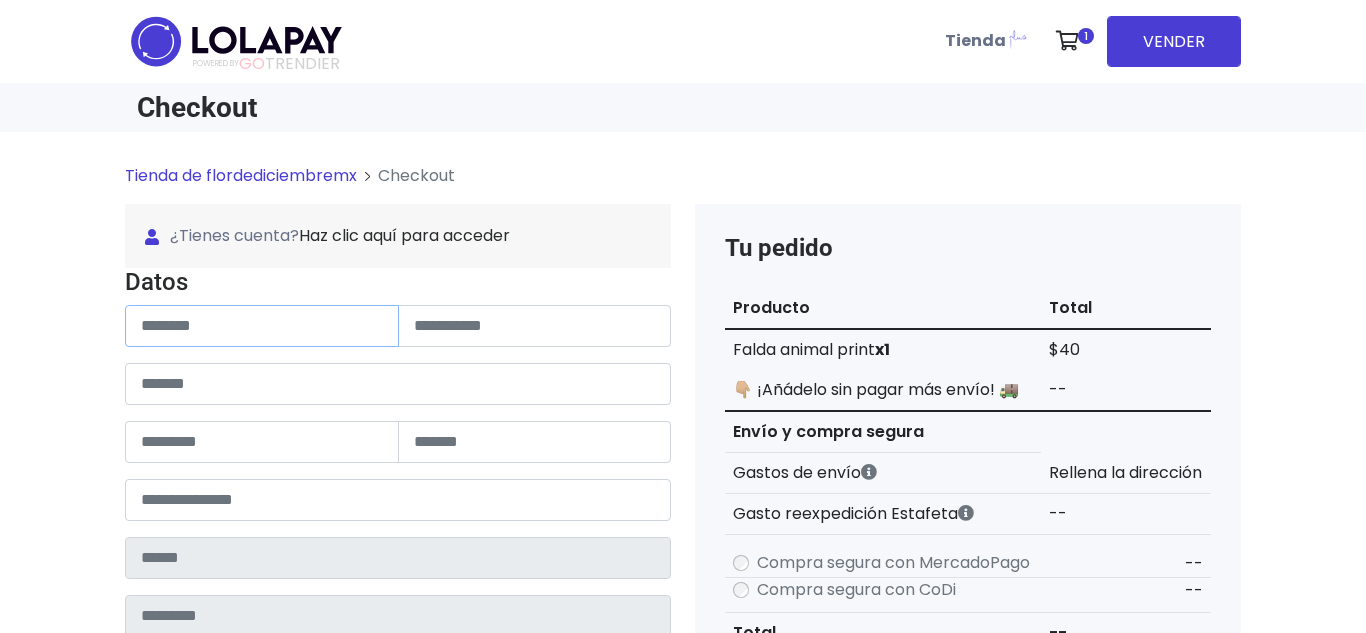 click at bounding box center (262, 326) 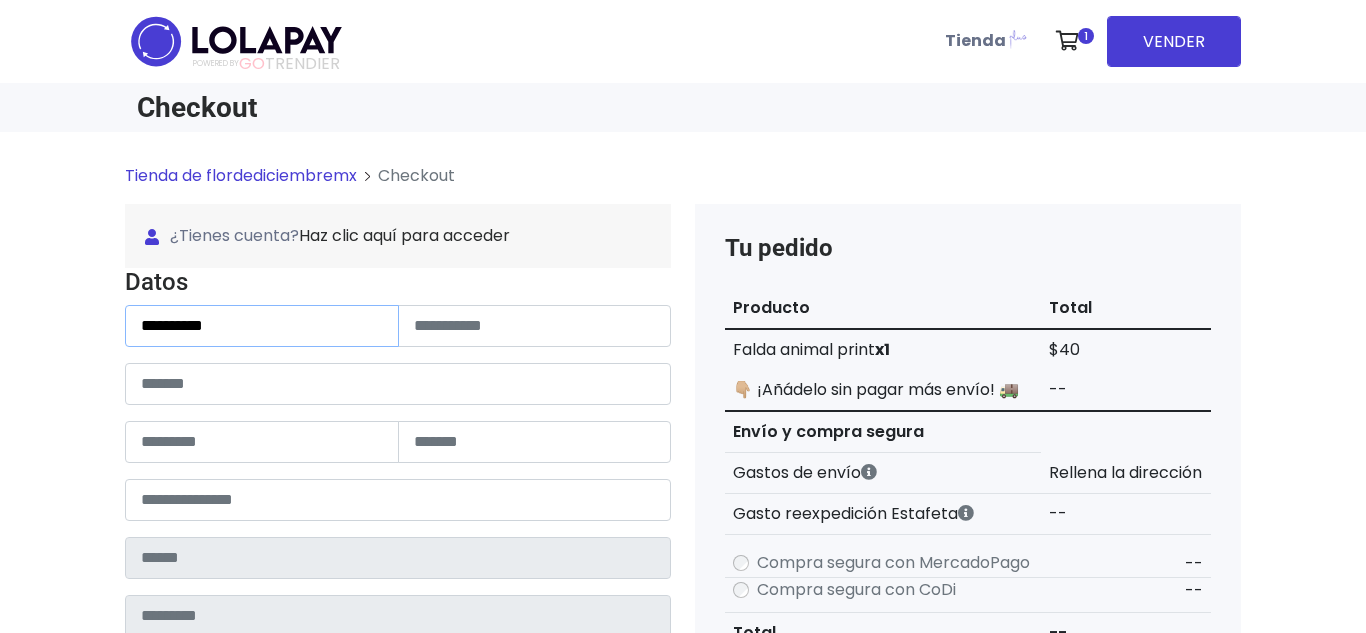 type on "*********" 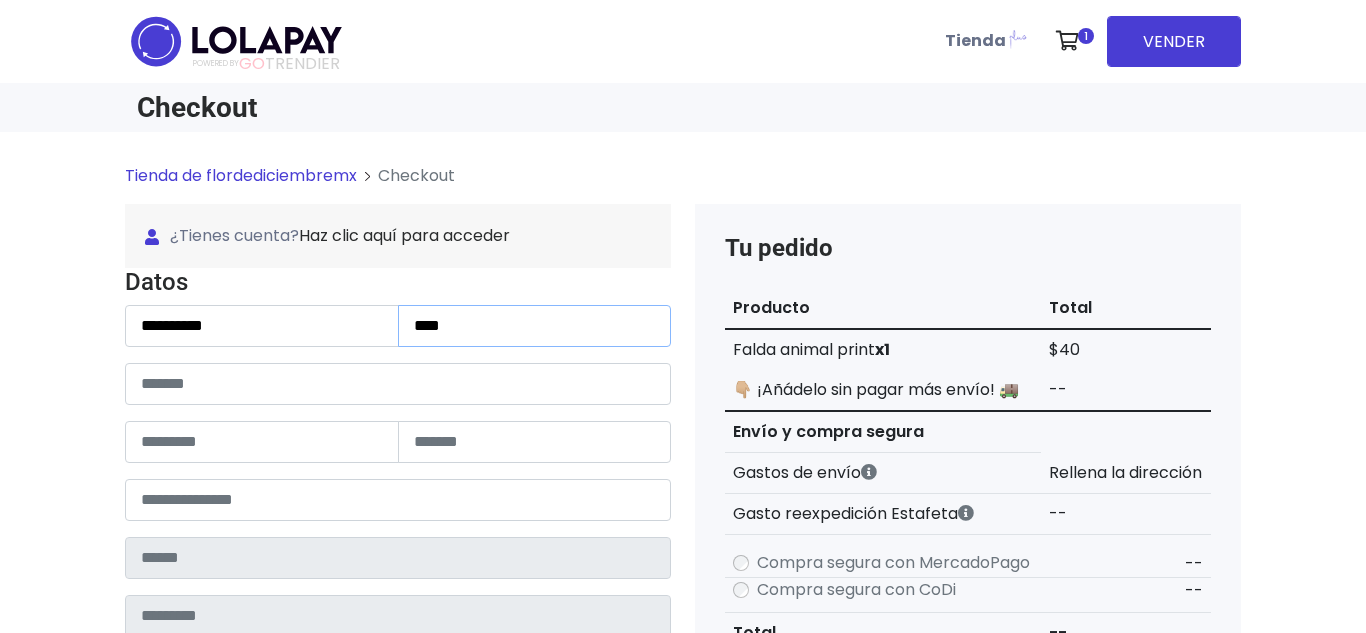 type on "*****" 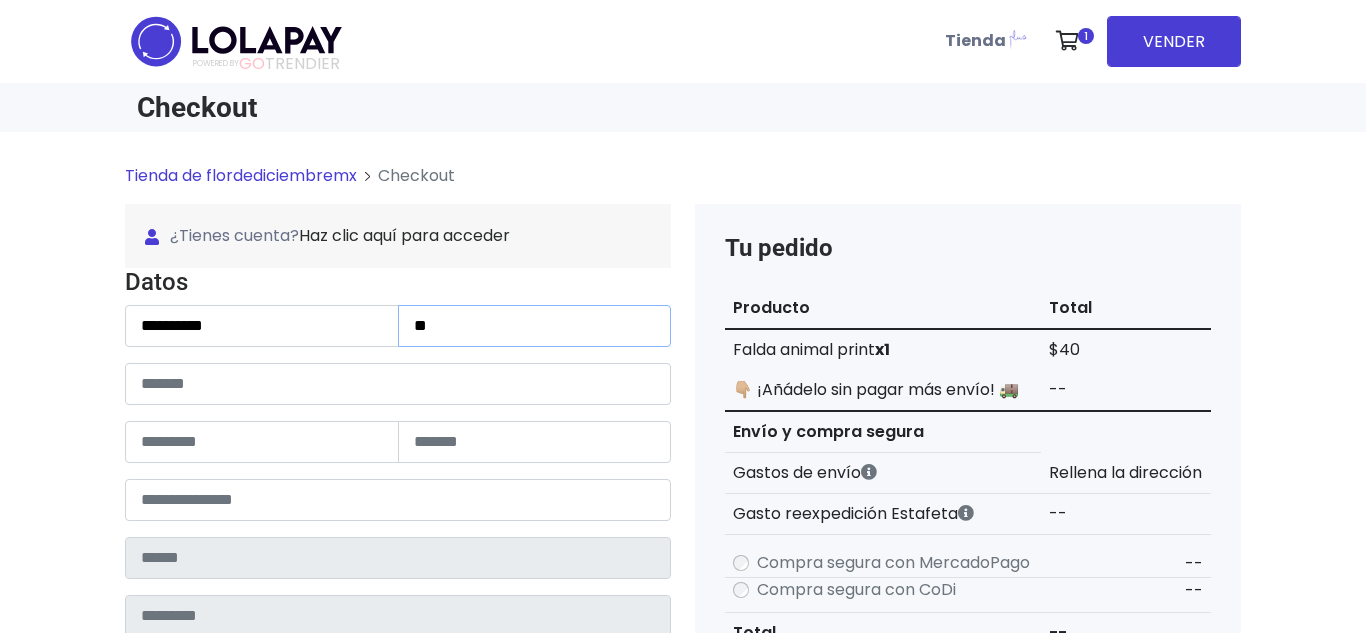 type on "*" 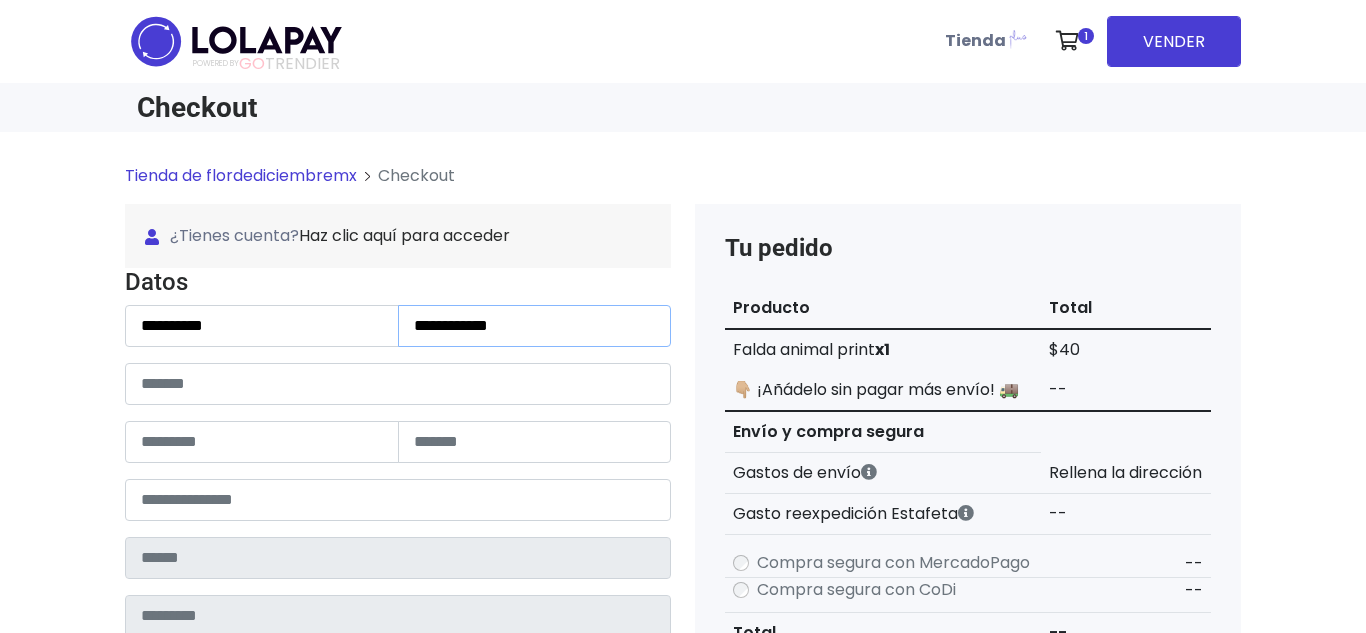 type on "**********" 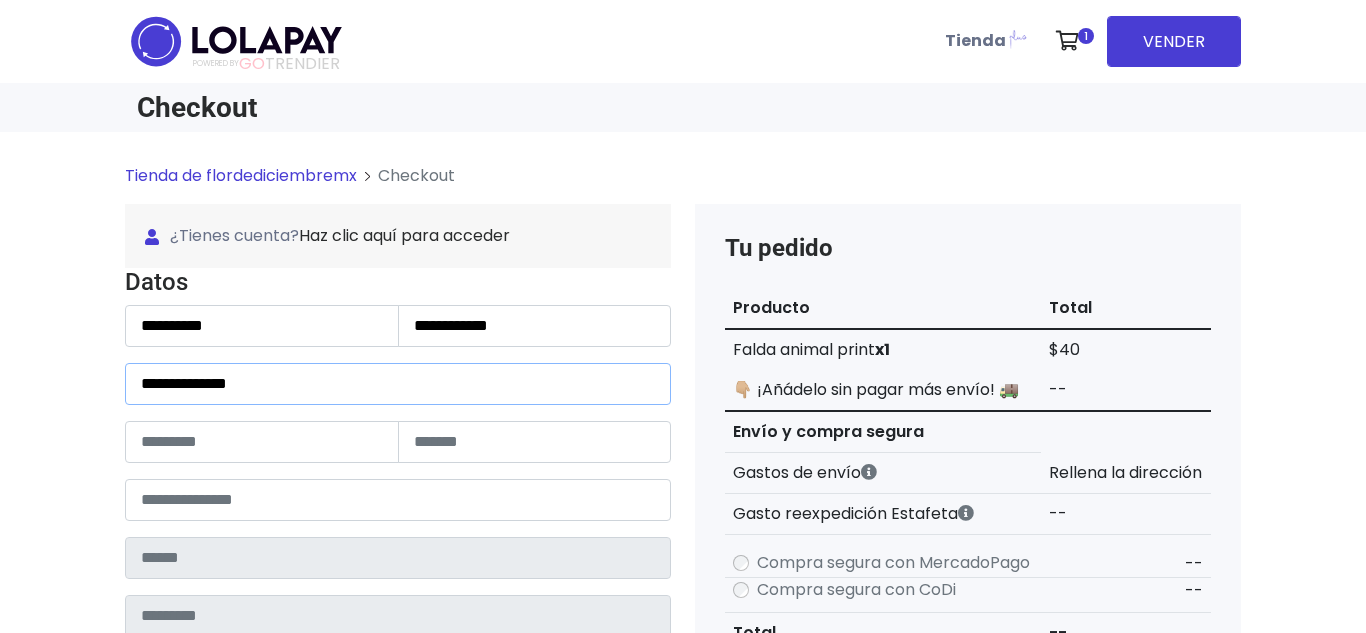 type on "**********" 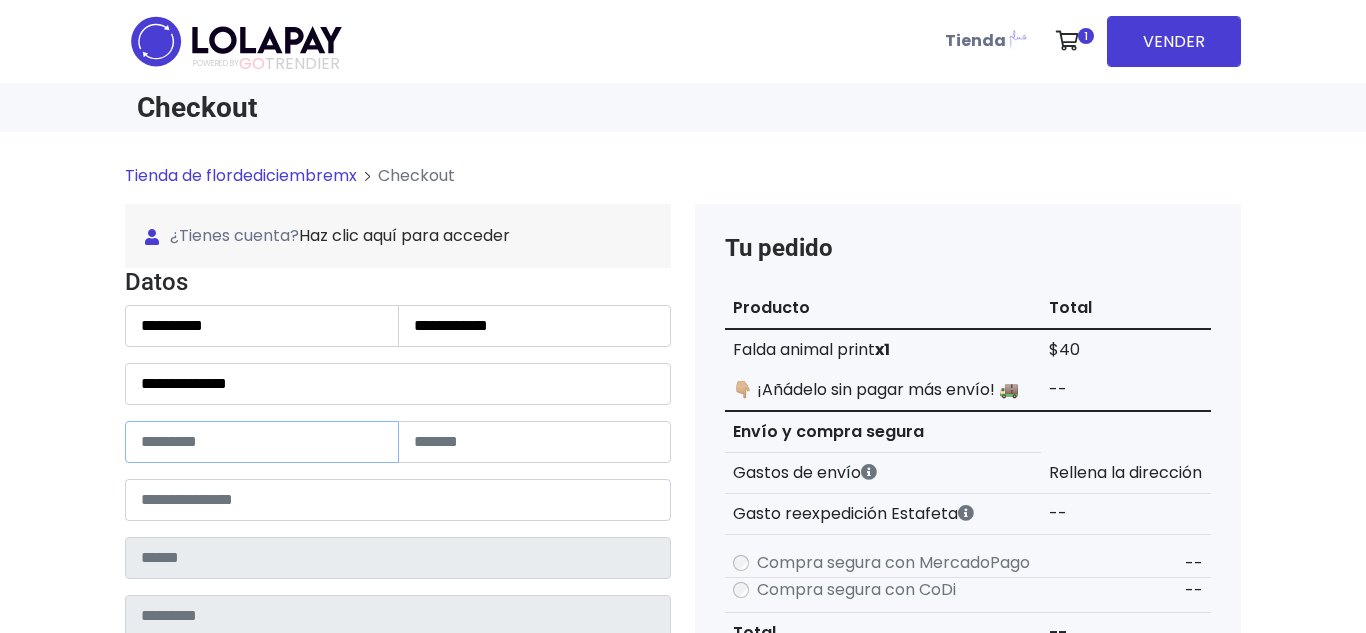 click at bounding box center (262, 442) 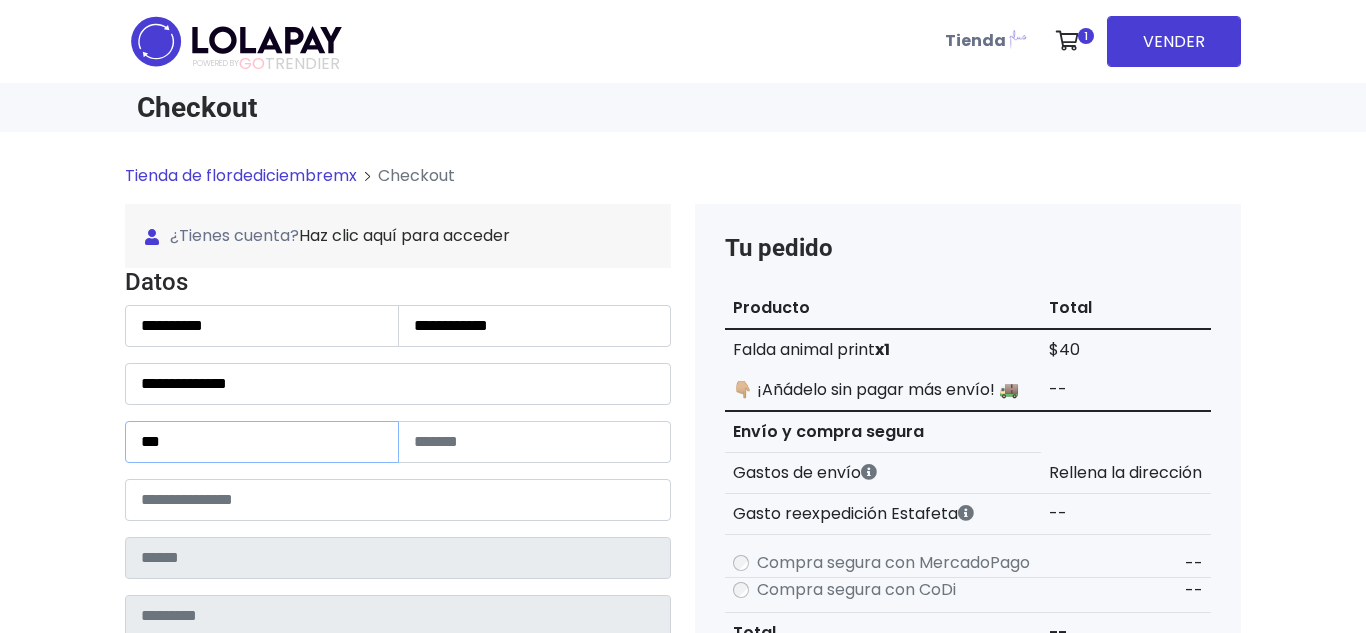 type on "***" 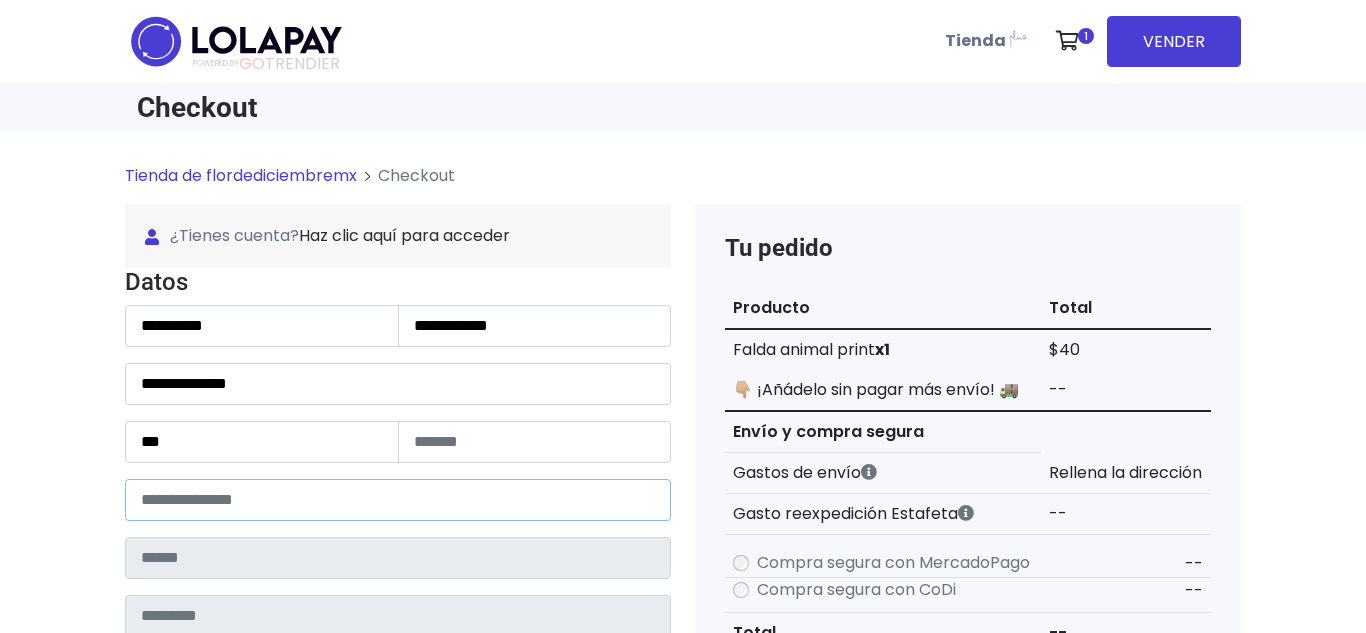 click at bounding box center (398, 500) 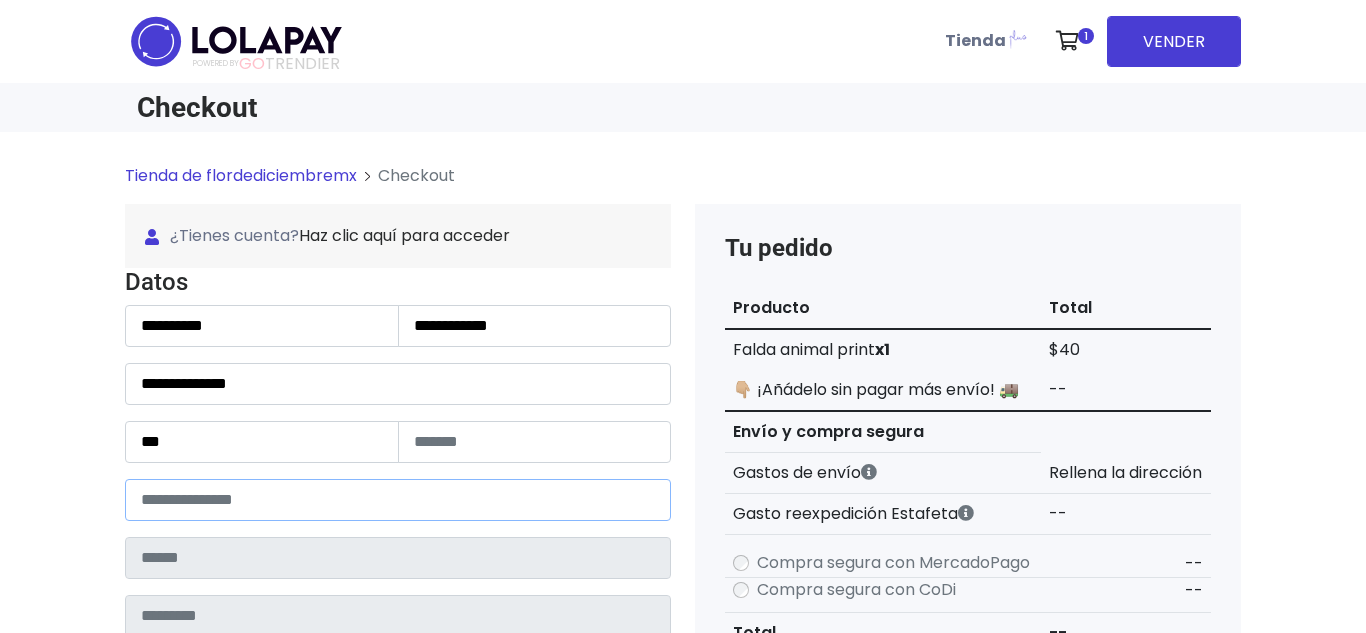 type on "*****" 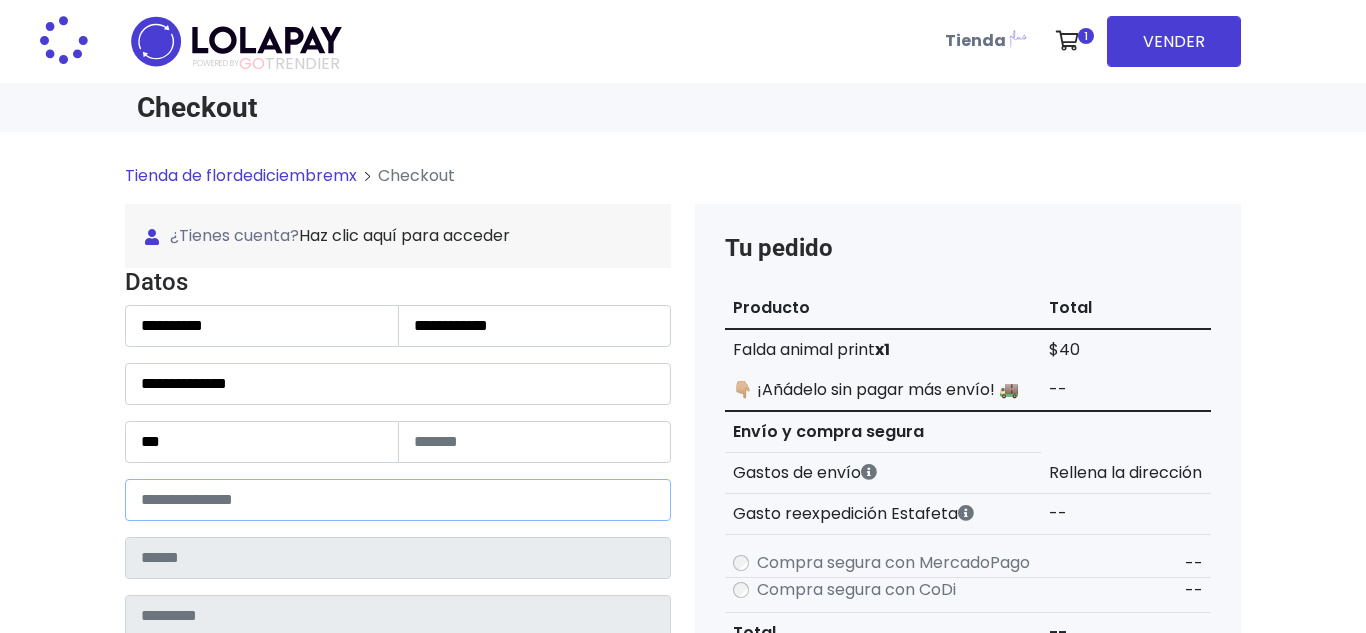 type on "**********" 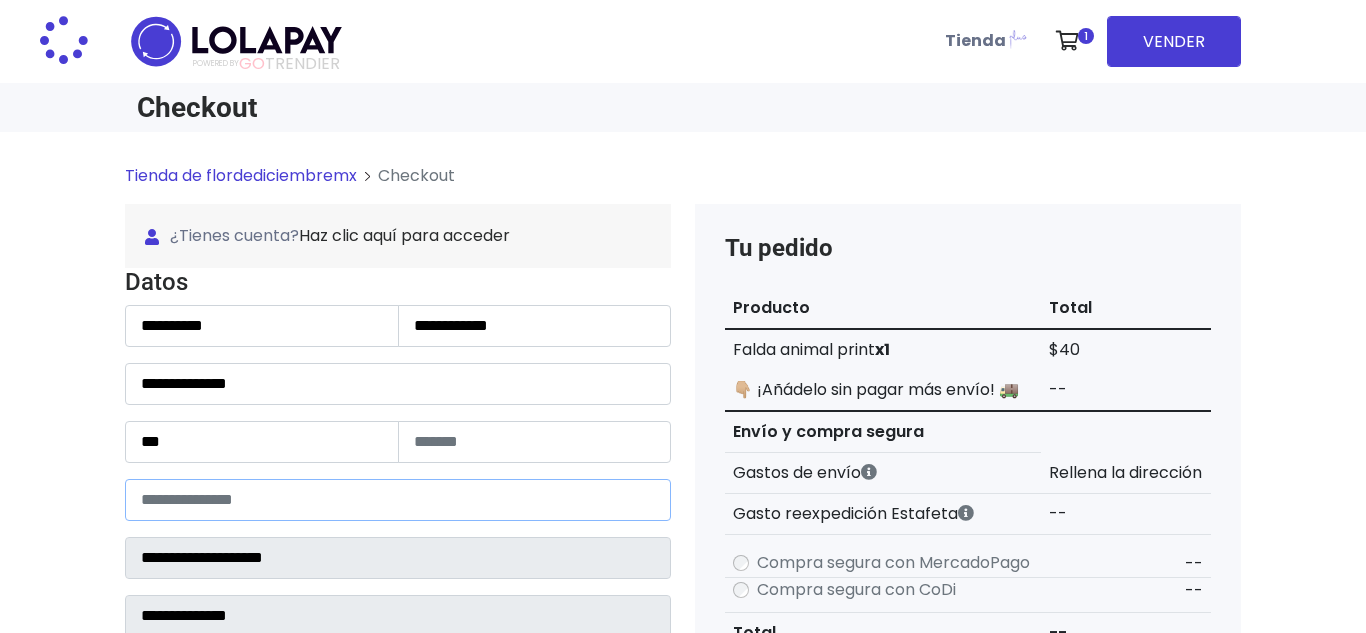 select 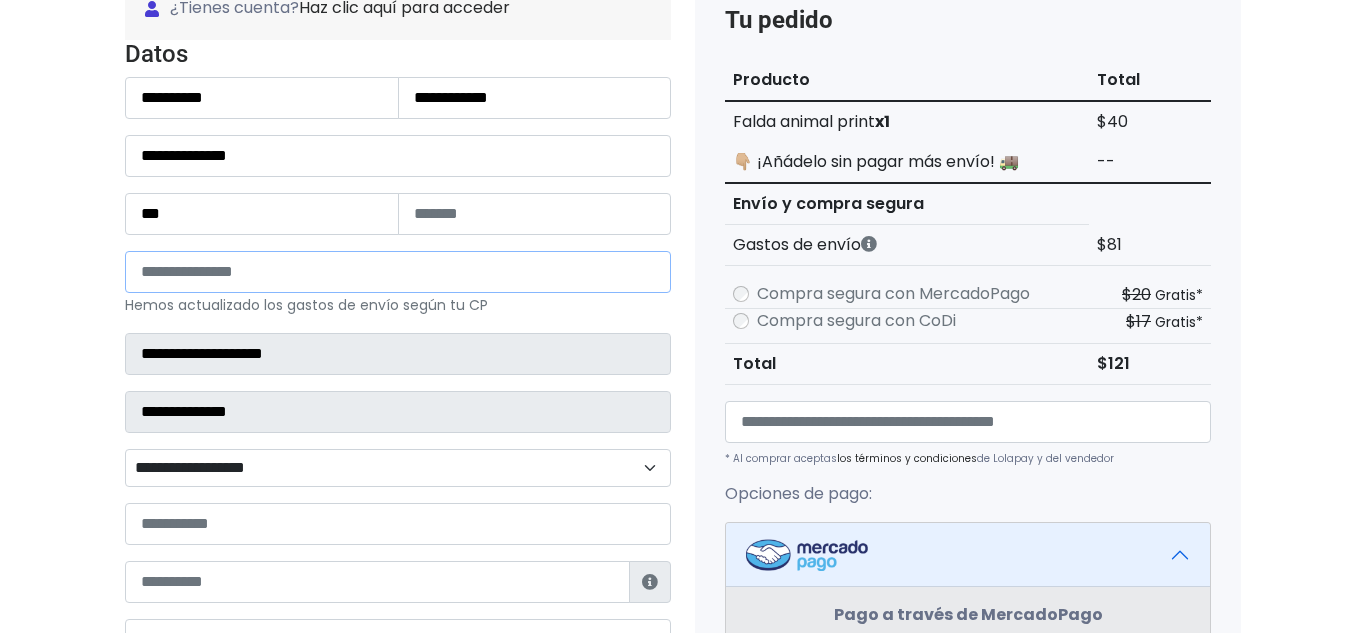 scroll, scrollTop: 237, scrollLeft: 0, axis: vertical 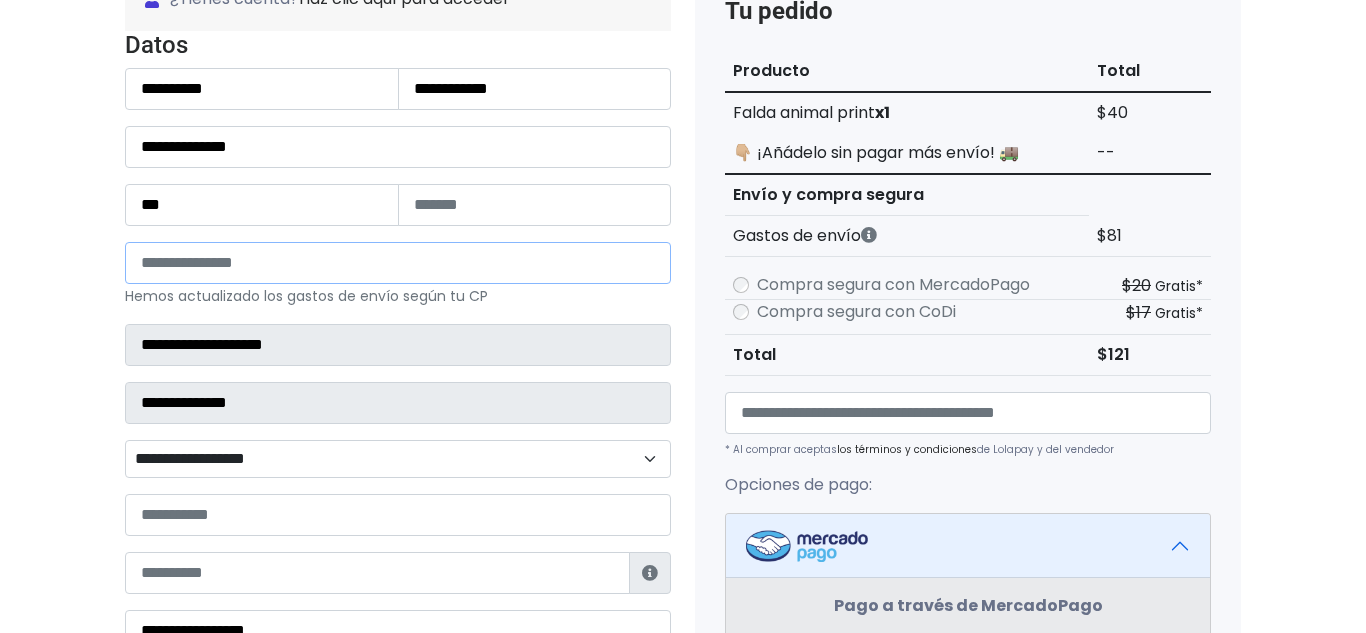 type on "*****" 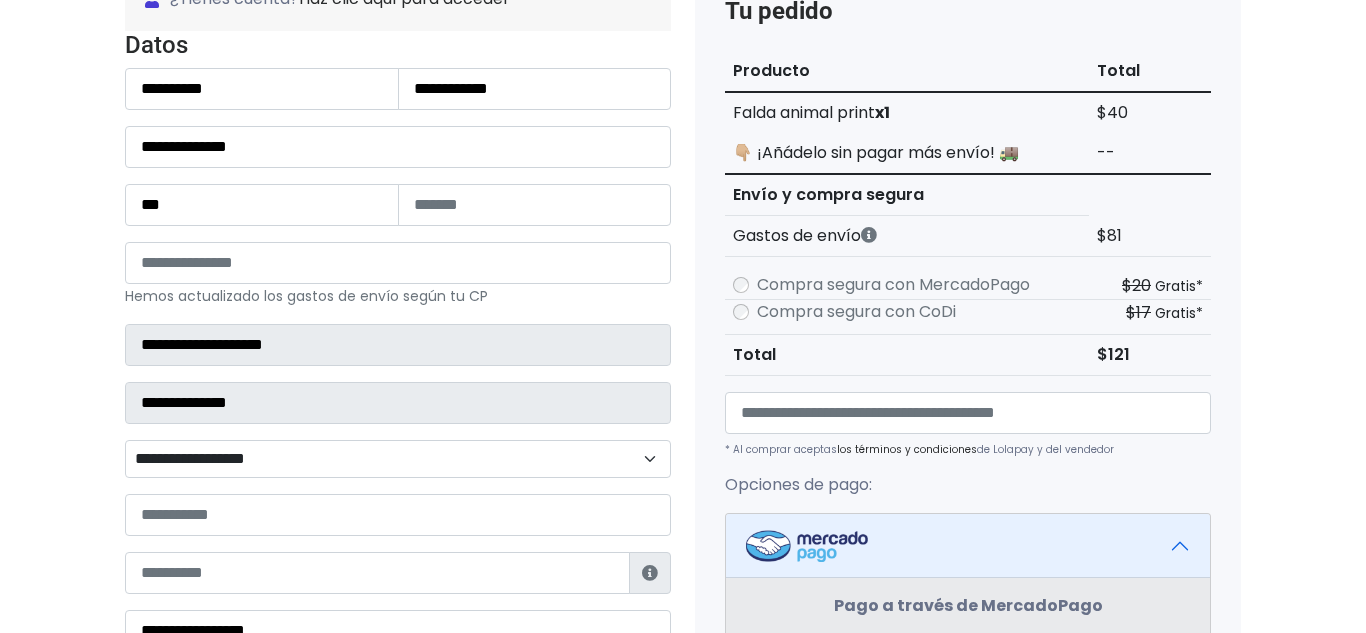 click on "**********" at bounding box center [398, 459] 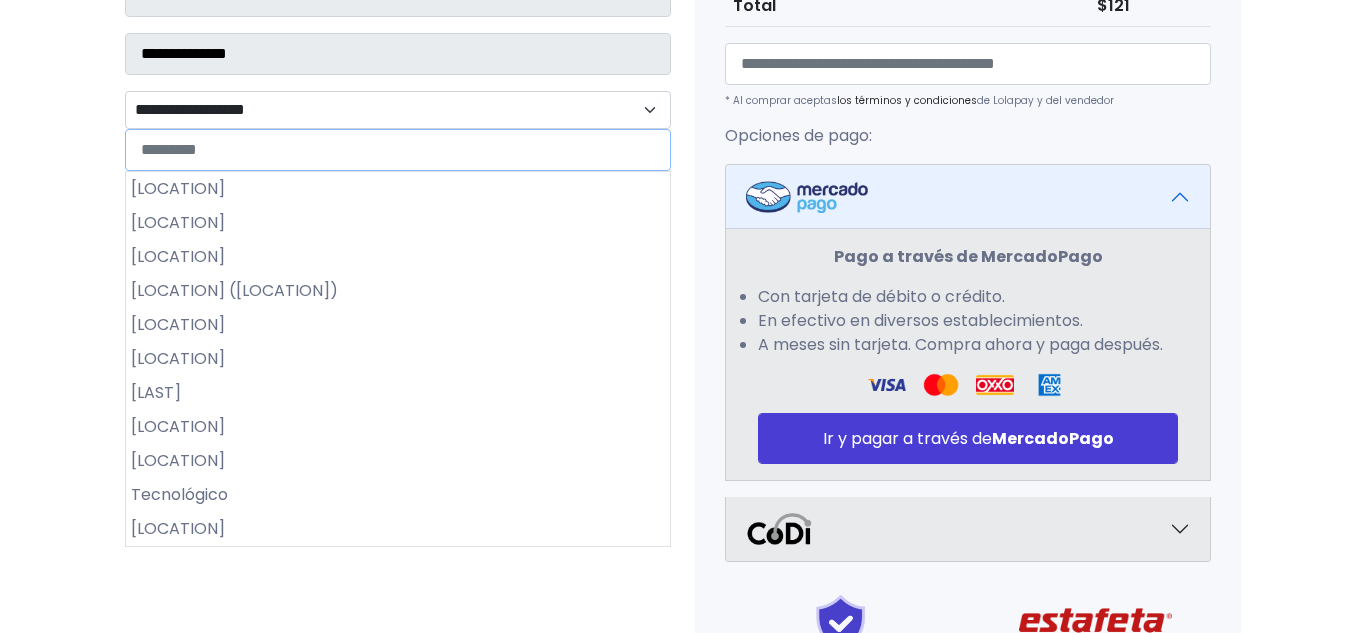 scroll, scrollTop: 595, scrollLeft: 0, axis: vertical 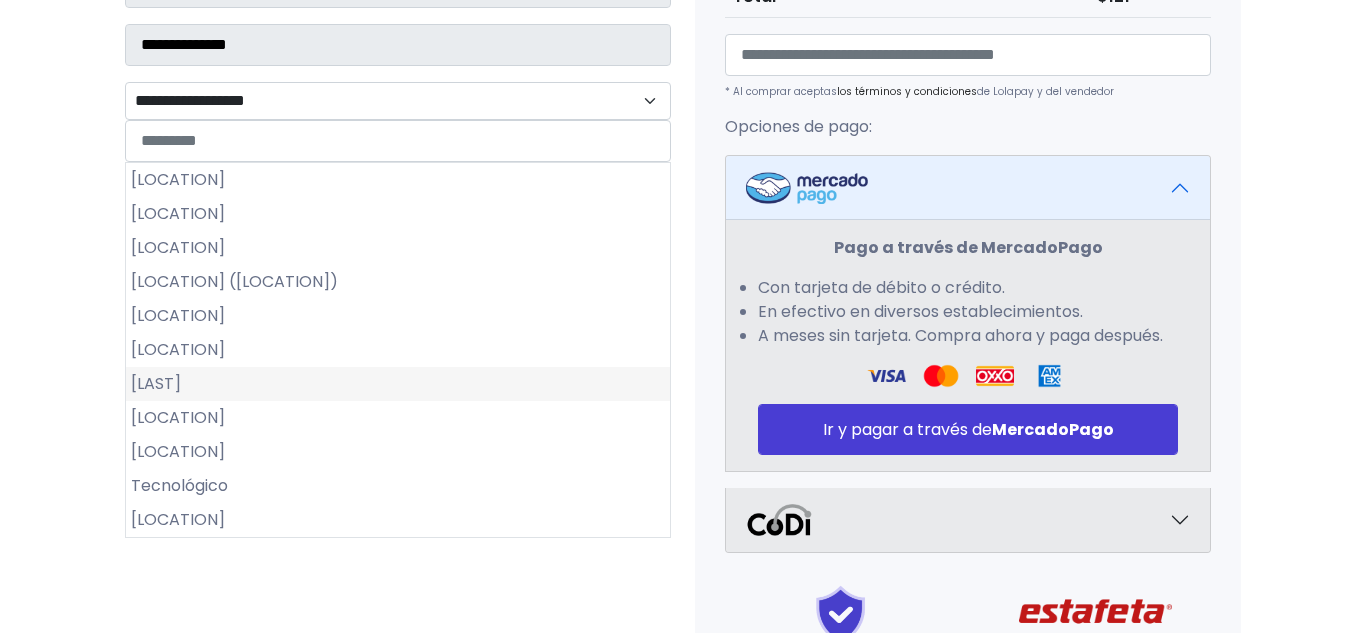 click on "Guillen" at bounding box center [398, 384] 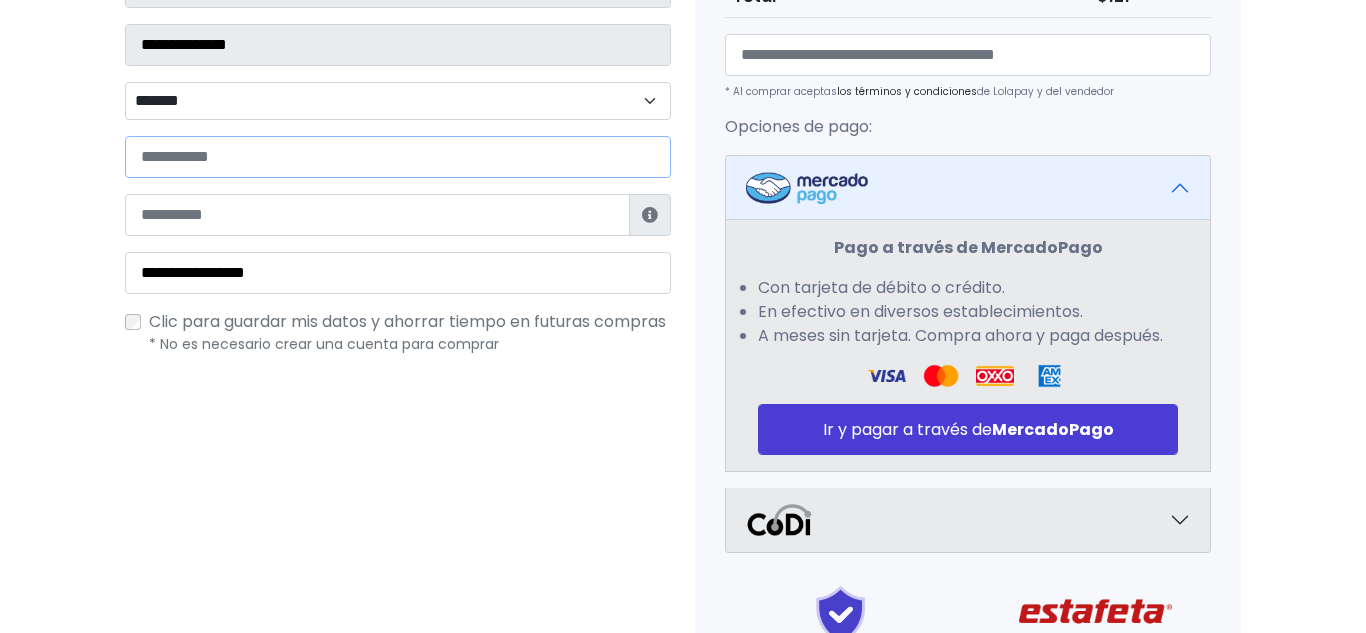 click at bounding box center [398, 157] 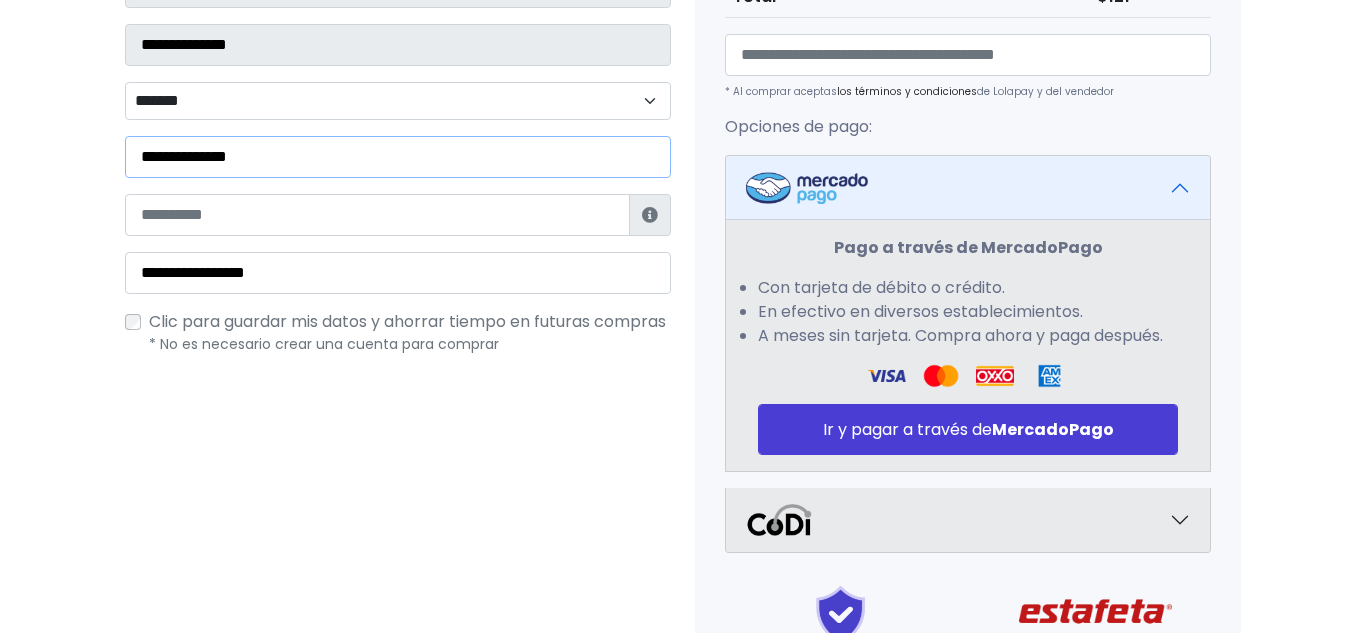 type on "**********" 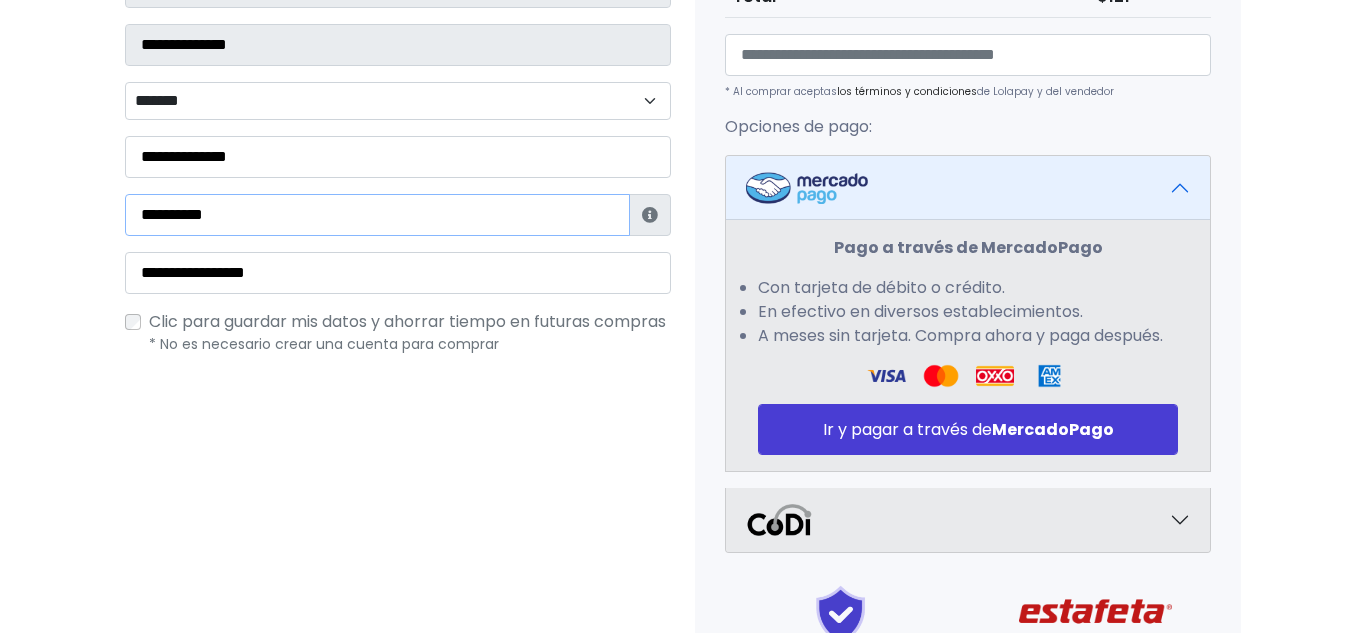 type on "**********" 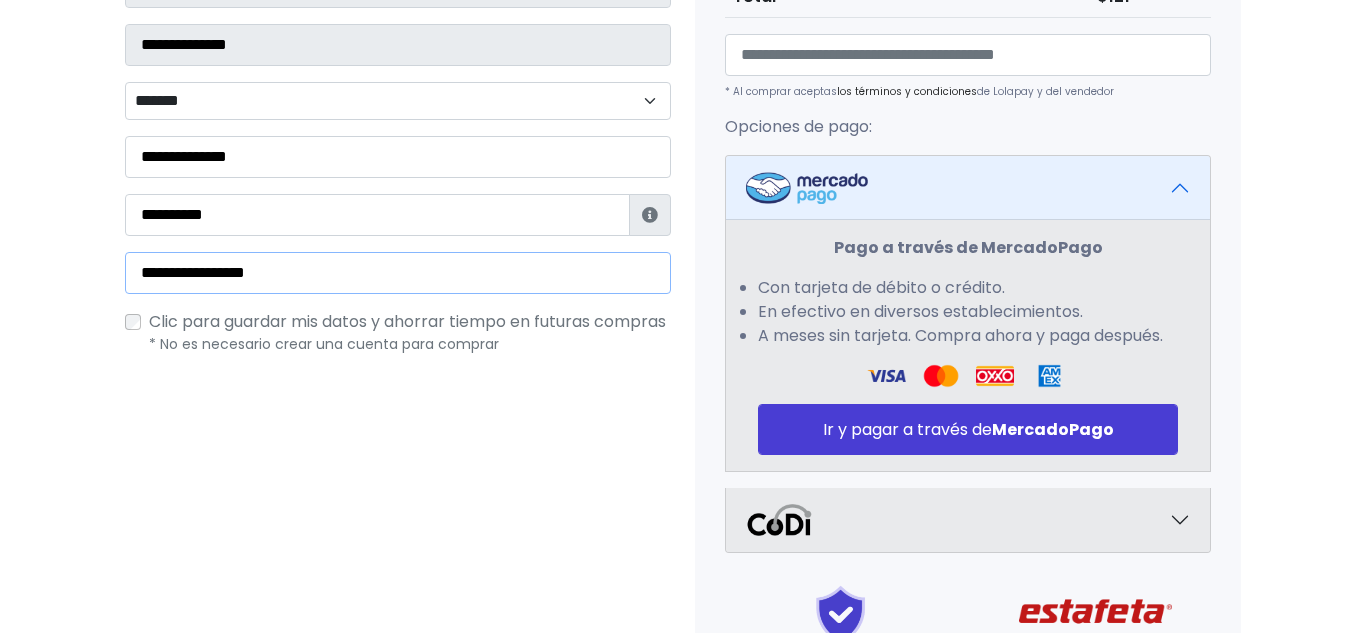 click on "**********" at bounding box center (398, 273) 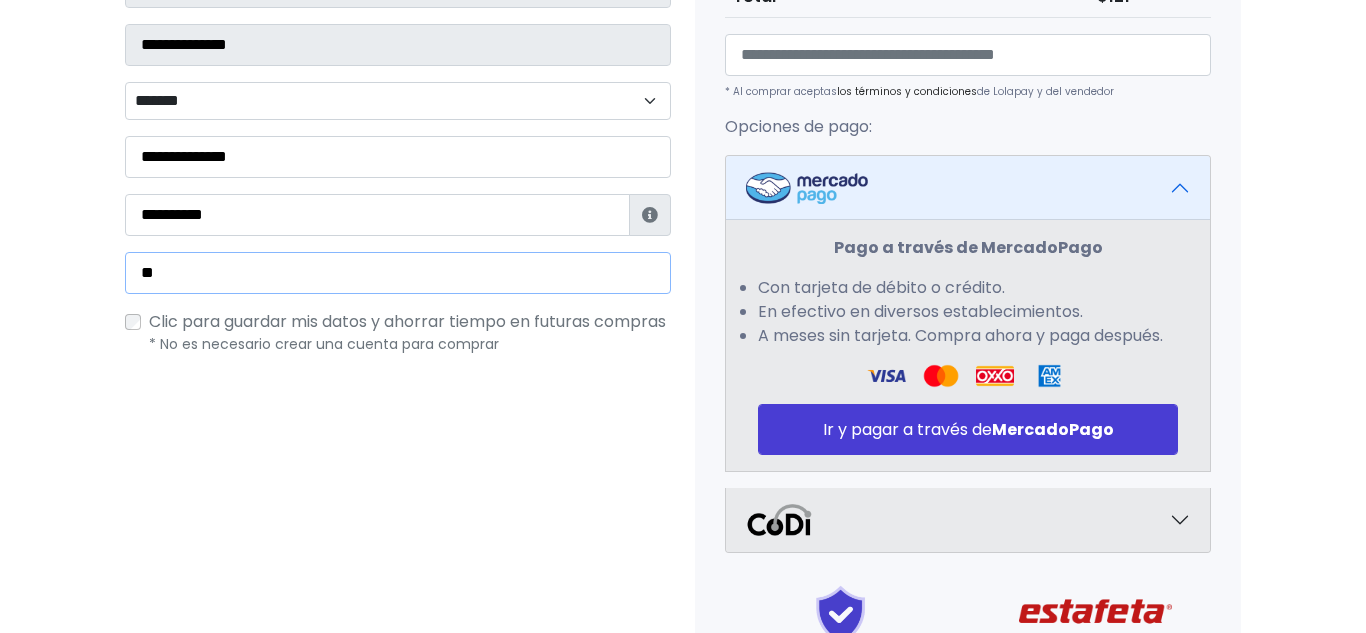 type on "*" 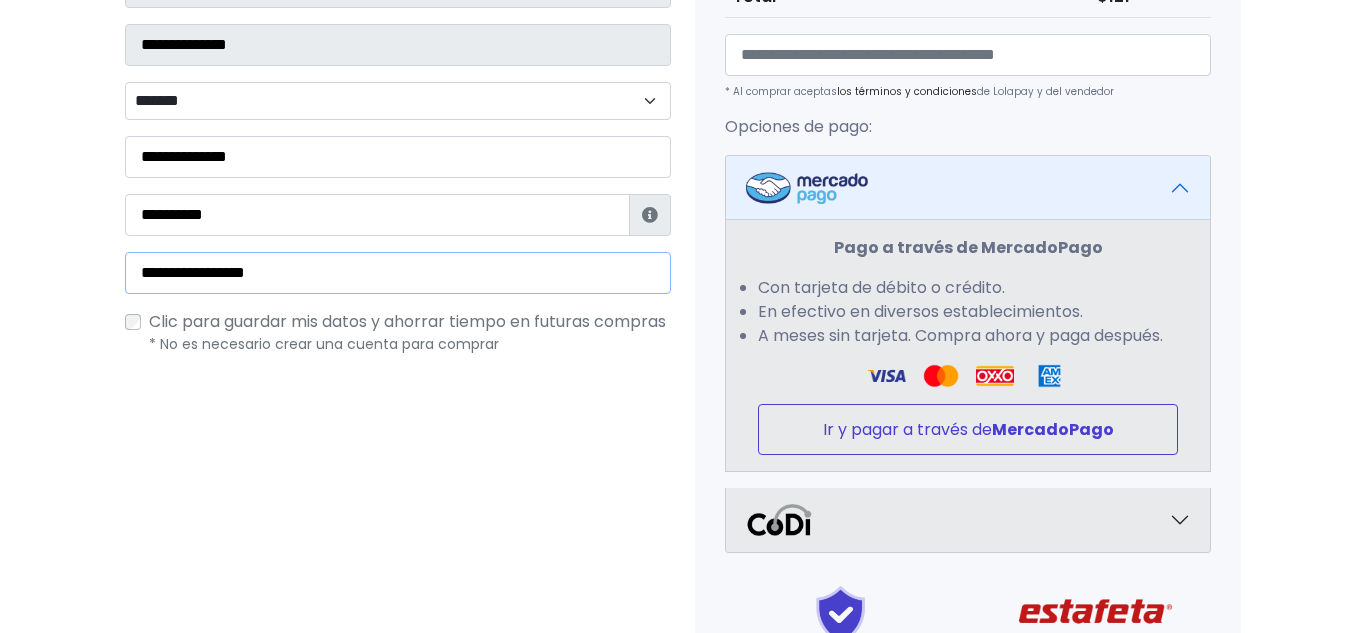 type on "**********" 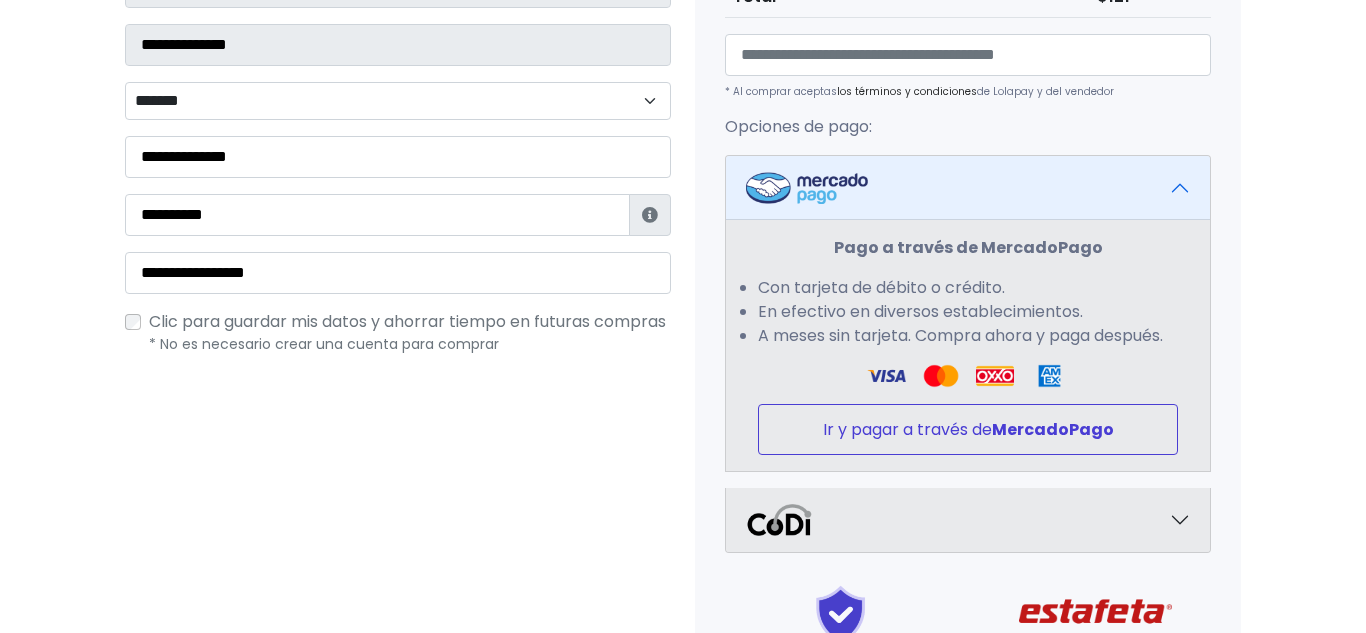 click on "Ir y pagar a través de  MercadoPago" at bounding box center (968, 429) 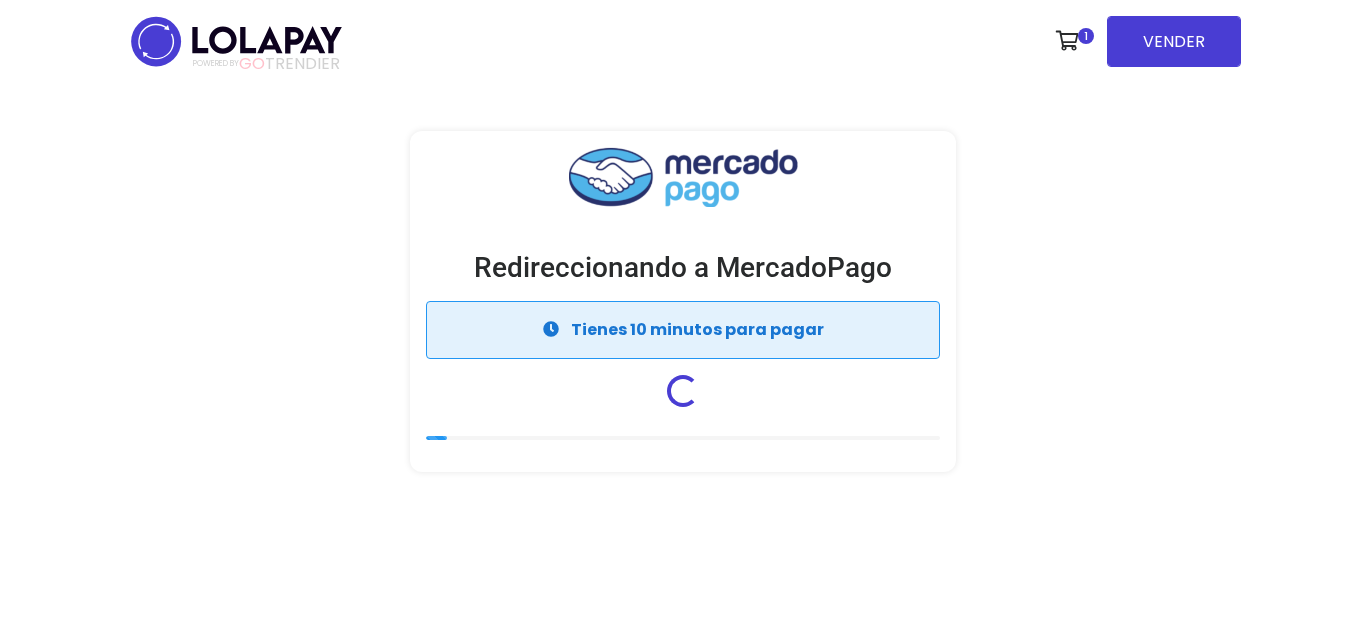 scroll, scrollTop: 0, scrollLeft: 0, axis: both 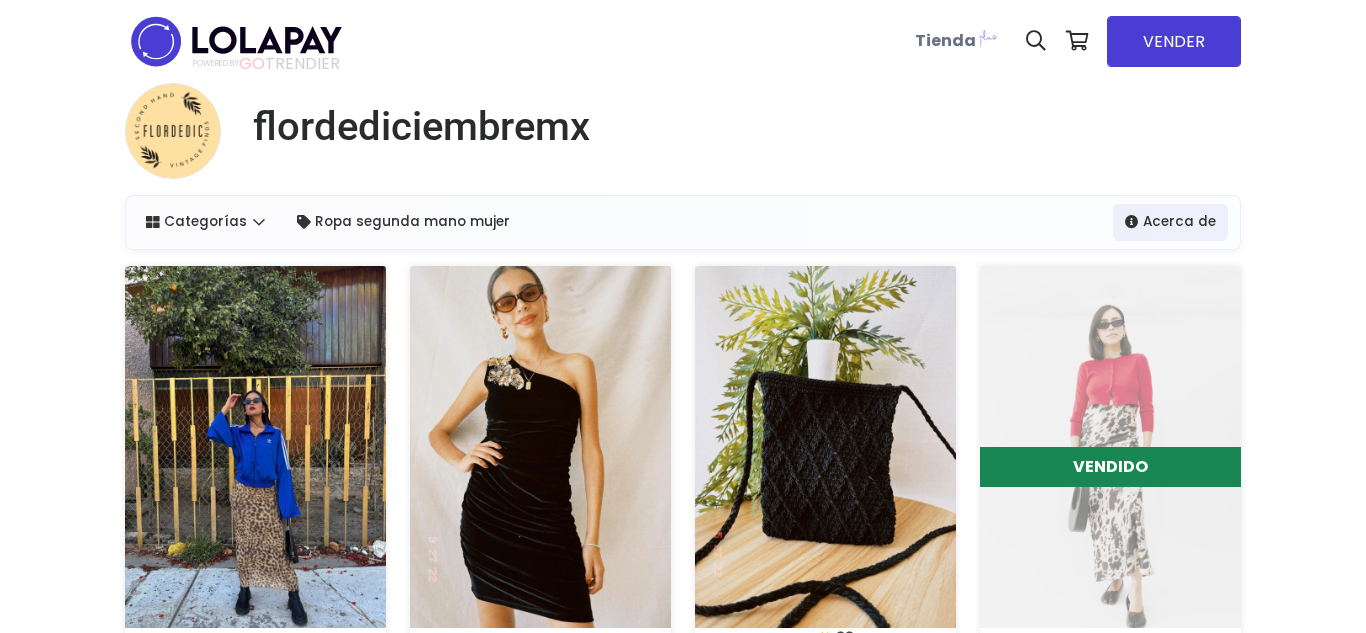 click at bounding box center [255, 447] 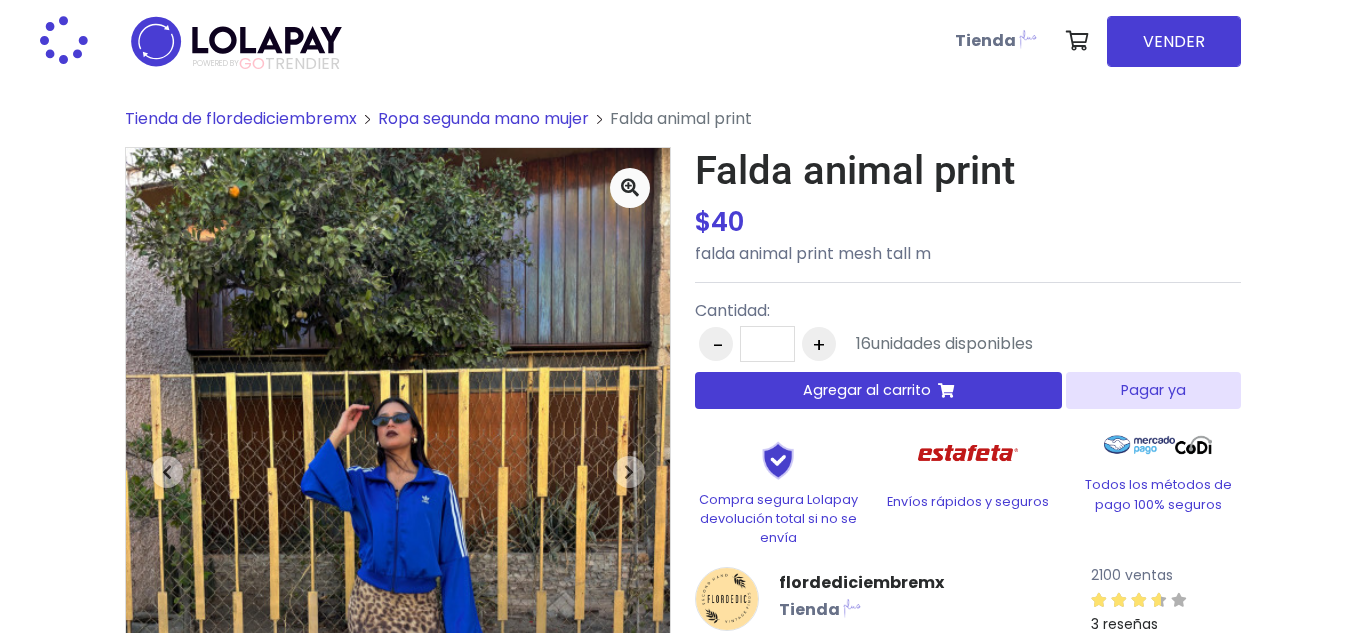 scroll, scrollTop: 0, scrollLeft: 0, axis: both 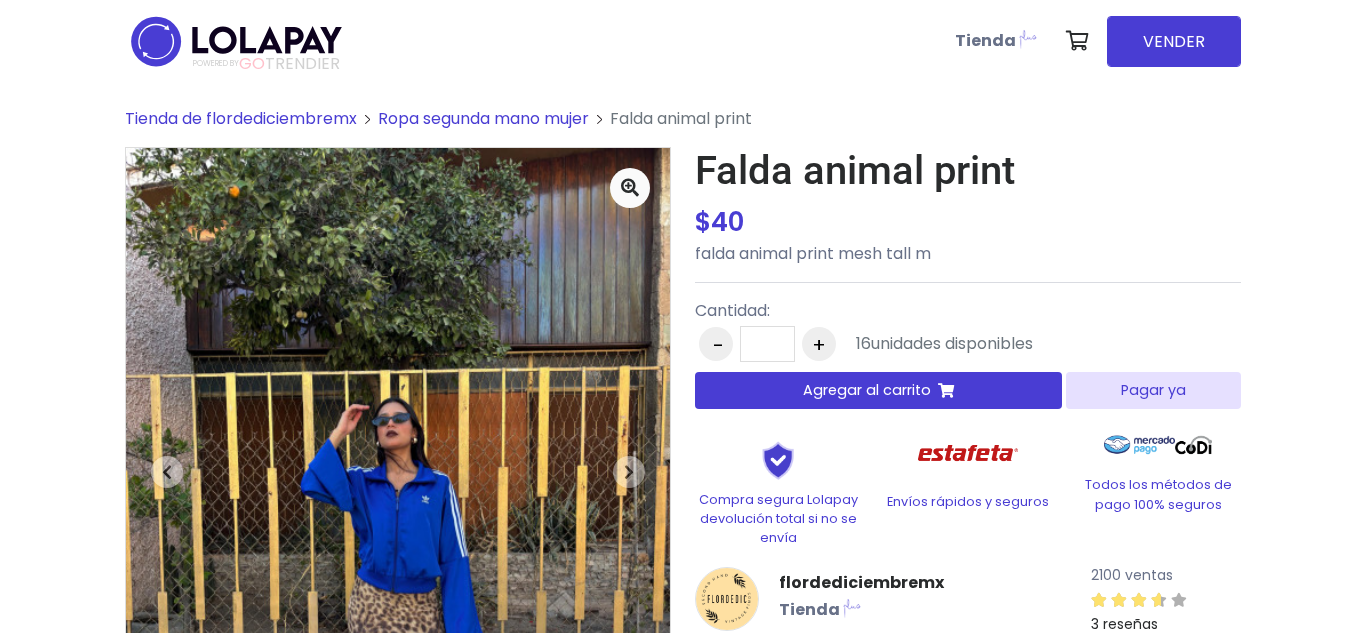 click on "Pagar ya" at bounding box center (1153, 390) 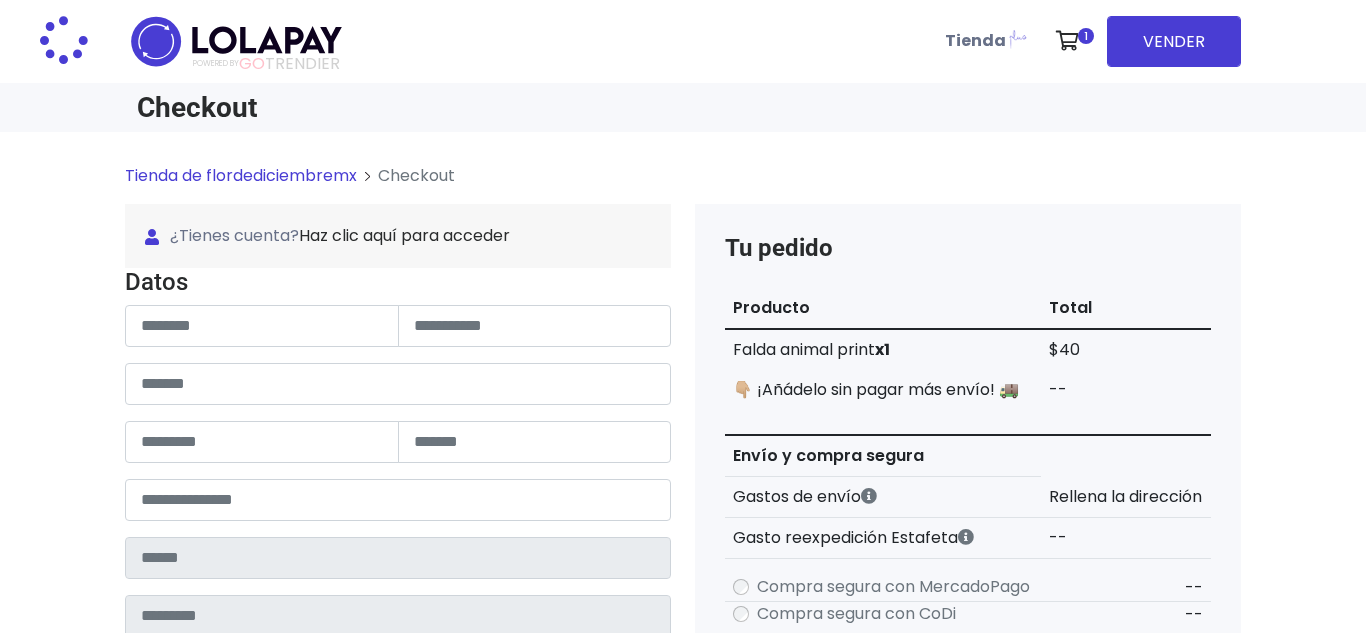 scroll, scrollTop: 0, scrollLeft: 0, axis: both 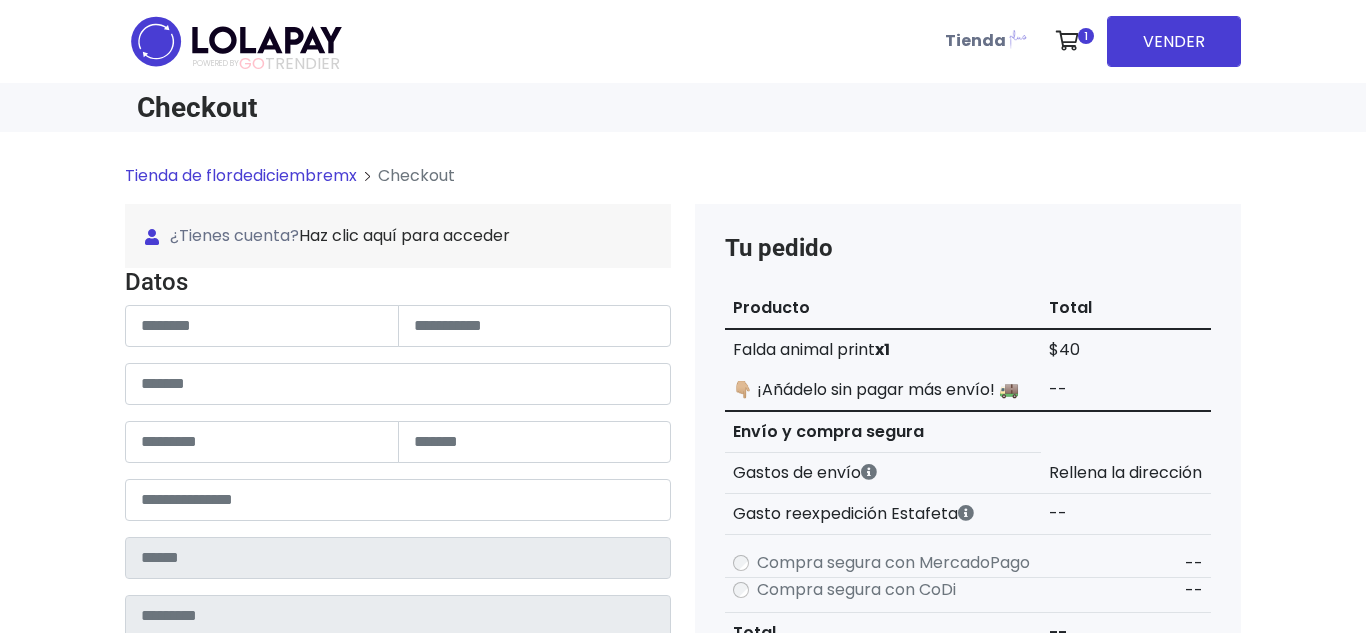 type on "**********" 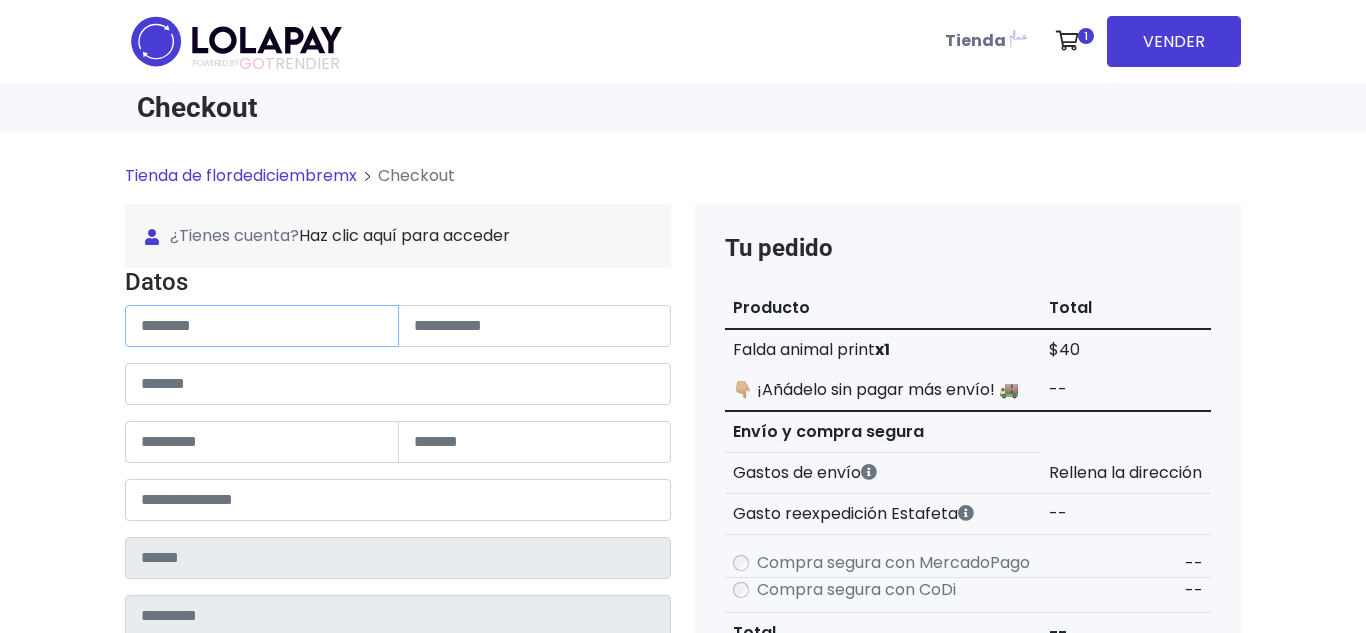 click at bounding box center (262, 326) 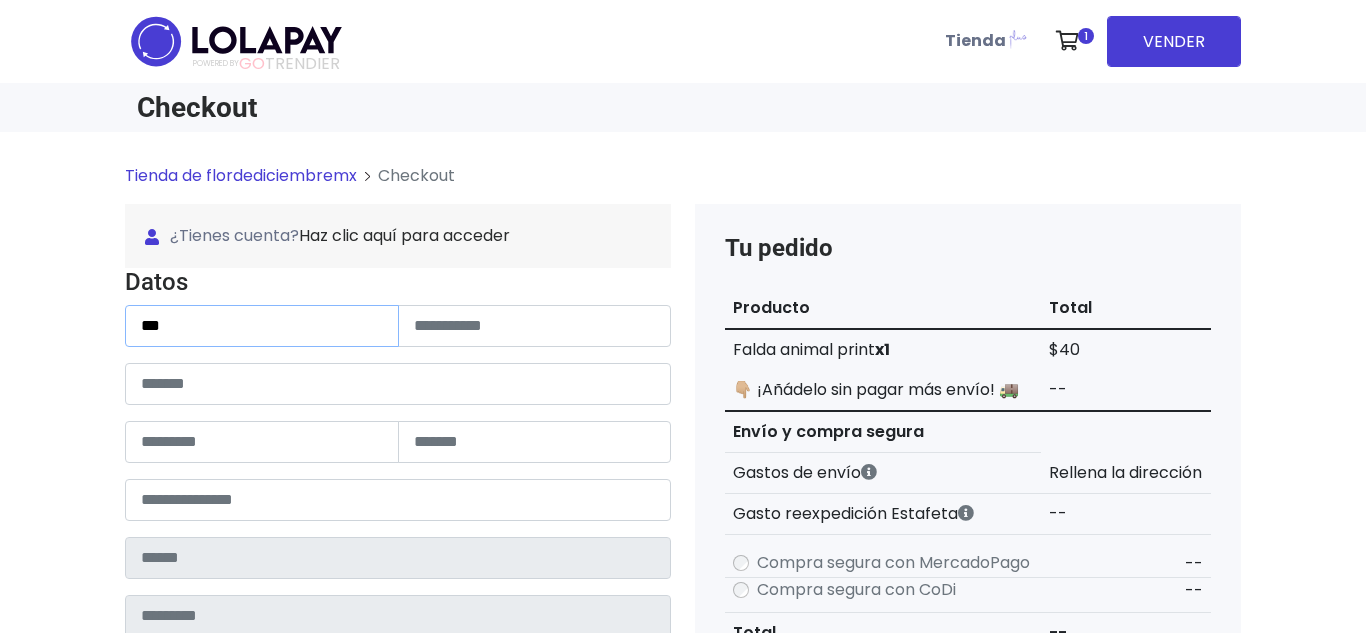type on "**********" 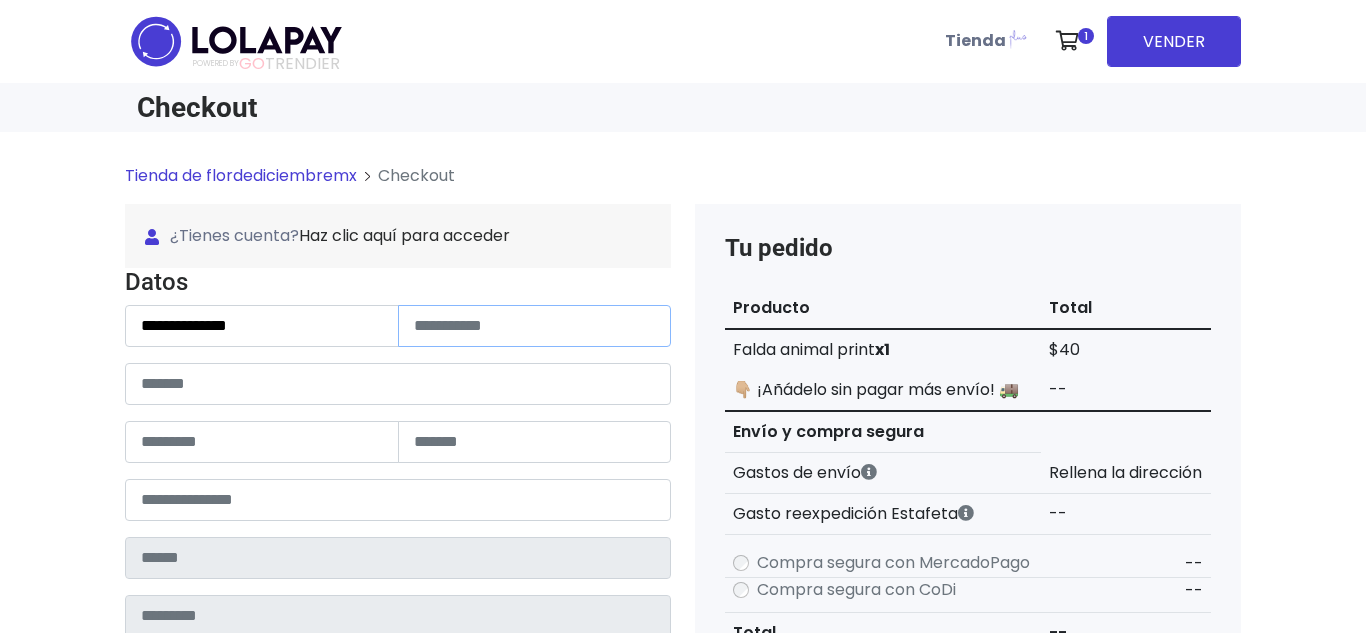 type on "******" 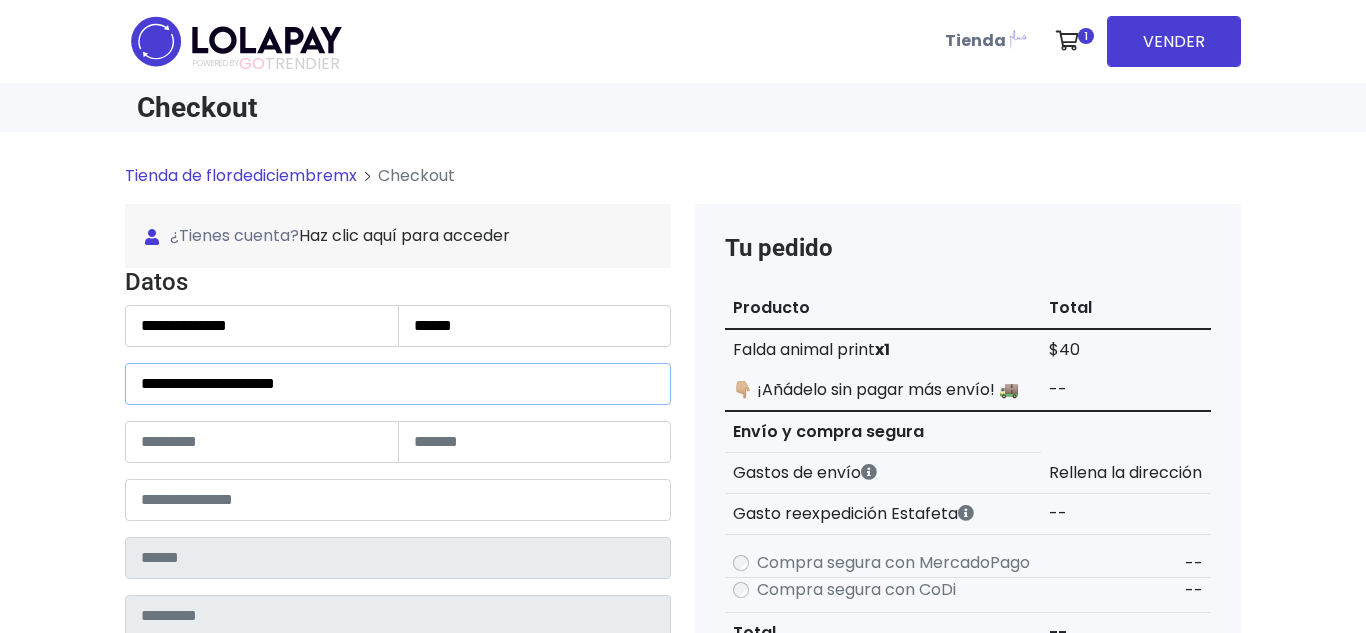type on "***" 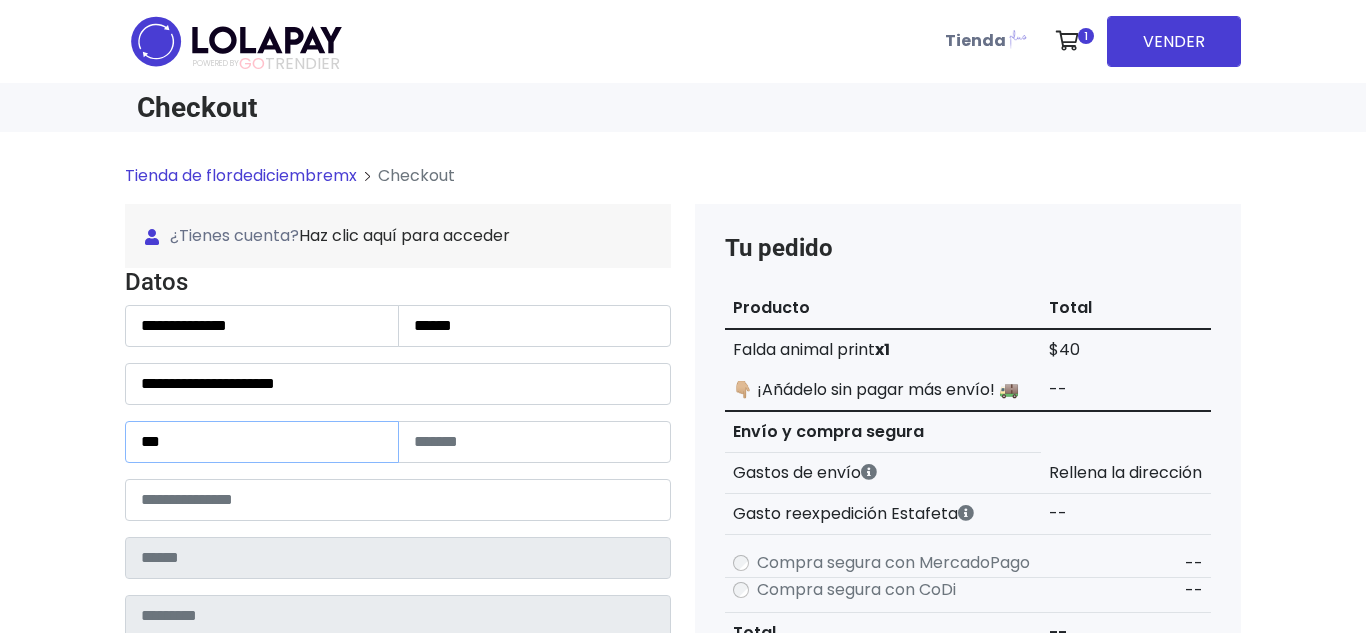 type on "******" 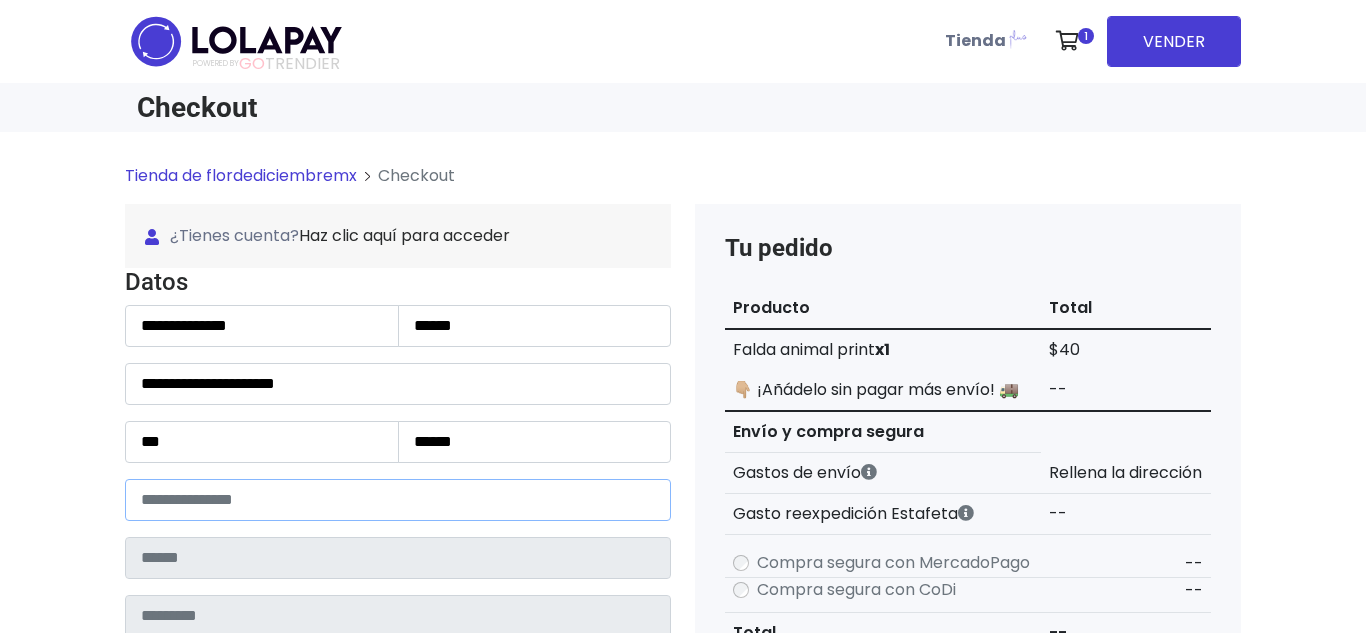 type on "*****" 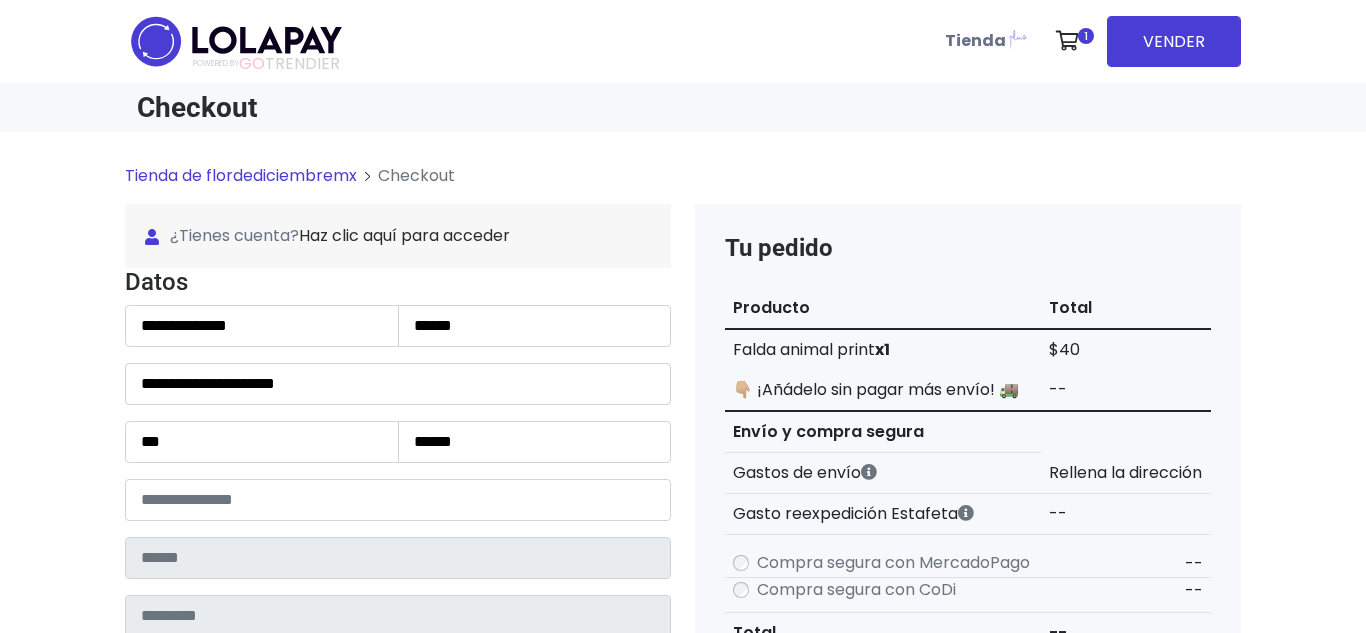 type on "**********" 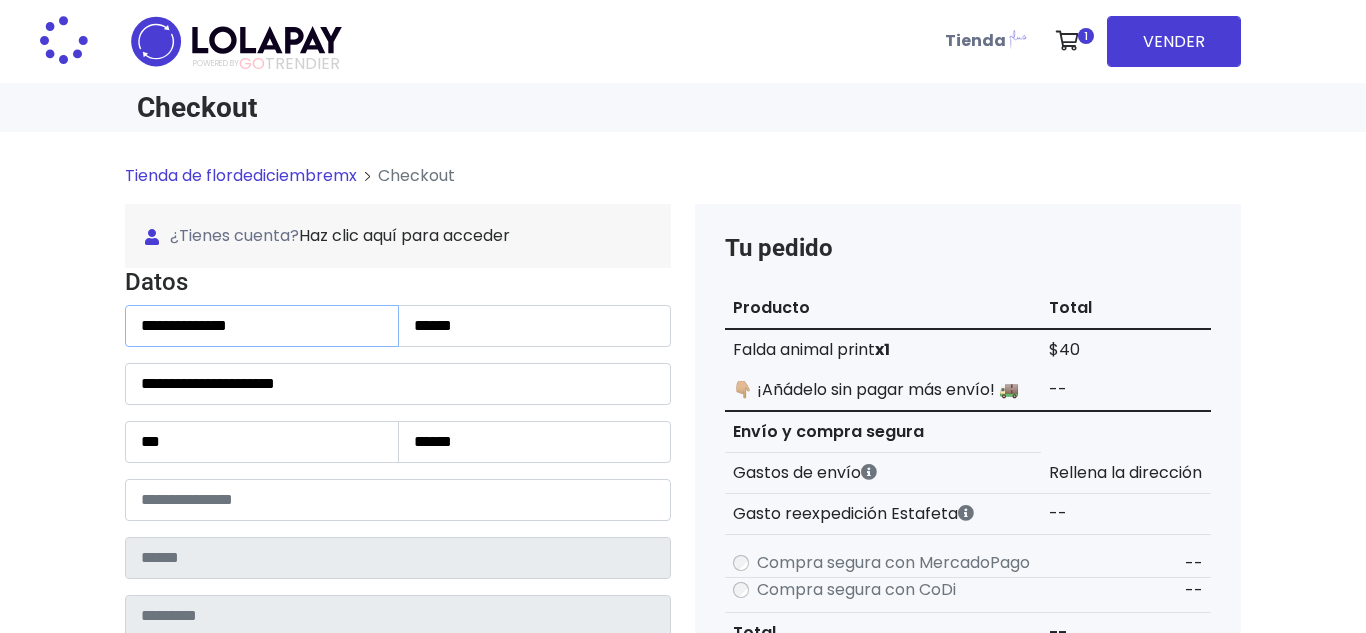 type on "*******" 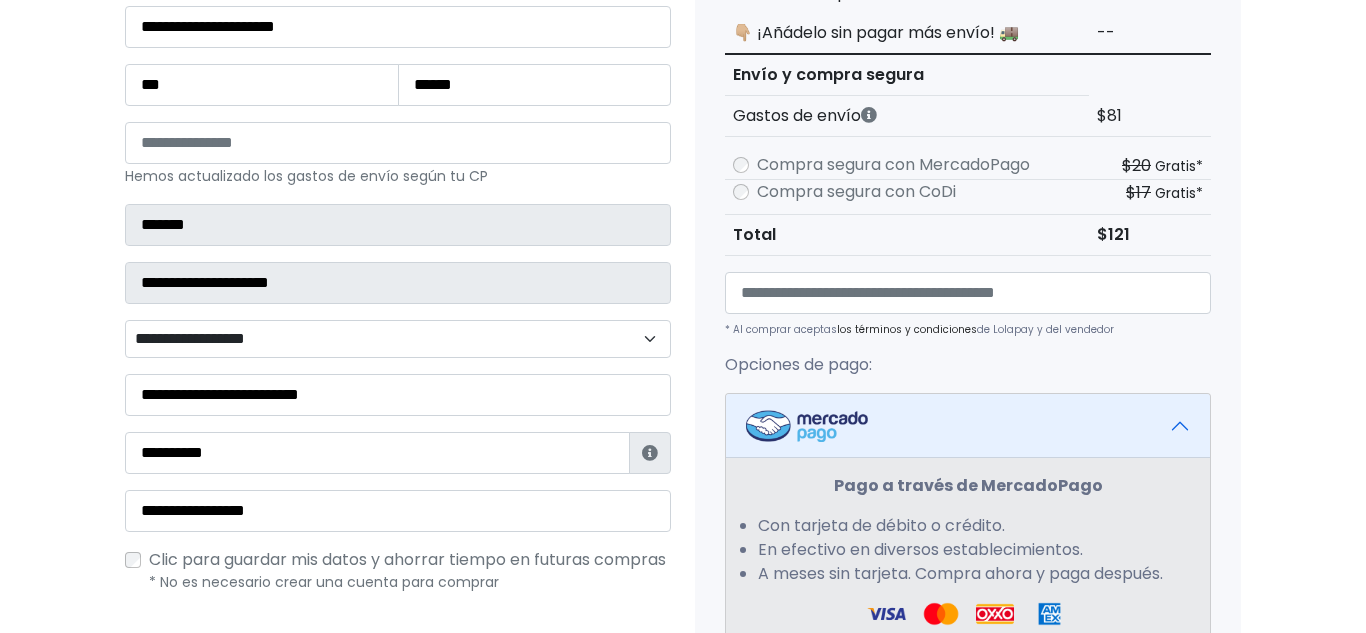 scroll, scrollTop: 367, scrollLeft: 0, axis: vertical 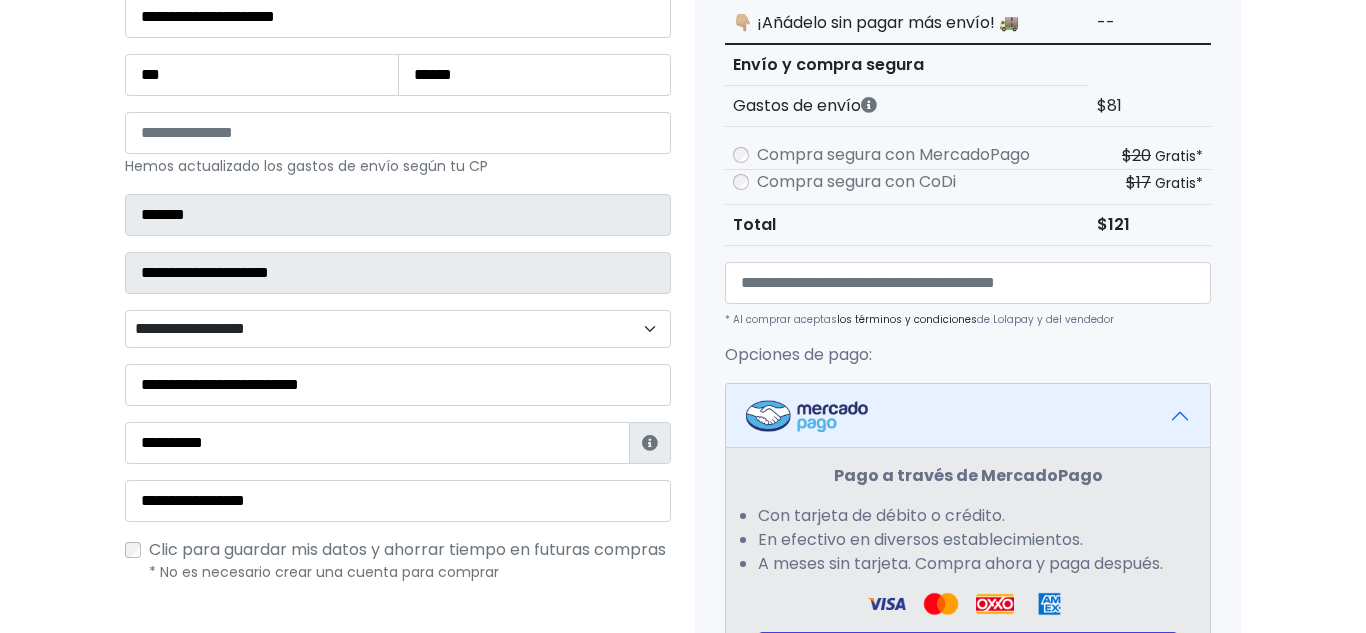 click on "**********" at bounding box center [398, 329] 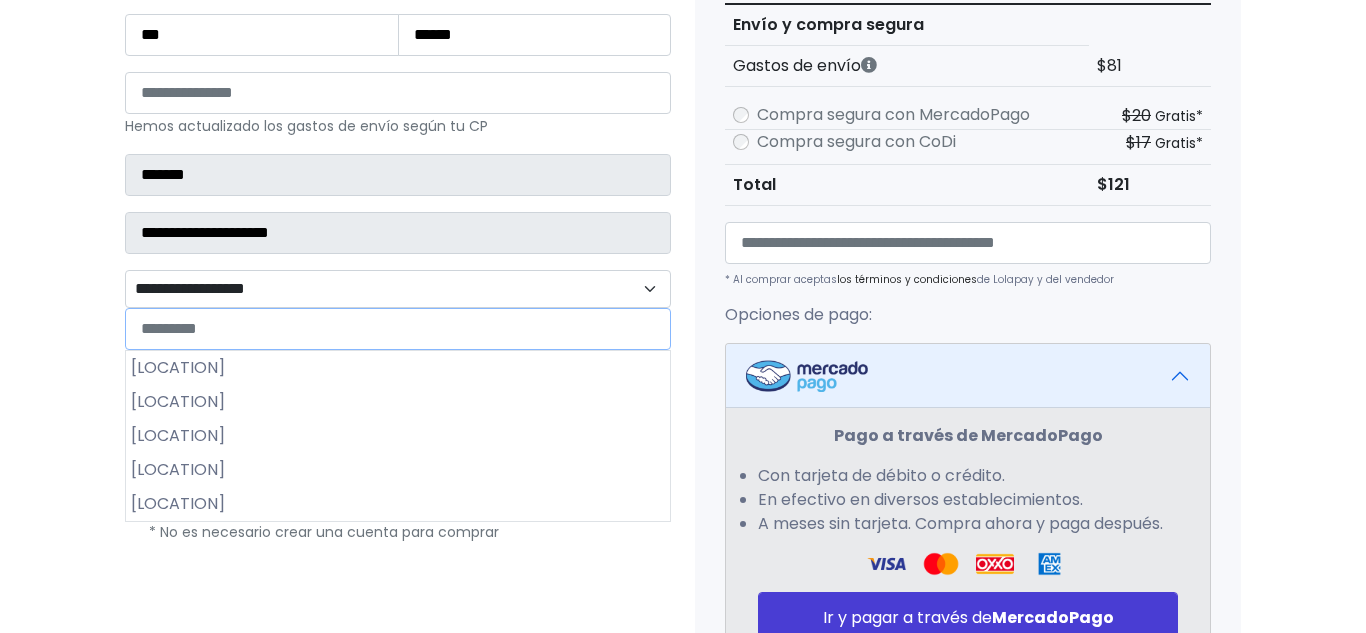 scroll, scrollTop: 402, scrollLeft: 0, axis: vertical 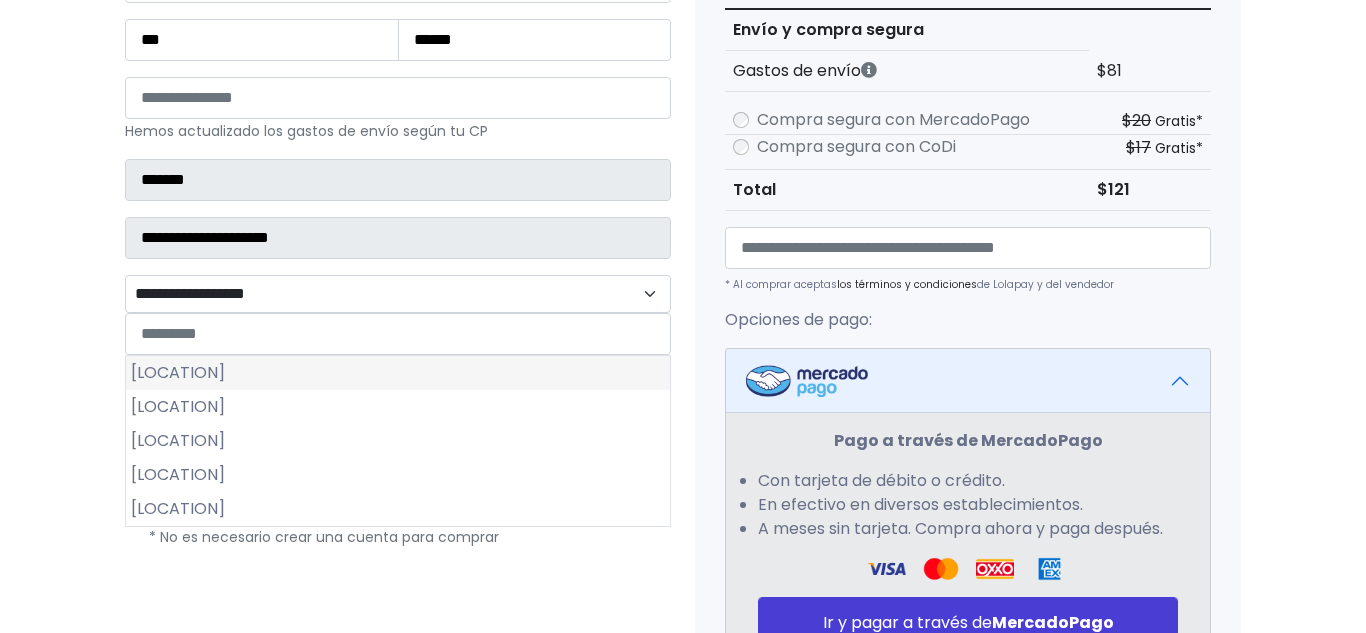 click on "Arroyo Seco" at bounding box center (398, 373) 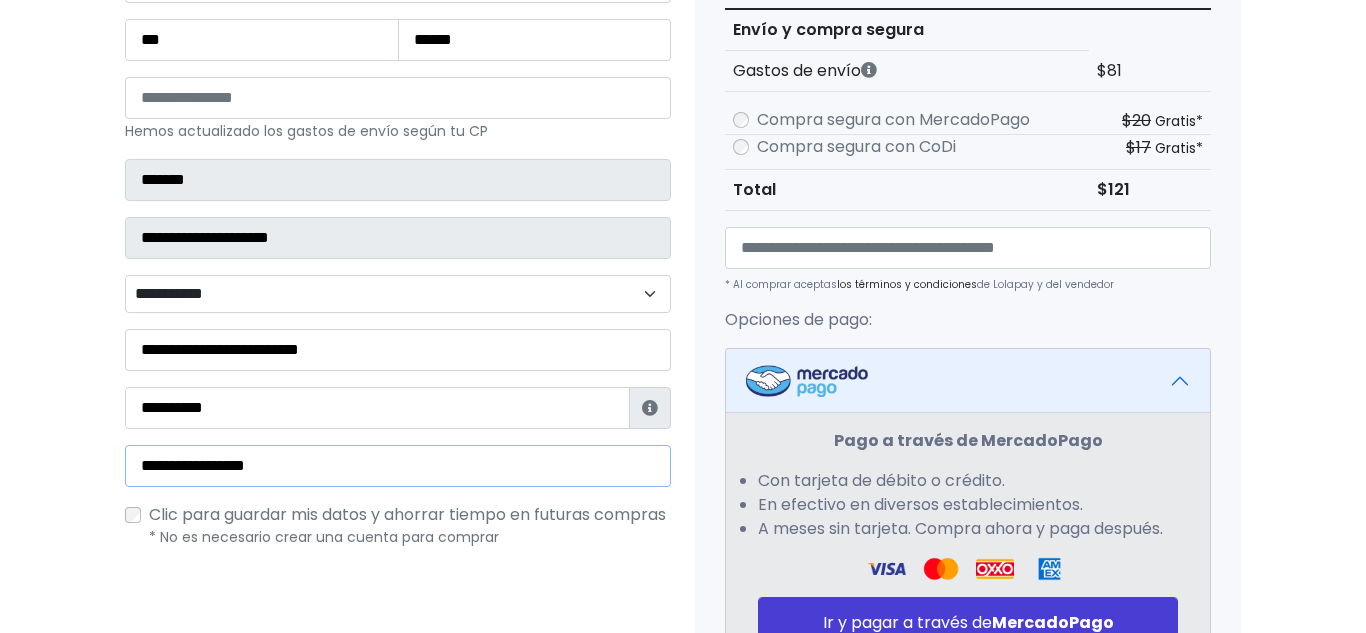 click on "**********" at bounding box center [398, 466] 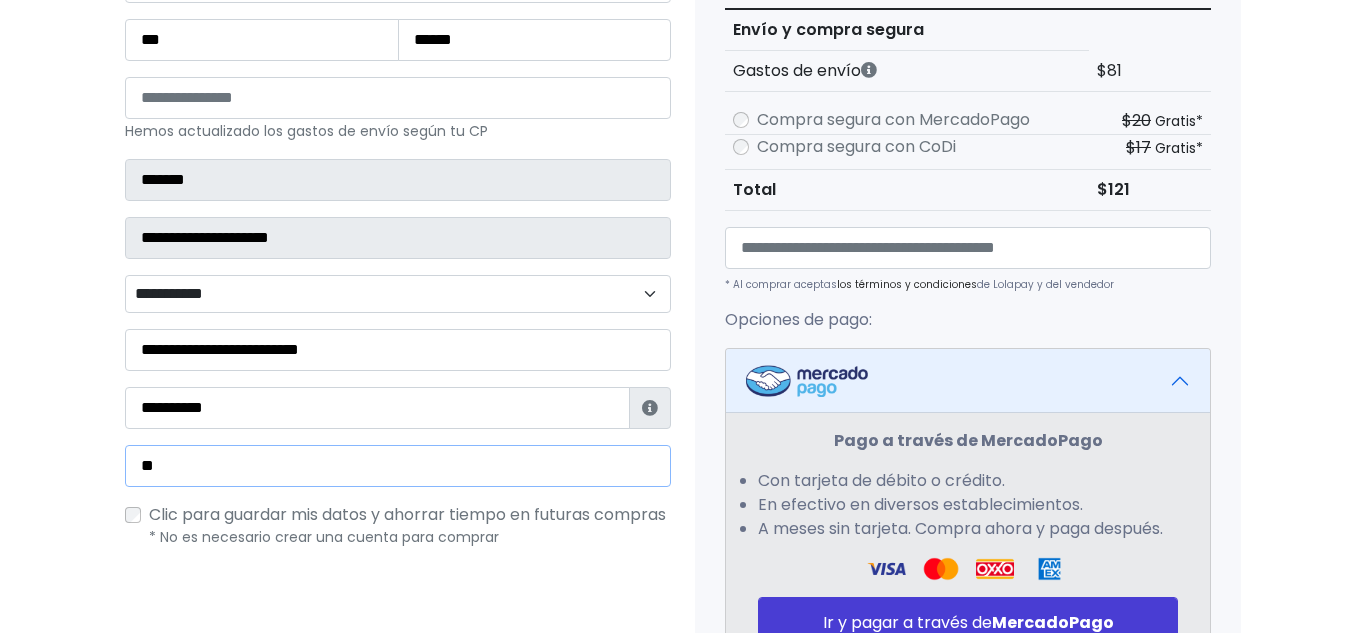type on "*" 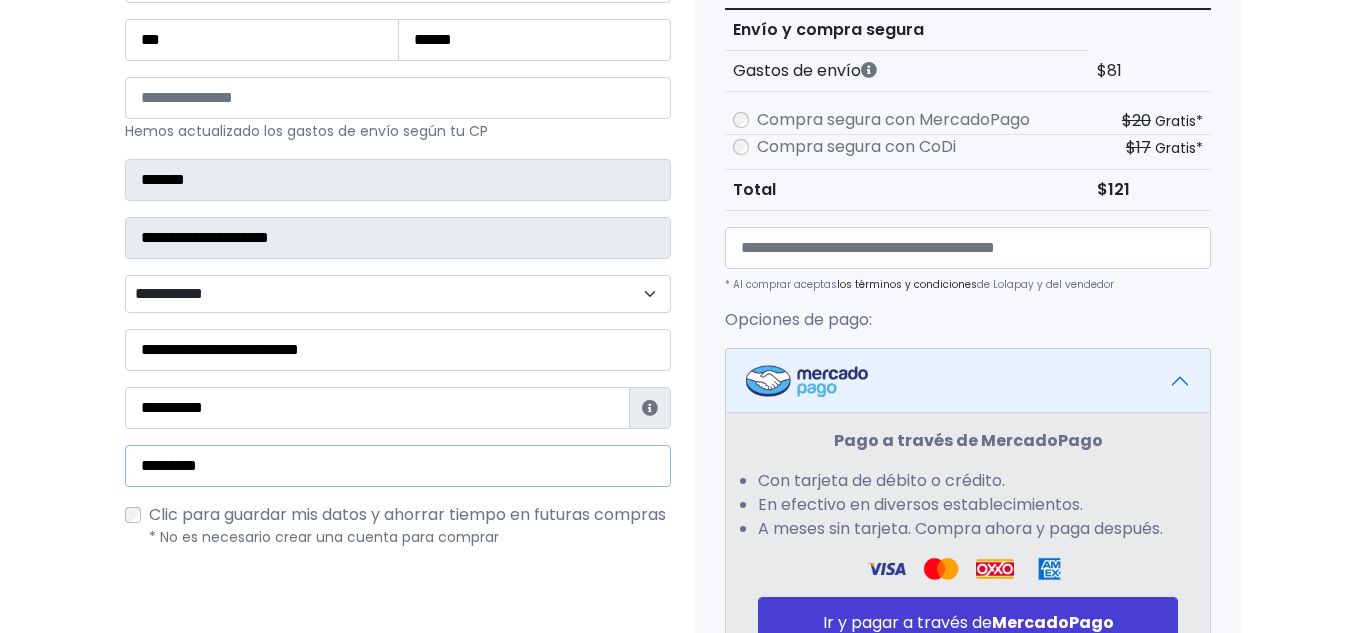 type on "**********" 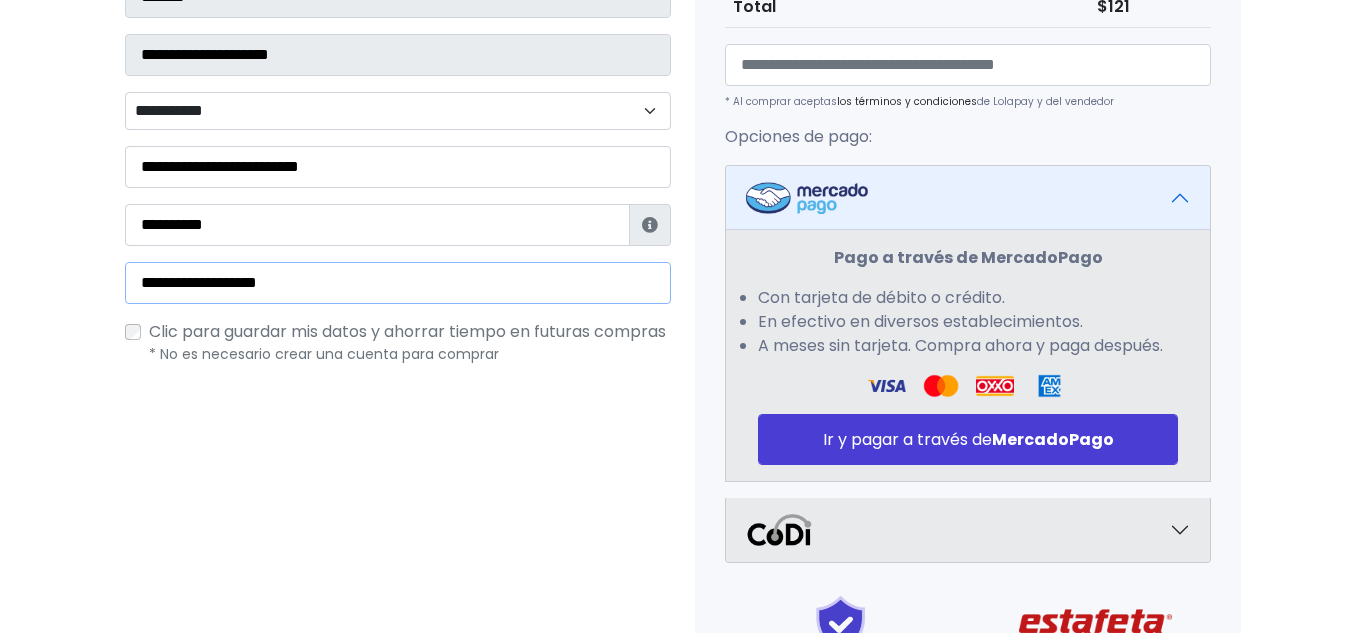scroll, scrollTop: 590, scrollLeft: 0, axis: vertical 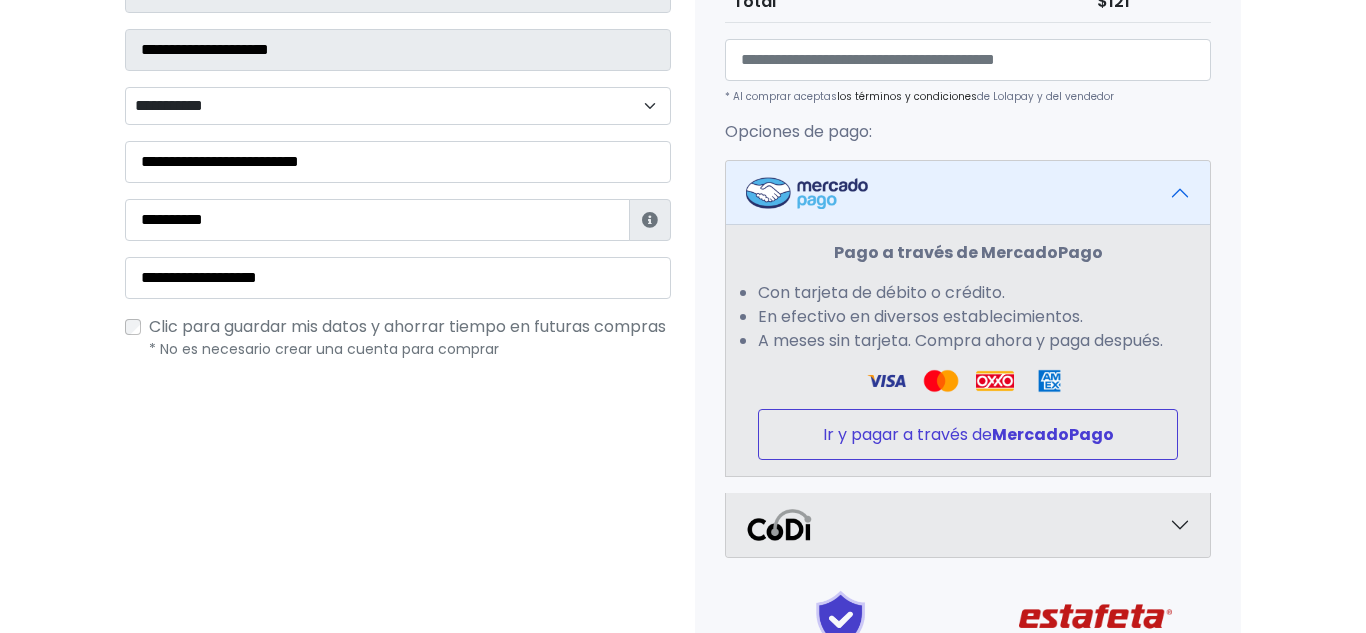 click on "Ir y pagar a través de  MercadoPago" at bounding box center (968, 434) 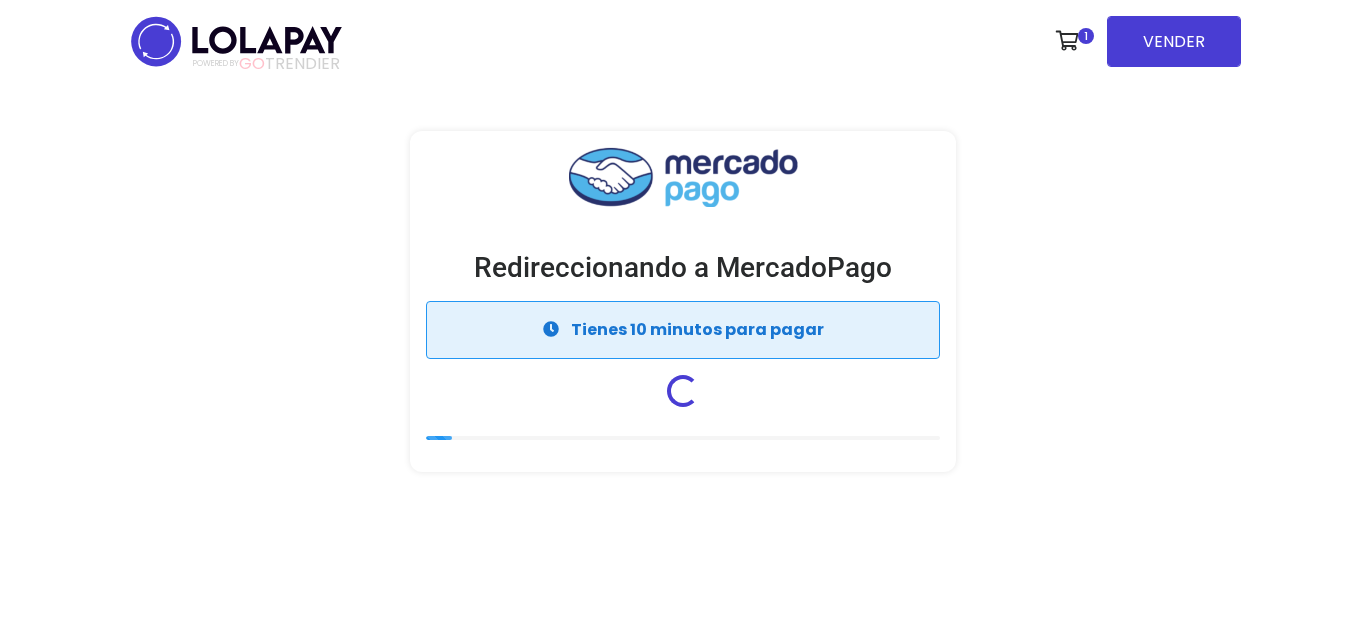 scroll, scrollTop: 0, scrollLeft: 0, axis: both 